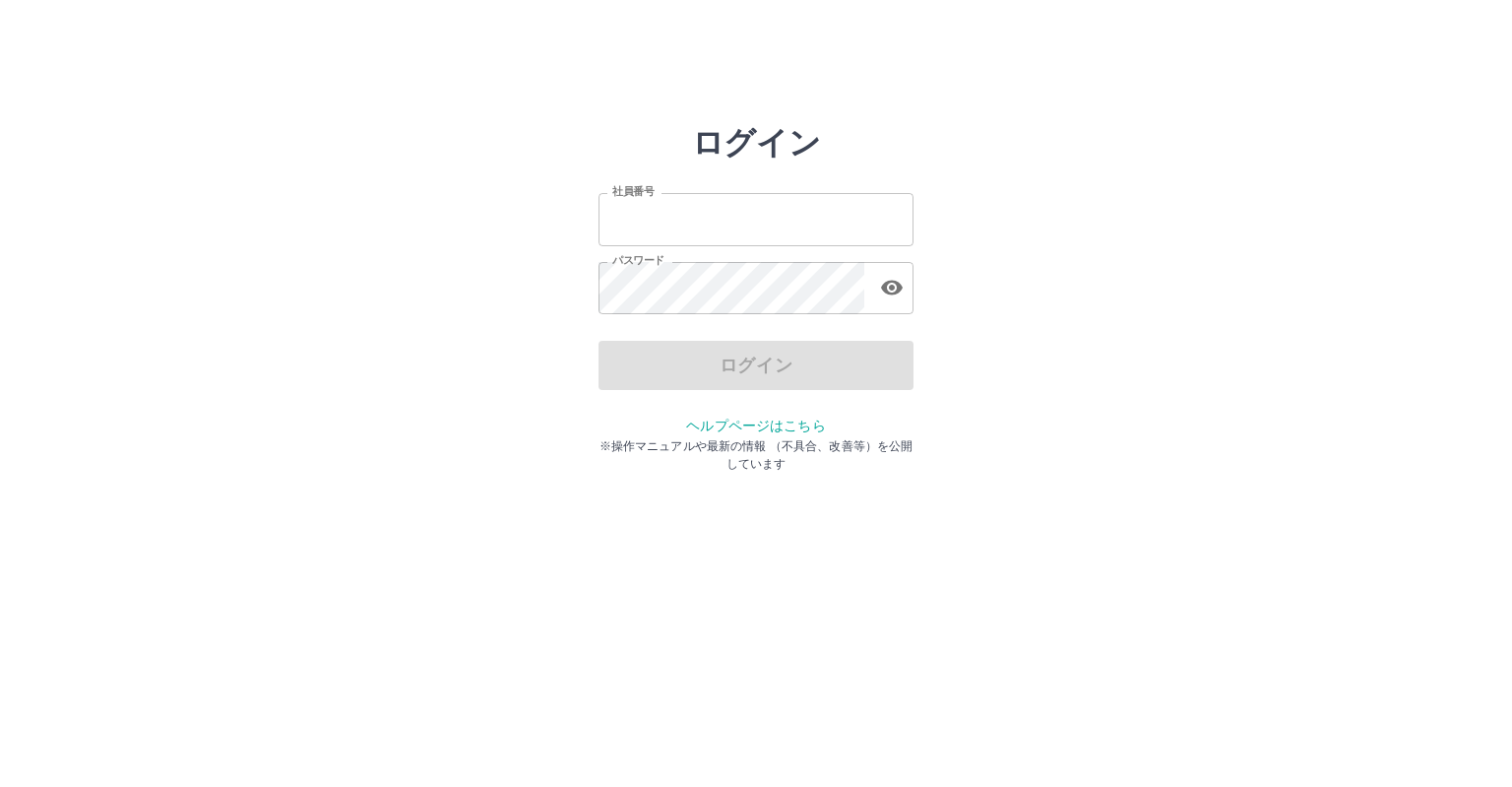 scroll, scrollTop: 0, scrollLeft: 0, axis: both 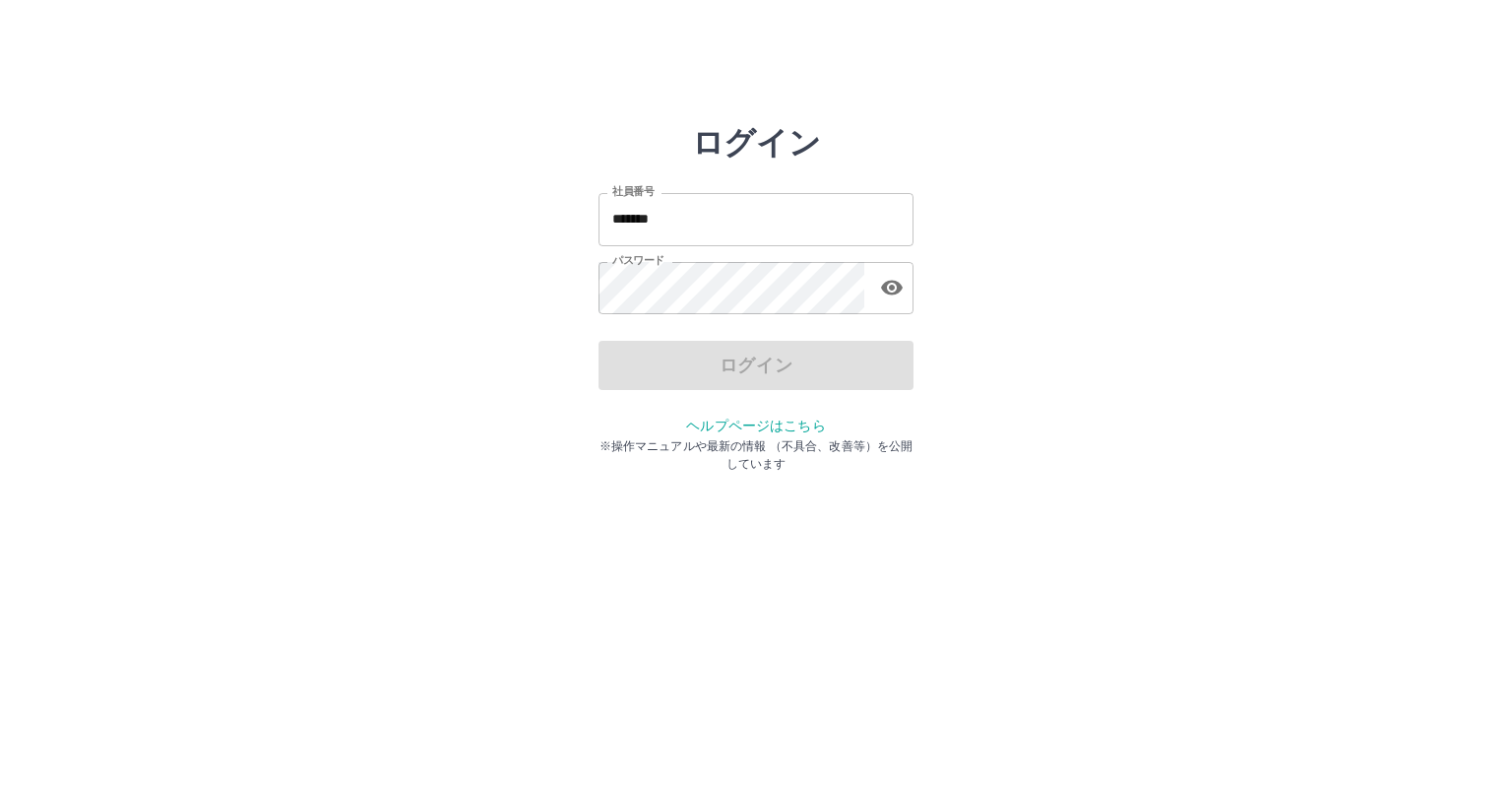 click on "ログイン 社員番号 ******* 社員番号 パスワード パスワード ログイン ヘルプページはこちら ※操作マニュアルや最新の情報 （不具合、改善等）を公開しています" at bounding box center (756, 282) 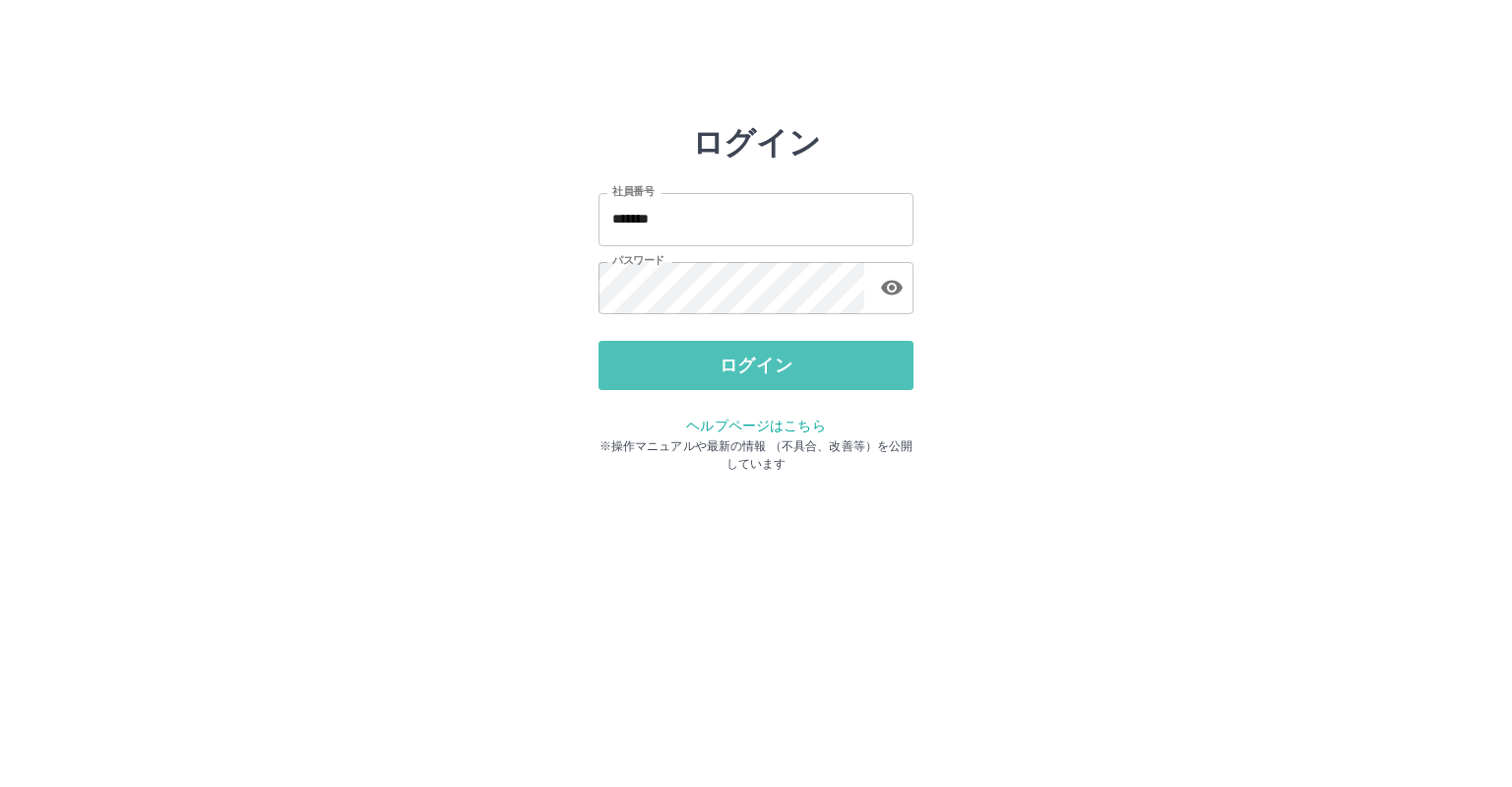 click on "ログイン" at bounding box center [756, 365] 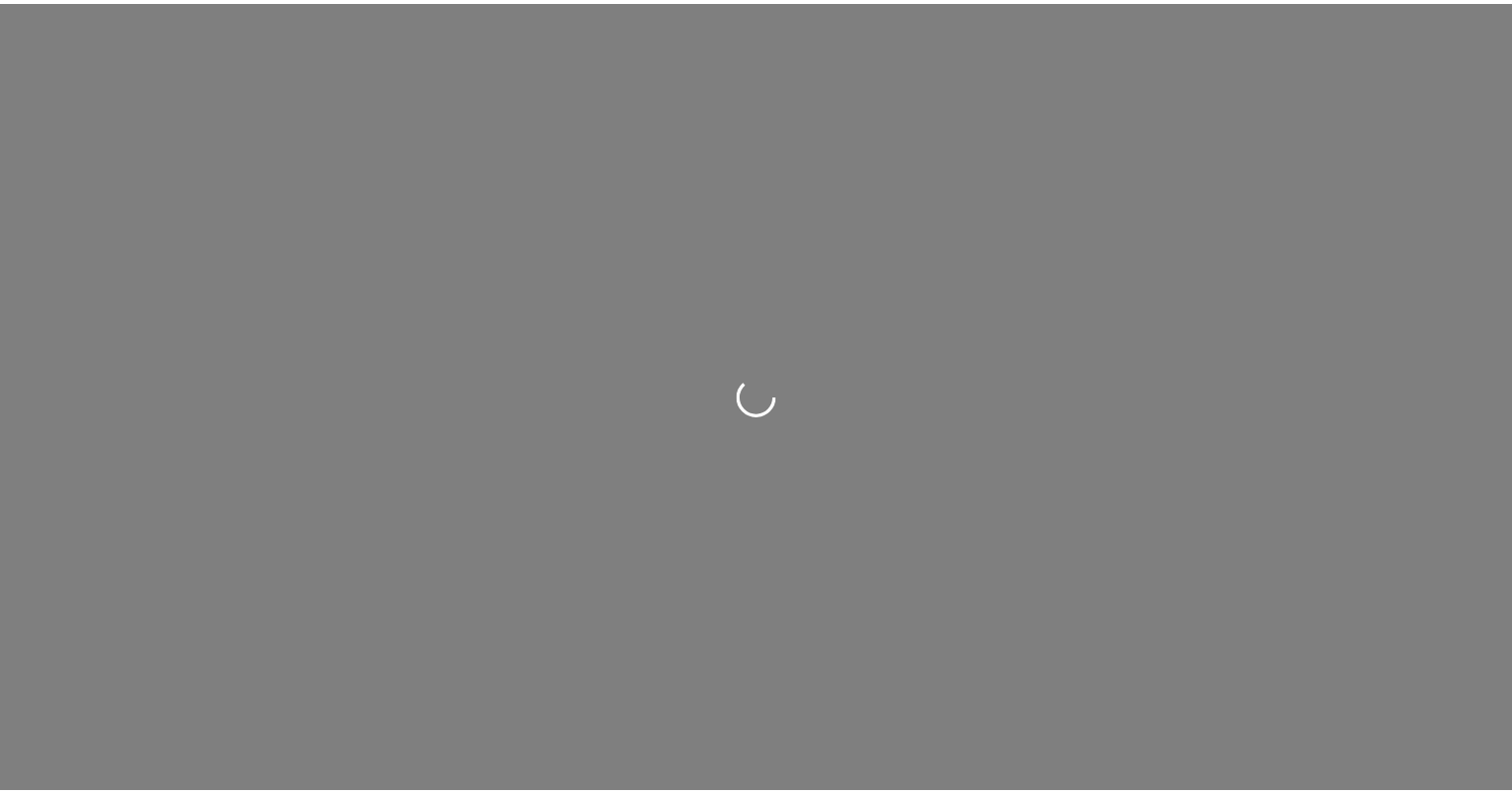 scroll, scrollTop: 0, scrollLeft: 0, axis: both 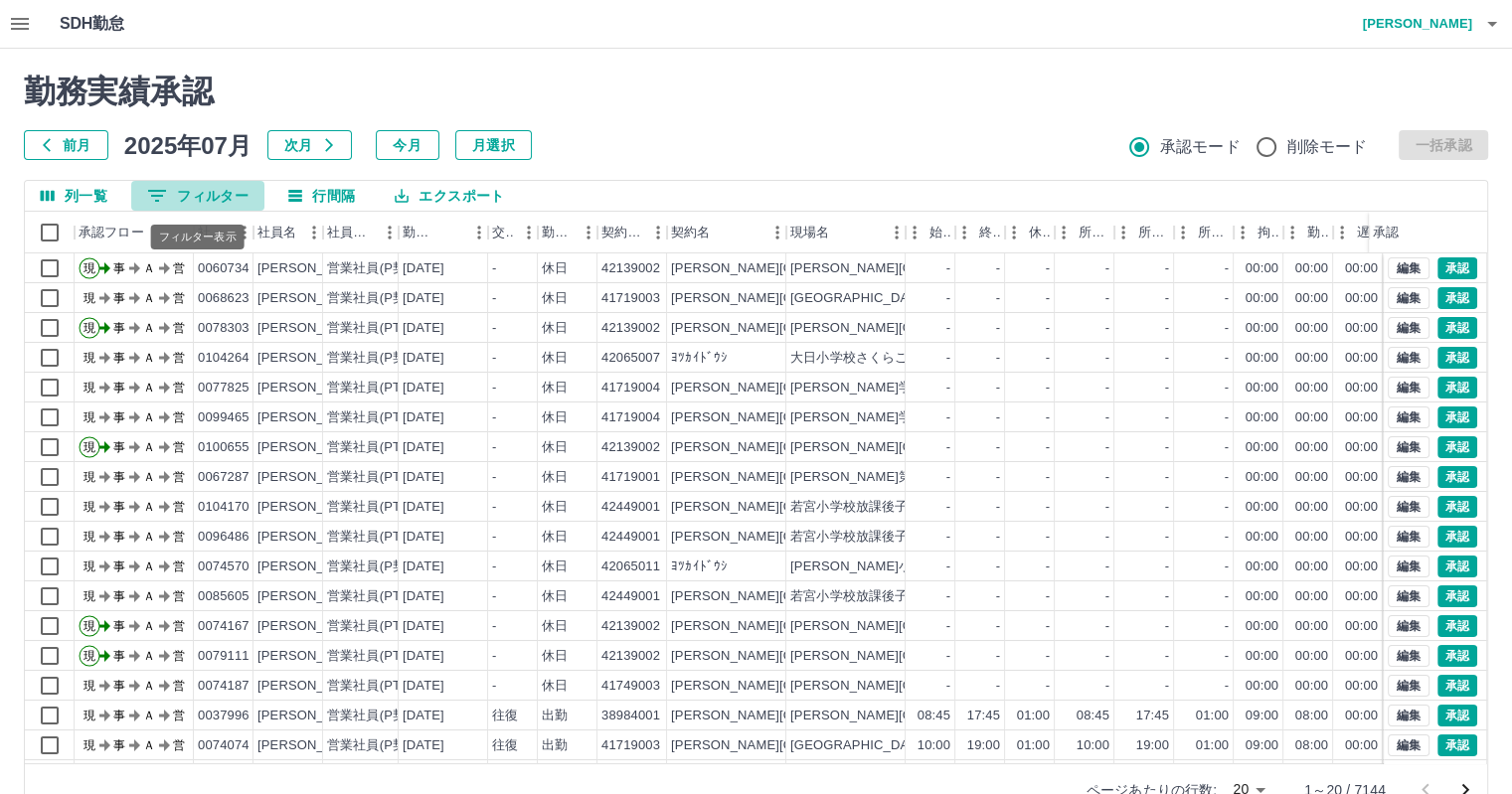 click on "0 フィルター" at bounding box center (198, 196) 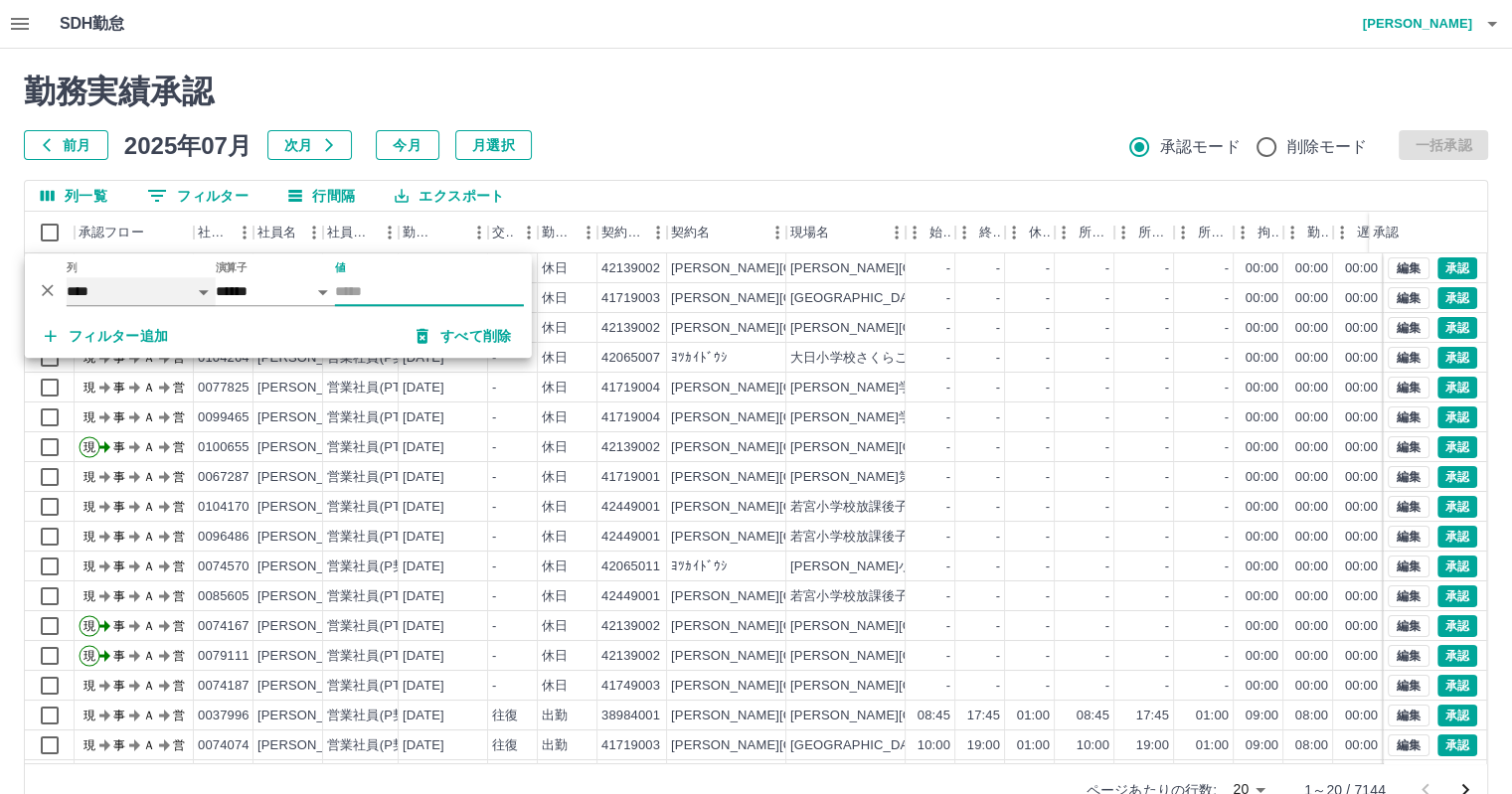 click on "**** *** **** *** *** **** ***** *** *** ** ** ** **** **** **** ** ** *** **** *****" at bounding box center (141, 291) 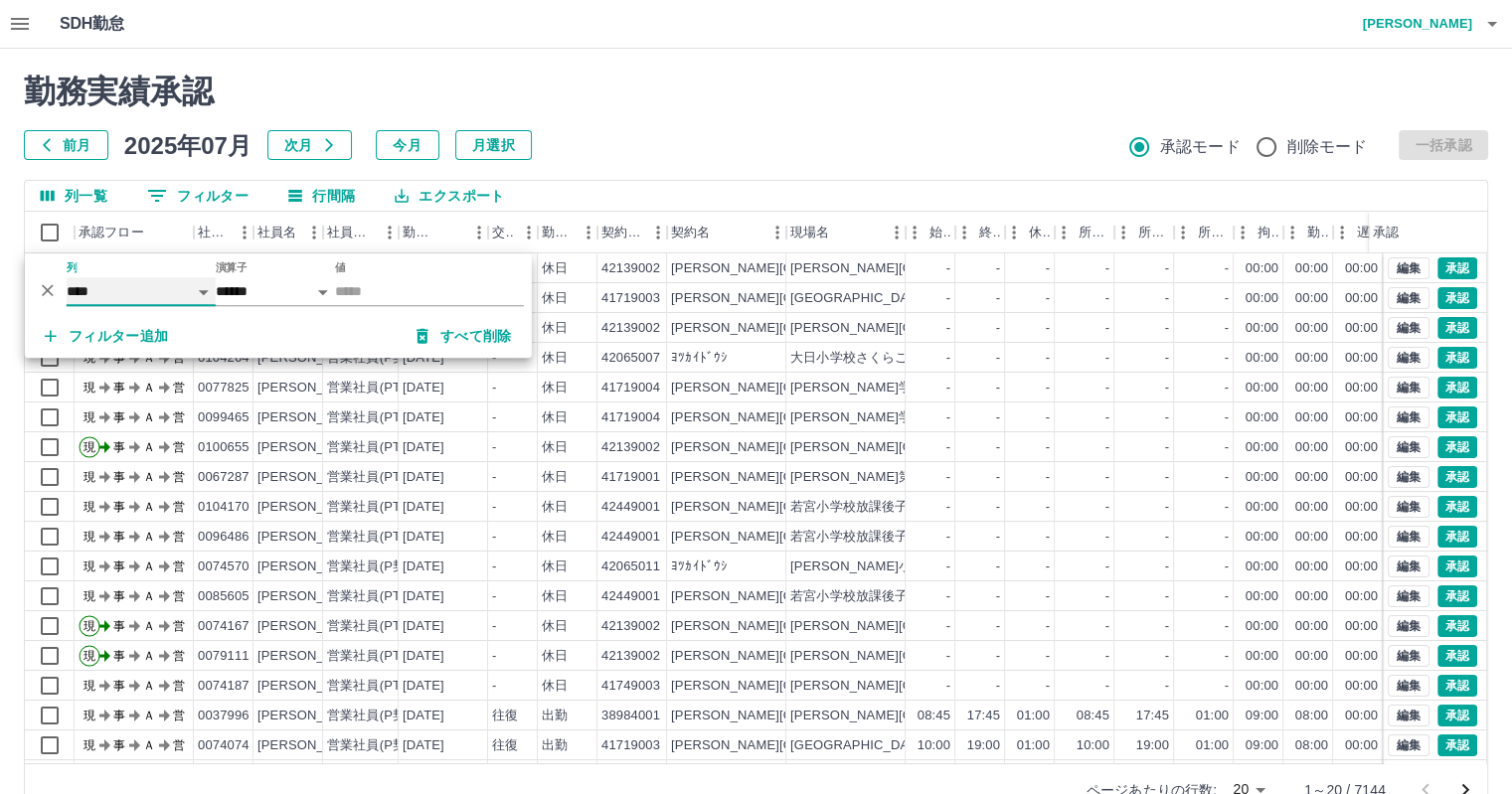 click on "**** *** **** *** *** **** ***** *** *** ** ** ** **** **** **** ** ** *** **** *****" at bounding box center (141, 291) 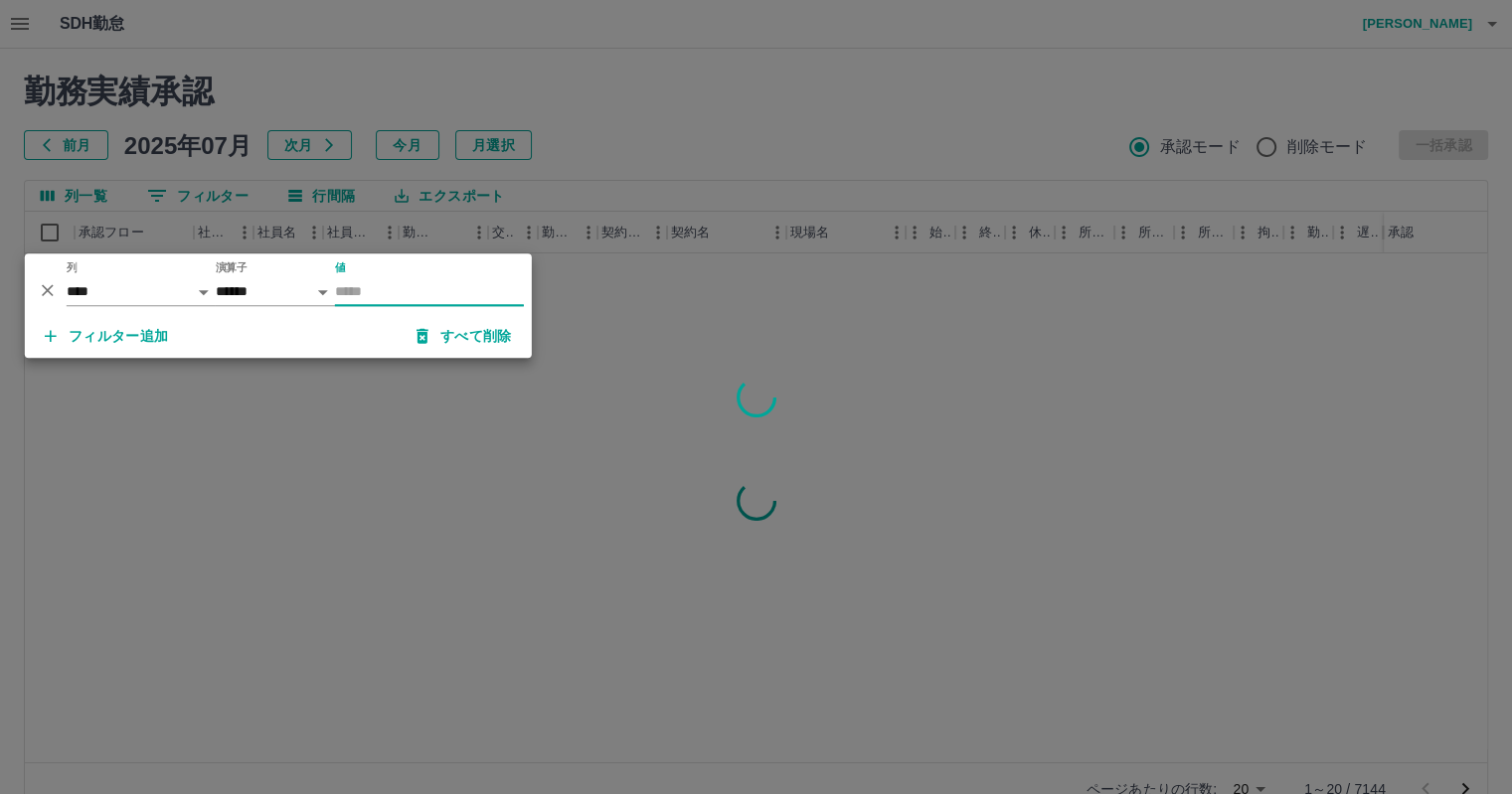 click on "値" at bounding box center (429, 291) 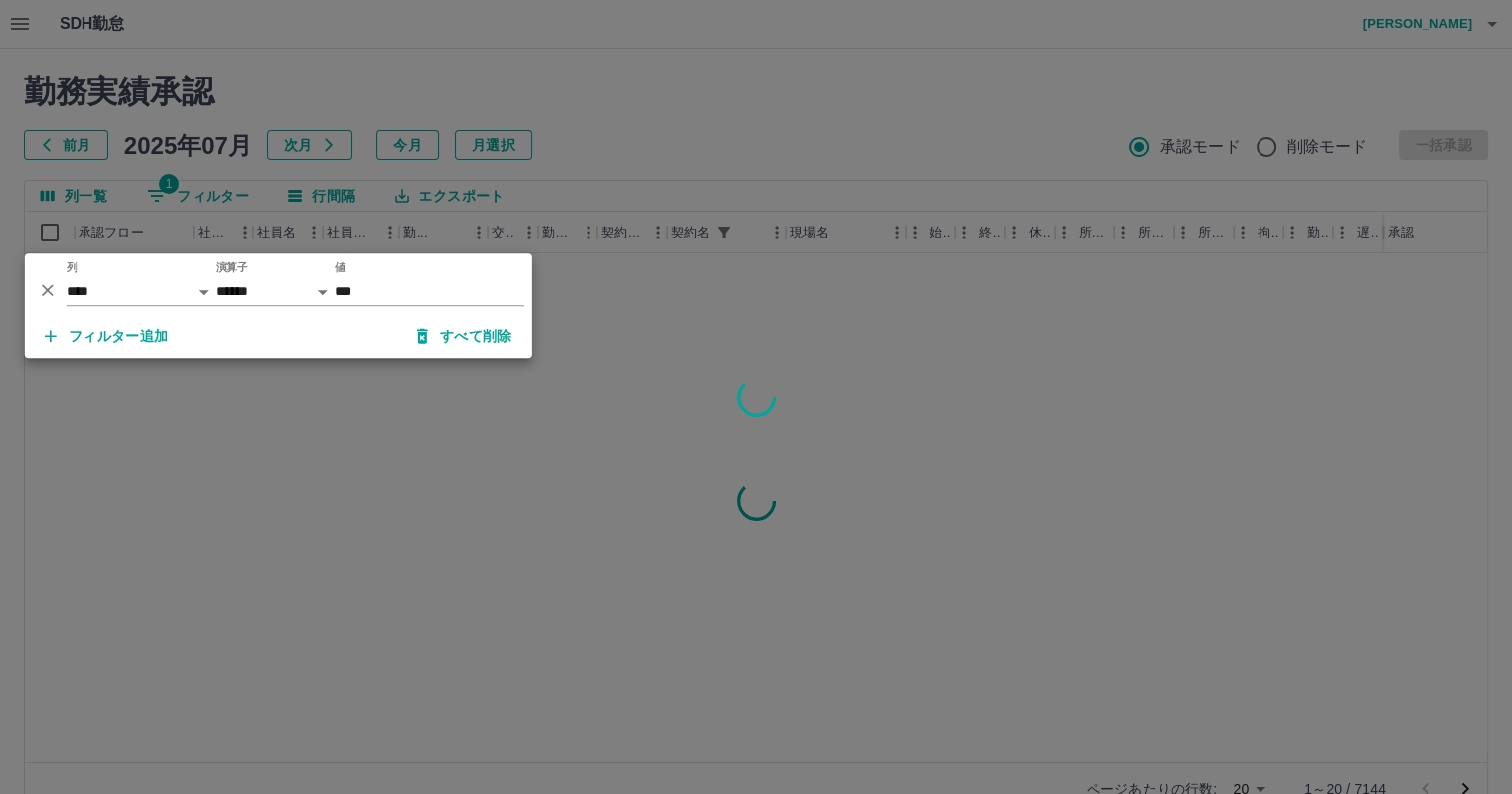 click at bounding box center (756, 397) 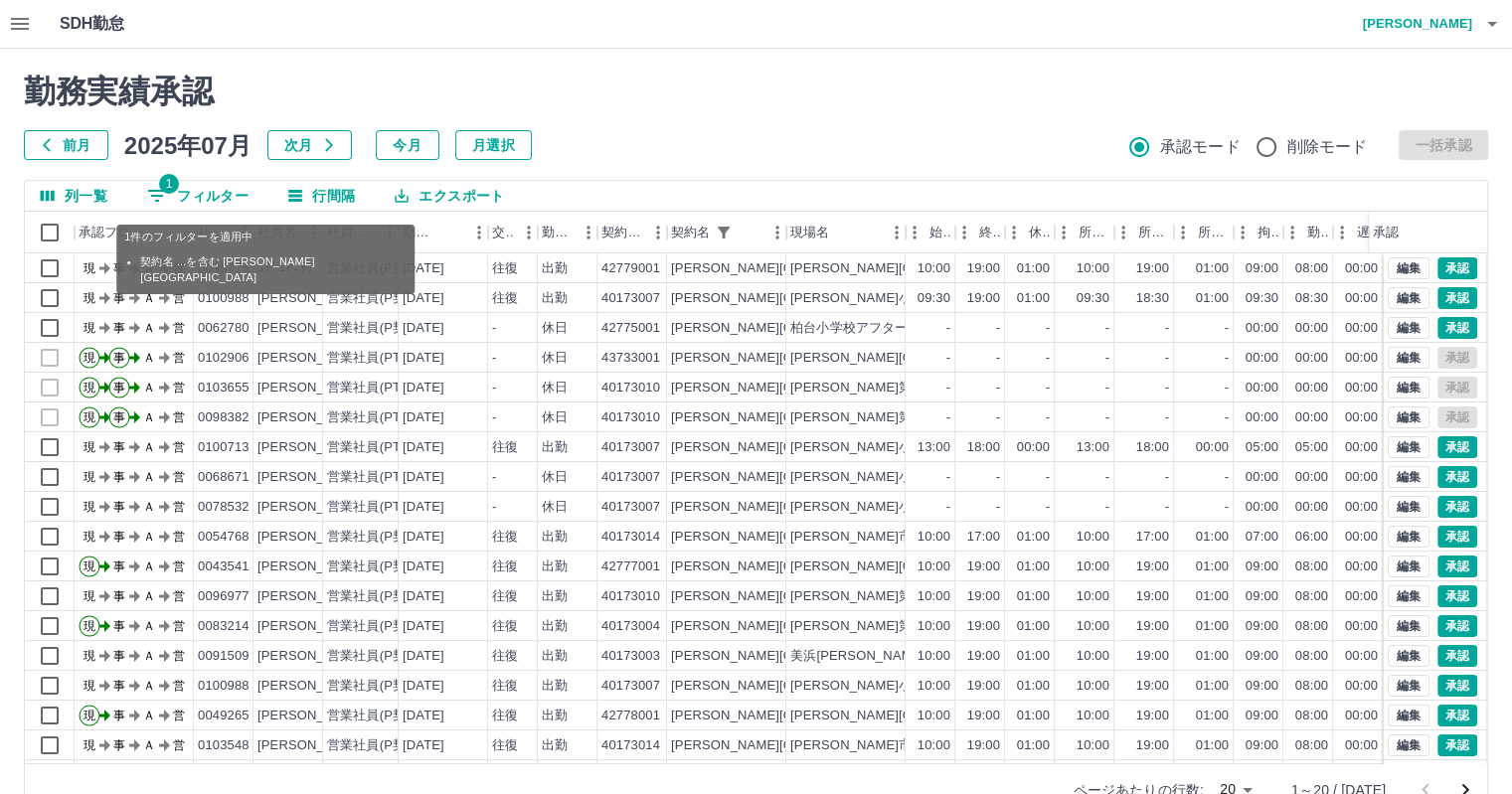 click on "1 フィルター" at bounding box center [198, 196] 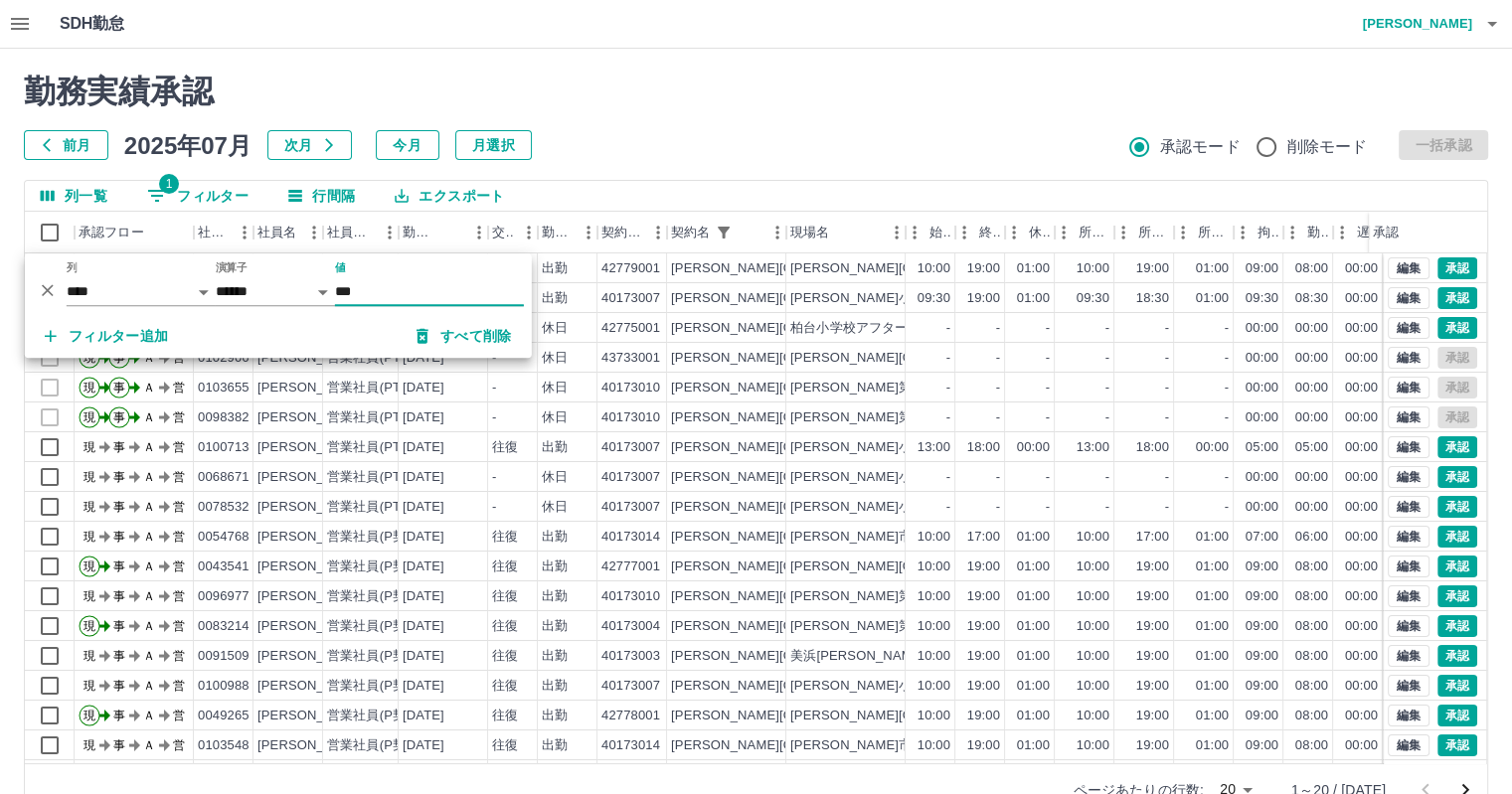 click on "勤務実績承認 前月 2025年07月 次月 今月 月選択 承認モード 削除モード 一括承認" at bounding box center (756, 116) 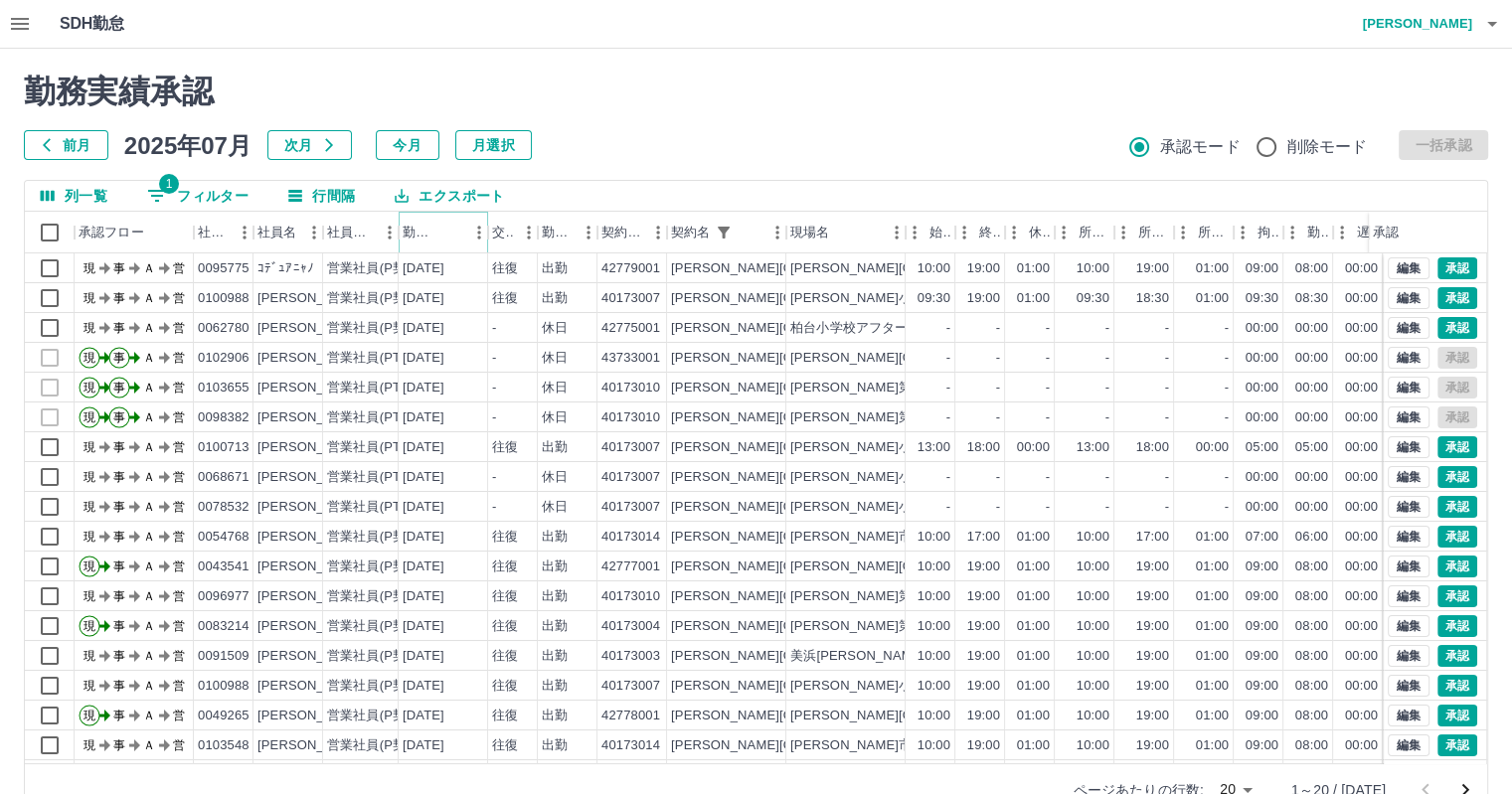 click 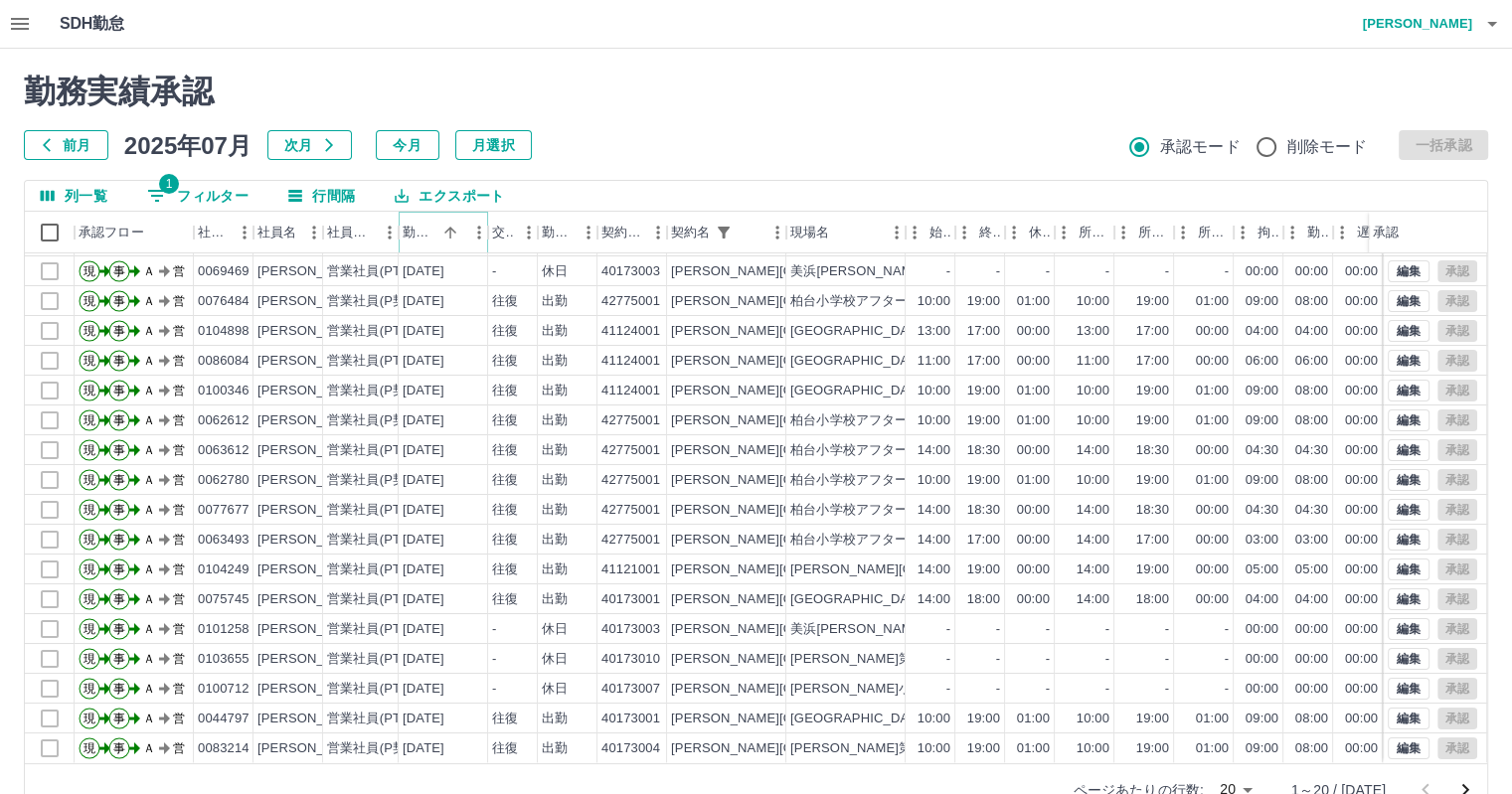 scroll, scrollTop: 100, scrollLeft: 0, axis: vertical 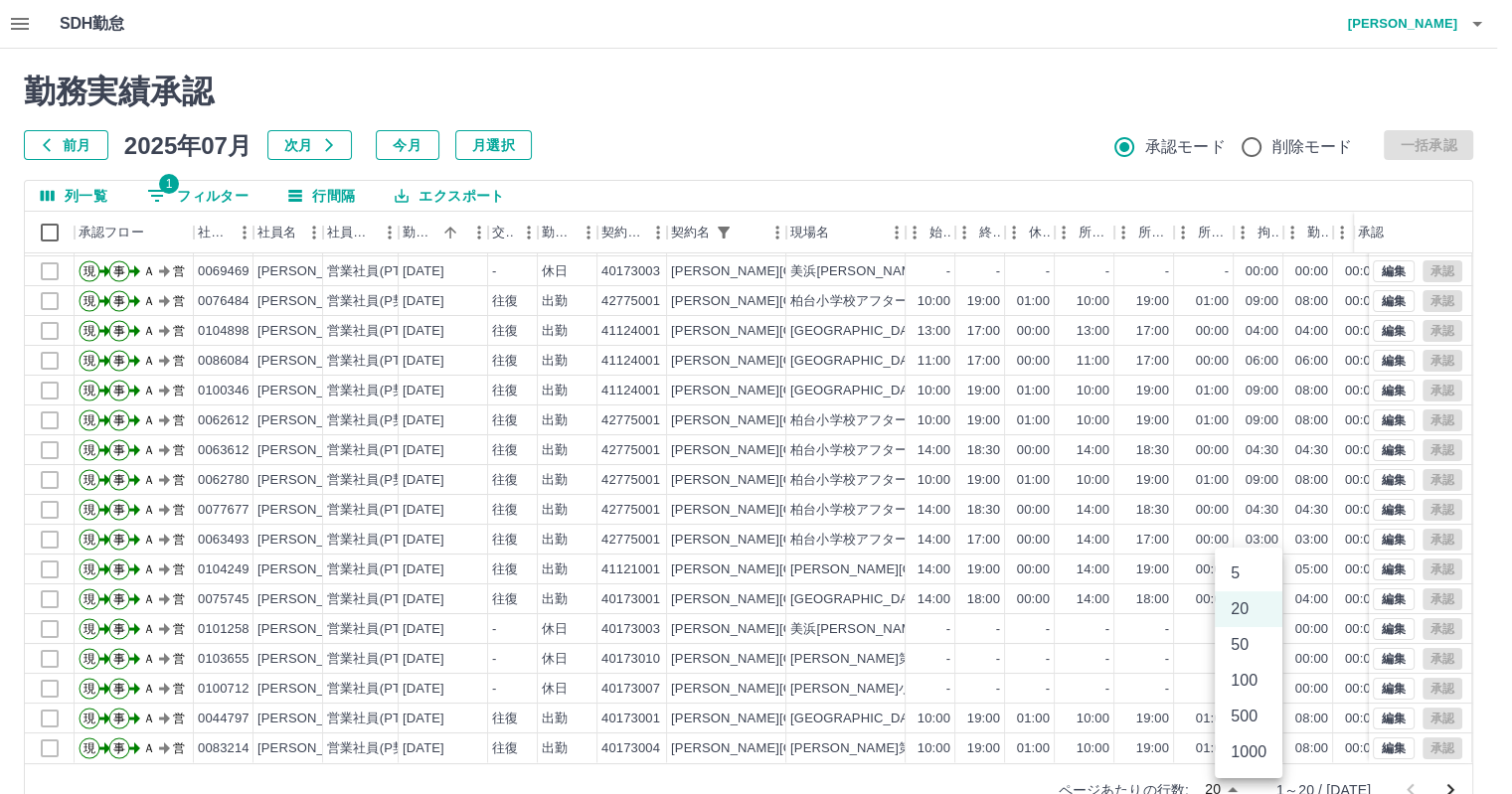 click on "SDH勤怠 村山　輝子 勤務実績承認 前月 2025年07月 次月 今月 月選択 承認モード 削除モード 一括承認 列一覧 1 フィルター 行間隔 エクスポート 承認フロー 社員番号 社員名 社員区分 勤務日 交通費 勤務区分 契約コード 契約名 現場名 始業 終業 休憩 所定開始 所定終業 所定休憩 拘束 勤務 遅刻等 コメント ステータス 承認 現 事 Ａ 営 0089517 上江　真紀 営業社員(P契約) 2025-07-01 往復 出勤 41124001 千葉市 高洲第四小学校アフタースクール 10:00 19:00 01:00 10:00 19:00 01:00 09:00 08:00 00:00 AM承認待 現 事 Ａ 営 0073718 芦澤　文子 営業社員(PT契約) 2025-07-01  -  休日 40173003 千葉市 美浜打瀬小学校子どもルーム - - - - - - 00:00 00:00 00:00 AM承認待 現 事 Ａ 営 0069469 米澤　律子 営業社員(PT契約) 2025-07-01  -  休日 40173003 千葉市 美浜打瀬小学校子どもルーム - - - - - - 00:00 00:00 00:00 AM承認待 -" at bounding box center [756, 419] 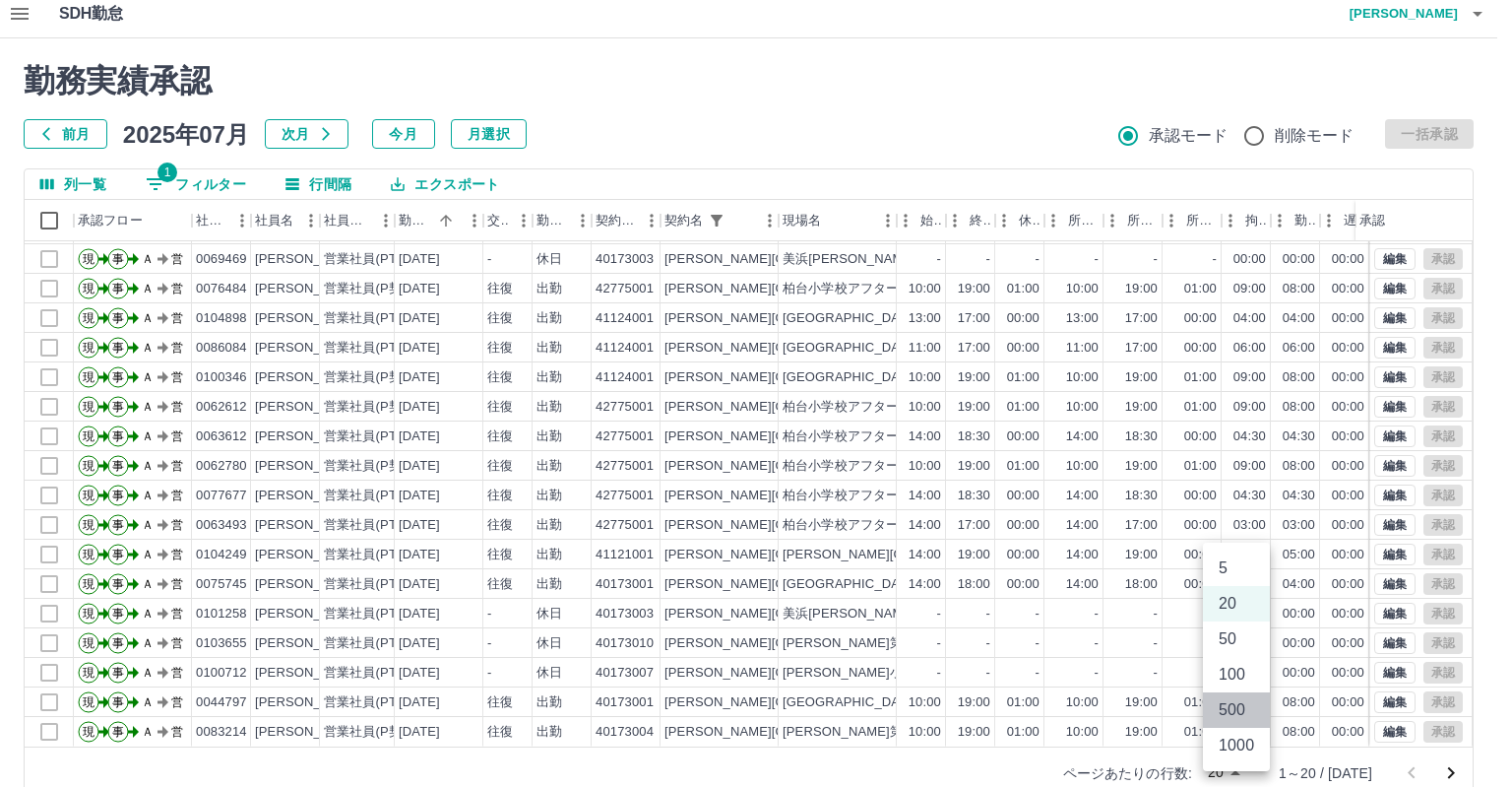 click on "500" at bounding box center [1236, 710] 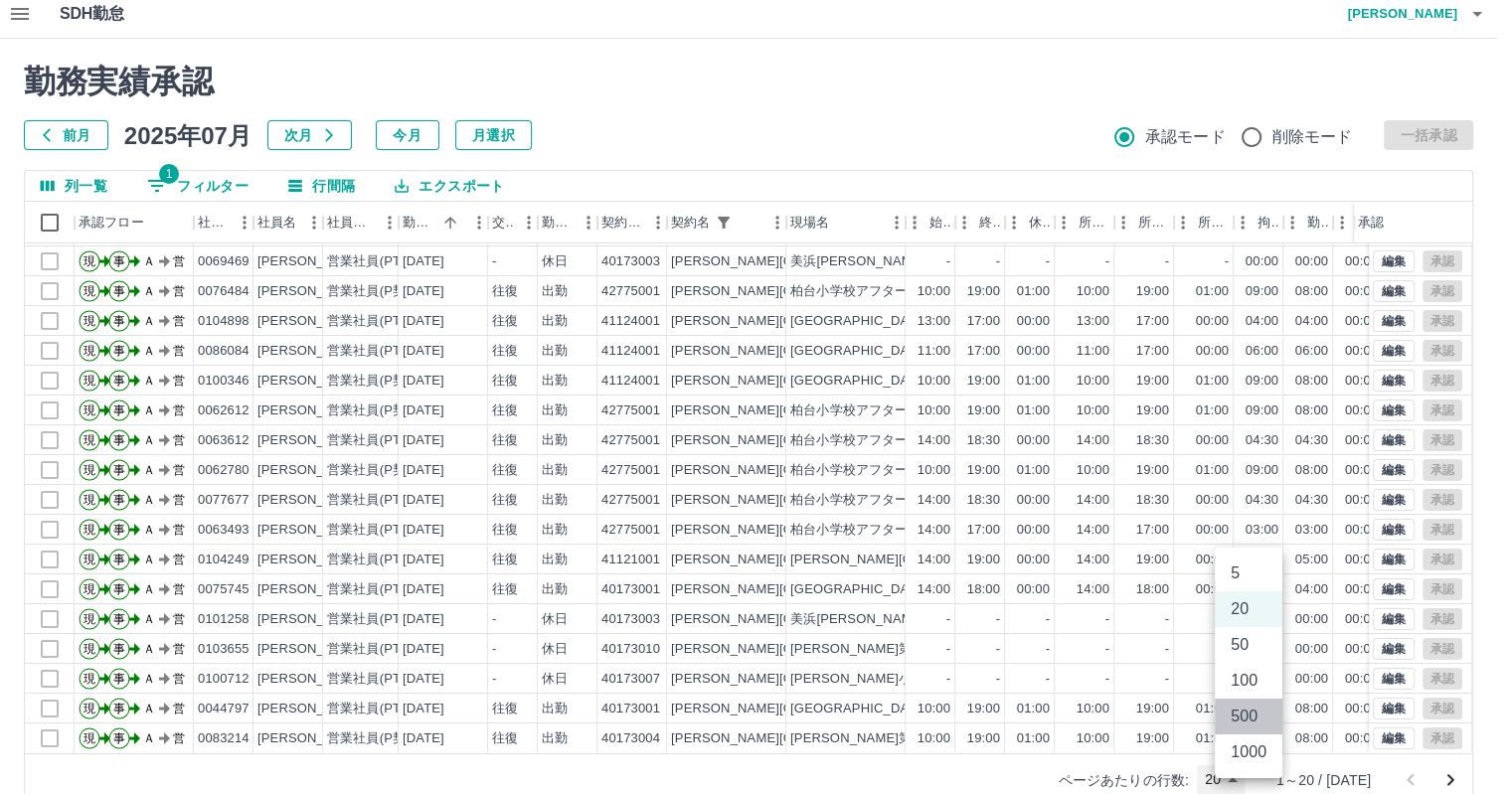 type on "***" 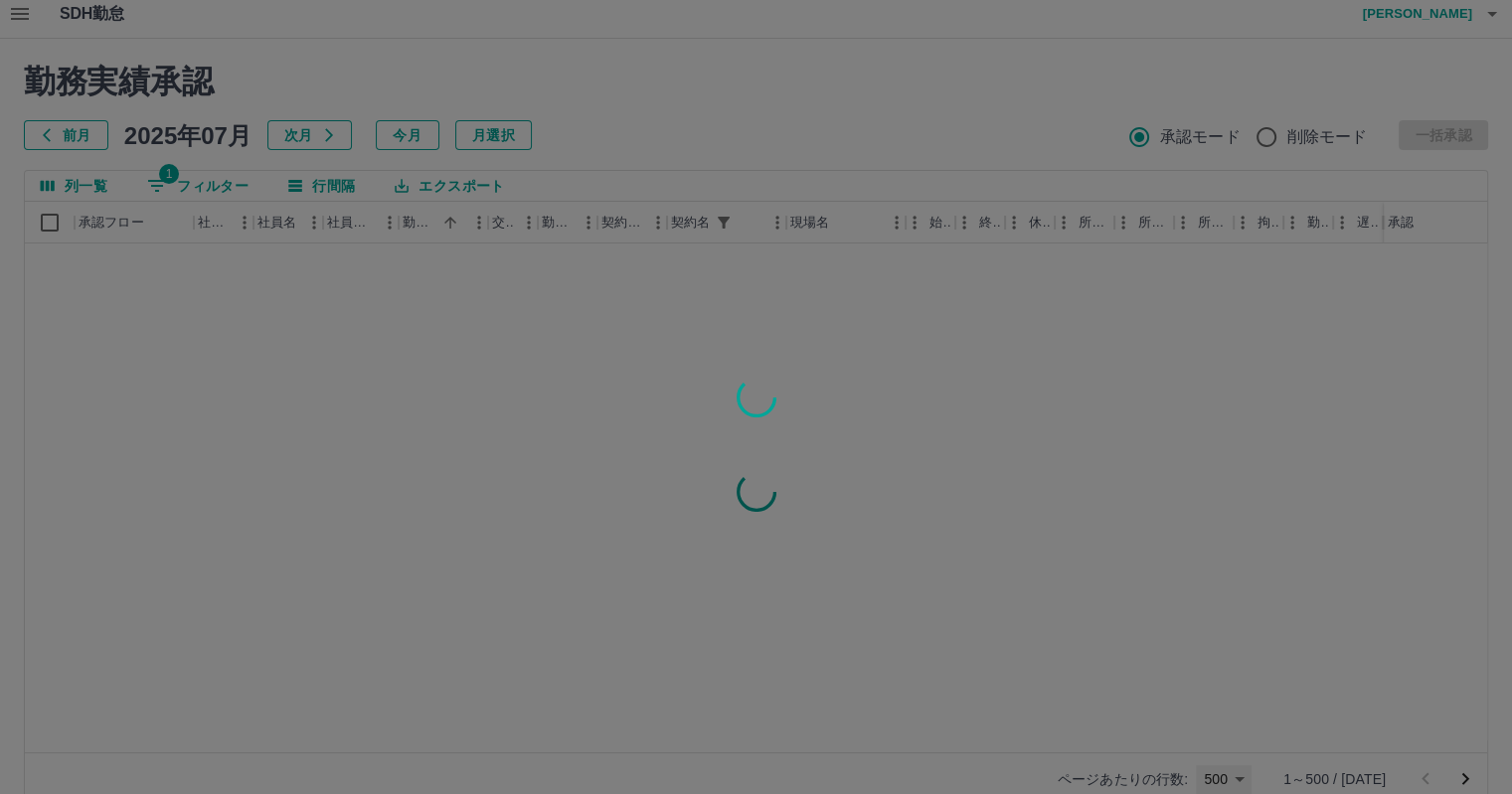 scroll, scrollTop: 0, scrollLeft: 0, axis: both 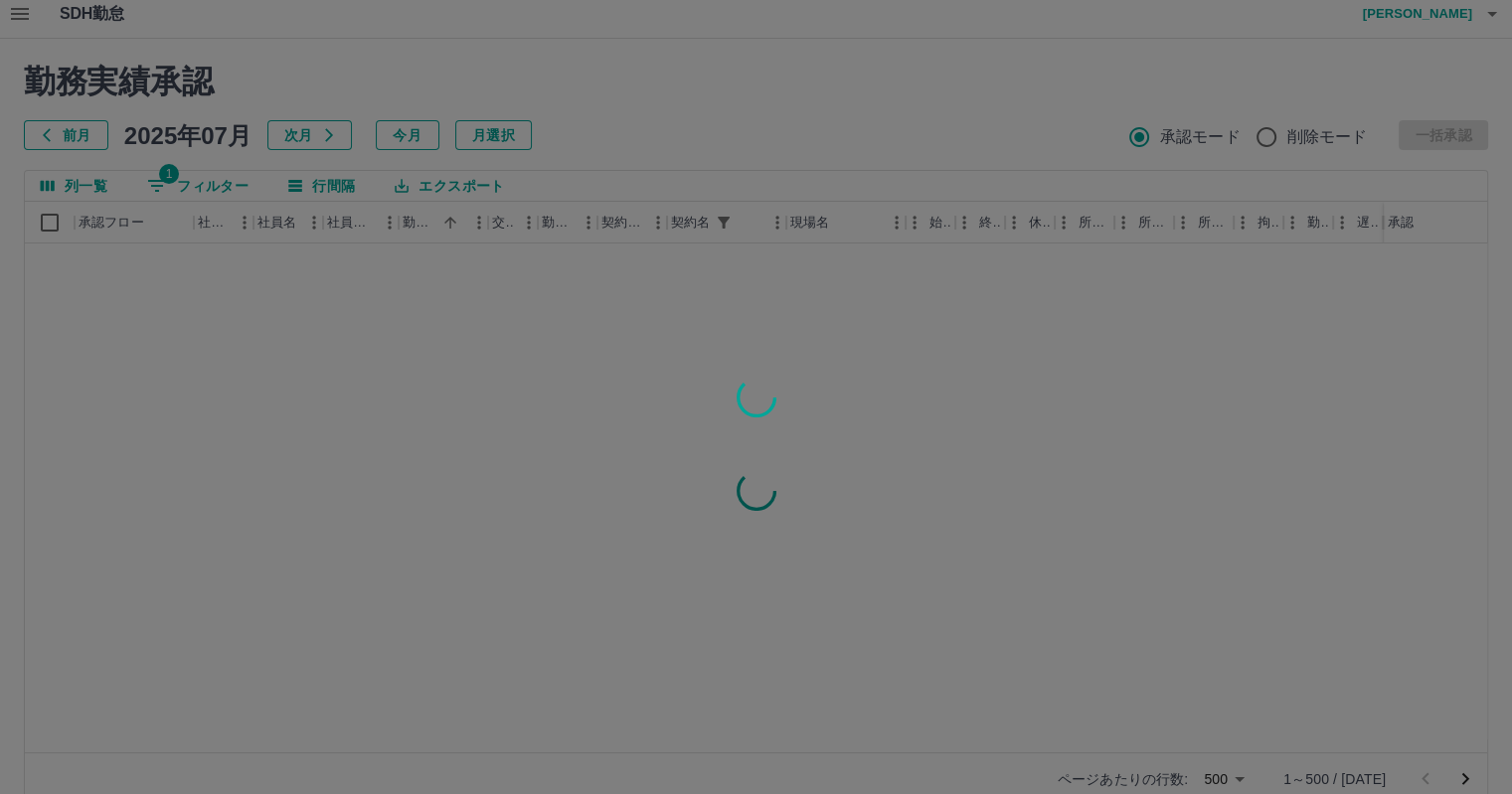 click at bounding box center [756, 397] 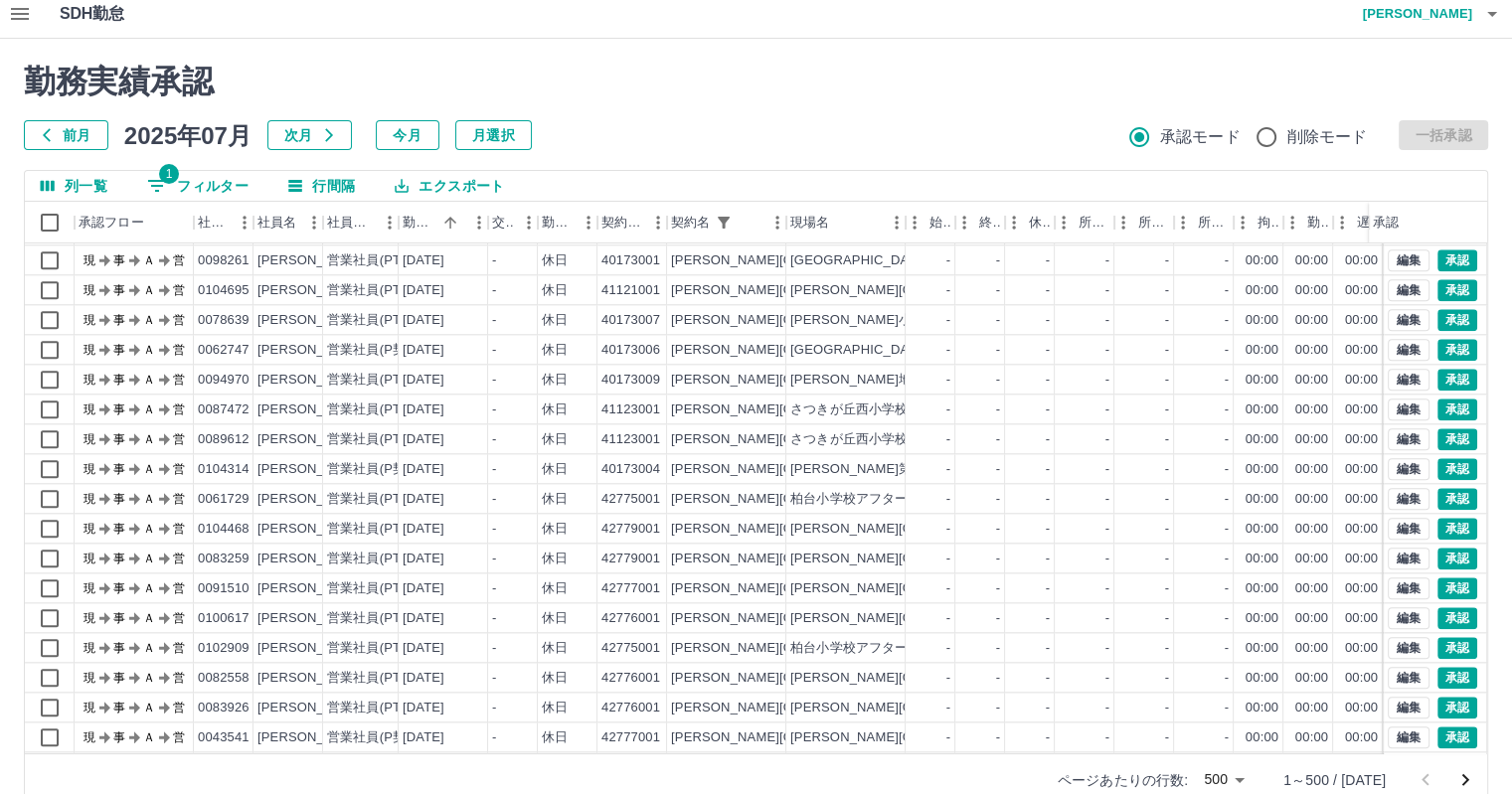 scroll, scrollTop: 2186, scrollLeft: 0, axis: vertical 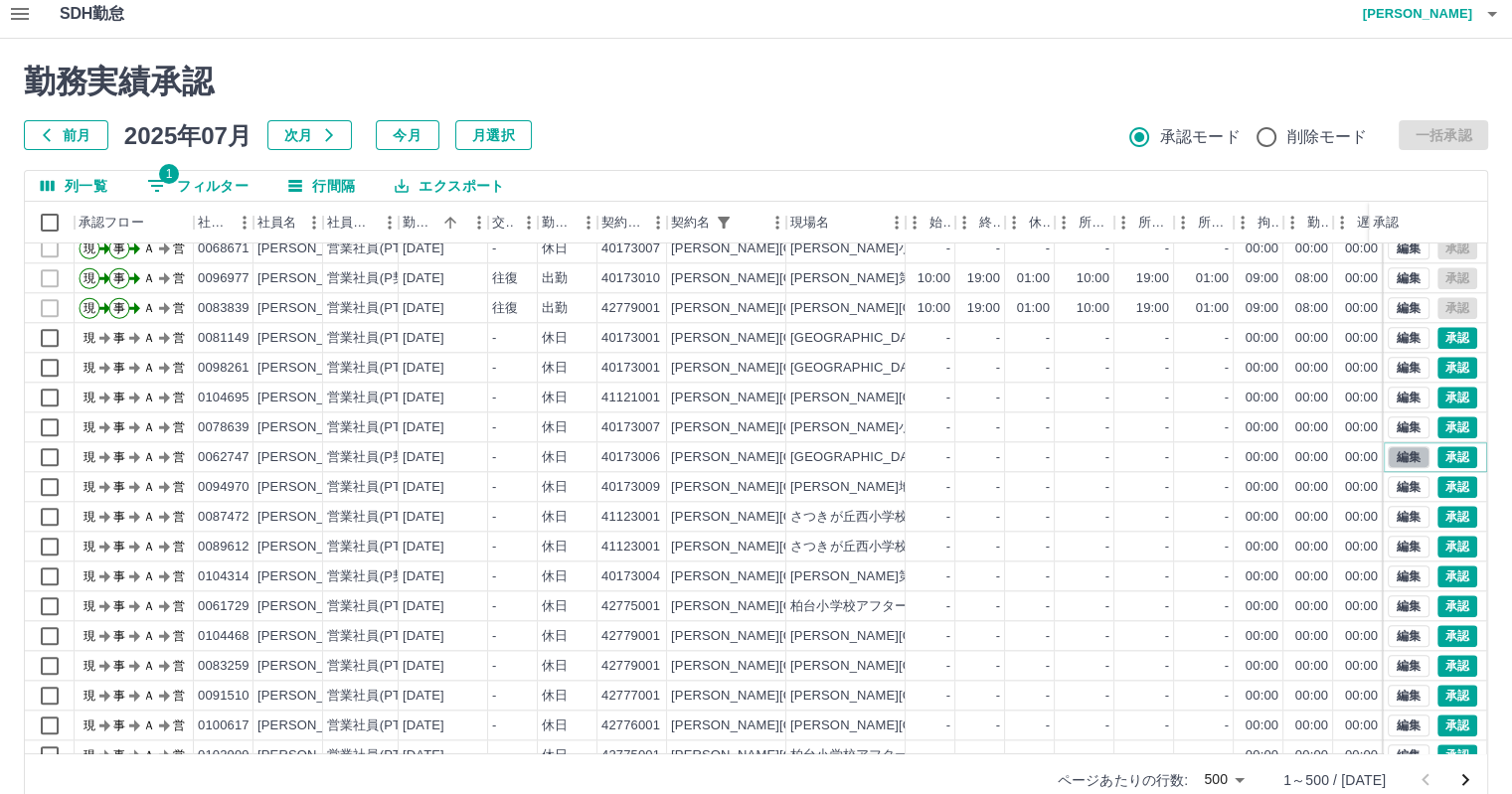 click on "編集" at bounding box center (1409, 457) 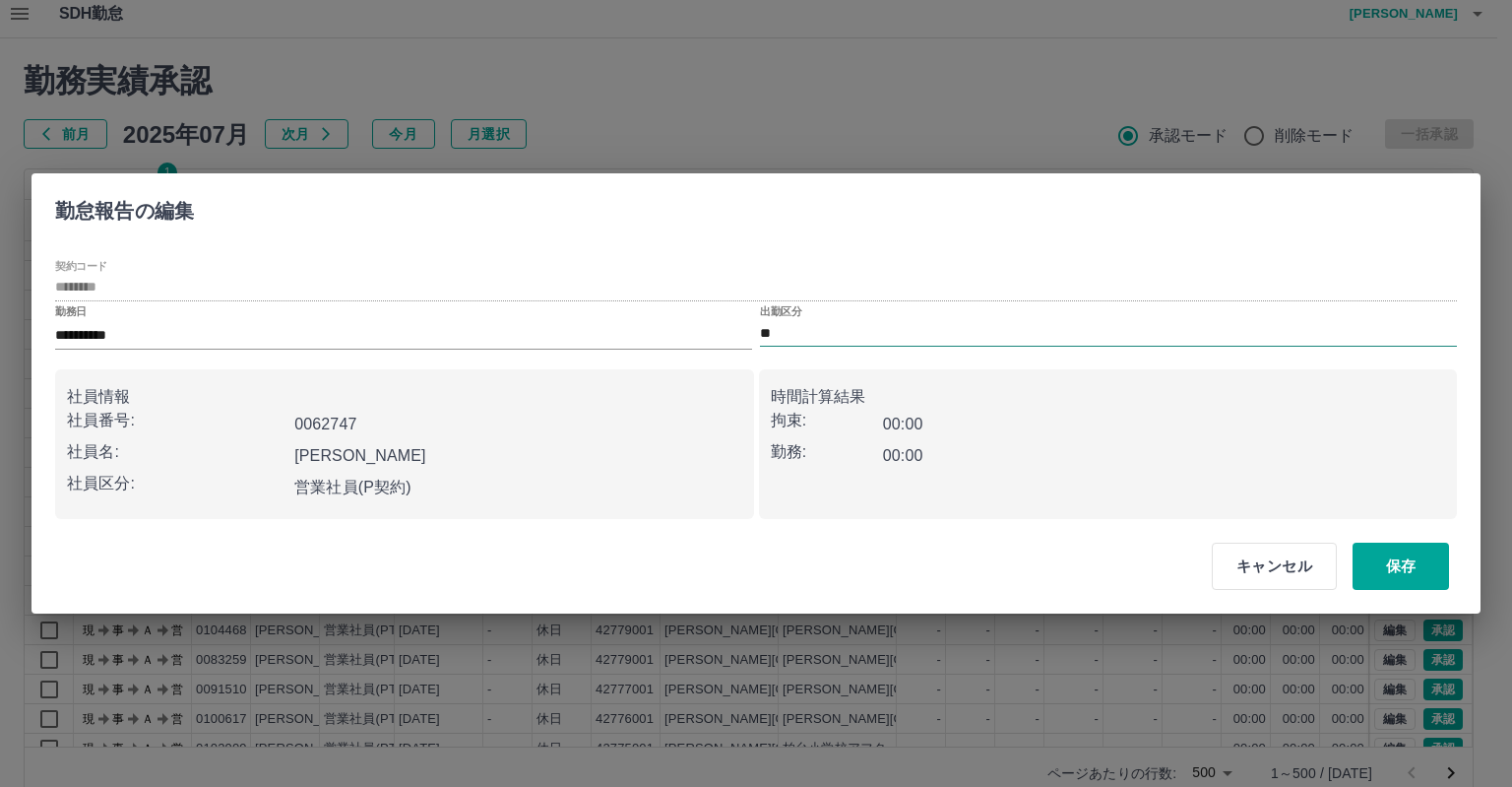click on "**" at bounding box center (1108, 333) 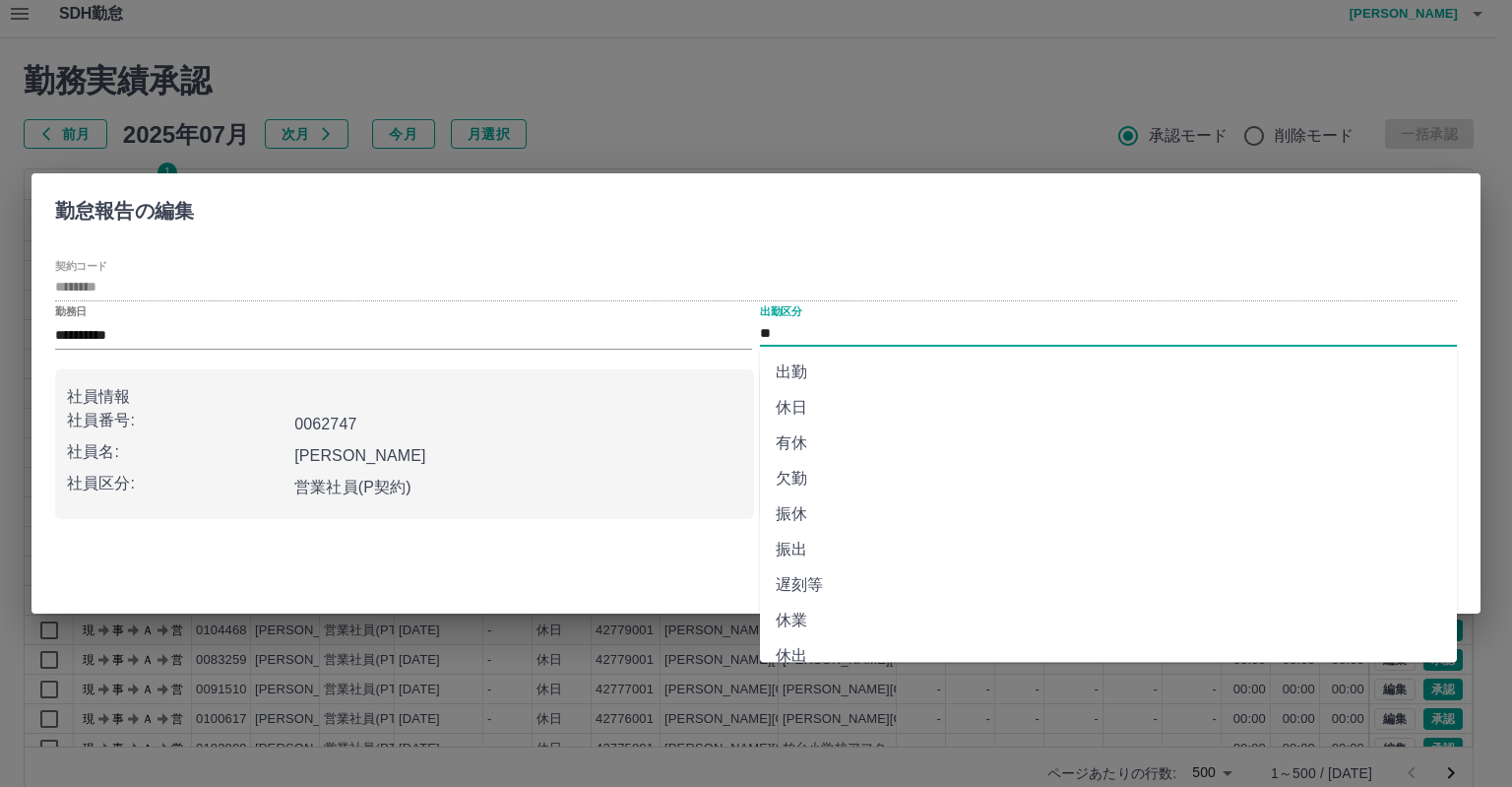 click on "出勤" at bounding box center (1108, 372) 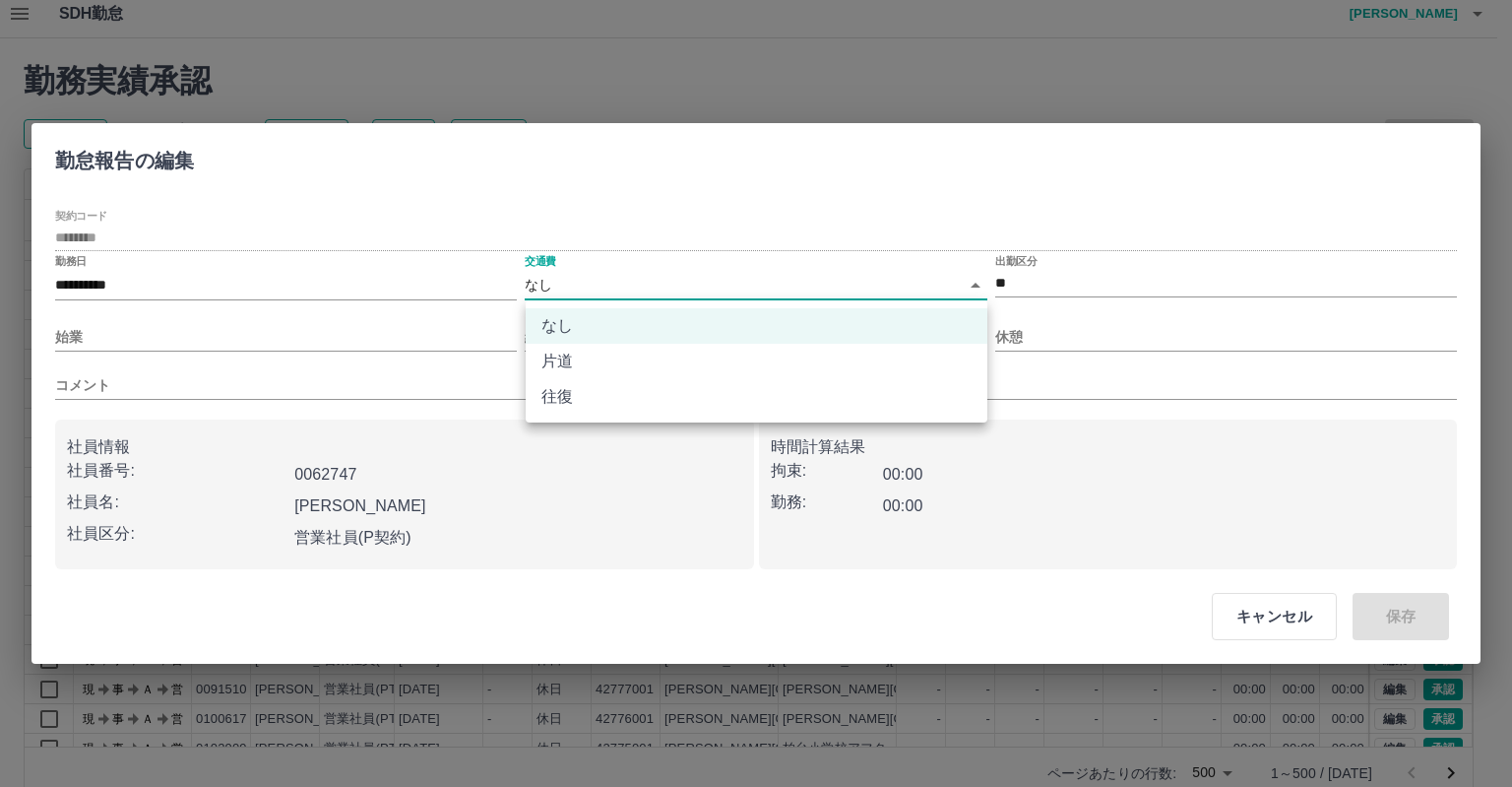 click on "SDH勤怠 村山　輝子 勤務実績承認 前月 2025年07月 次月 今月 月選択 承認モード 削除モード 一括承認 列一覧 1 フィルター 行間隔 エクスポート 承認フロー 社員番号 社員名 社員区分 勤務日 交通費 勤務区分 契約コード 契約名 現場名 始業 終業 休憩 所定開始 所定終業 所定休憩 拘束 勤務 遅刻等 コメント ステータス 承認 現 事 Ａ 営 0100216 吉本　瑠花 営業社員(PT契約) 2025-07-01 往復 出勤 41122001 千葉市 さつきが丘東小学校アフタースクール 14:00 18:00 00:00 14:00 18:00 00:00 04:00 04:00 00:00 AM承認待 現 事 Ａ 営 0083257 杉原　真紀 営業社員(PT契約) 2025-07-01 往復 出勤 42779001 千葉市 高浜海浜小学校アフタースクールA 10:00 18:30 01:00 10:00 18:30 01:00 08:30 07:30 00:00 AM承認待 現 事 Ａ 営 0068671 釜萢　仁美 営業社員(PT契約) 2025-07-01  -  休日 40173007 千葉市 真砂東小学校子どもルーム - - -" at bounding box center [756, 406] 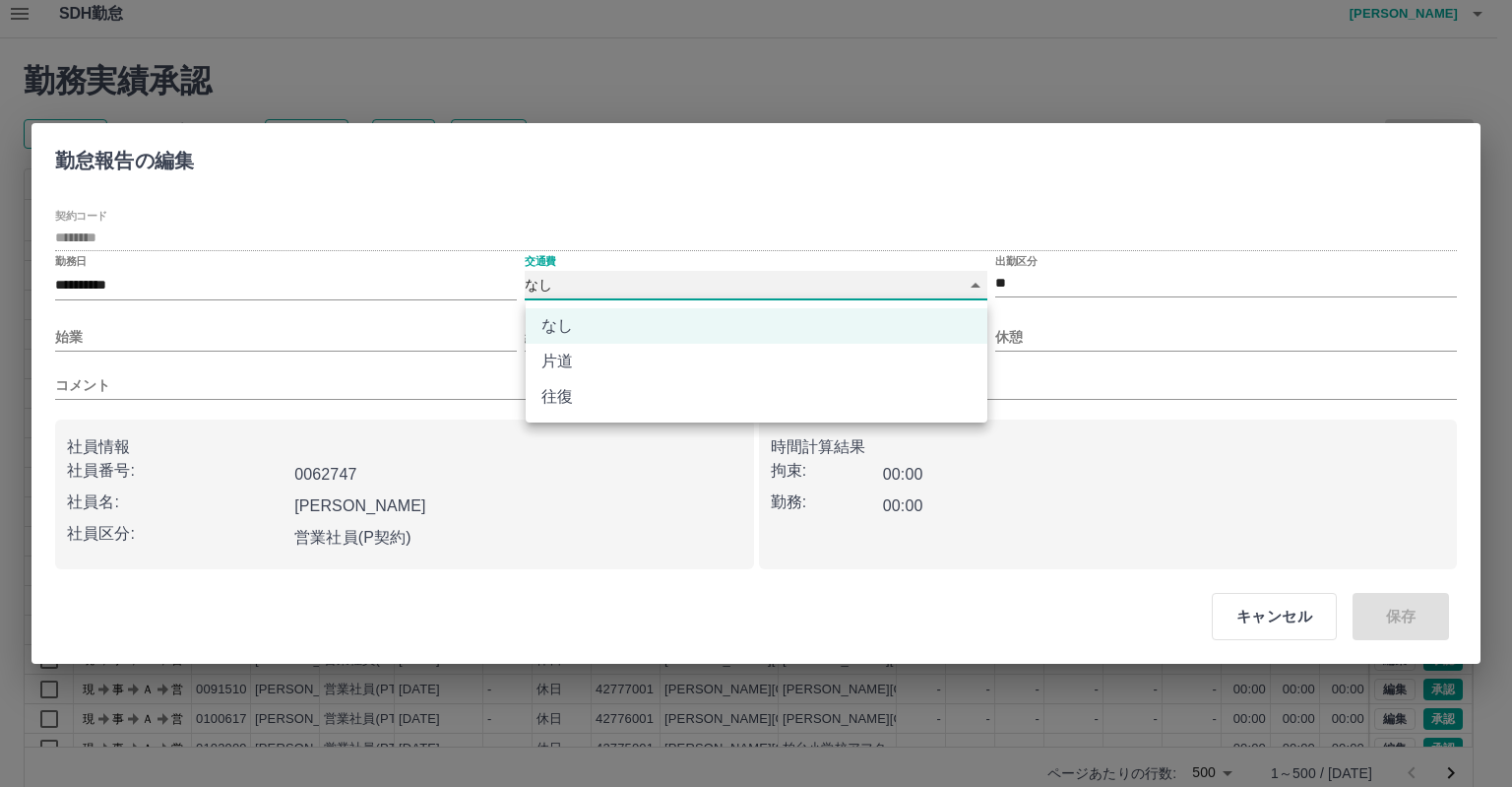 type on "******" 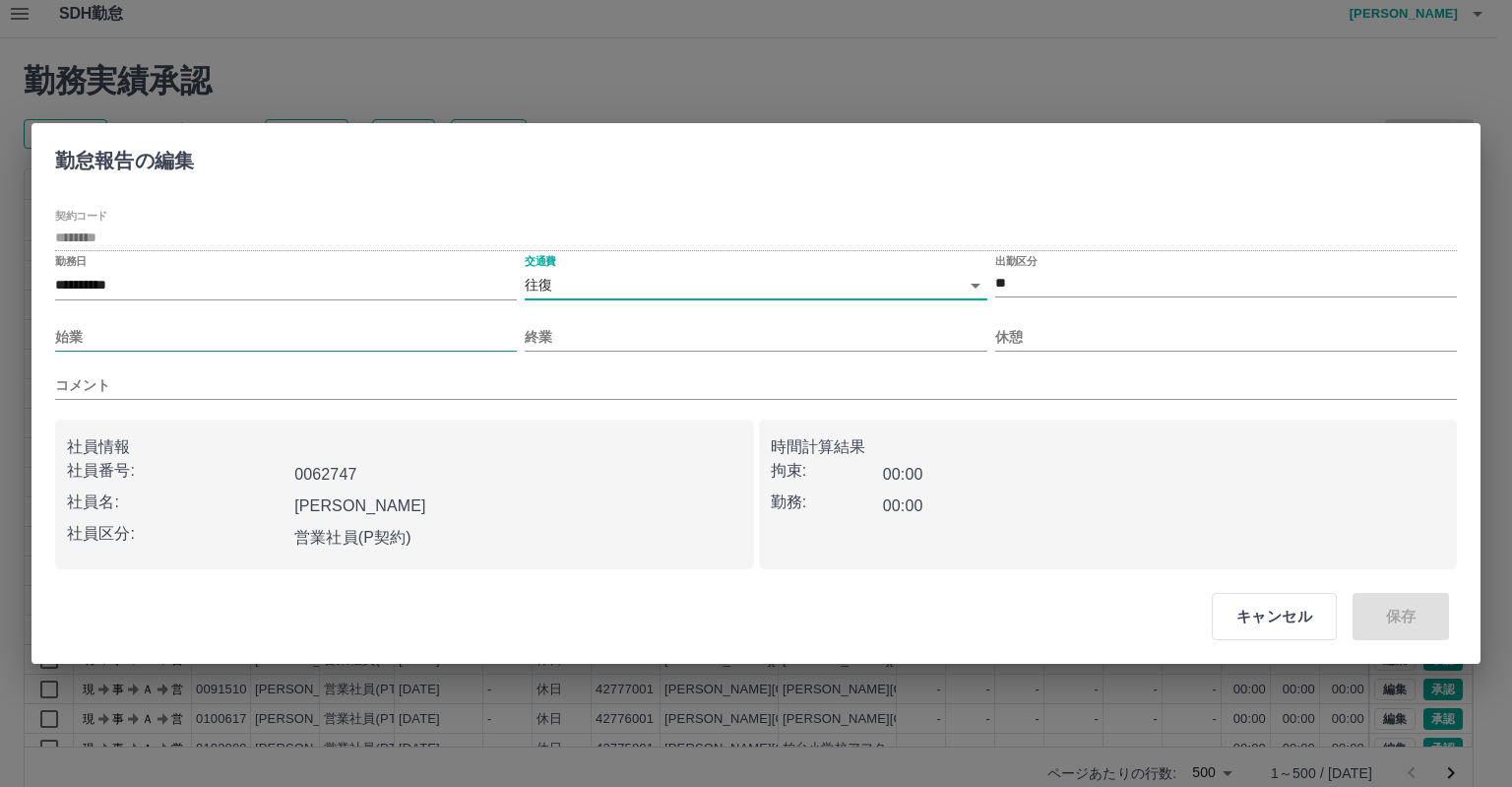 click on "始業" at bounding box center [285, 337] 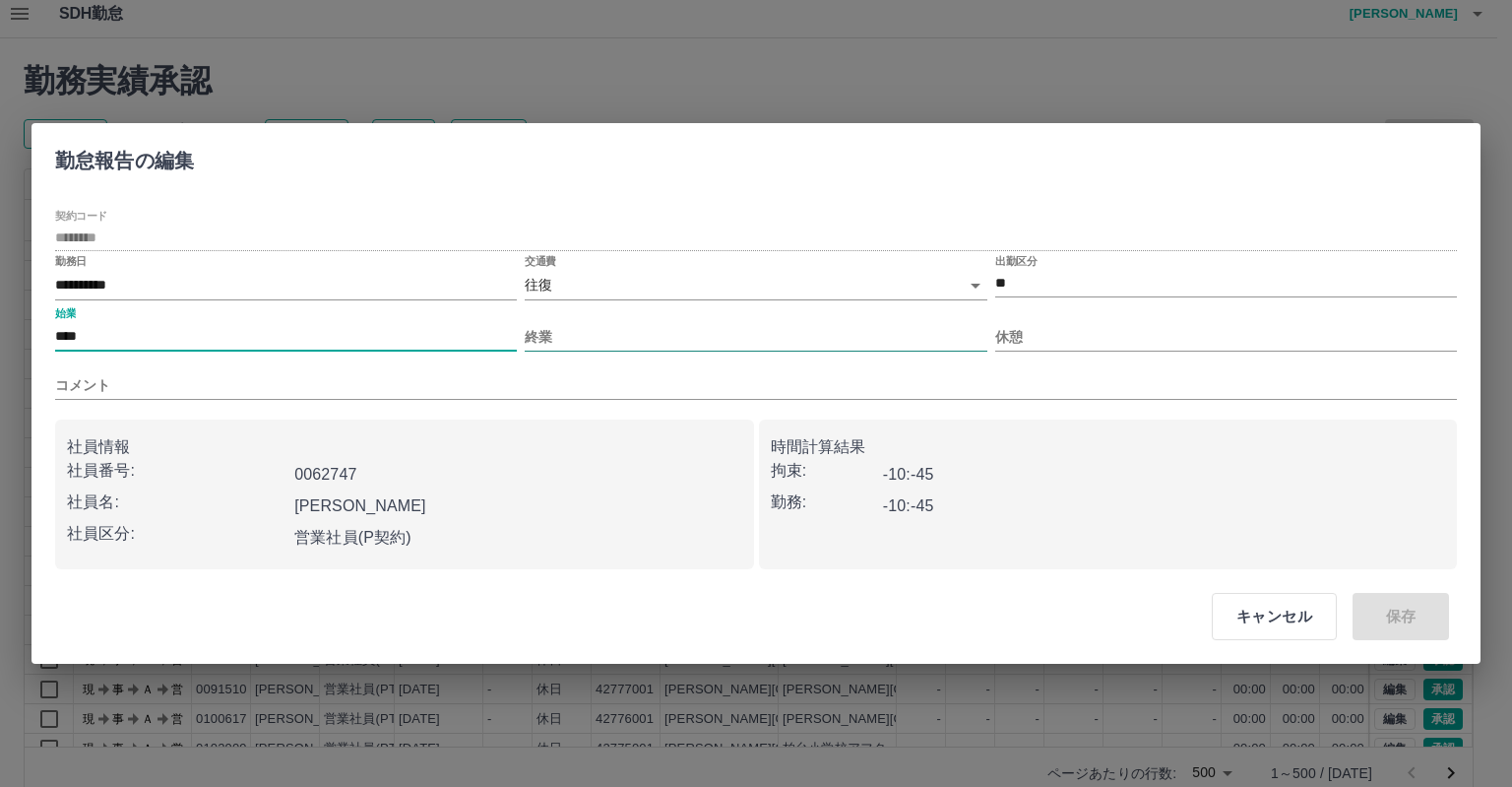 type on "****" 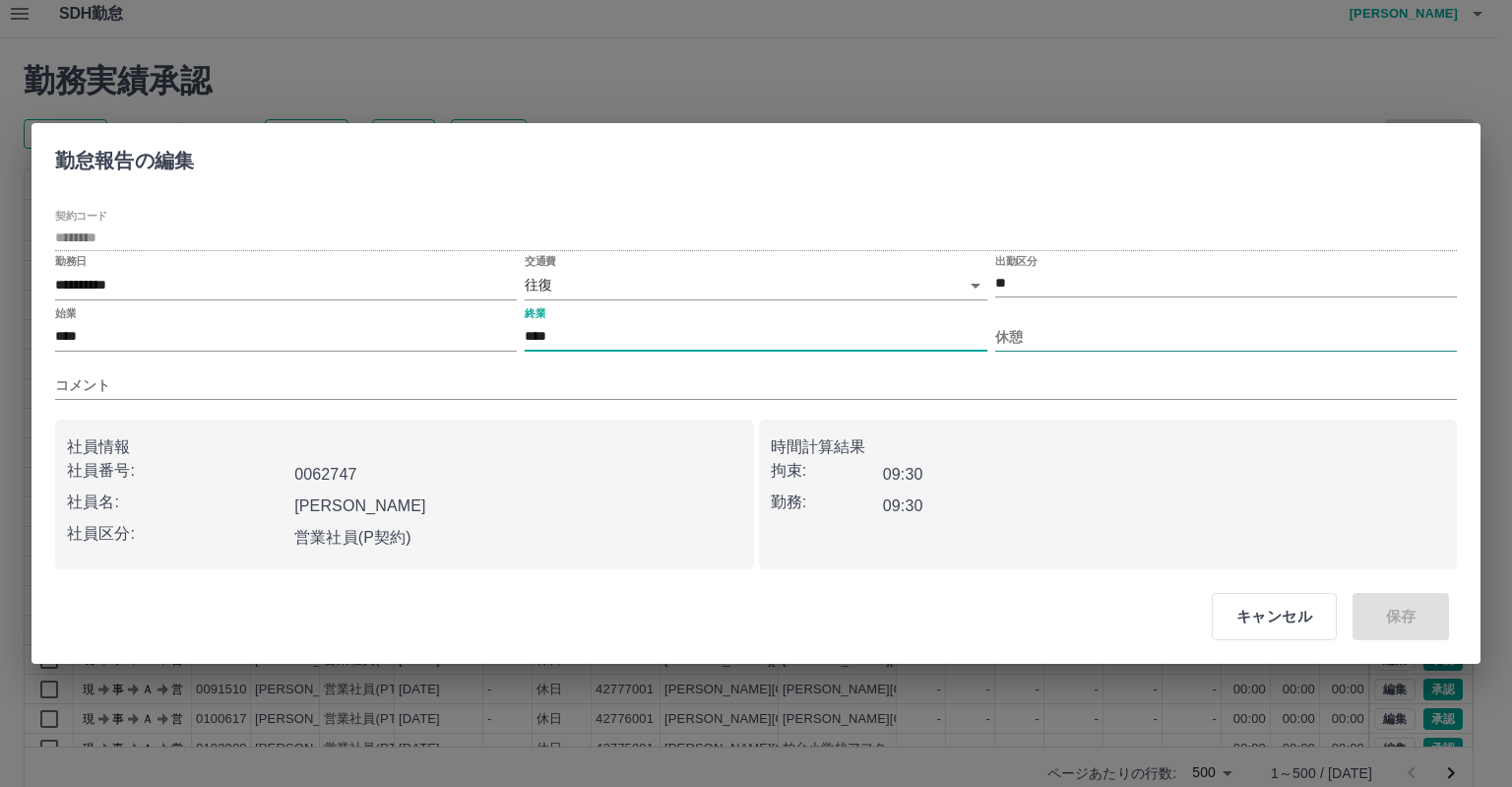 type on "****" 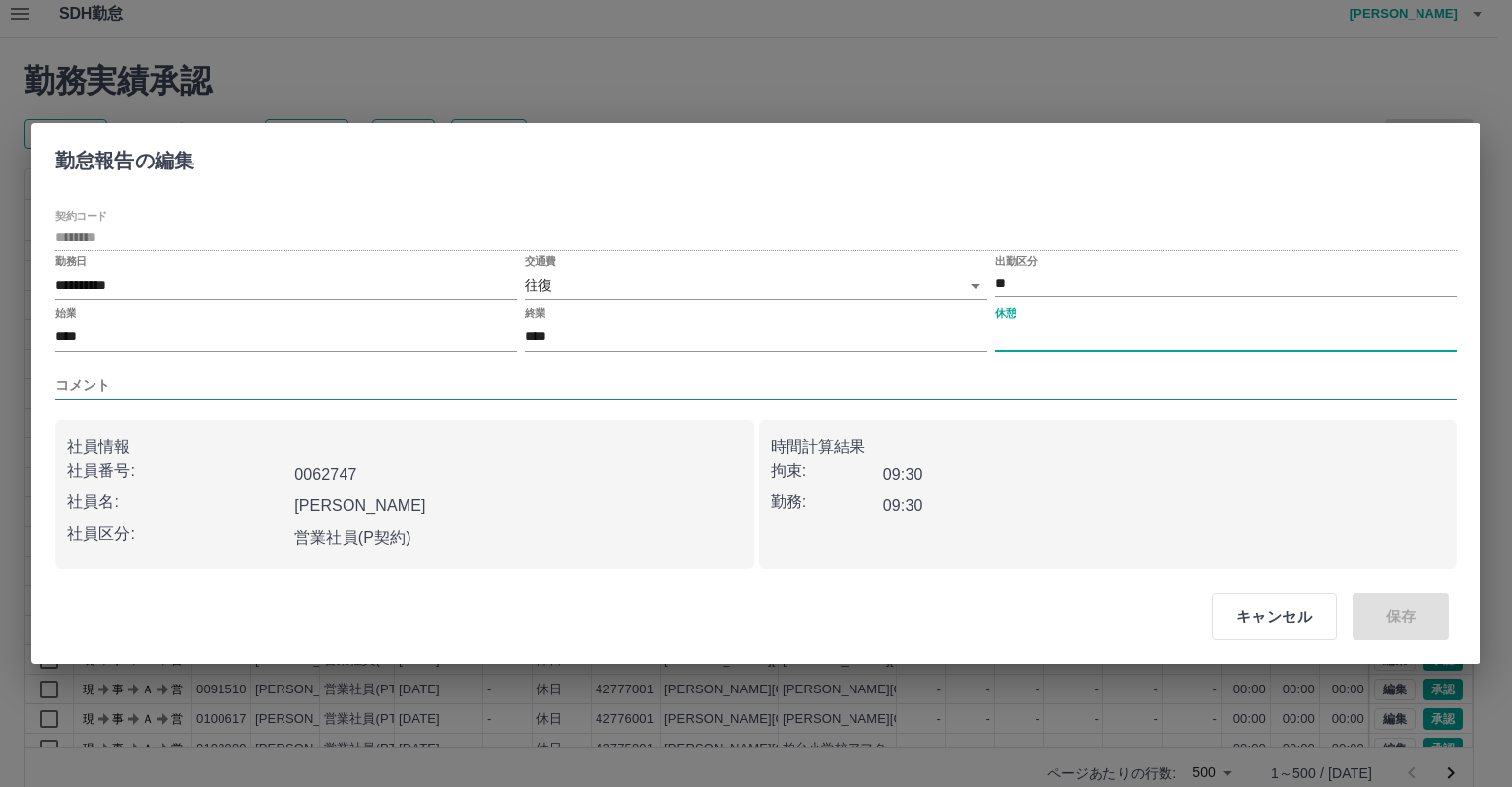 type on "****" 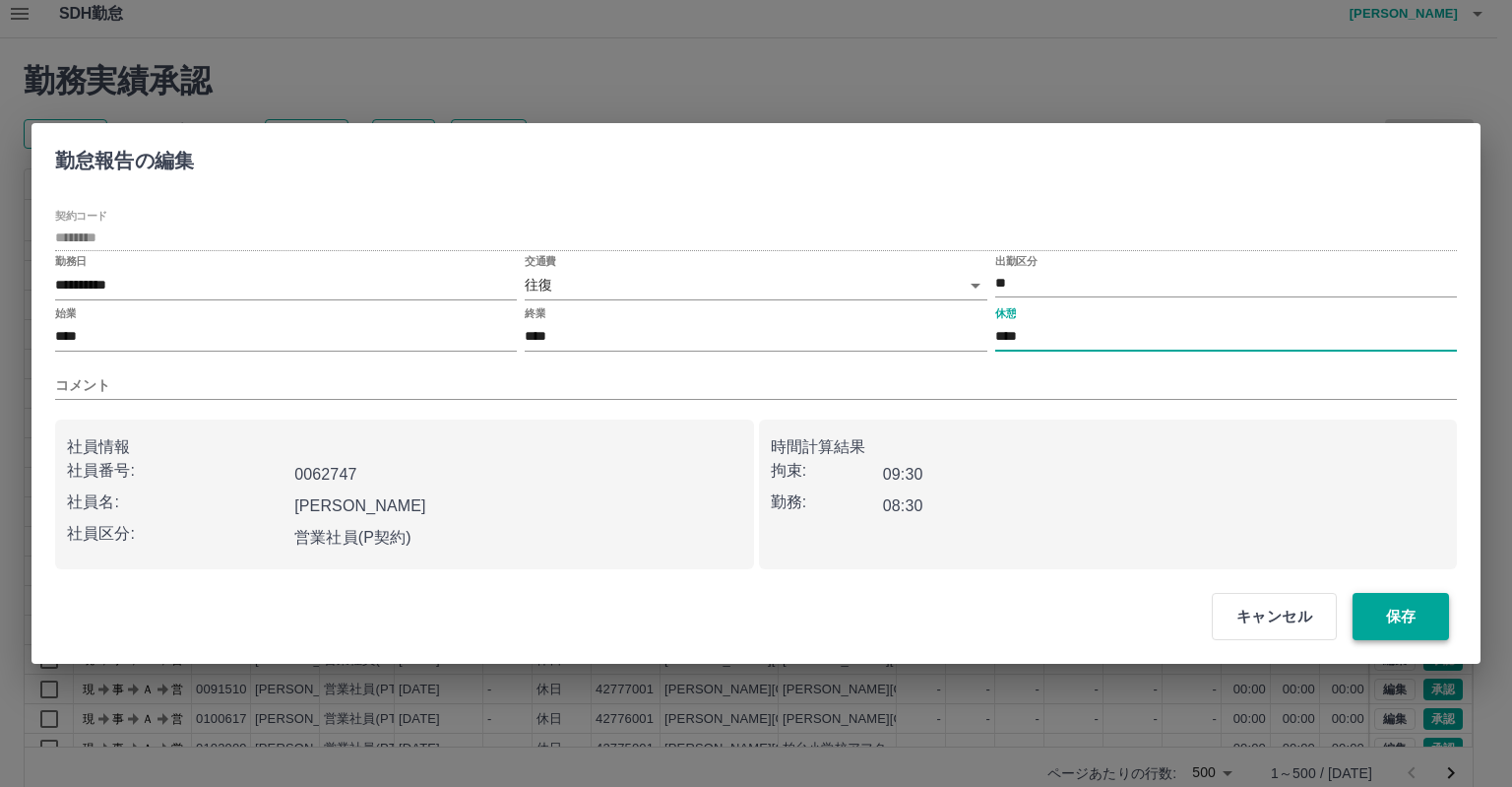 click on "保存" at bounding box center (1401, 617) 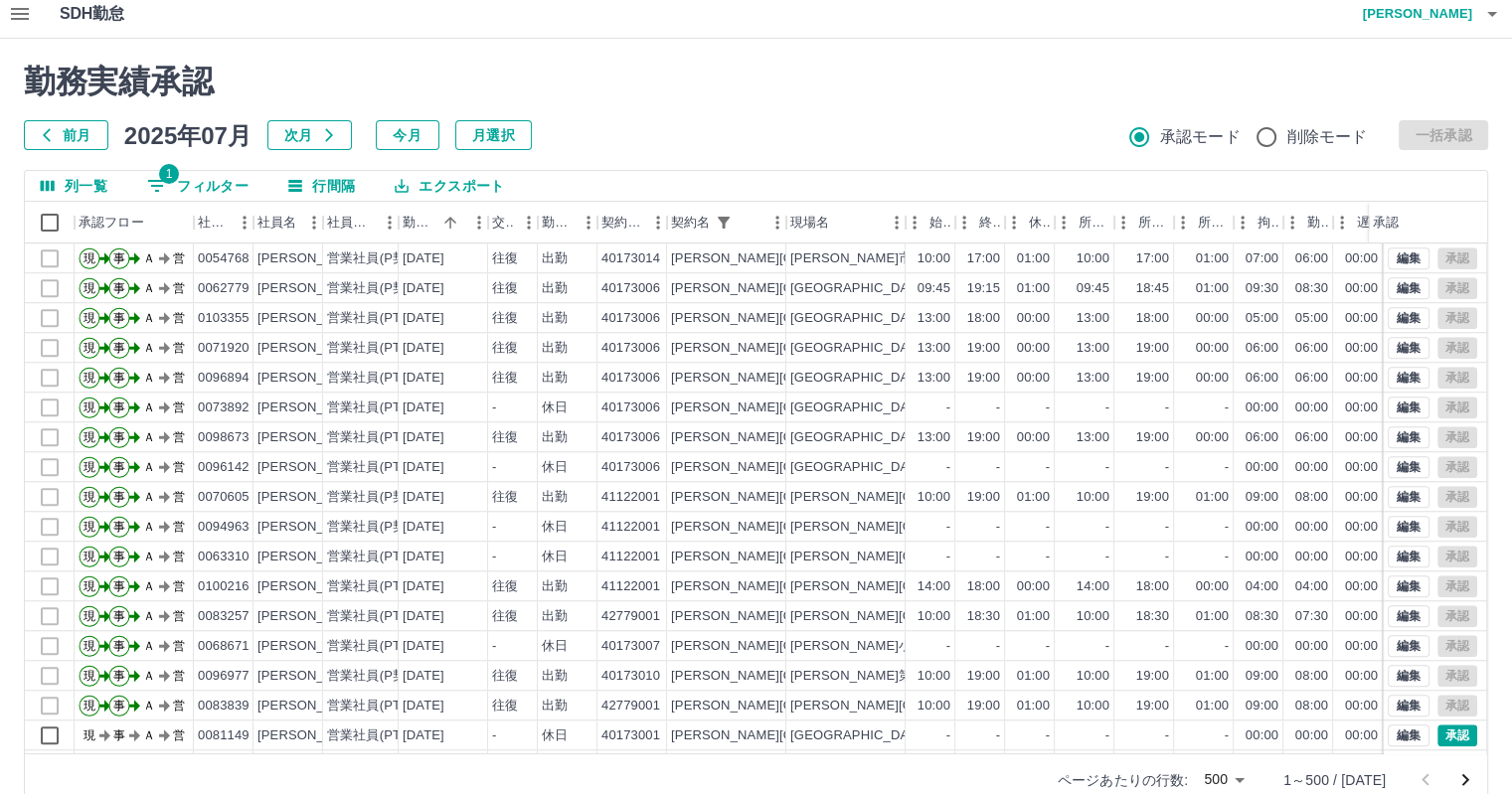 scroll, scrollTop: 1590, scrollLeft: 0, axis: vertical 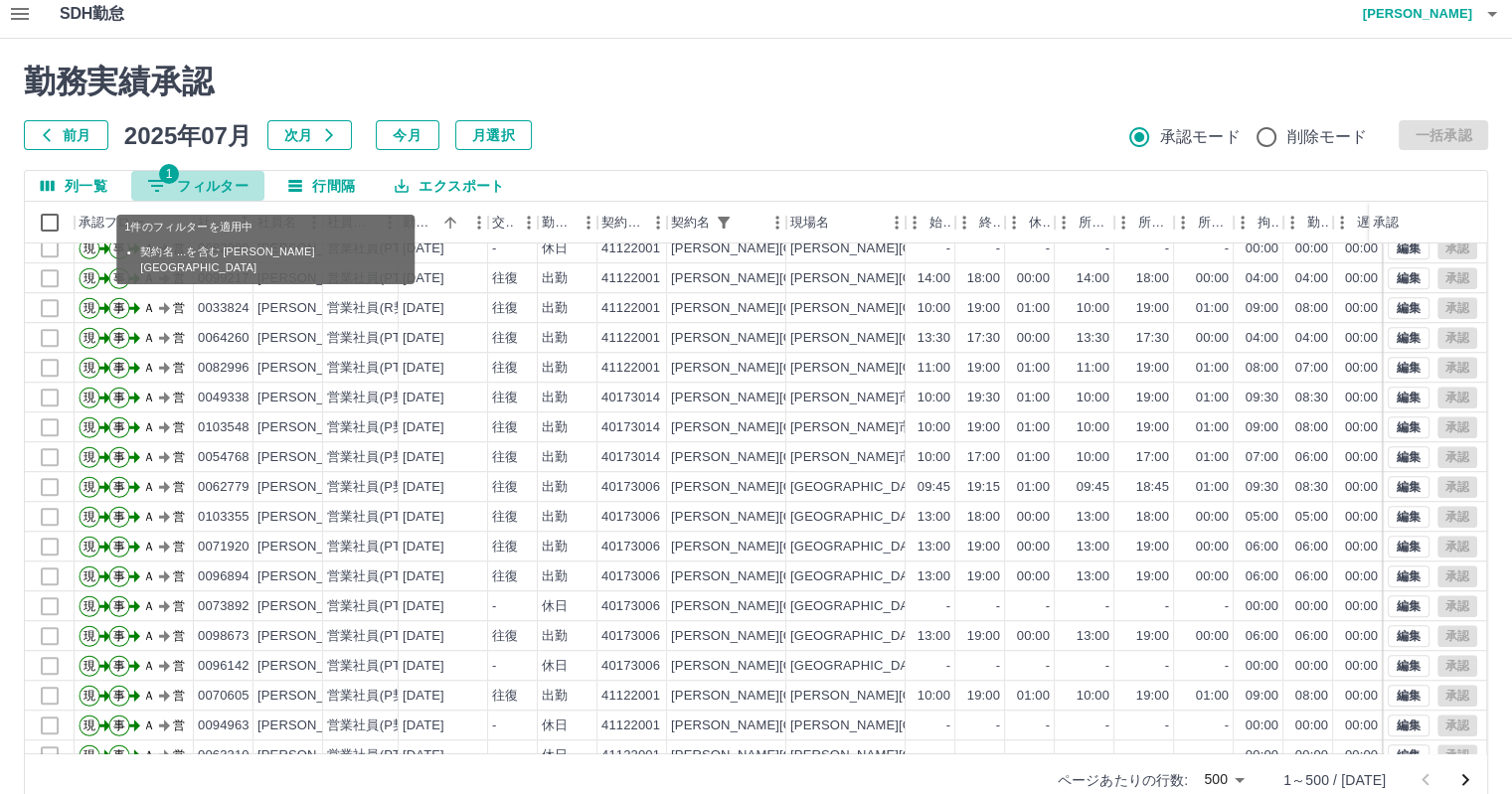 click on "1 フィルター" at bounding box center (198, 186) 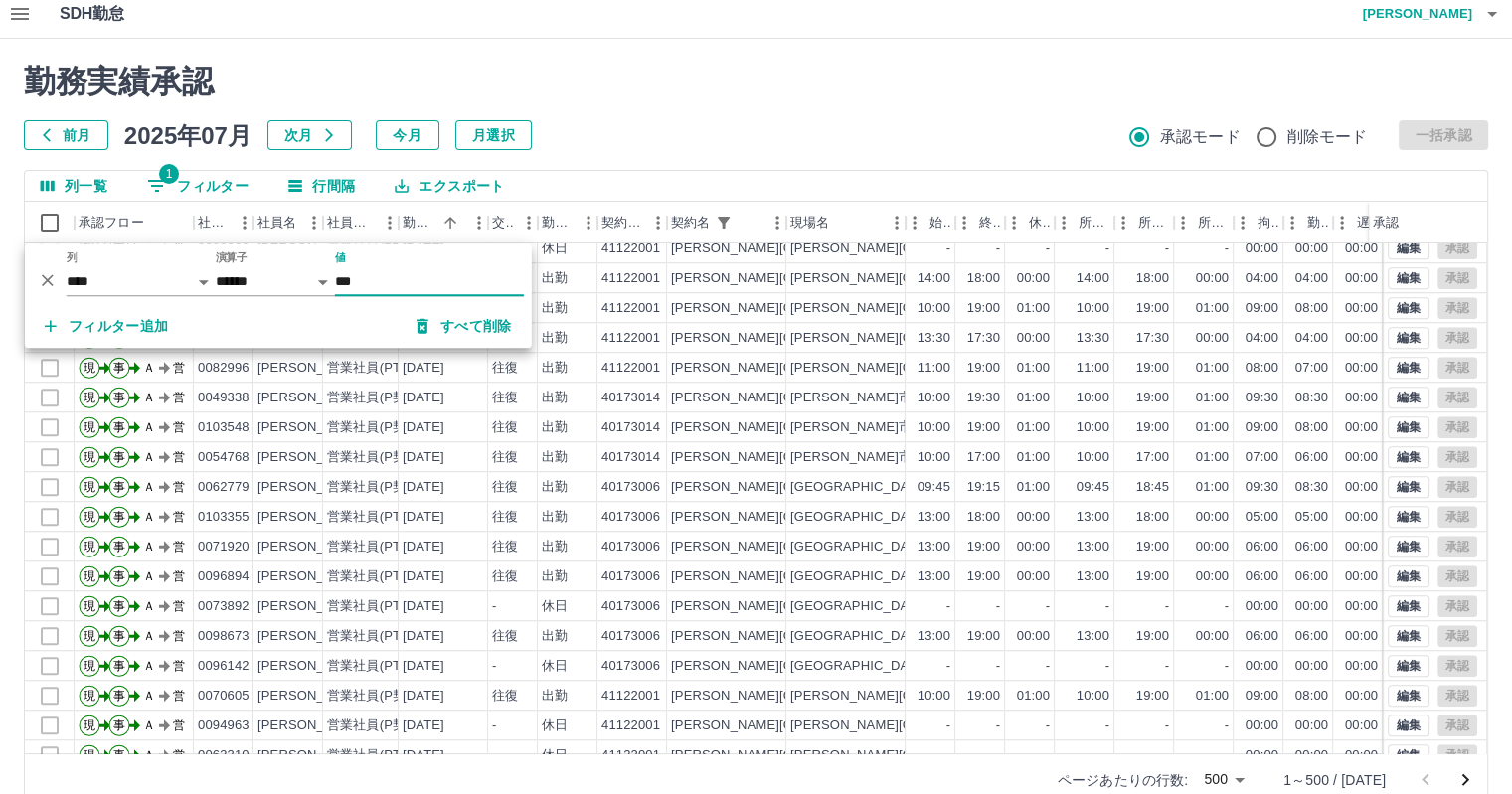 click on "フィルター追加" at bounding box center (106, 326) 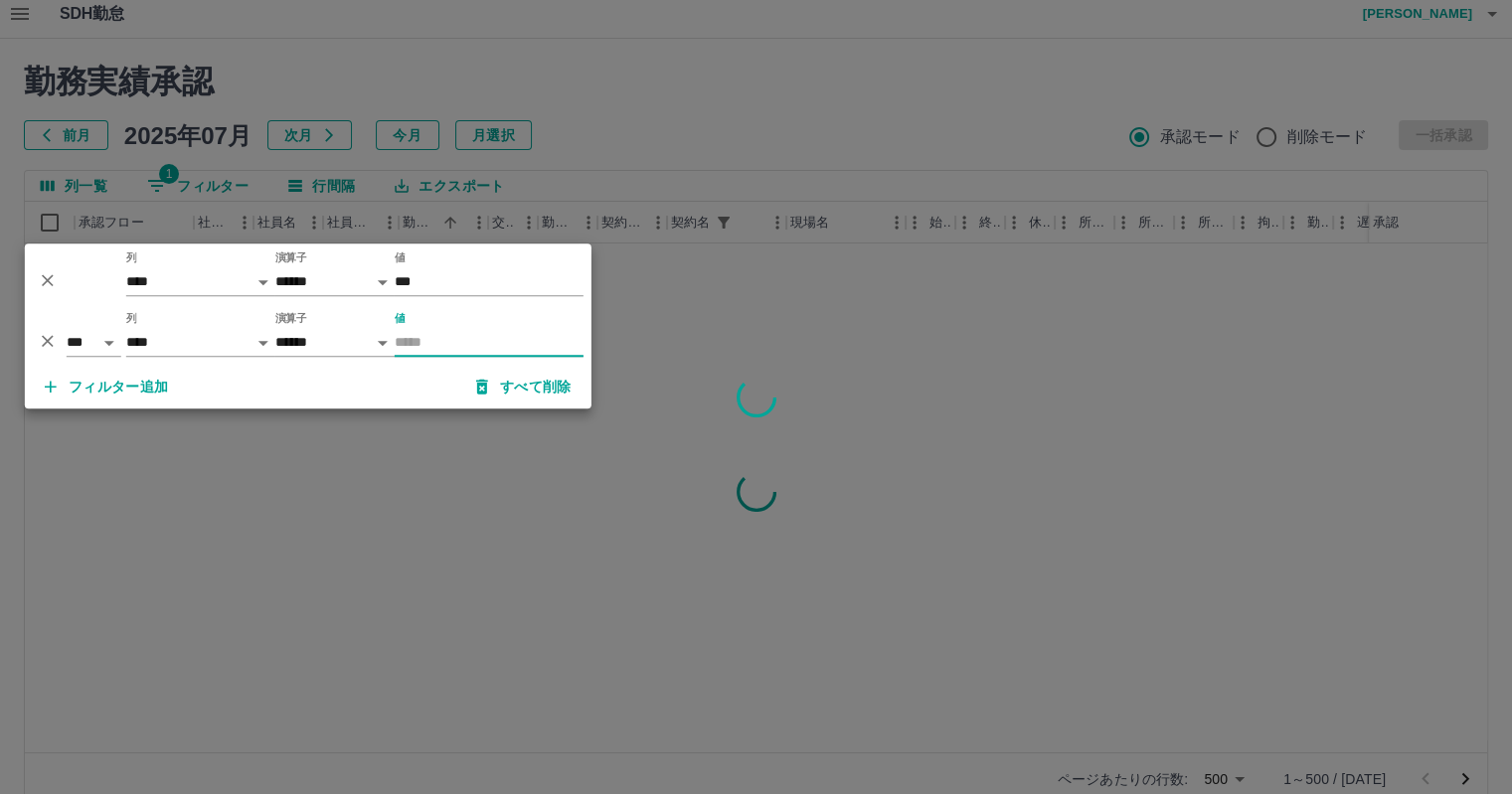 scroll, scrollTop: 0, scrollLeft: 0, axis: both 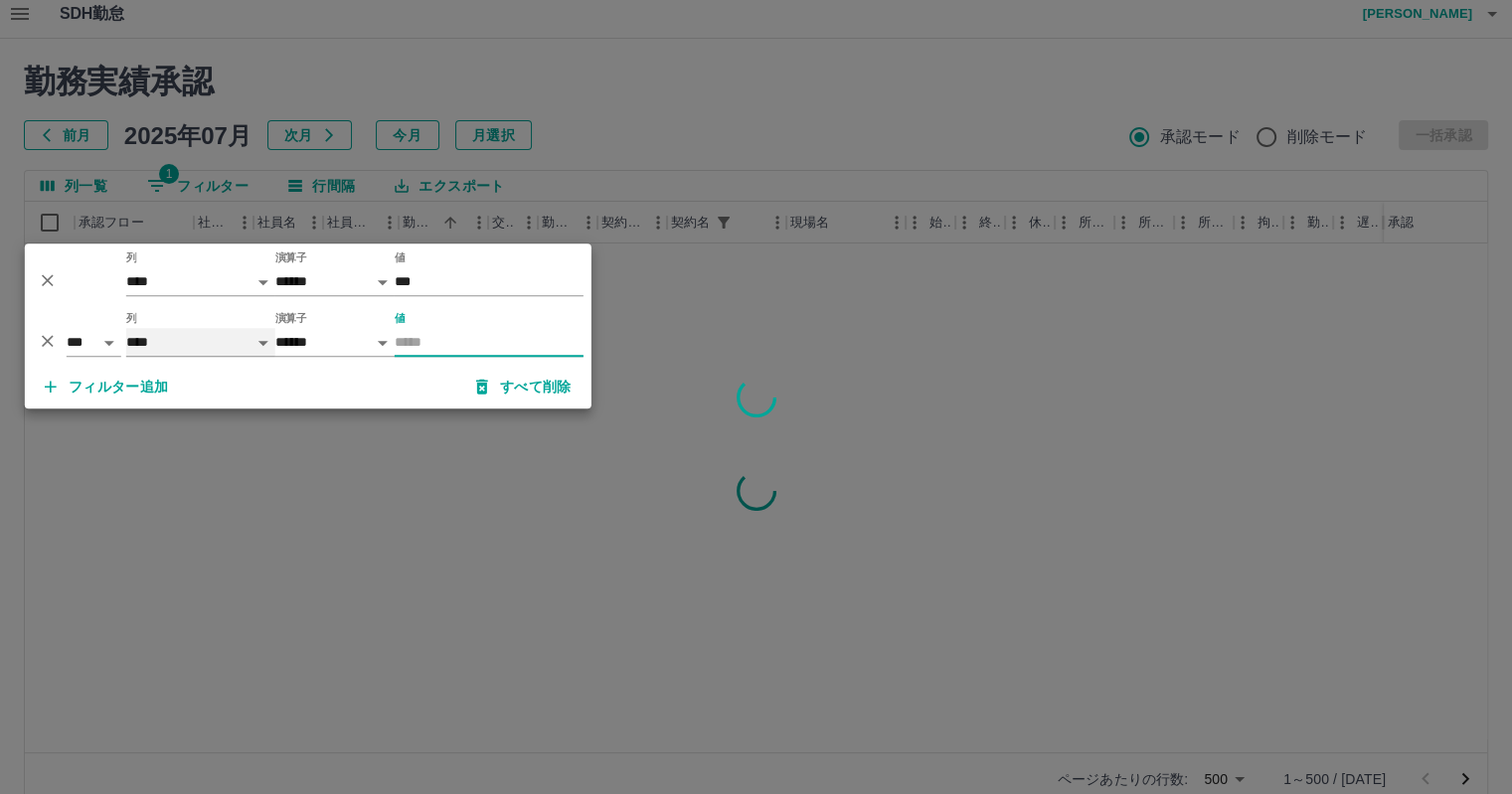 click on "**** *** **** *** *** **** ***** *** *** ** ** ** **** **** **** ** ** *** **** *****" at bounding box center (201, 342) 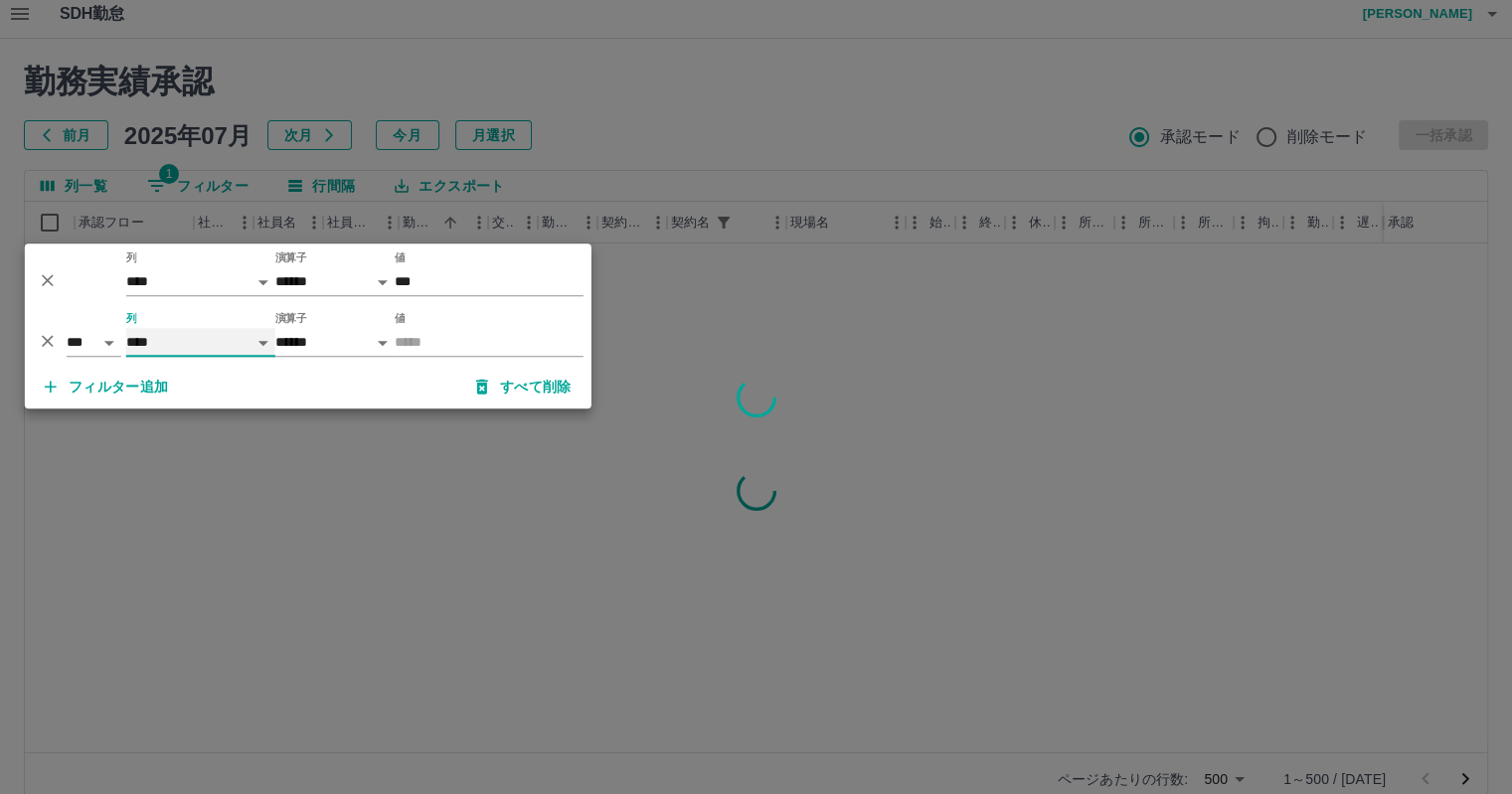 click on "**** *** **** *** *** **** ***** *** *** ** ** ** **** **** **** ** ** *** **** *****" at bounding box center (201, 342) 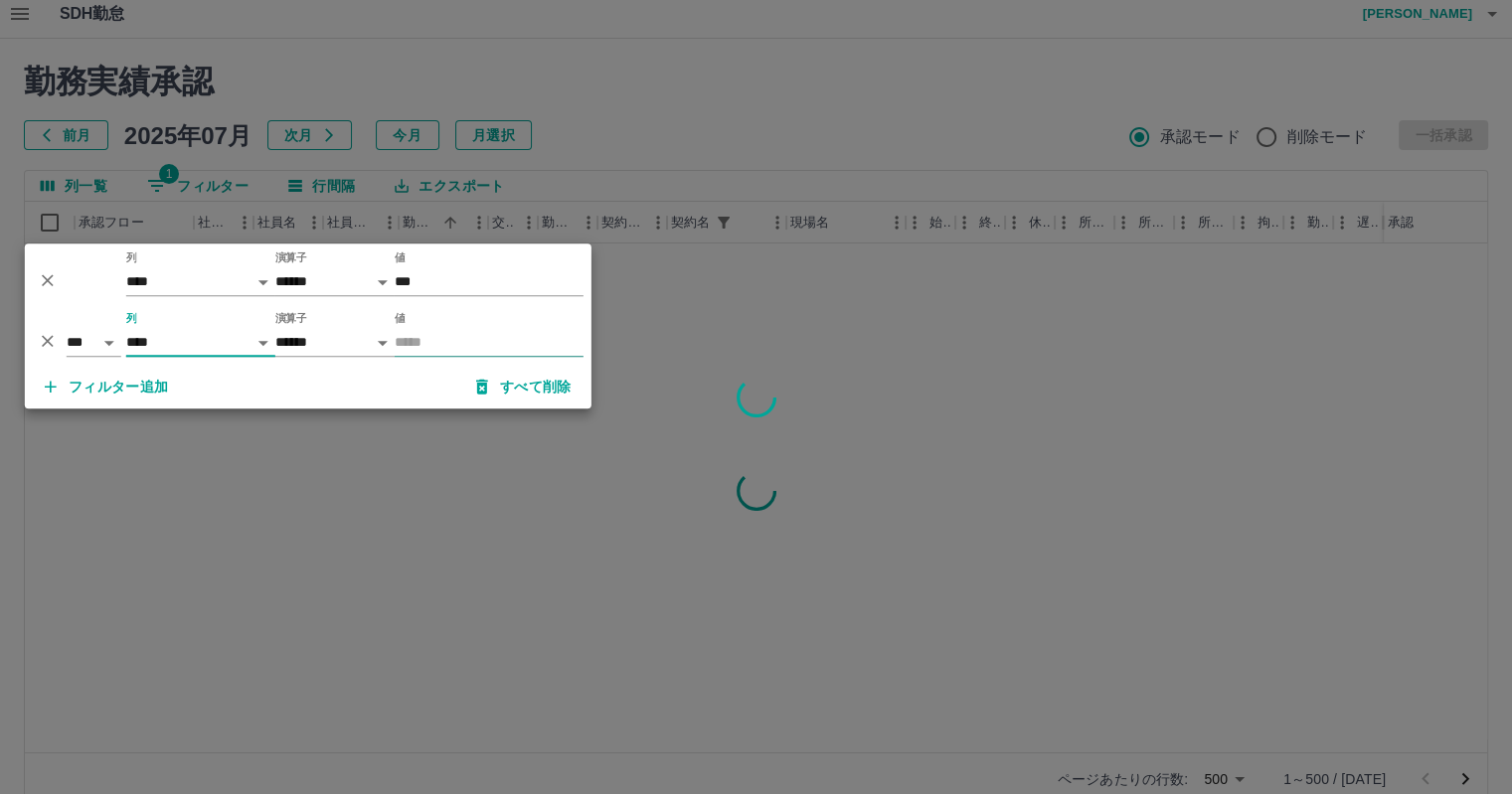 click on "値" at bounding box center [489, 342] 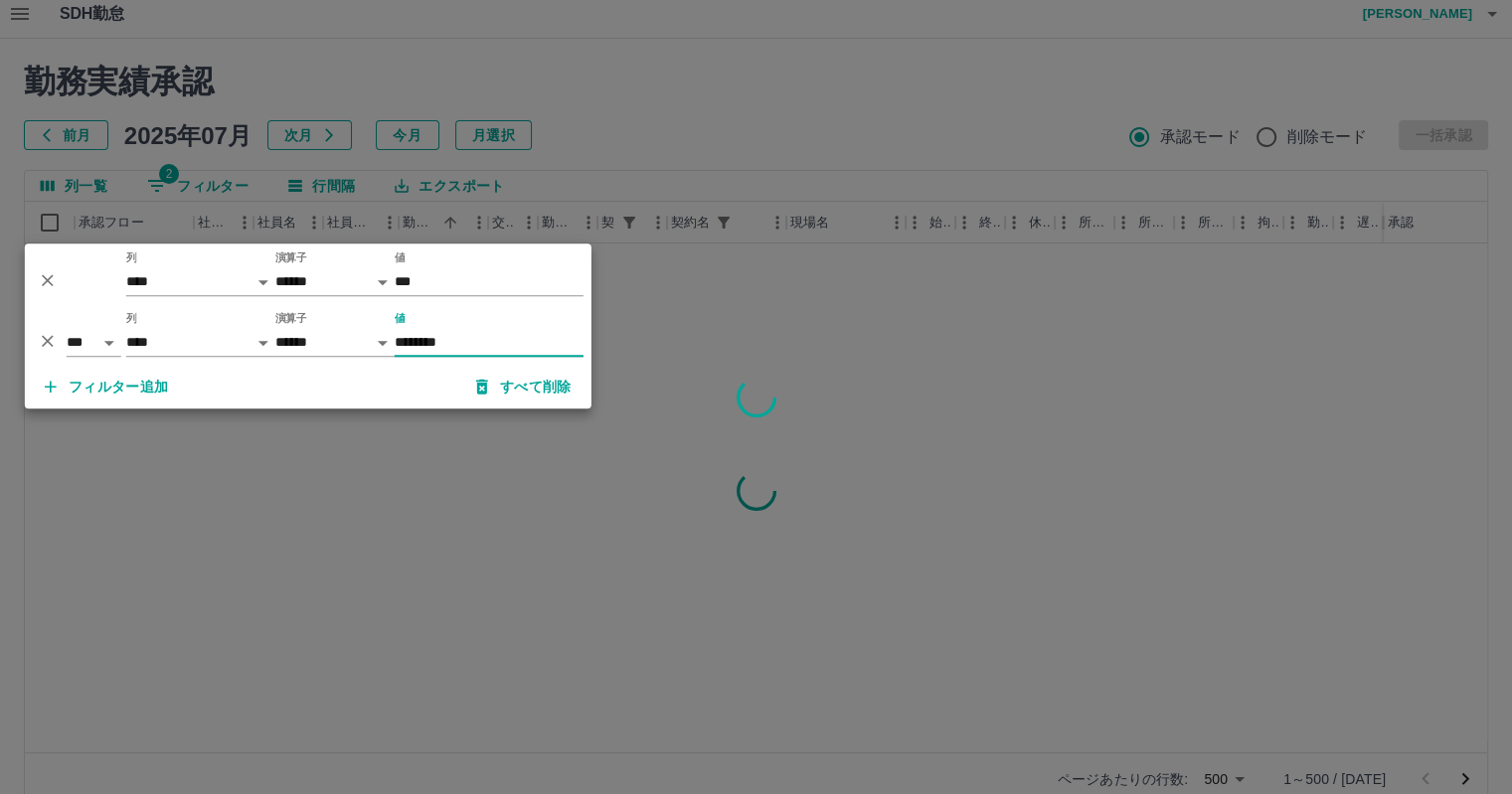 type on "********" 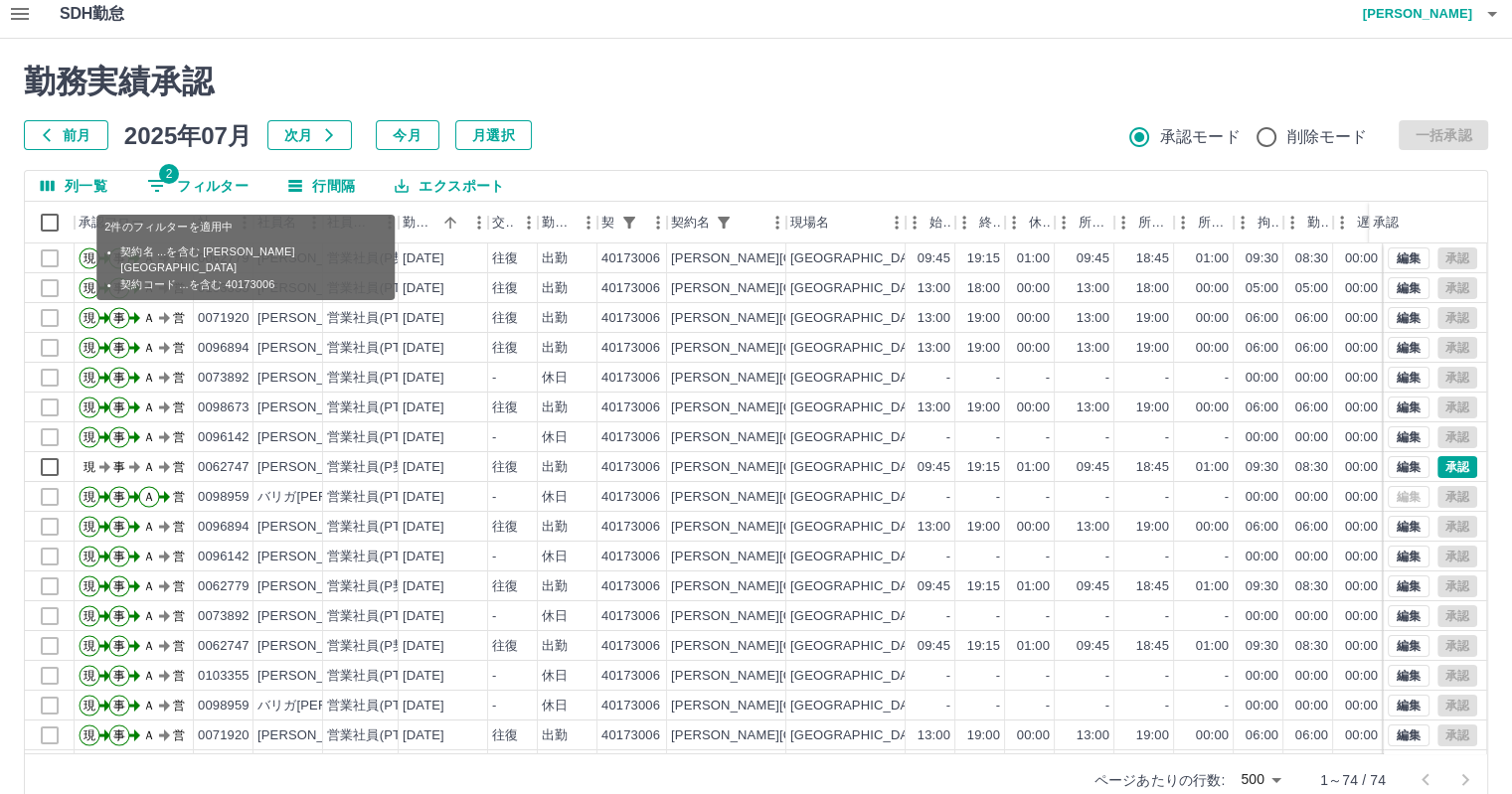 click on "2 フィルター" at bounding box center (198, 186) 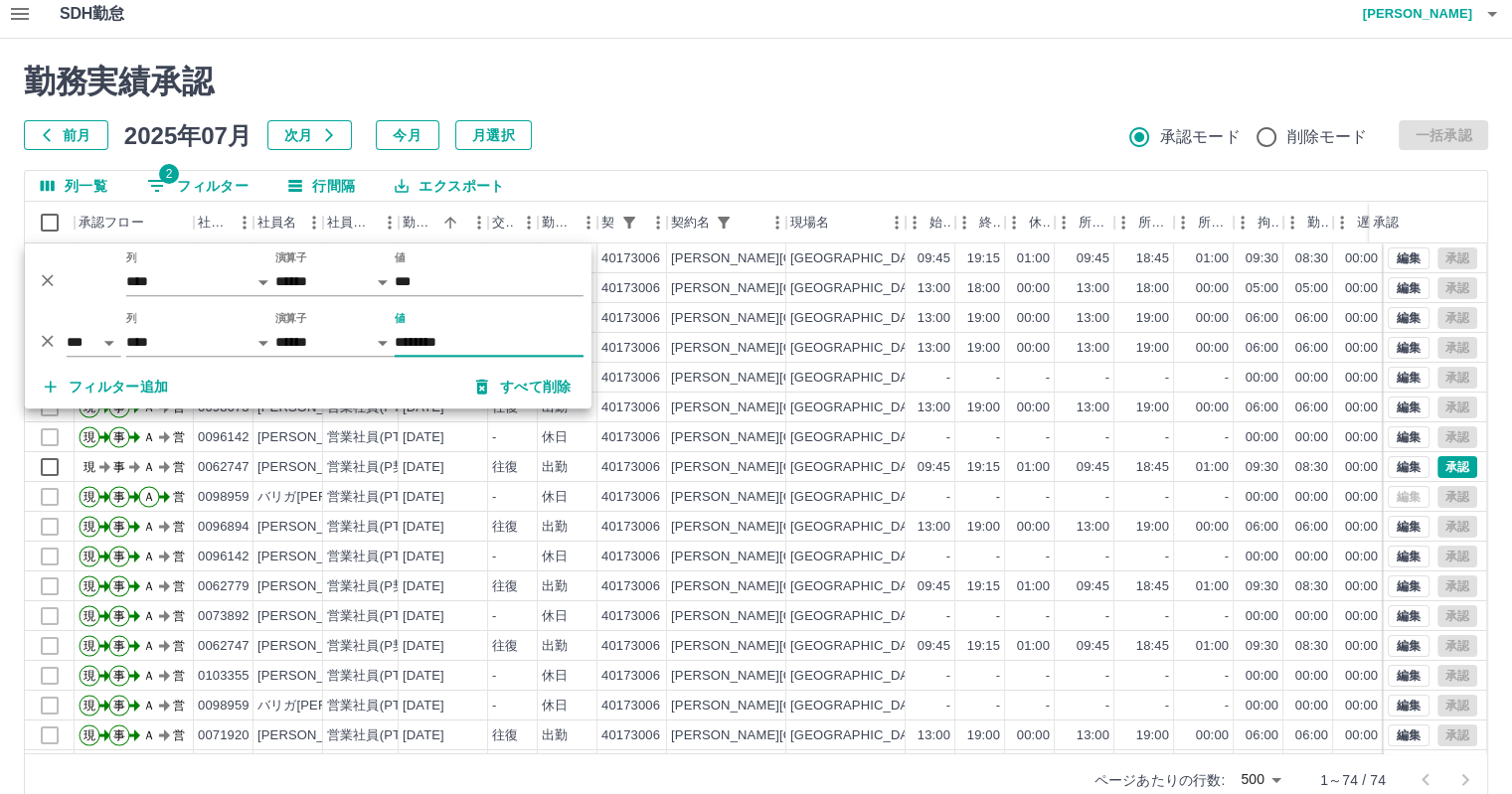 click 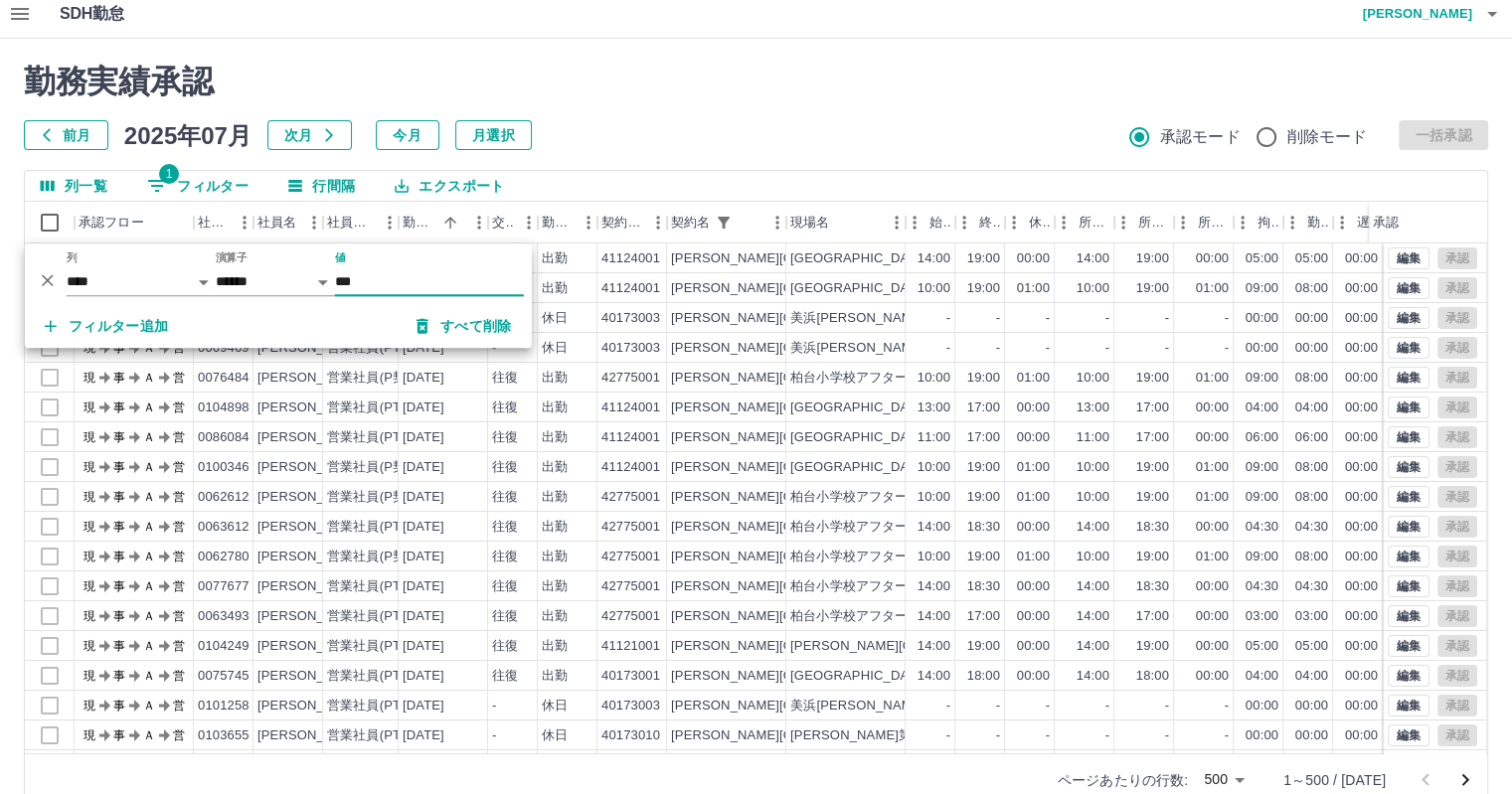 click on "フィルター追加" at bounding box center (106, 326) 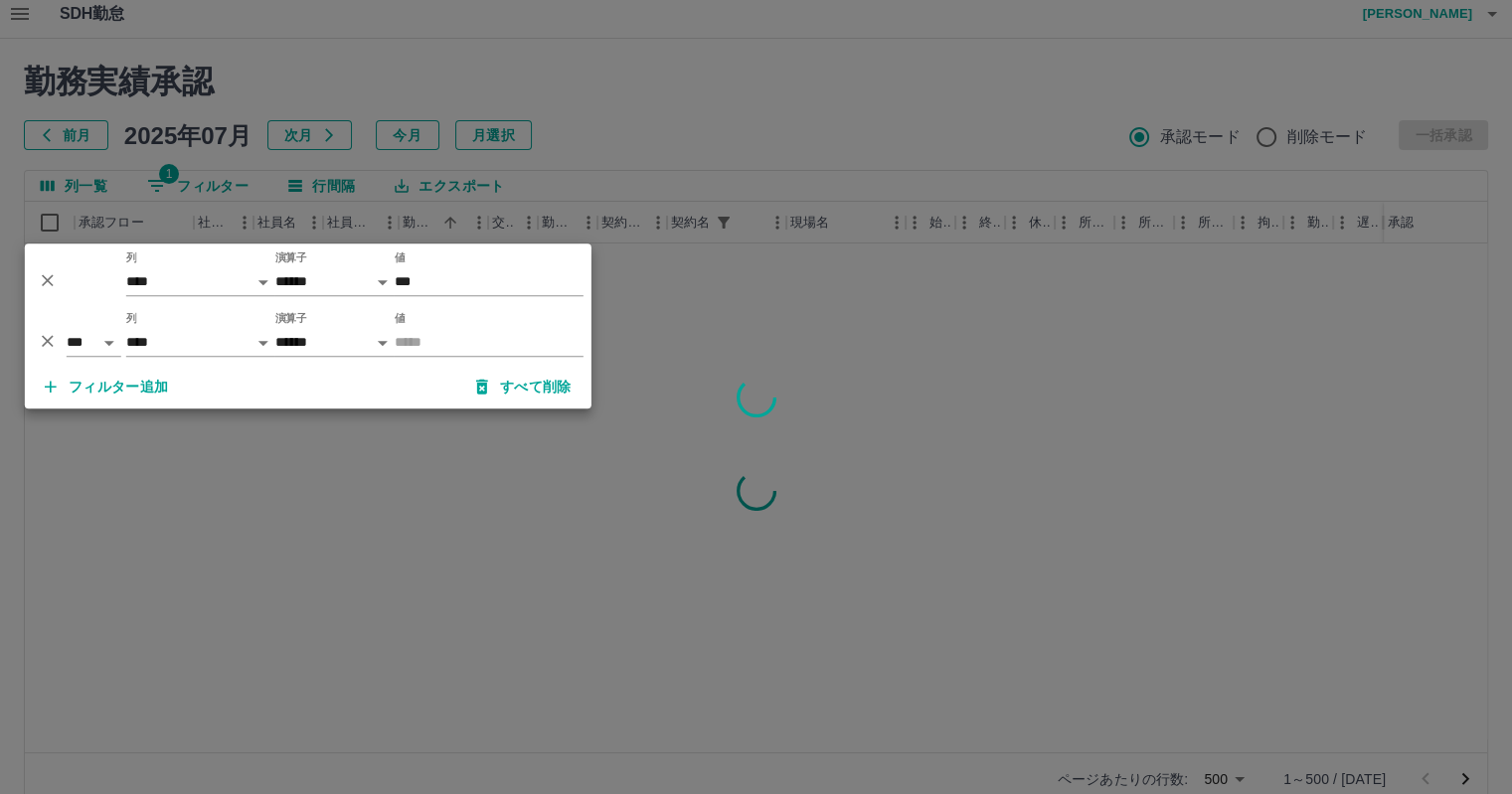 click on "*** ** 列 **** *** **** *** *** **** ***** *** *** ** ** ** **** **** **** ** ** *** **** ***** 演算子 ****** ******* 値" at bounding box center (308, 334) 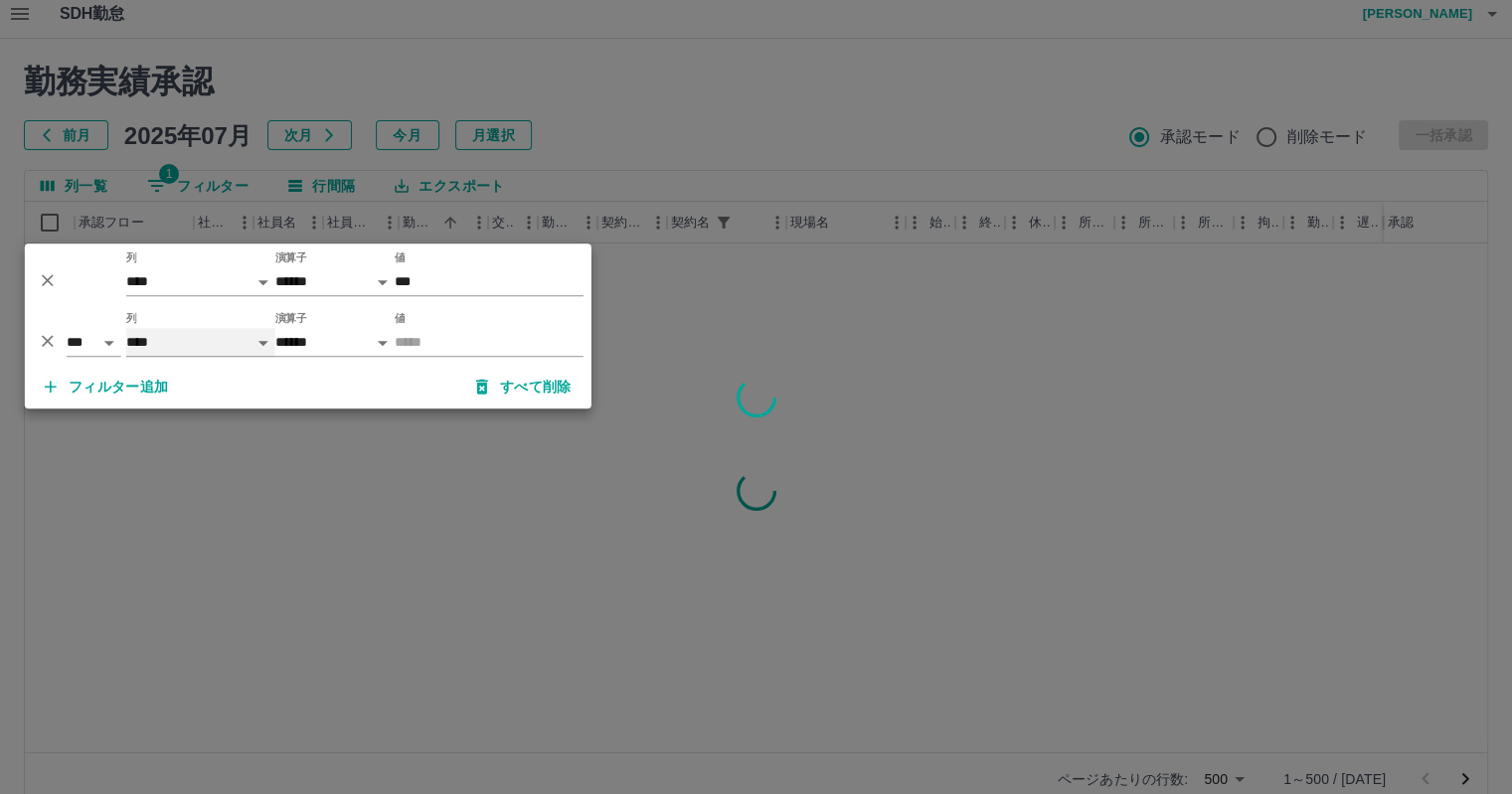 click on "**** *** **** *** *** **** ***** *** *** ** ** ** **** **** **** ** ** *** **** *****" at bounding box center (201, 342) 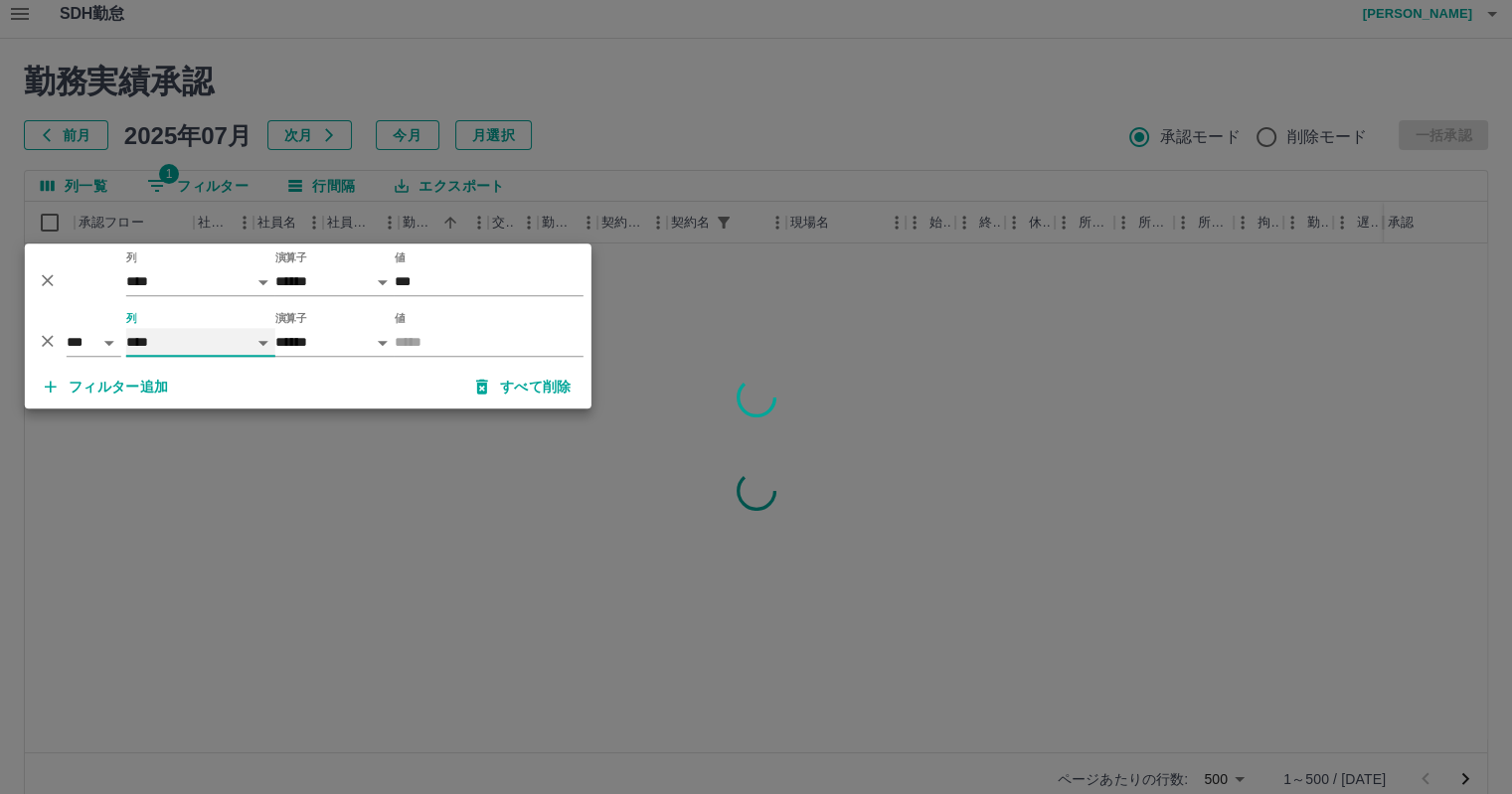 click on "**** *** **** *** *** **** ***** *** *** ** ** ** **** **** **** ** ** *** **** *****" at bounding box center (201, 342) 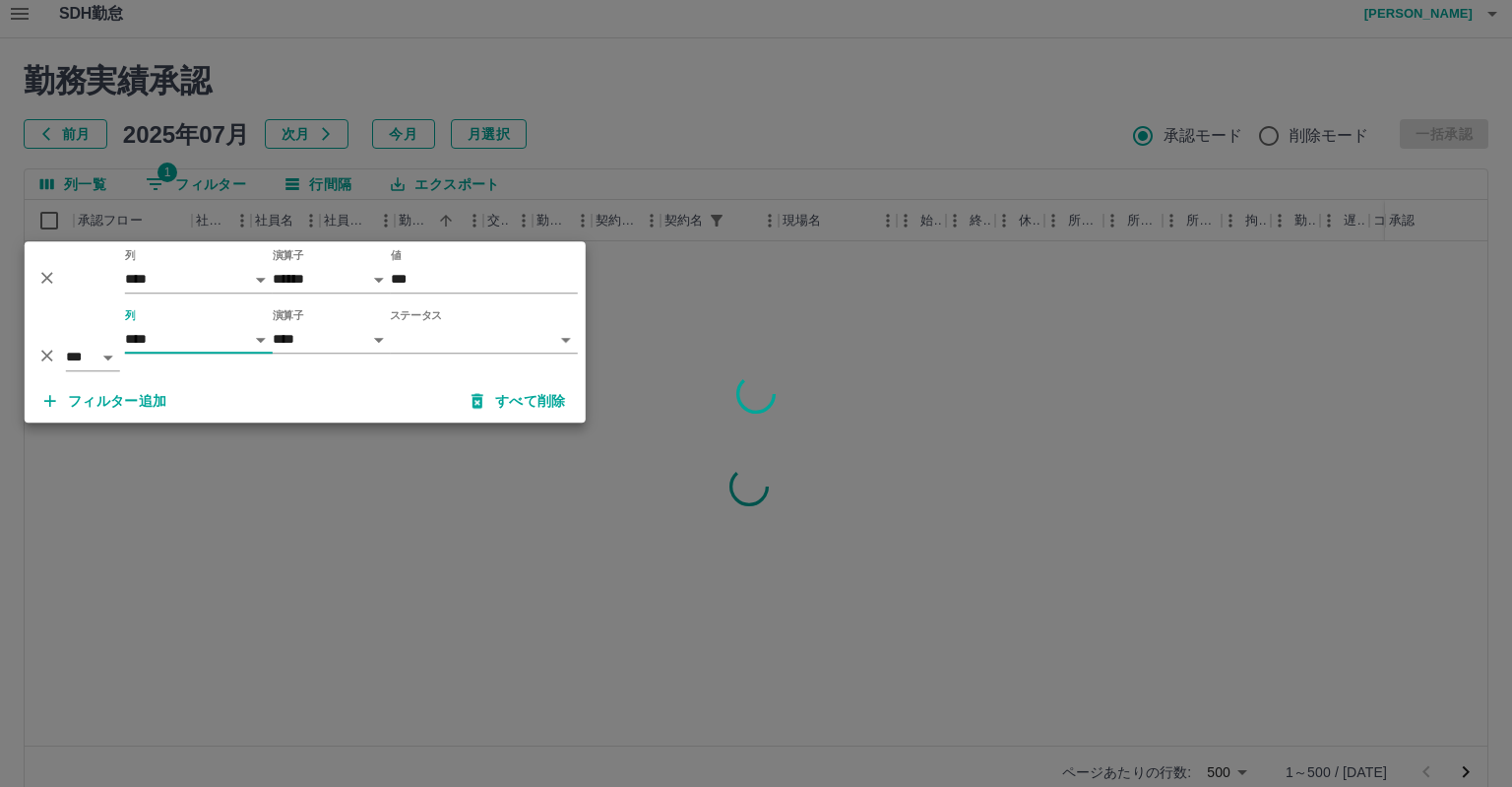 click on "SDH勤怠 村山　輝子 勤務実績承認 前月 2025年07月 次月 今月 月選択 承認モード 削除モード 一括承認 列一覧 1 フィルター 行間隔 エクスポート 承認フロー 社員番号 社員名 社員区分 勤務日 交通費 勤務区分 契約コード 契約名 現場名 始業 終業 休憩 所定開始 所定終業 所定休憩 拘束 勤務 遅刻等 コメント ステータス 承認 ページあたりの行数: 500 *** 1～500 / 1392 SDH勤怠 *** ** 列 **** *** **** *** *** **** ***** *** *** ** ** ** **** **** **** ** ** *** **** ***** 演算子 ****** ******* 値 *** *** ** 列 **** *** **** *** *** **** ***** *** *** ** ** ** **** **** **** ** ** *** **** ***** 演算子 **** ****** ステータス ​ ********* フィルター追加 すべて削除" at bounding box center (756, 406) 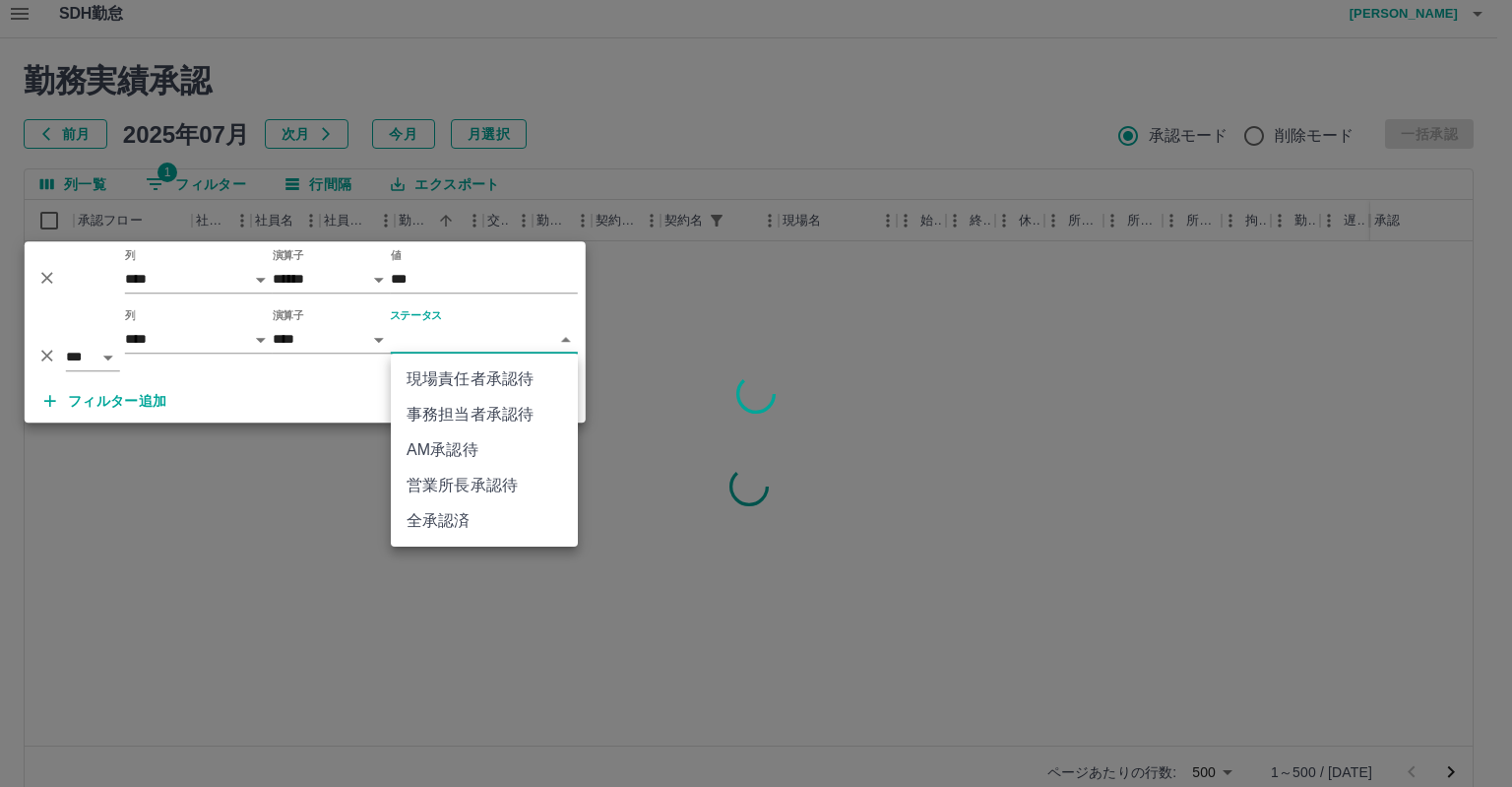click on "現場責任者承認待" at bounding box center (484, 379) 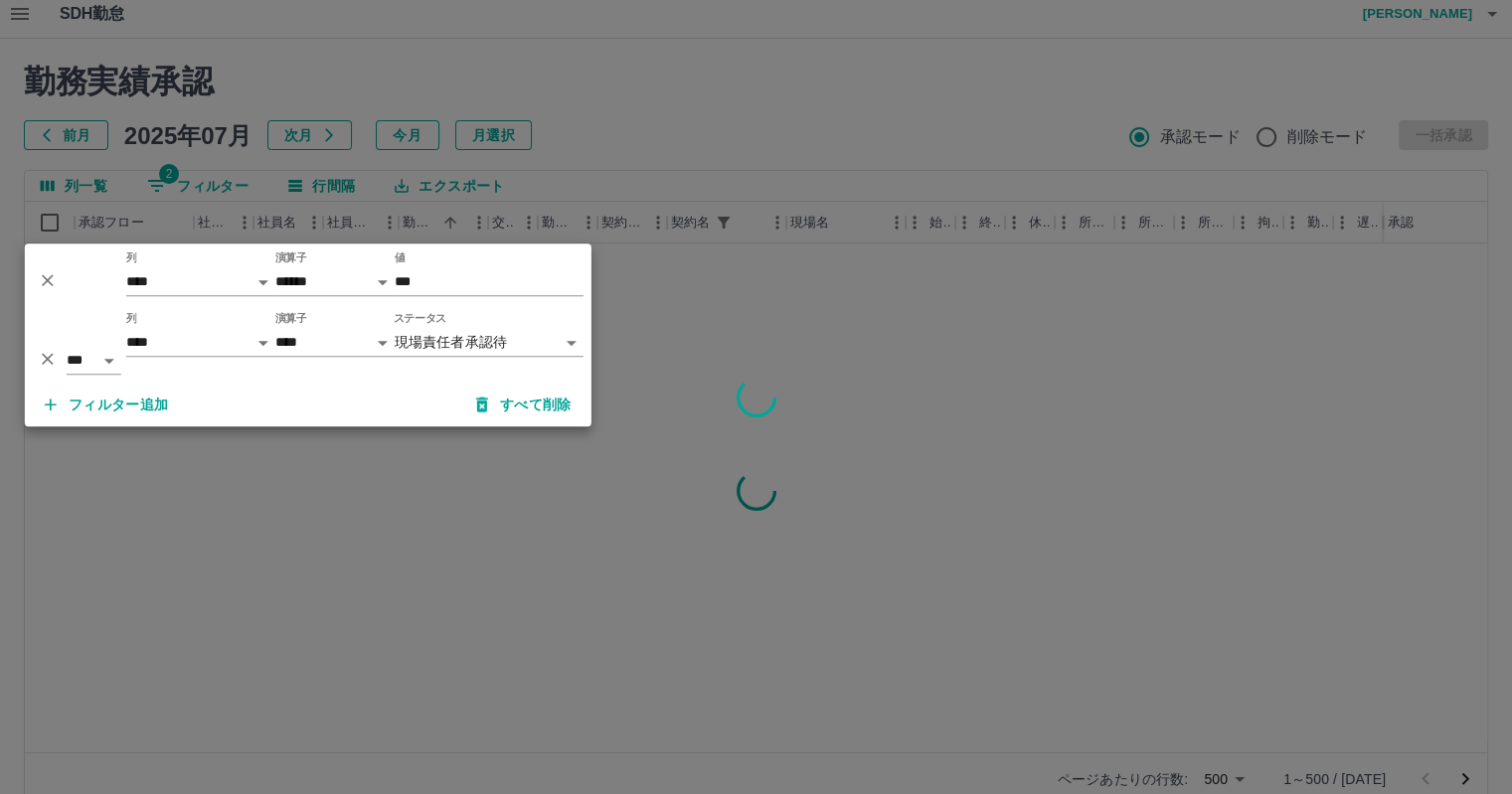 click at bounding box center [756, 397] 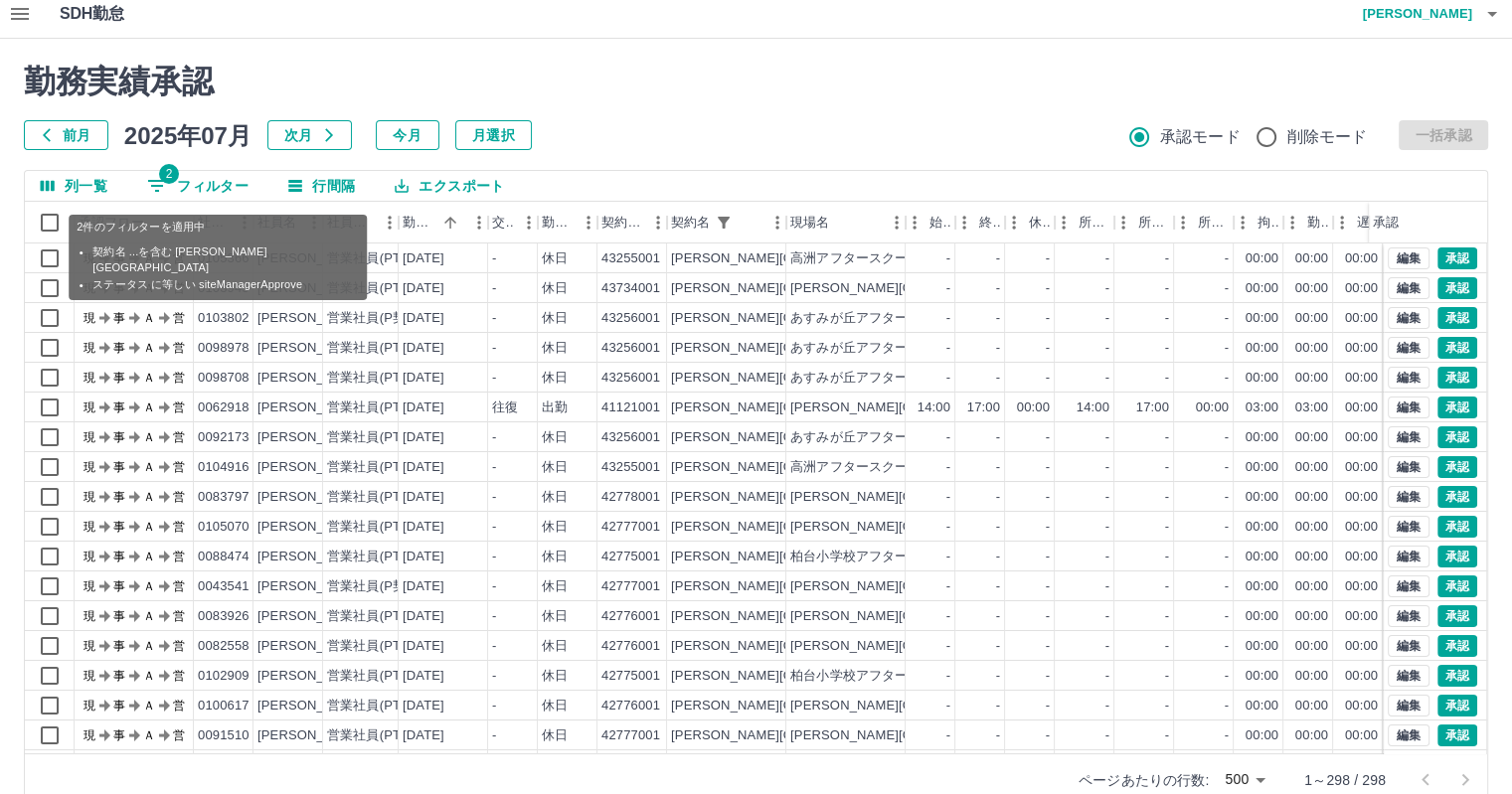 click on "2 フィルター" at bounding box center [198, 186] 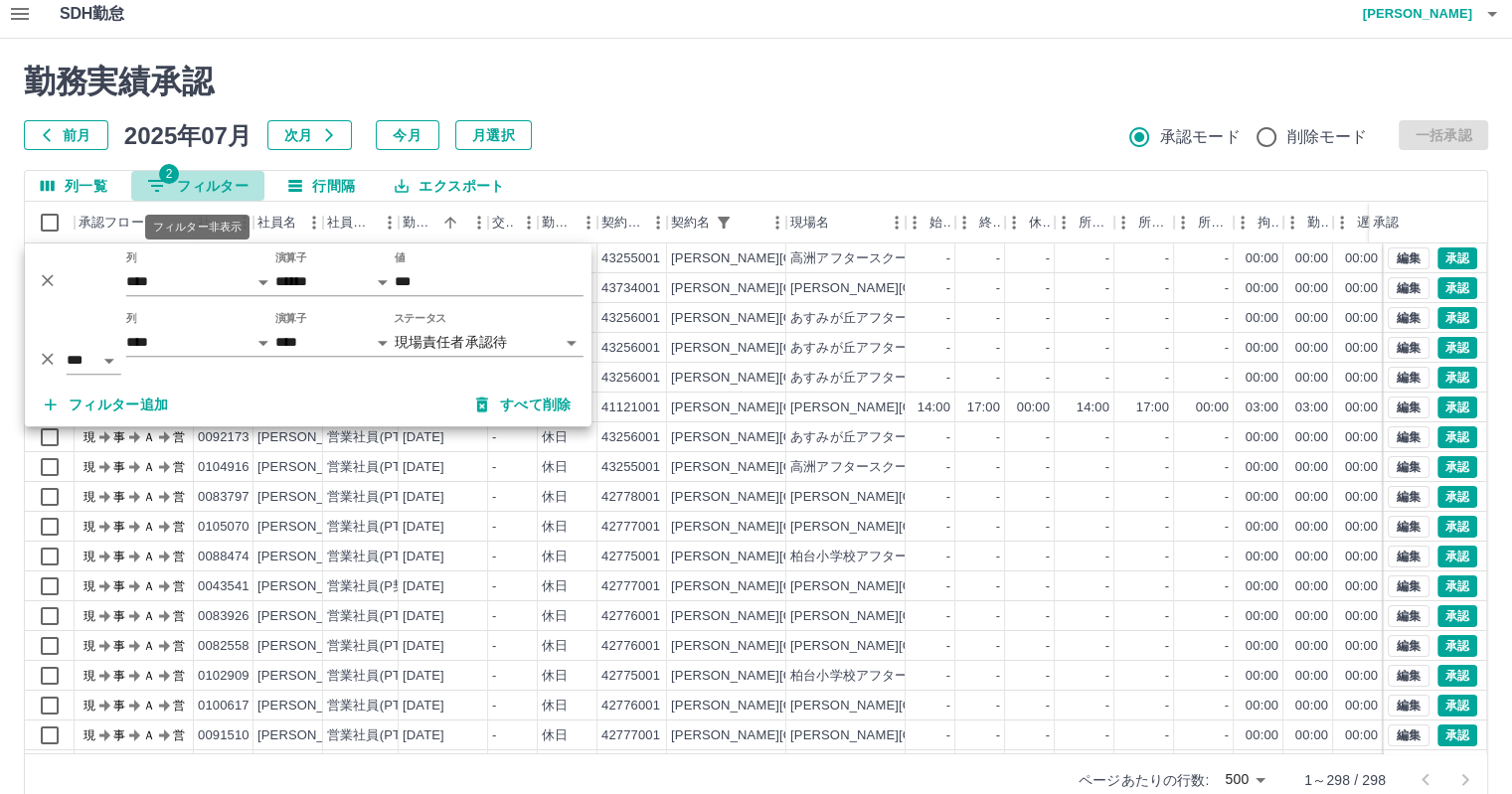 click on "2 フィルター" at bounding box center [198, 186] 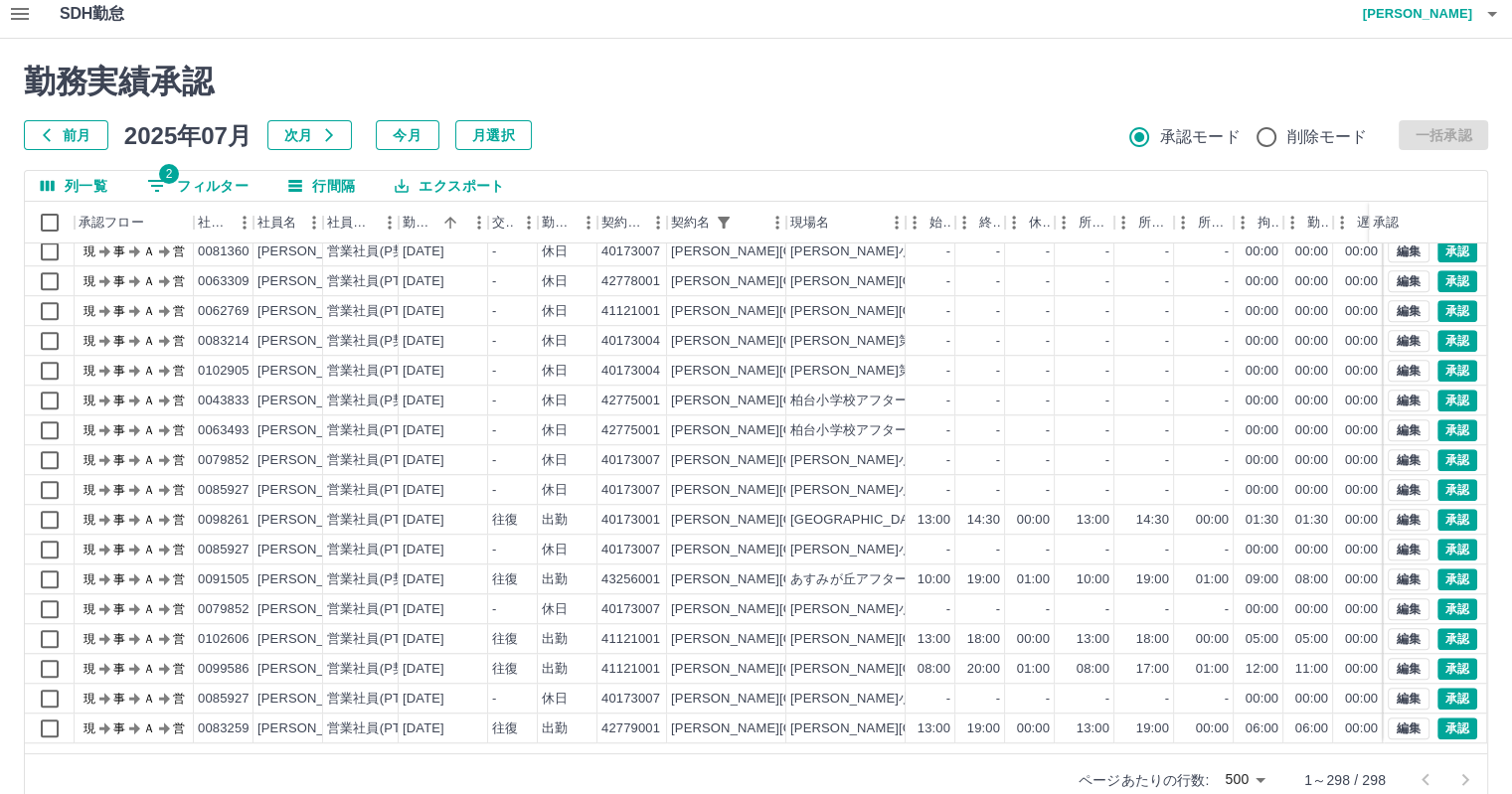 scroll, scrollTop: 1391, scrollLeft: 0, axis: vertical 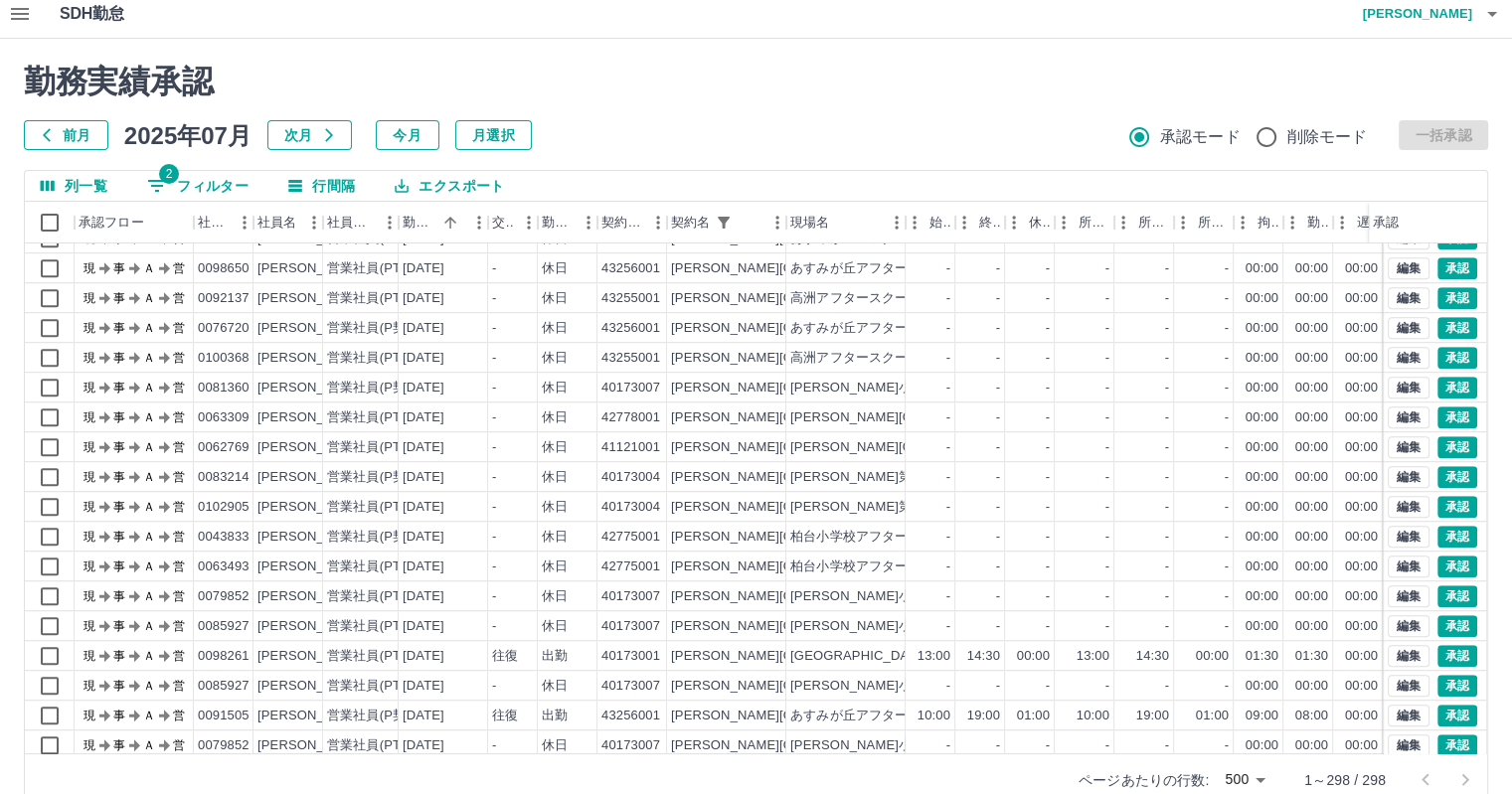 click on "2 フィルター" at bounding box center [198, 186] 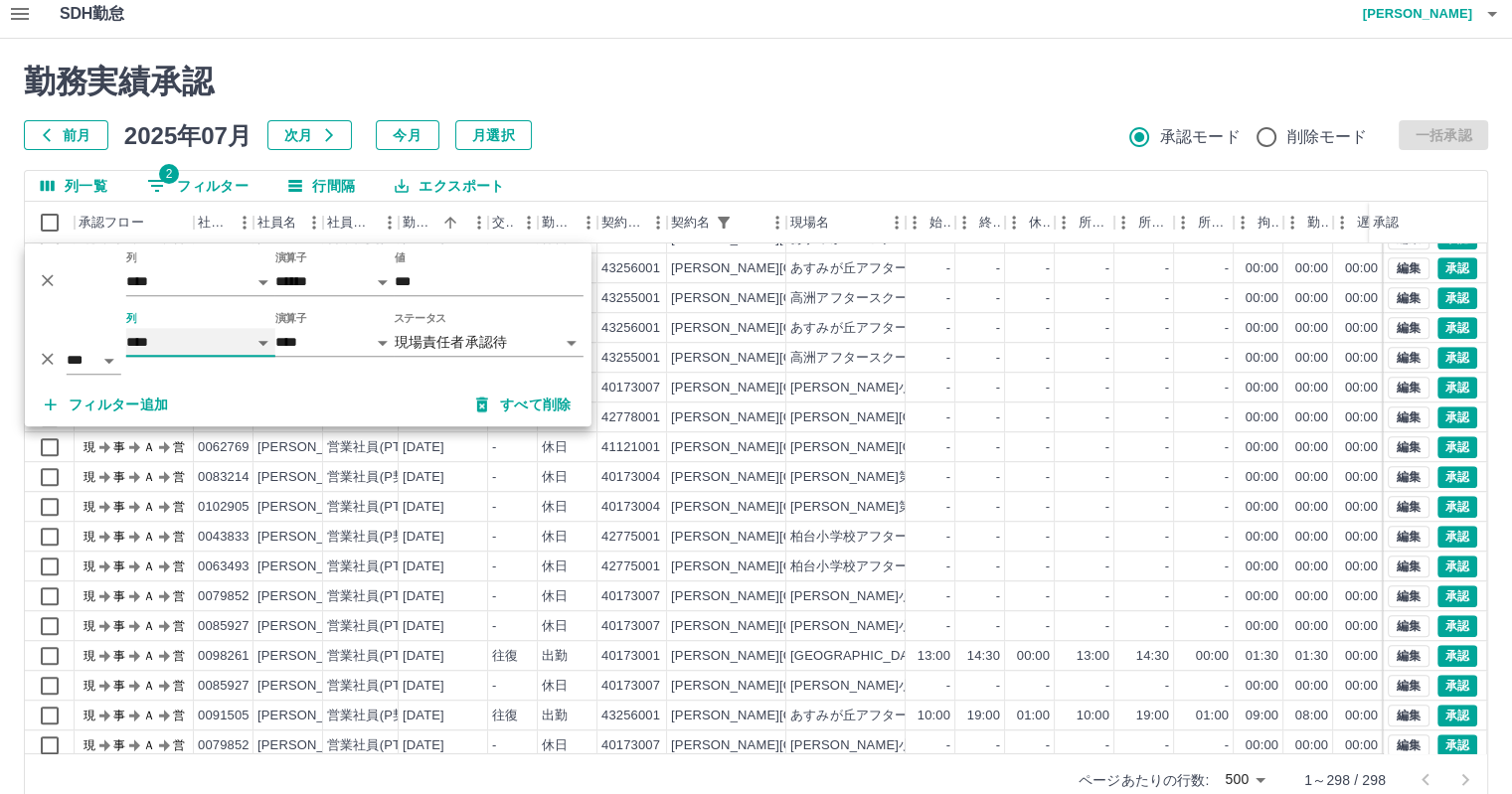 click on "**** *** **** *** *** **** ***** *** *** ** ** ** **** **** **** ** ** *** **** *****" at bounding box center [201, 342] 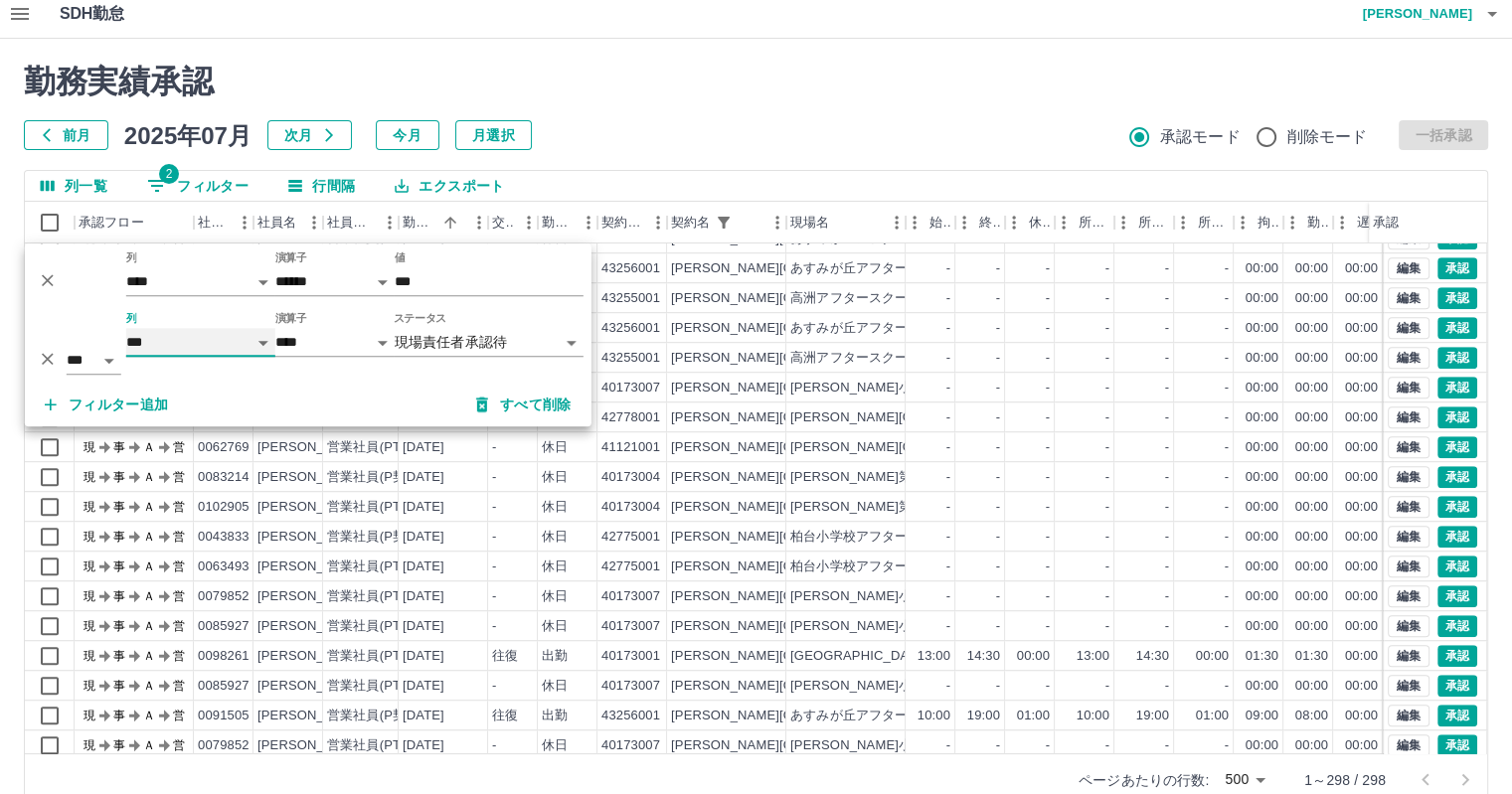 click on "**** *** **** *** *** **** ***** *** *** ** ** ** **** **** **** ** ** *** **** *****" at bounding box center [201, 342] 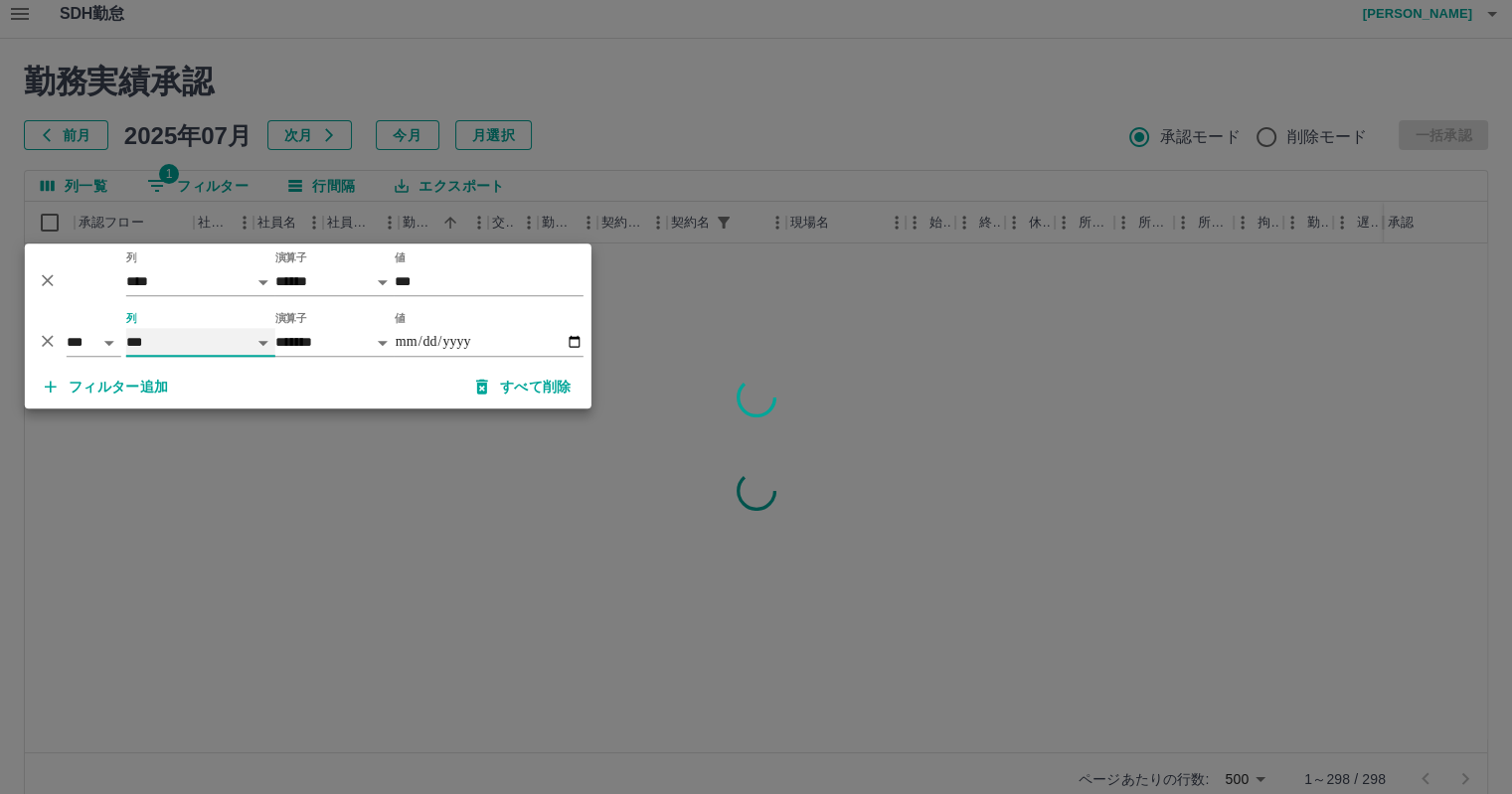 scroll, scrollTop: 0, scrollLeft: 0, axis: both 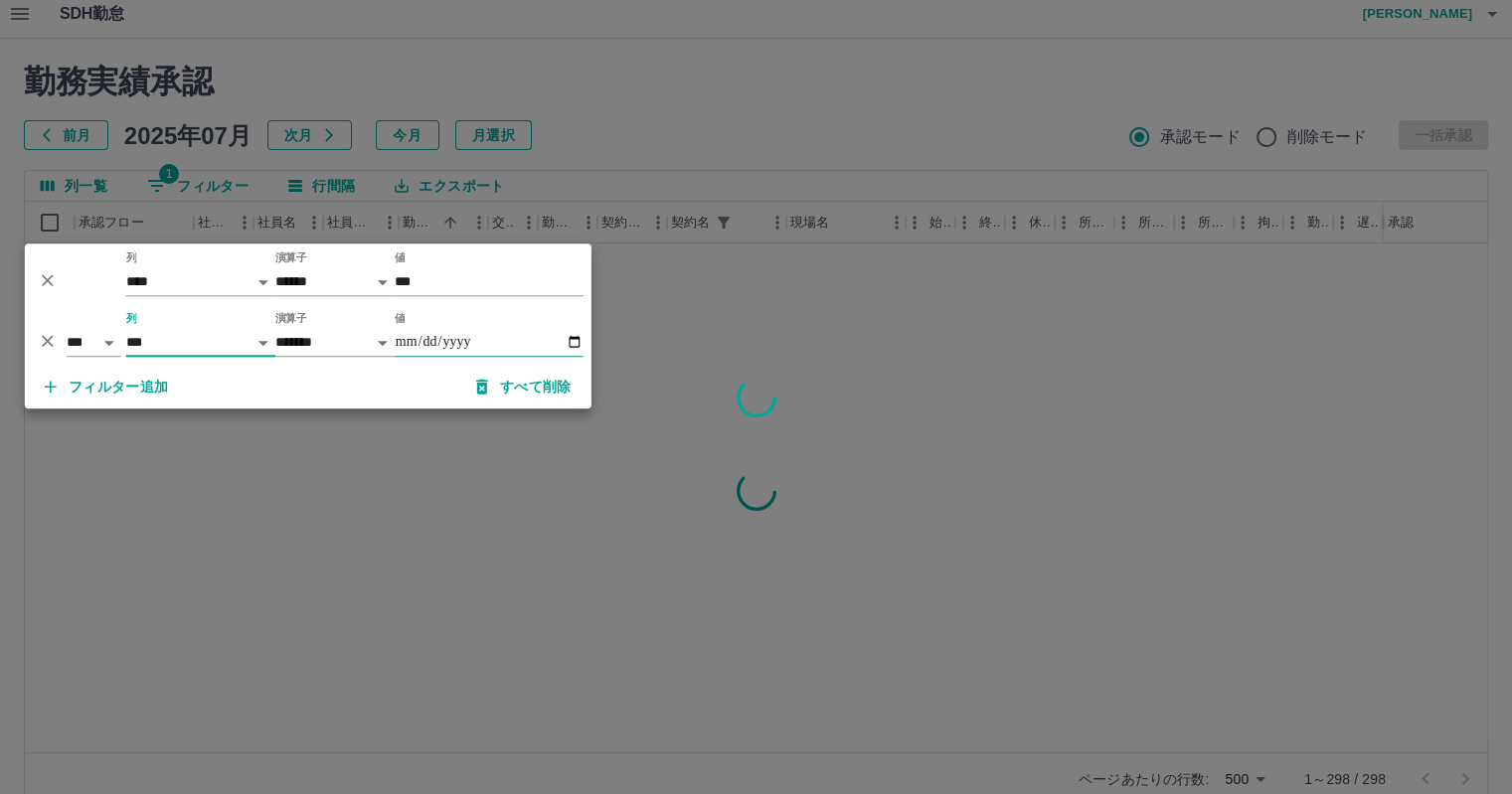 click on "値" at bounding box center [489, 342] 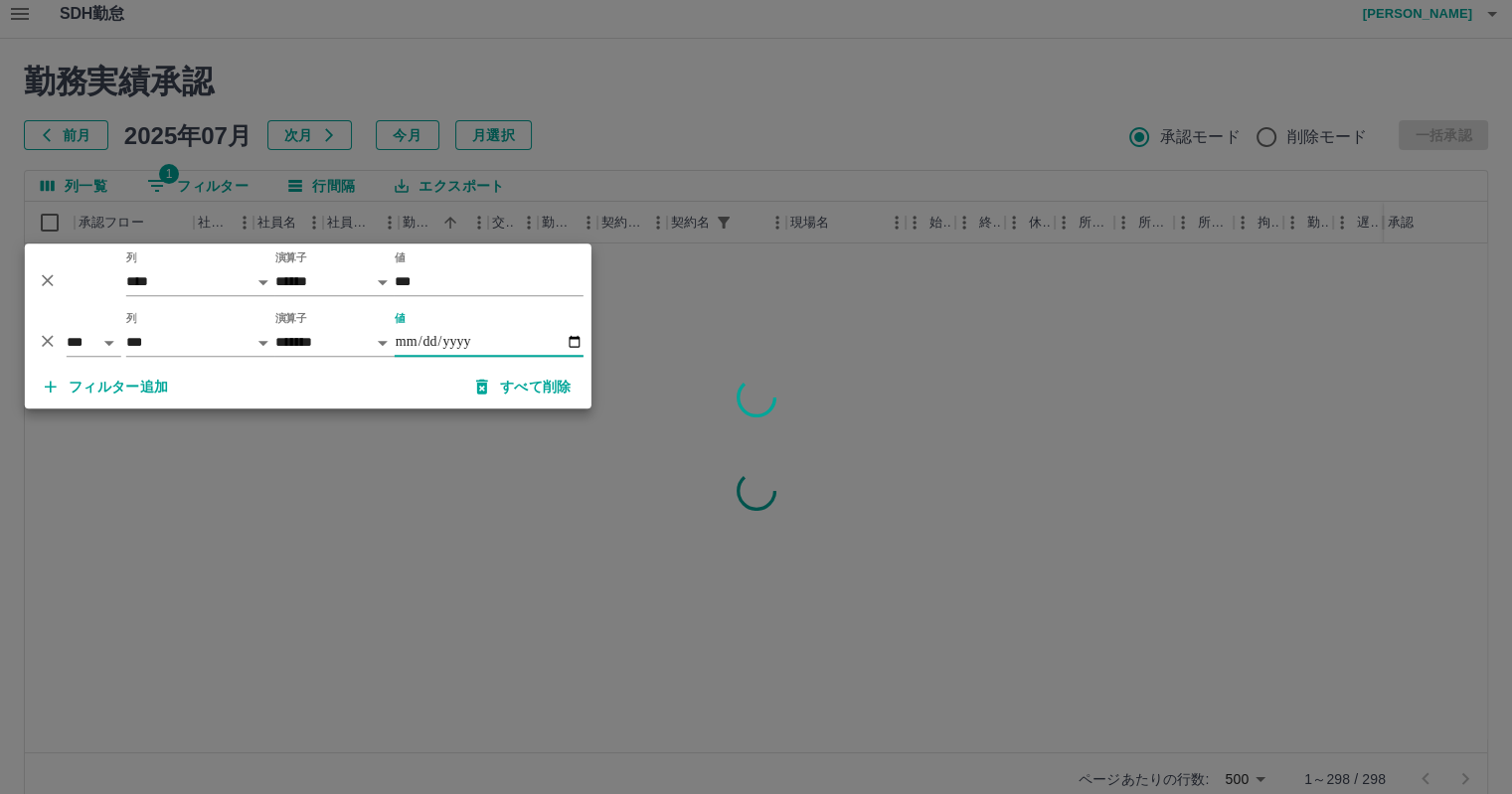 type on "**********" 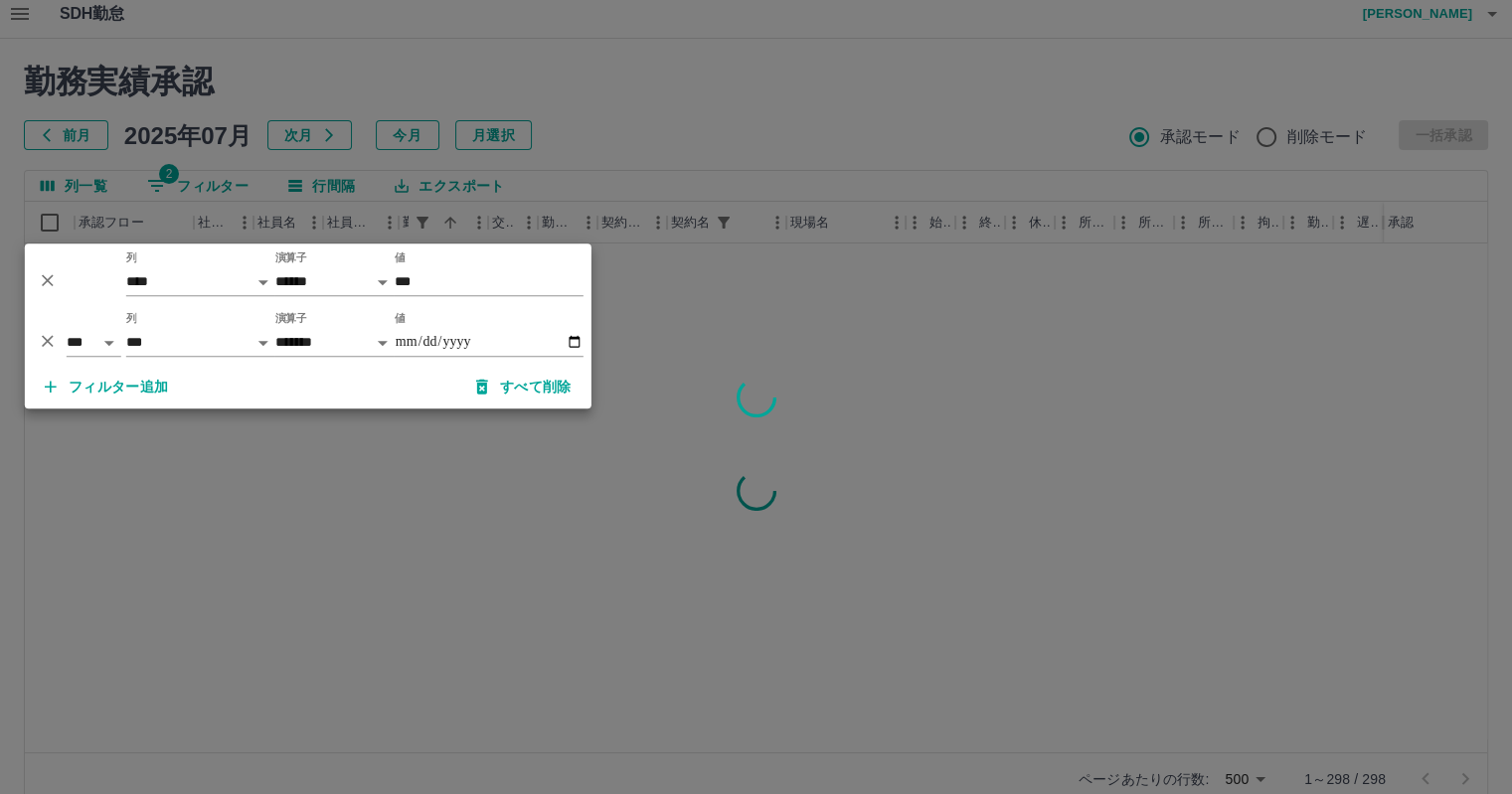 click at bounding box center [756, 397] 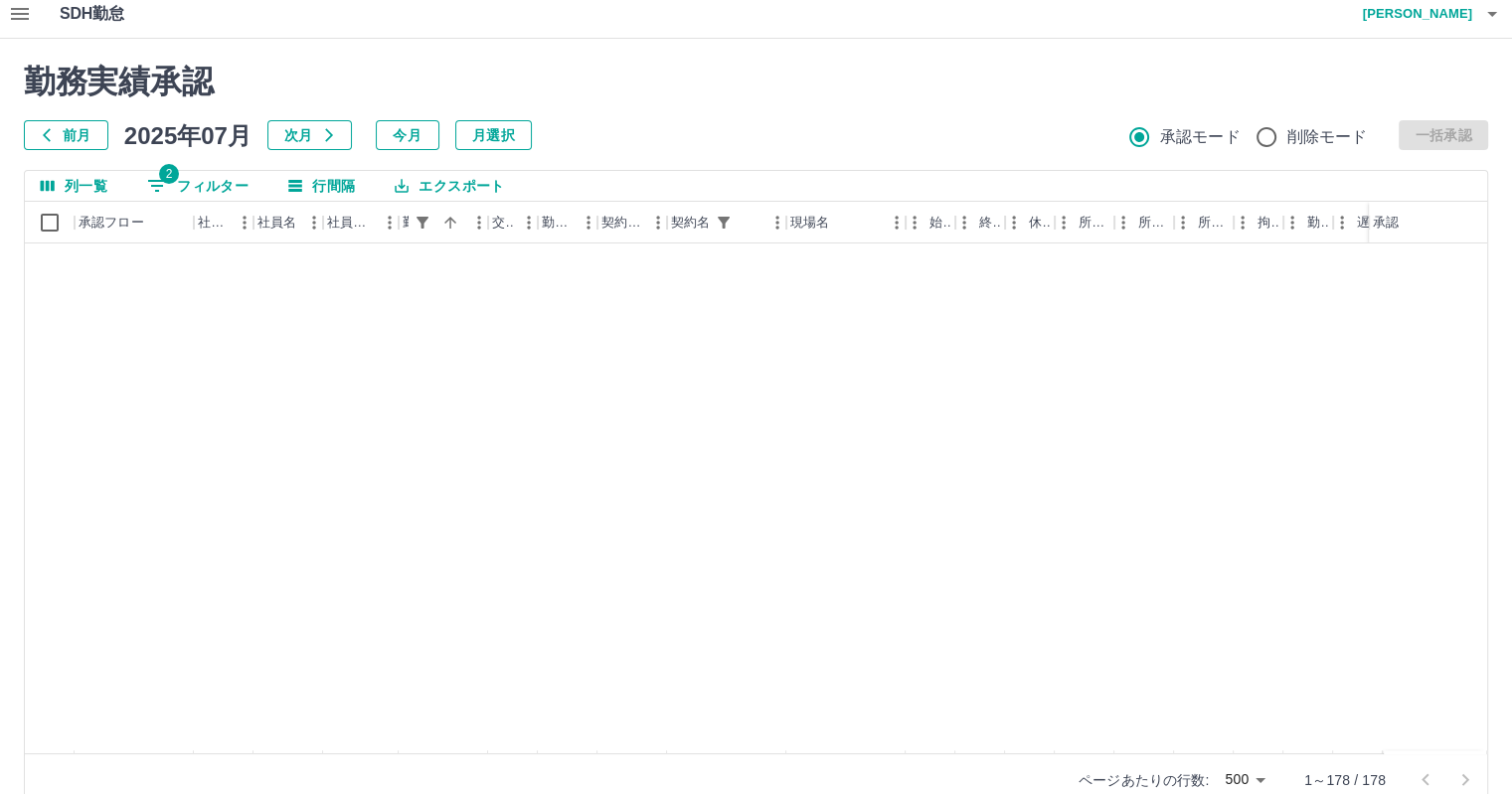 scroll, scrollTop: 2484, scrollLeft: 0, axis: vertical 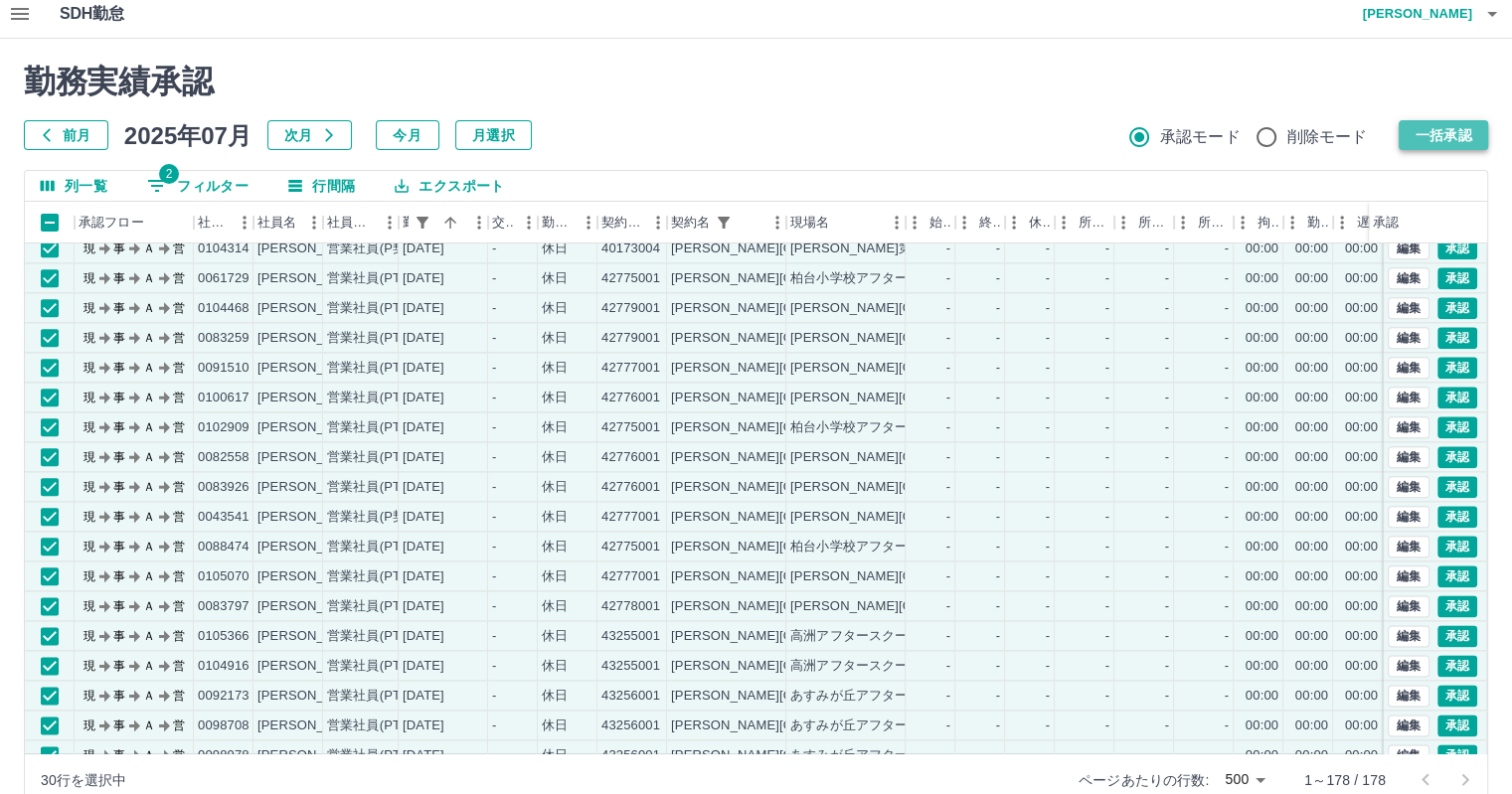 click on "一括承認" at bounding box center [1443, 135] 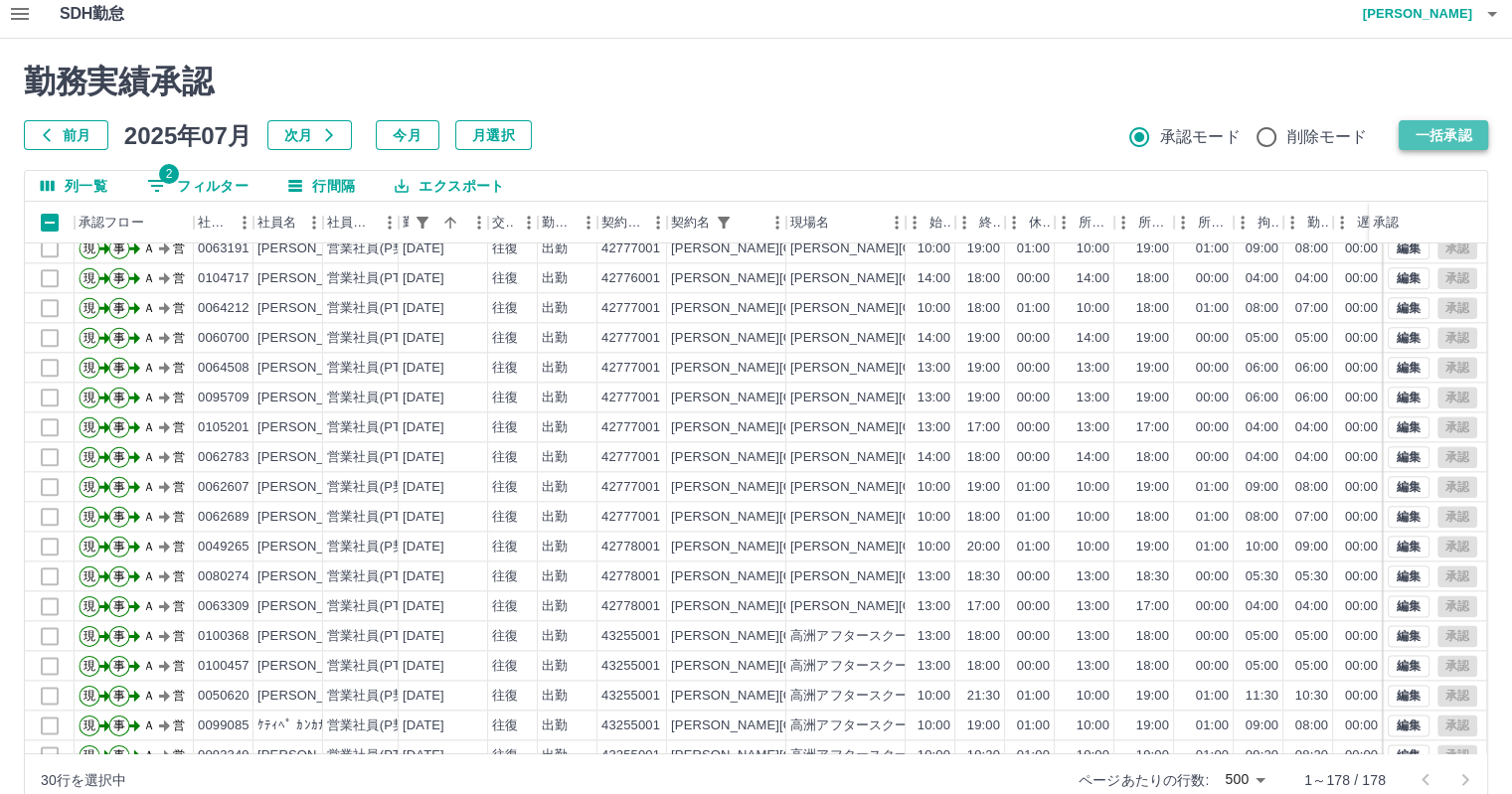 click on "一括承認" at bounding box center [1443, 135] 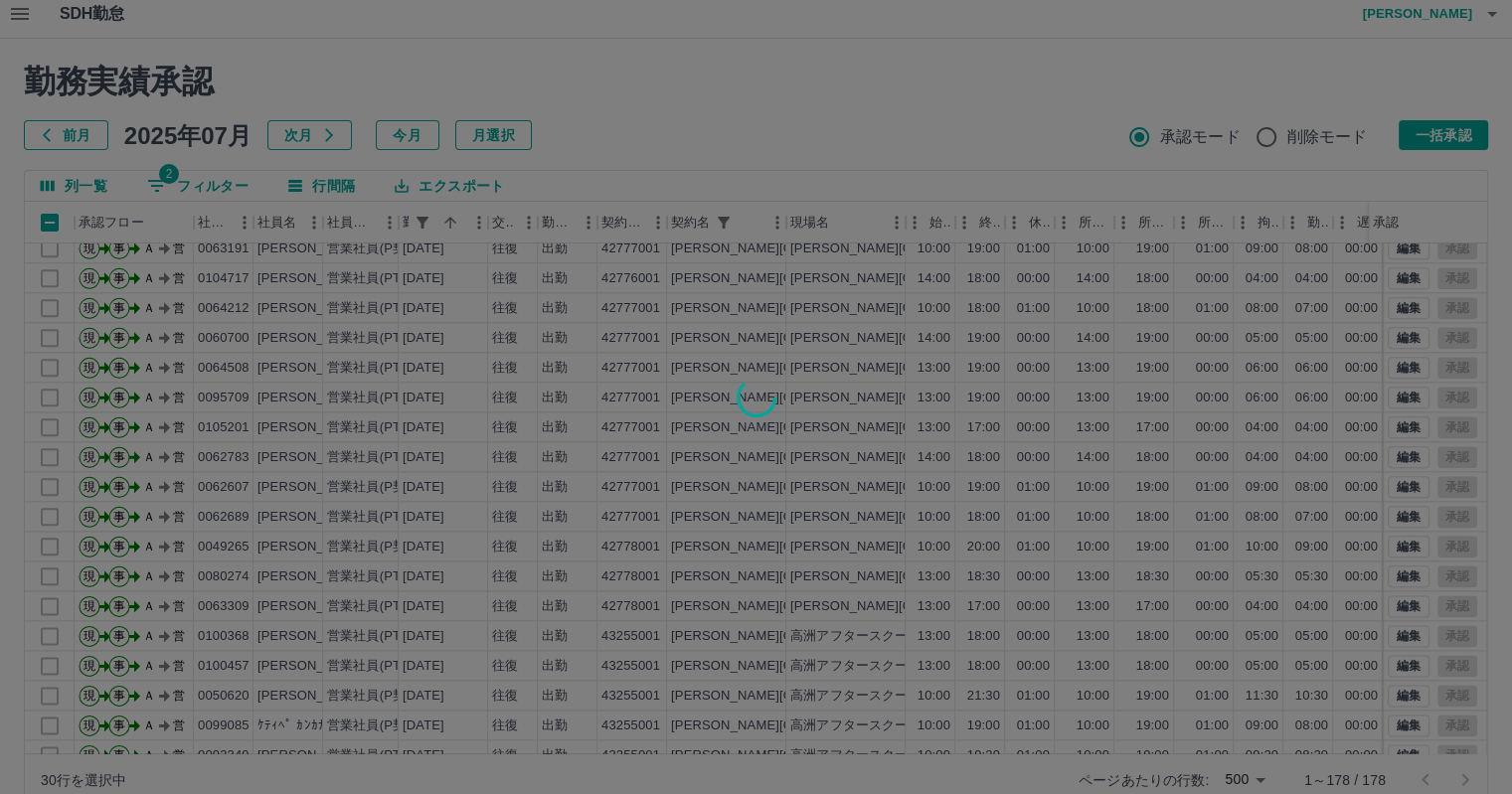 scroll, scrollTop: 46, scrollLeft: 0, axis: vertical 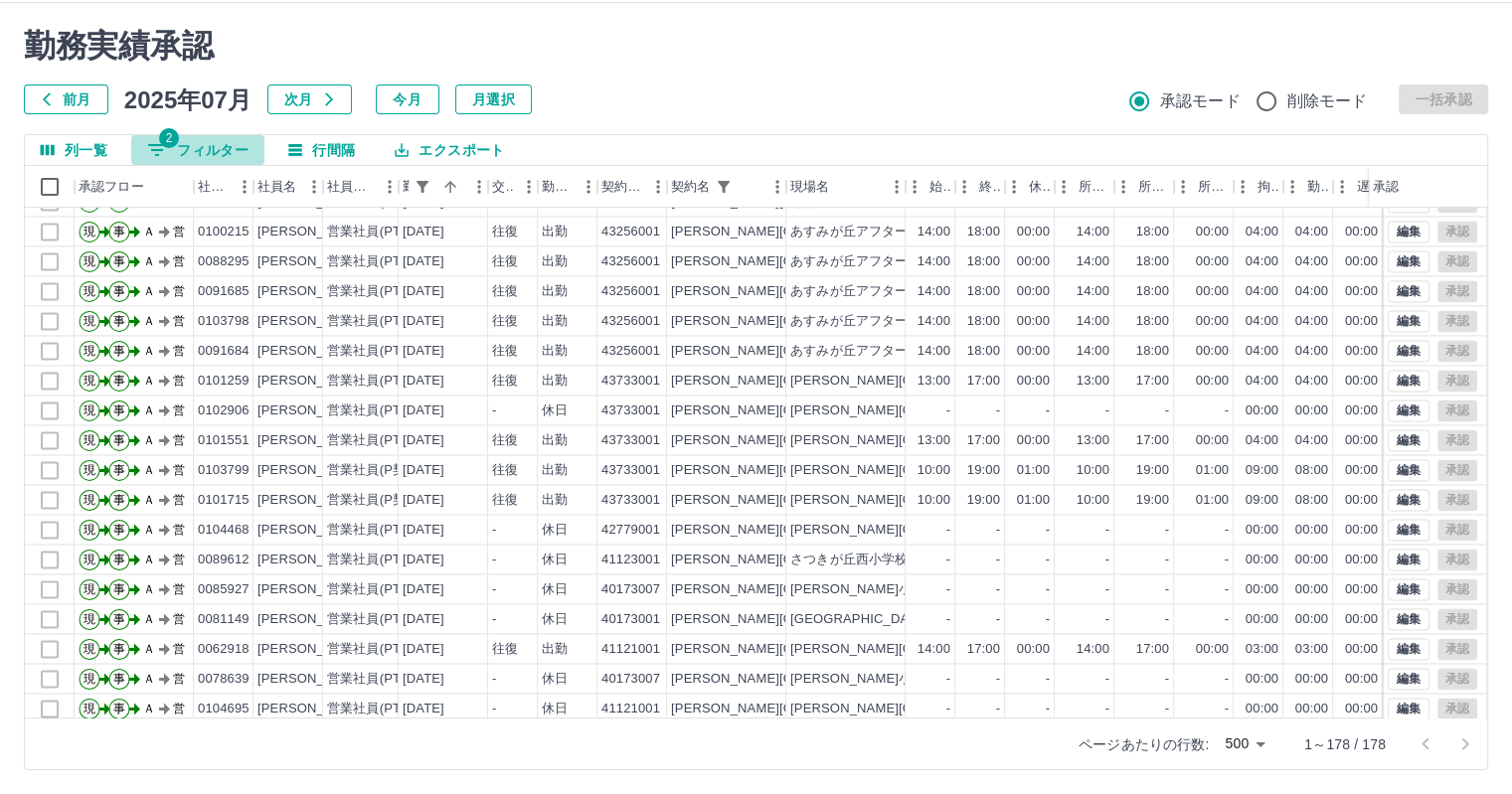 click on "2 フィルター" at bounding box center [198, 150] 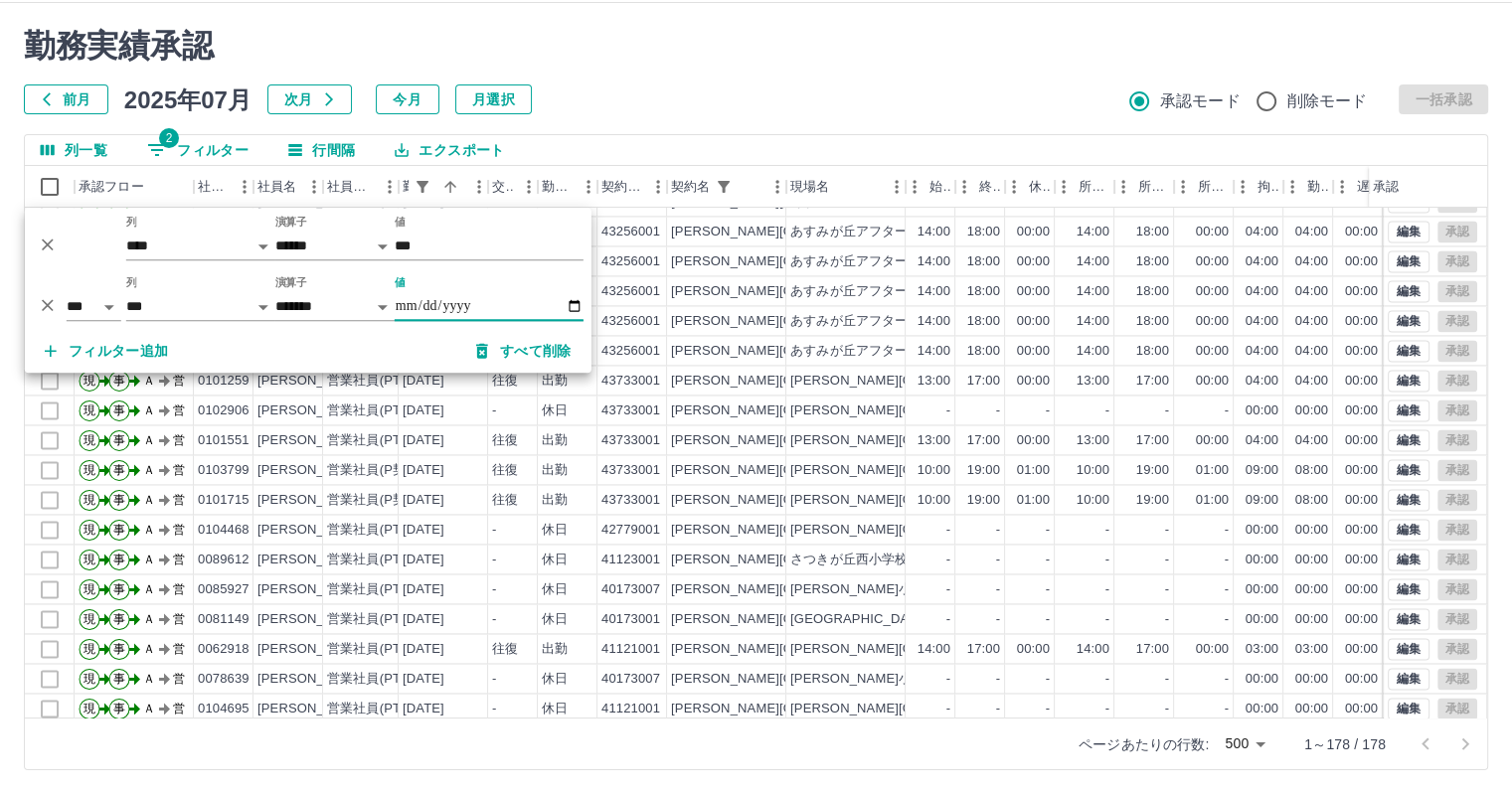 click on "**********" at bounding box center [489, 306] 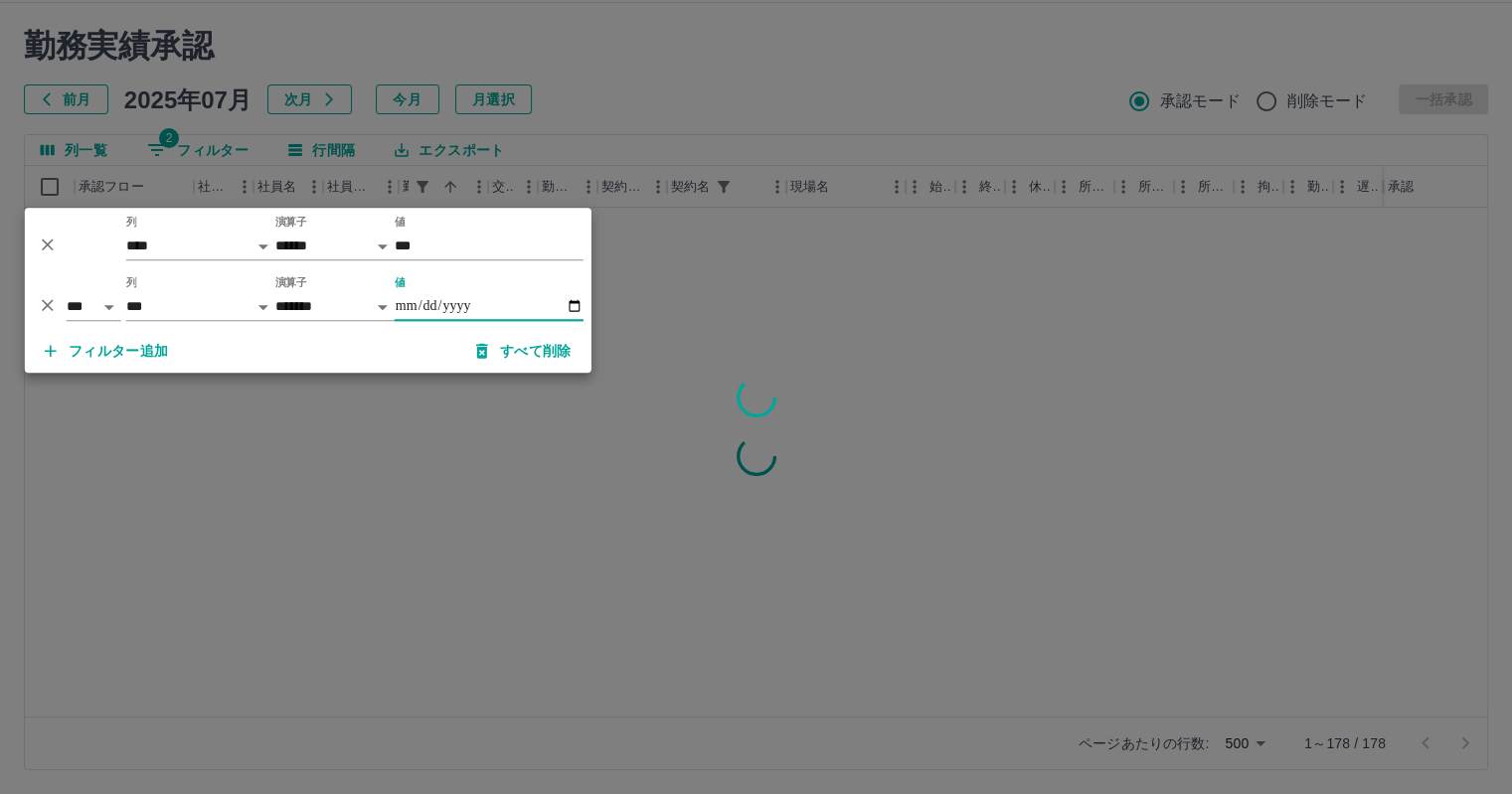 scroll, scrollTop: 0, scrollLeft: 0, axis: both 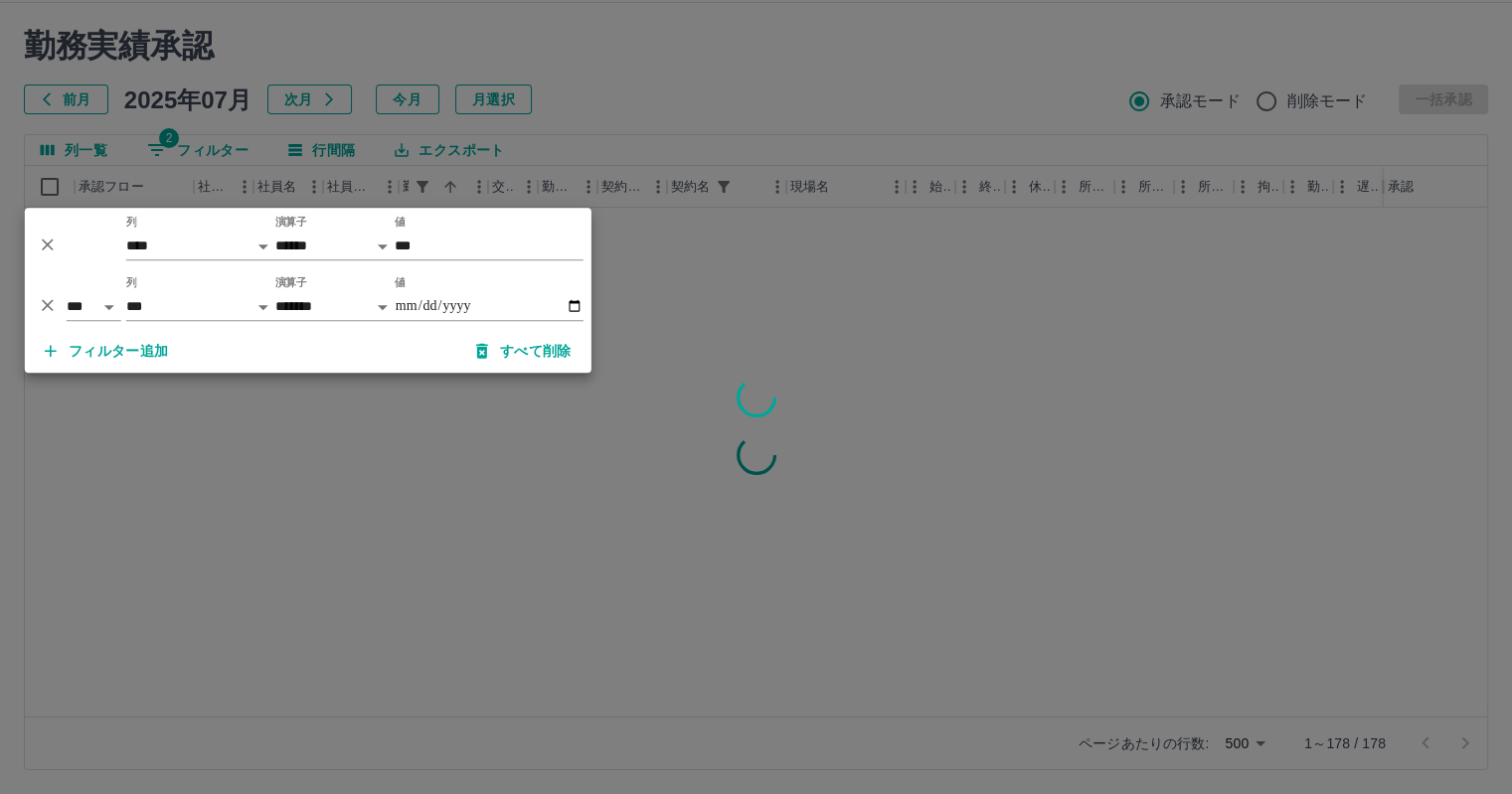 click at bounding box center (756, 397) 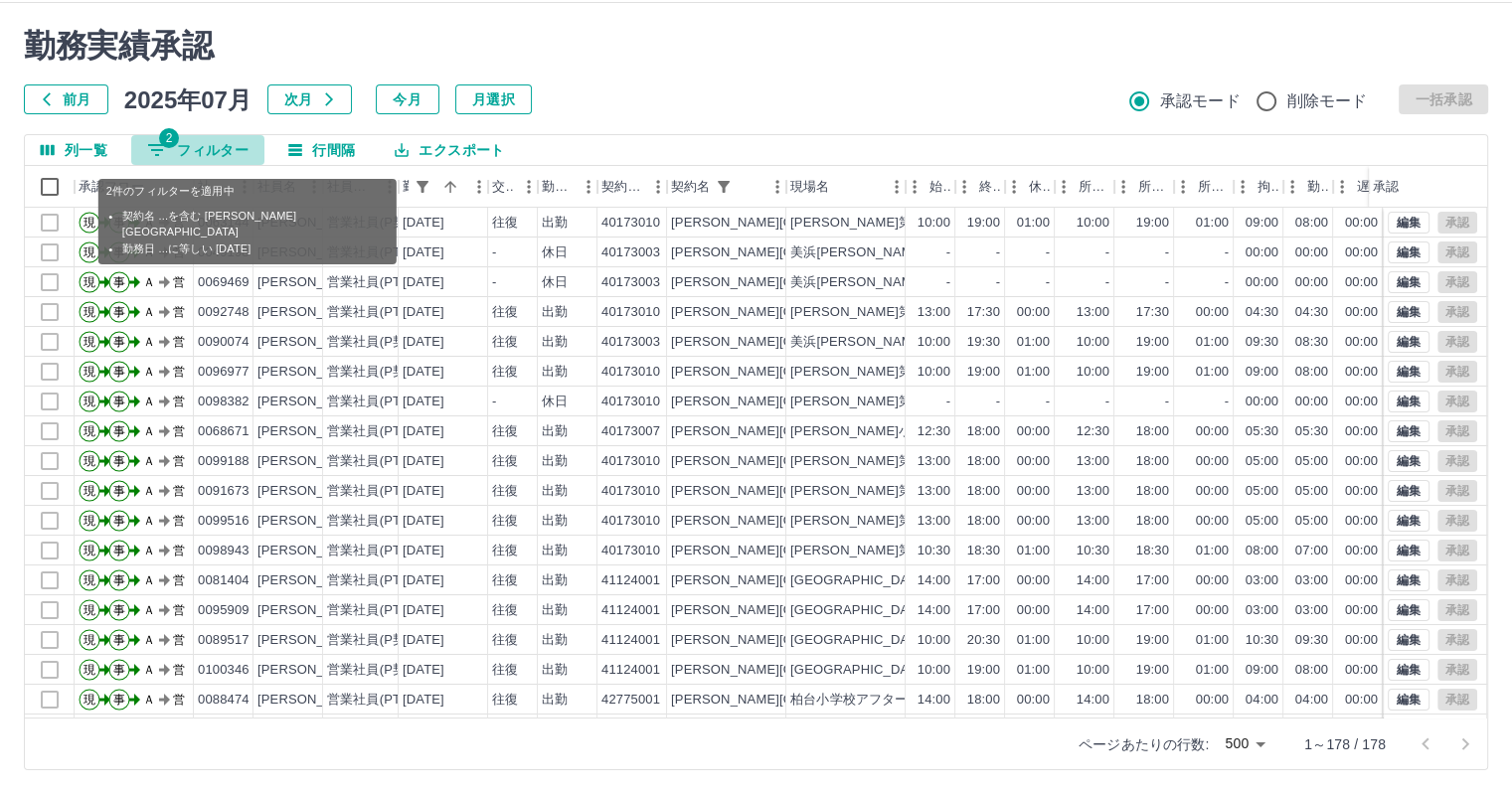 click on "2 フィルター" at bounding box center (198, 150) 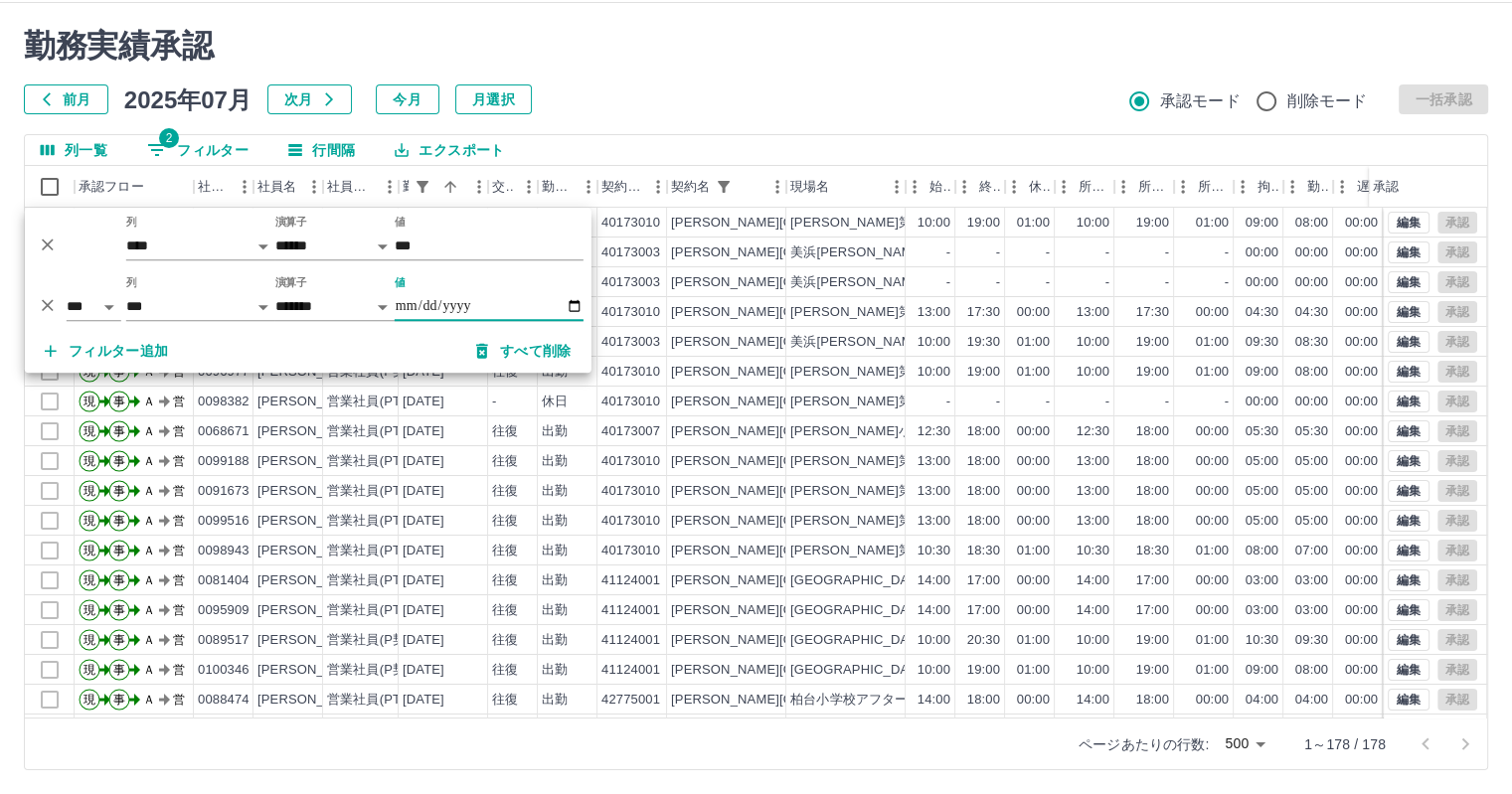 click on "フィルター追加" at bounding box center (106, 351) 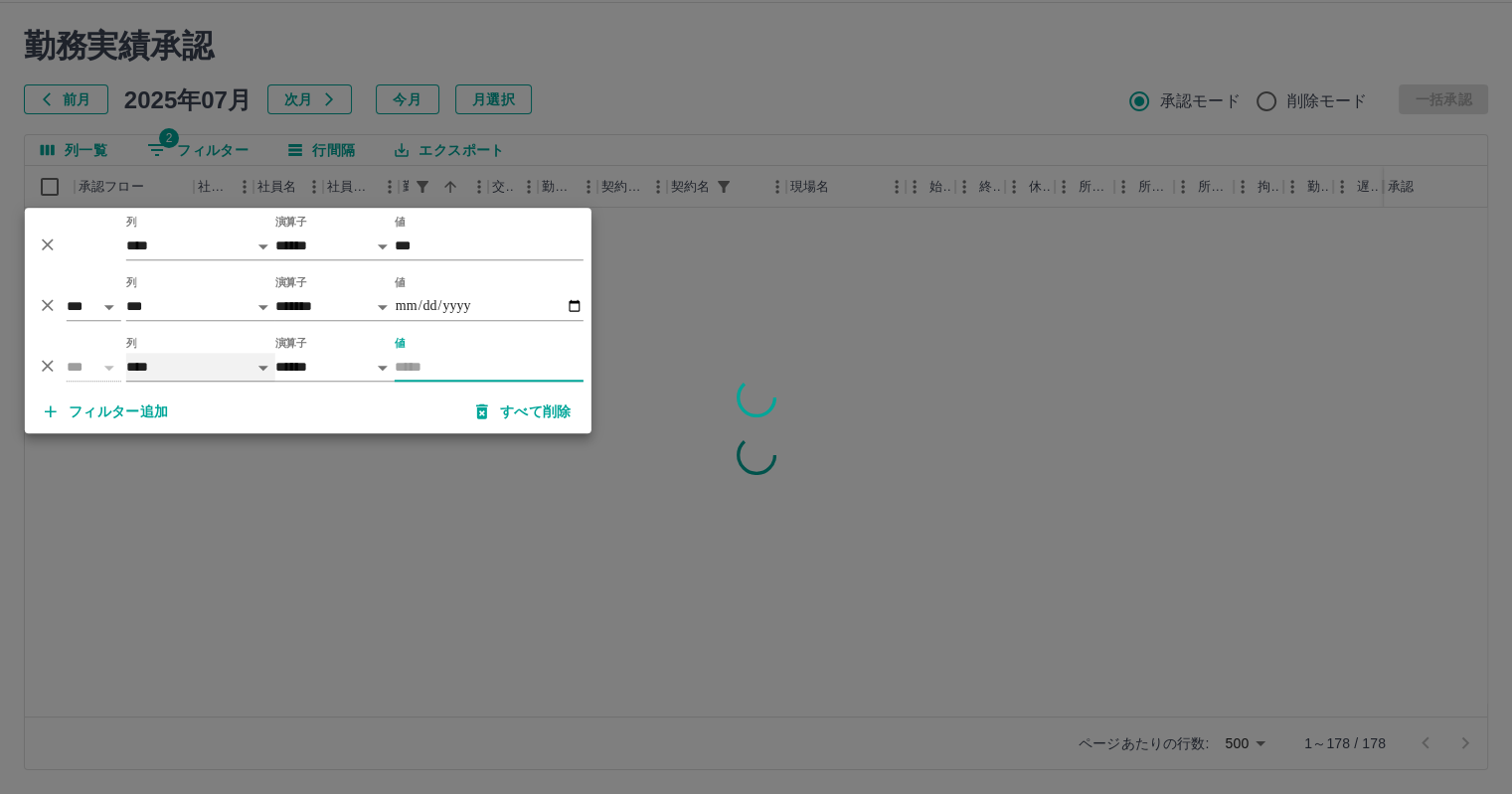 click on "**** *** **** *** *** **** ***** *** *** ** ** ** **** **** **** ** ** *** **** *****" at bounding box center (201, 367) 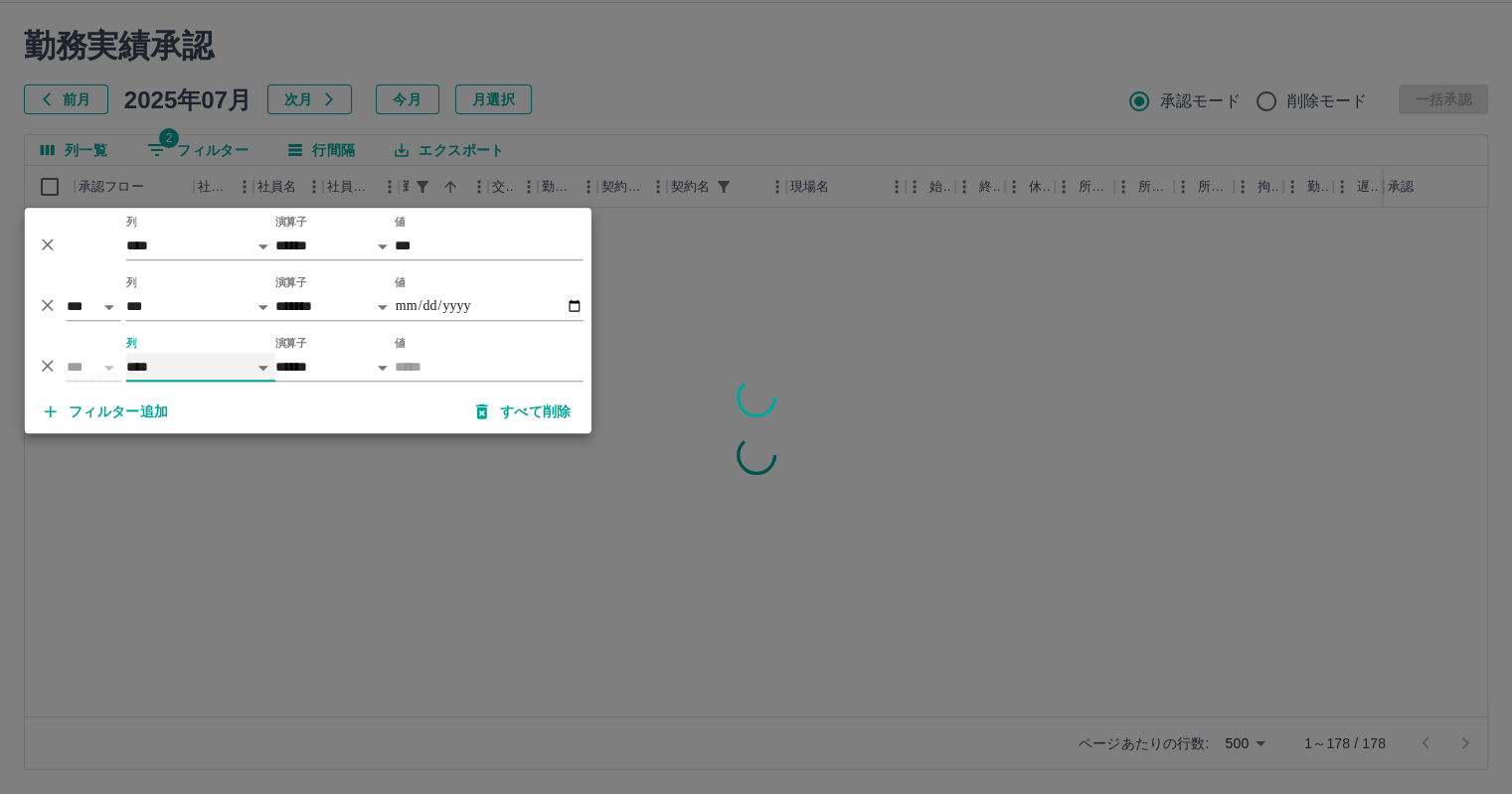 click on "**** *** **** *** *** **** ***** *** *** ** ** ** **** **** **** ** ** *** **** *****" at bounding box center [201, 367] 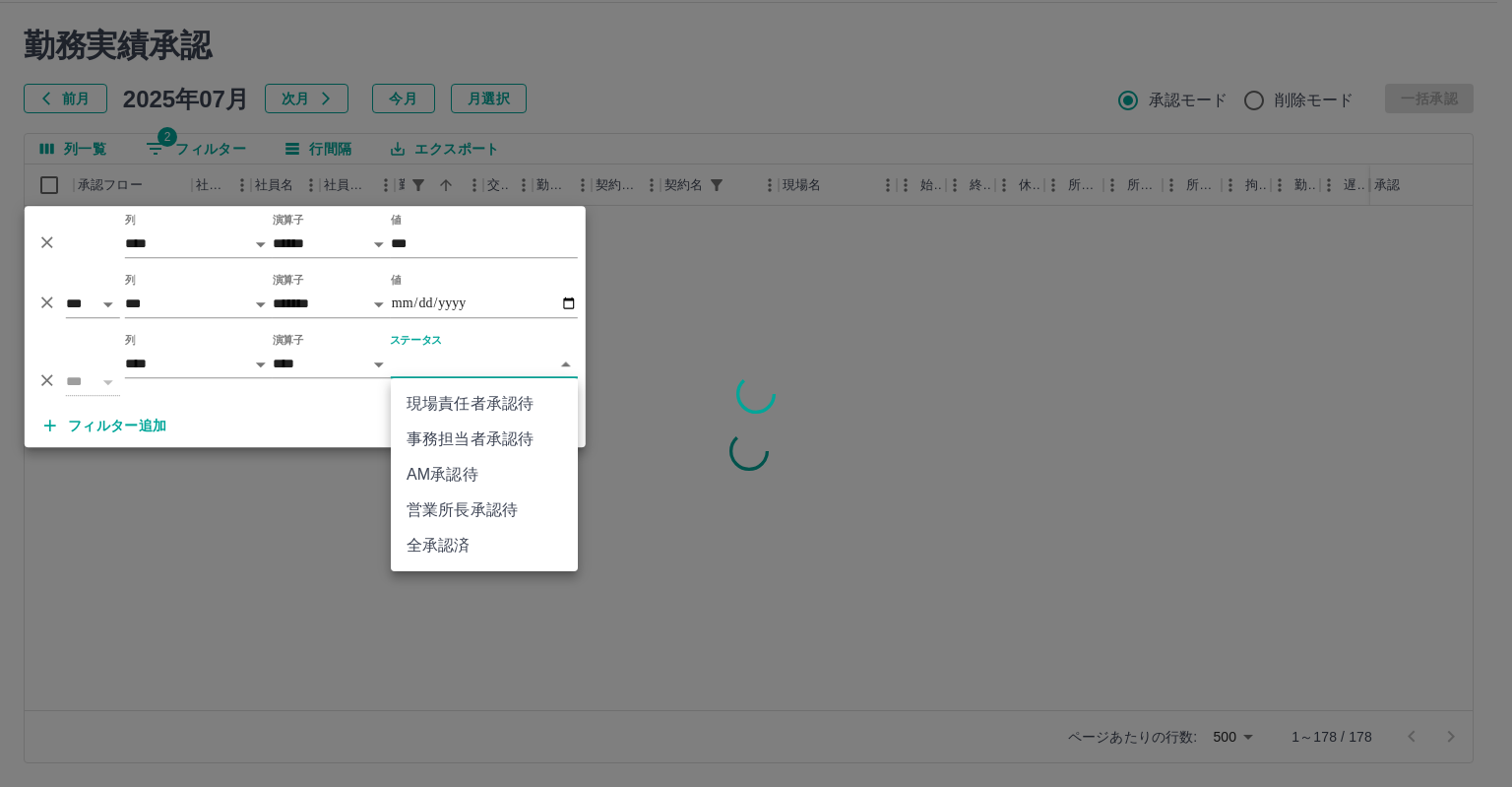 click on "**********" at bounding box center [756, 370] 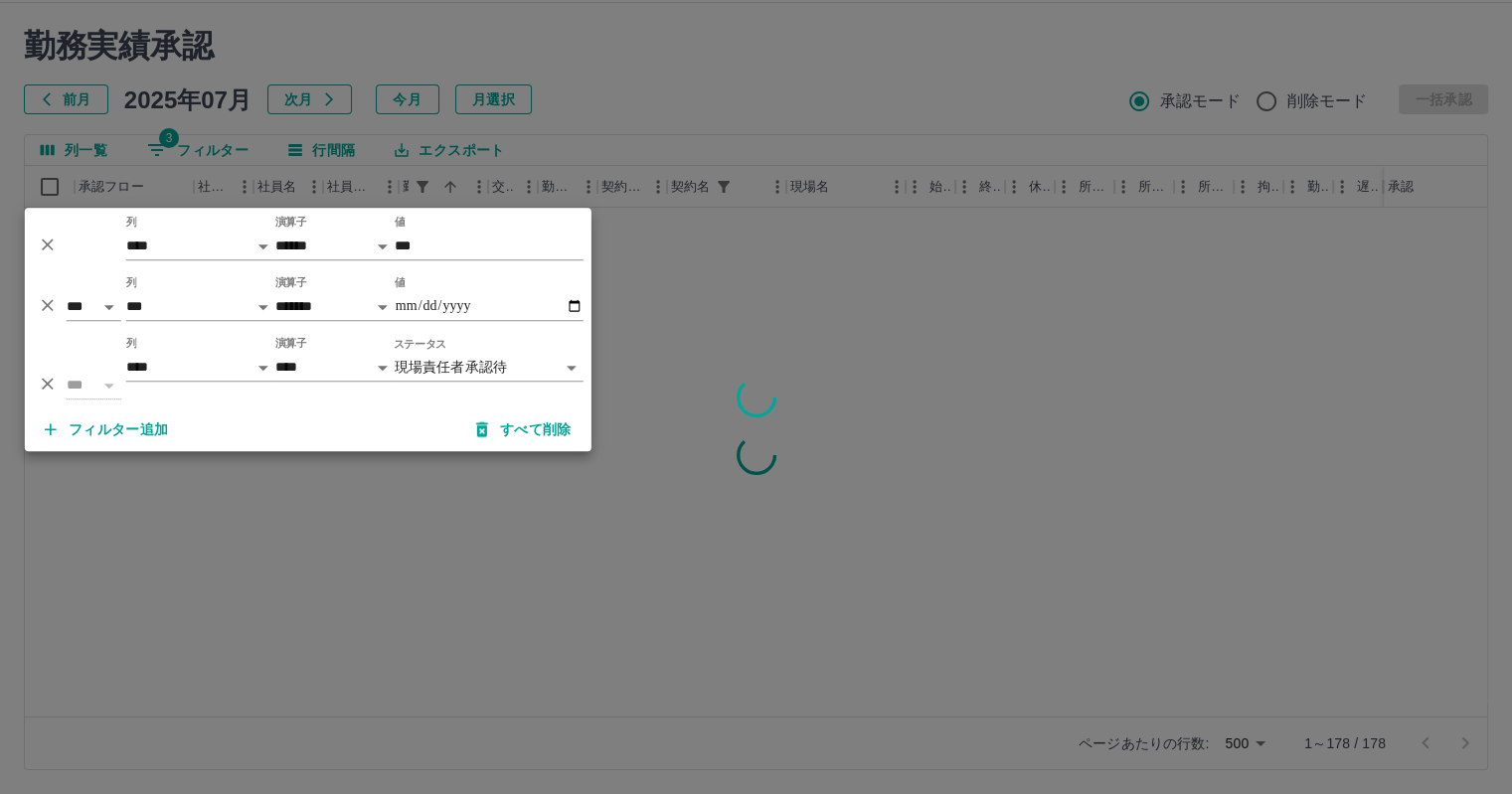 click at bounding box center [756, 397] 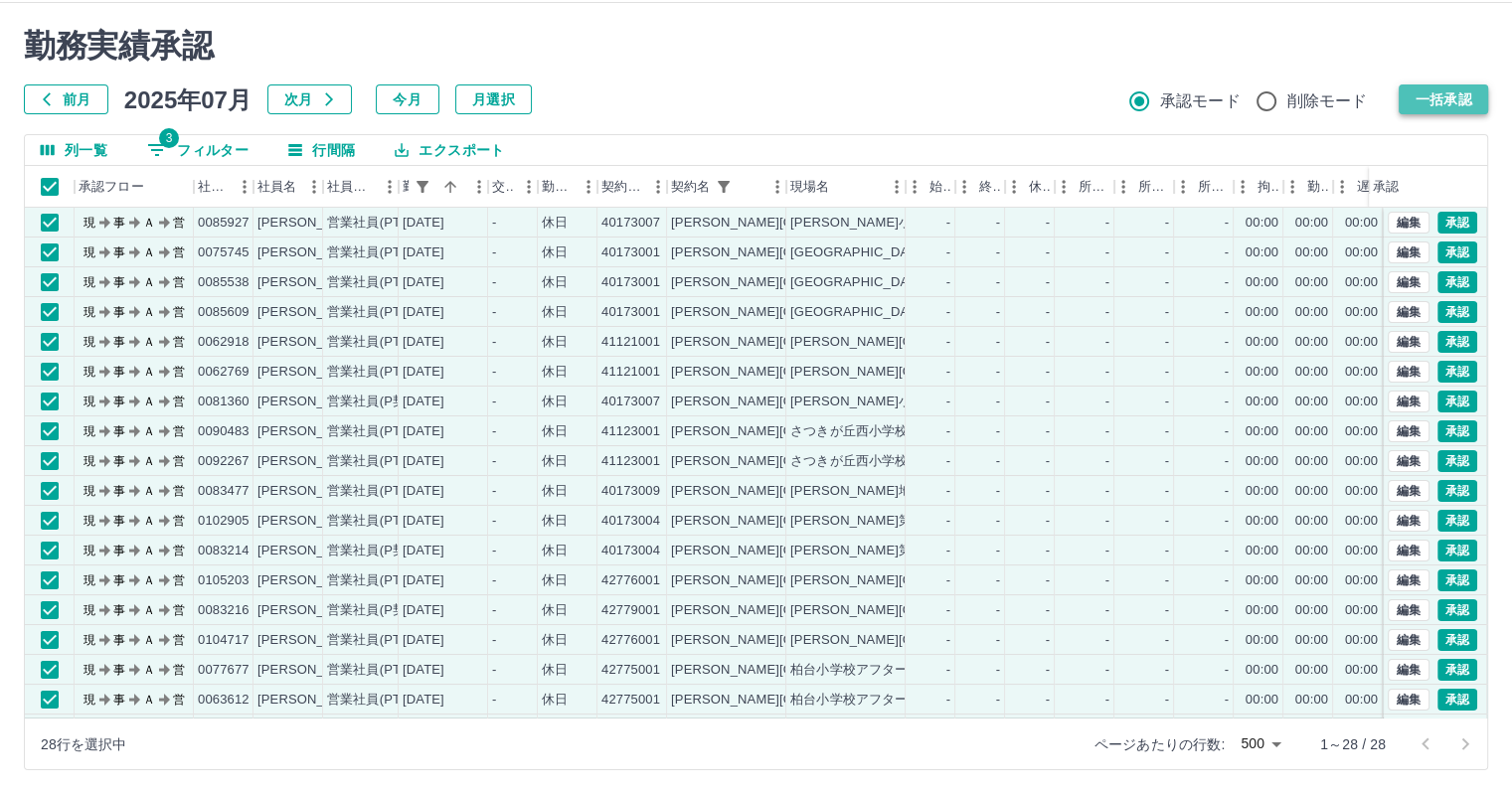 click on "一括承認" at bounding box center (1443, 99) 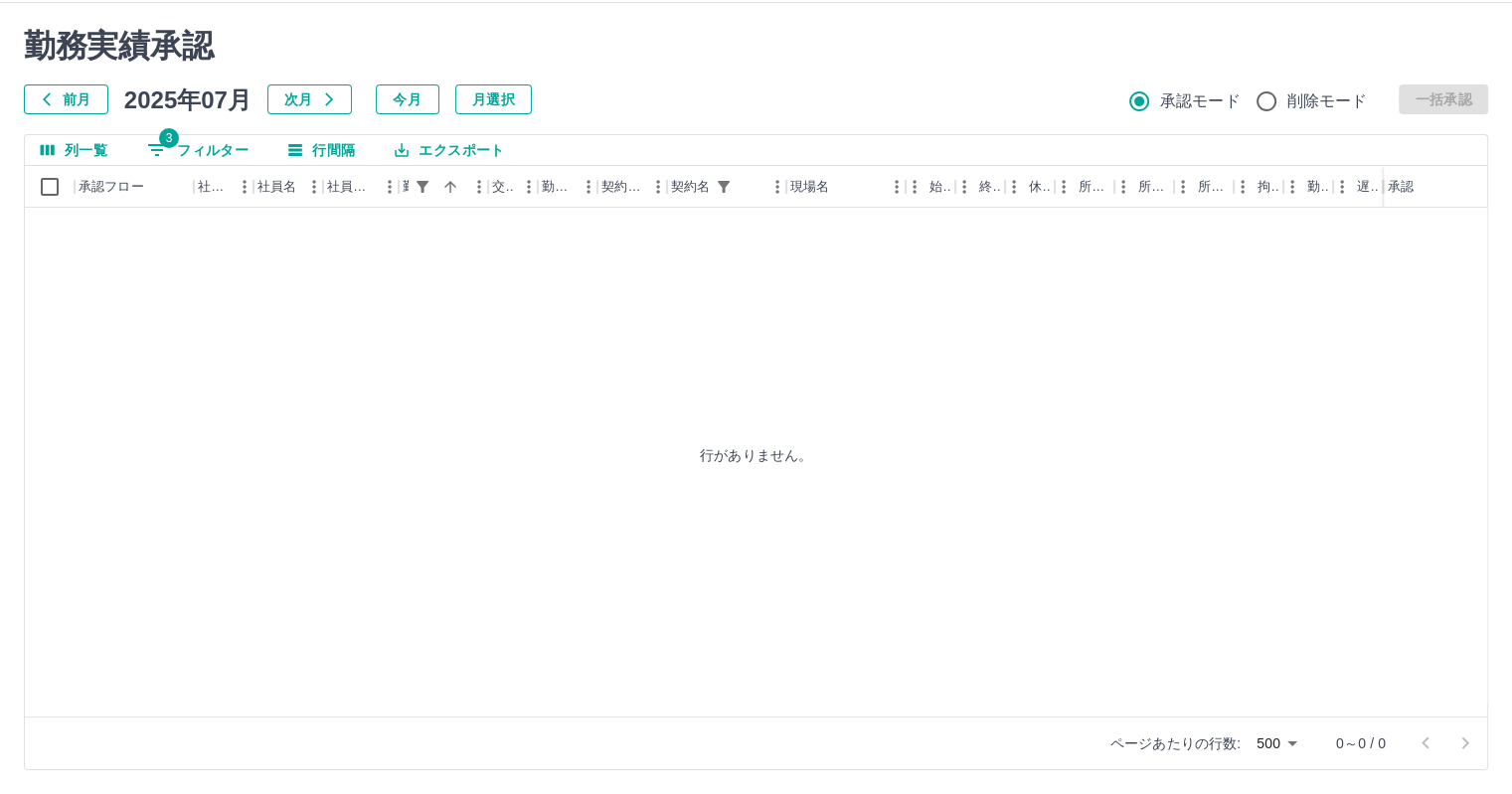click on "3 フィルター" at bounding box center [198, 150] 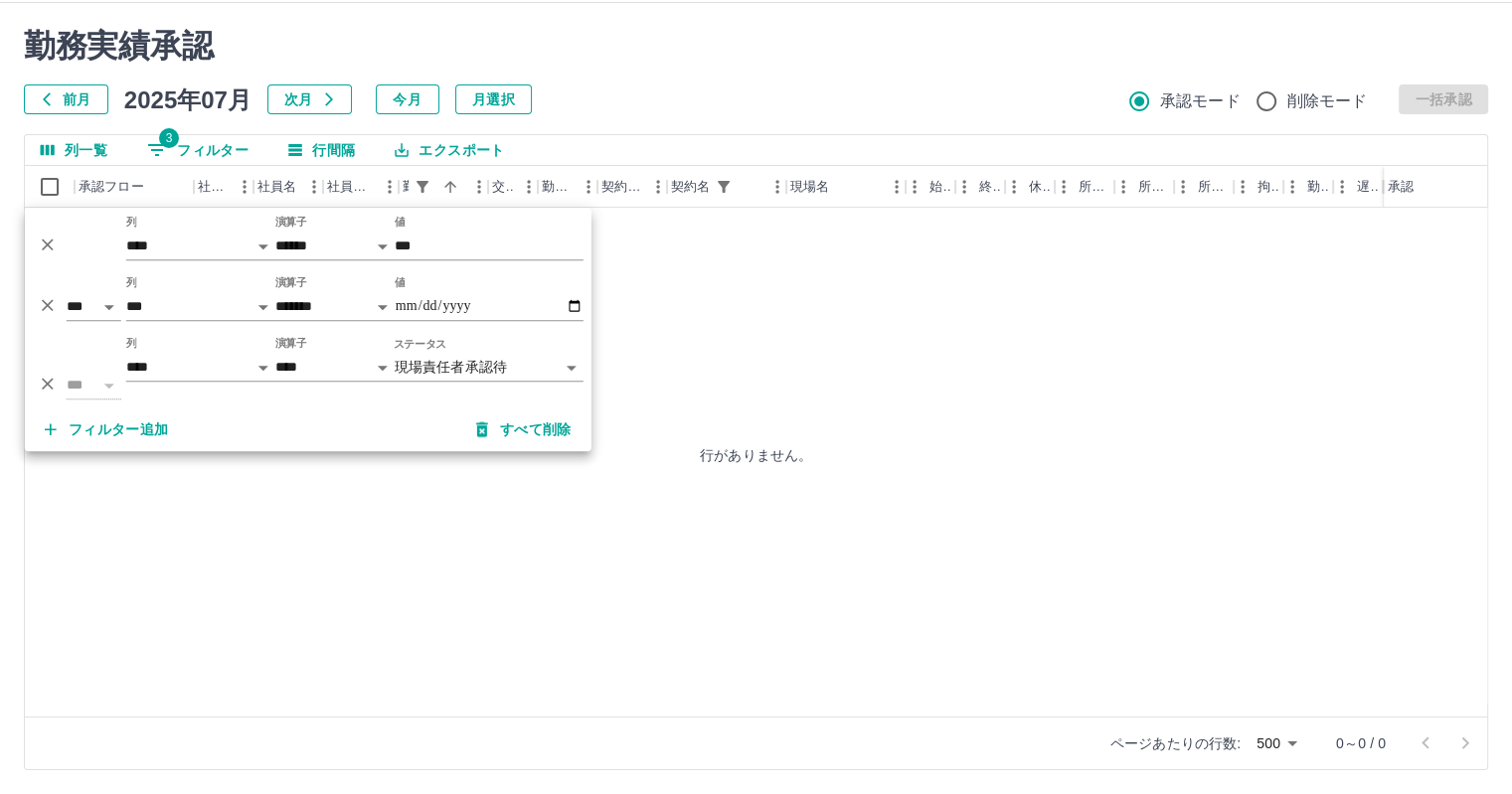 click on "**********" at bounding box center (756, 374) 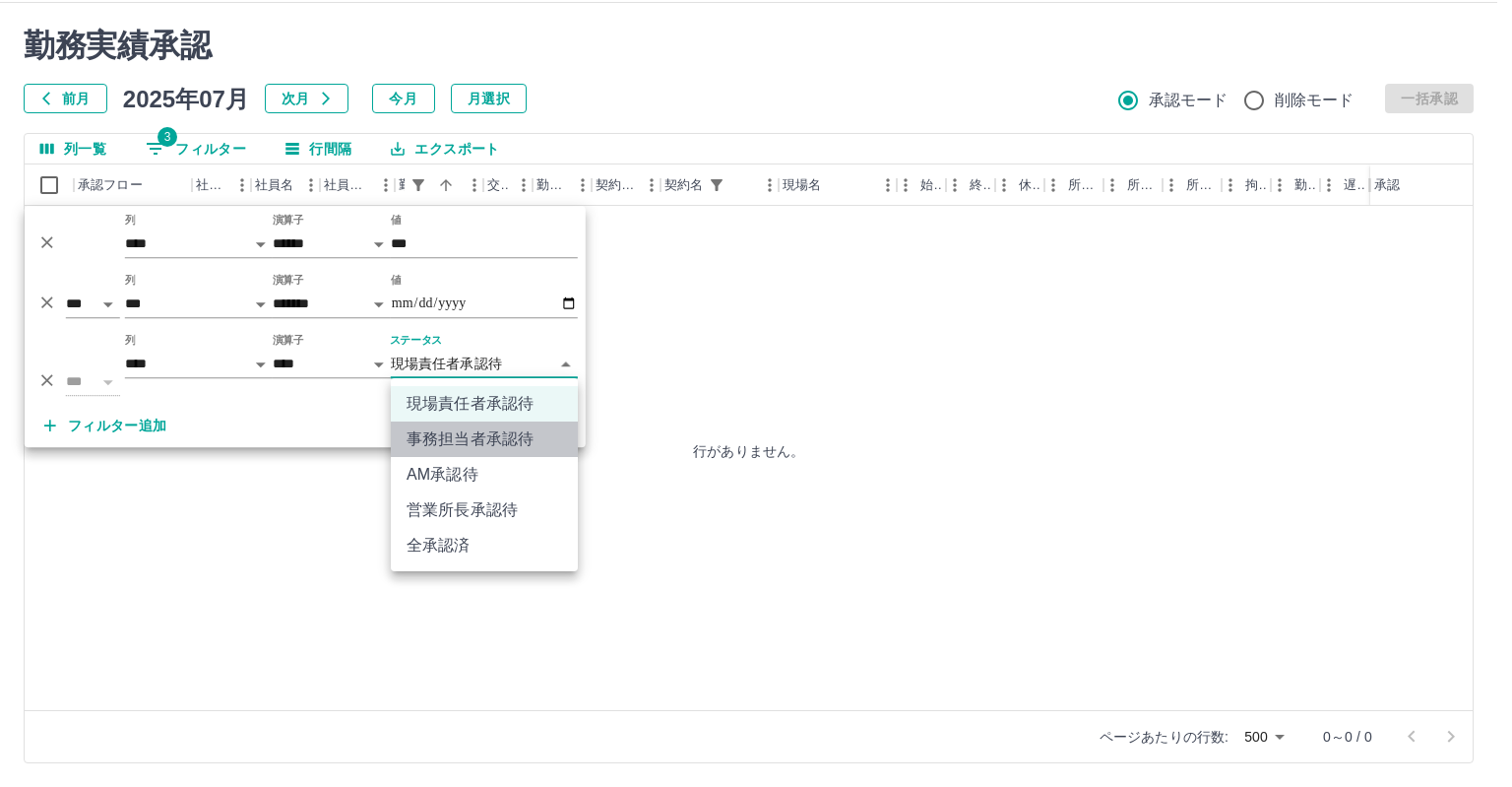 click on "事務担当者承認待" at bounding box center (484, 439) 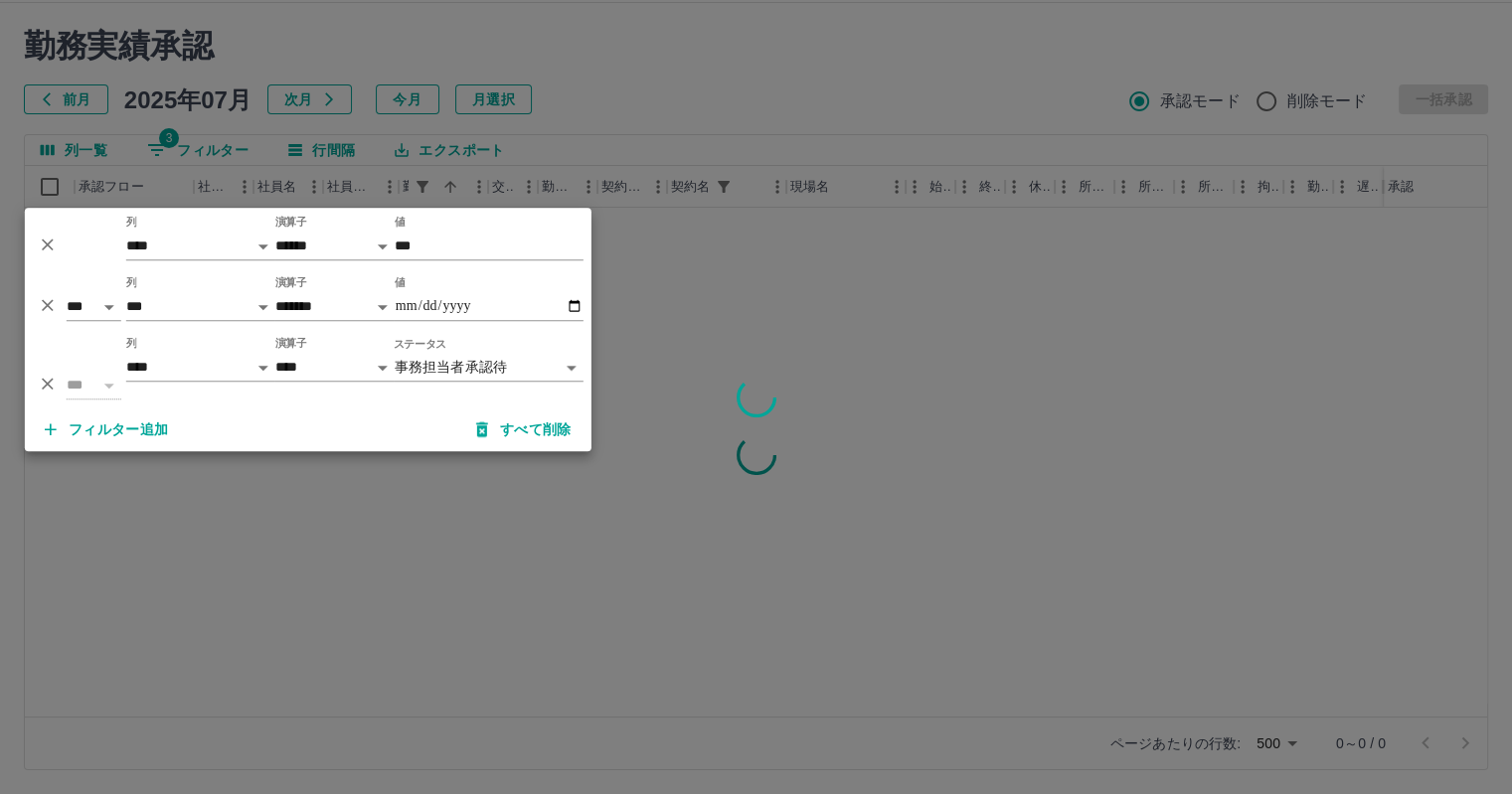 click at bounding box center [756, 397] 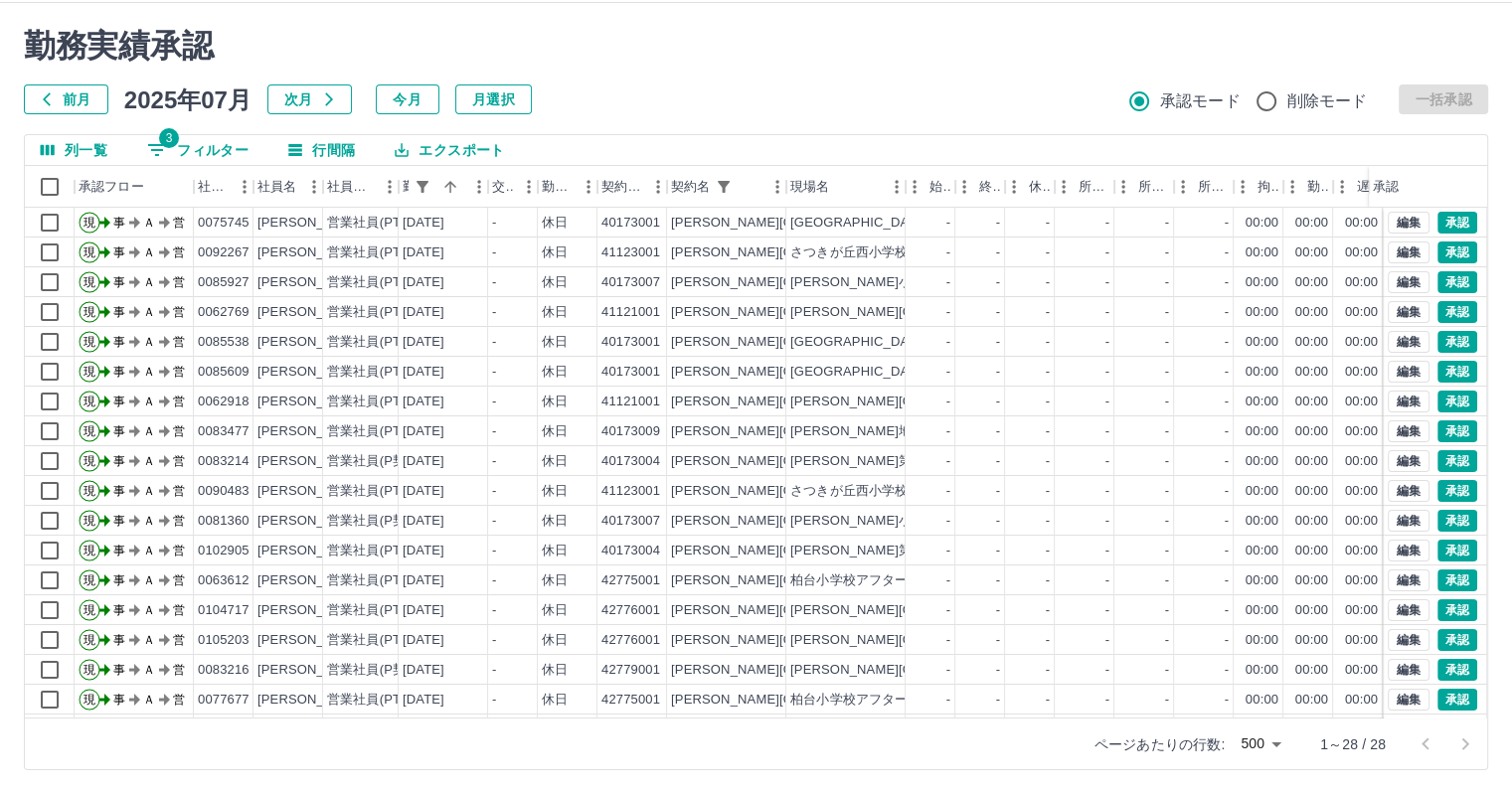 click on "列一覧 3 フィルター 行間隔 エクスポート" at bounding box center [756, 150] 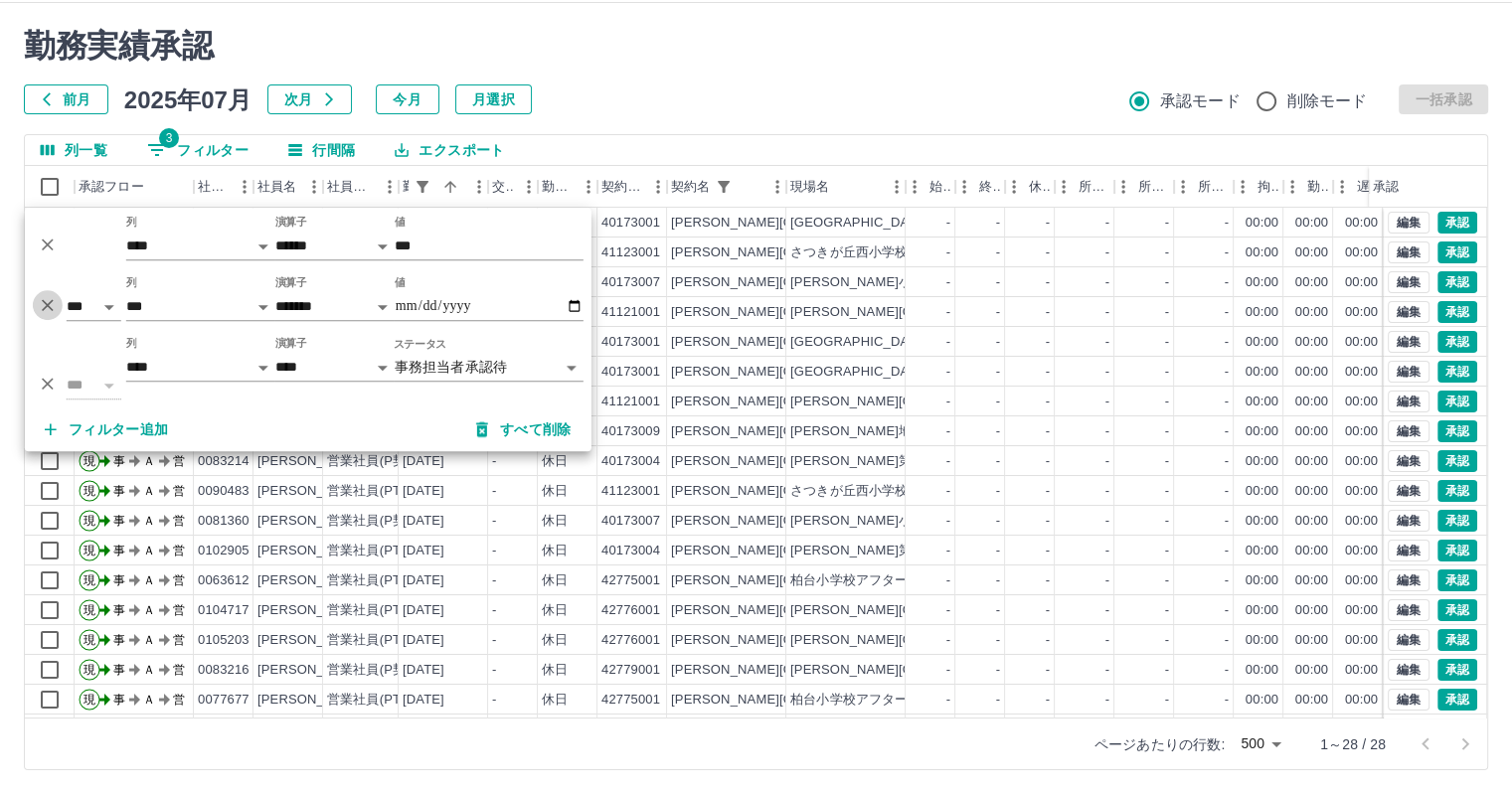 click at bounding box center [48, 305] 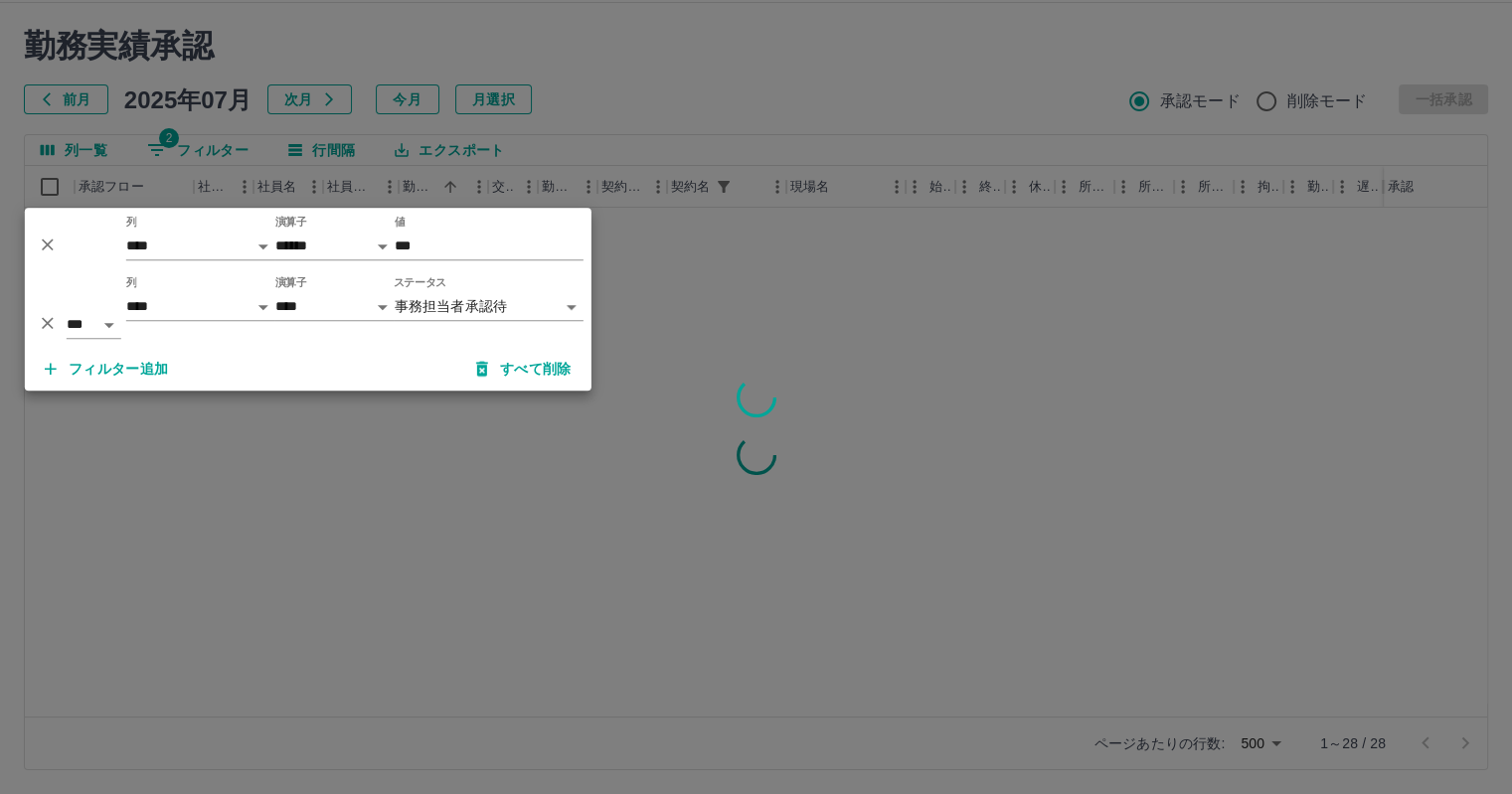 click at bounding box center [756, 397] 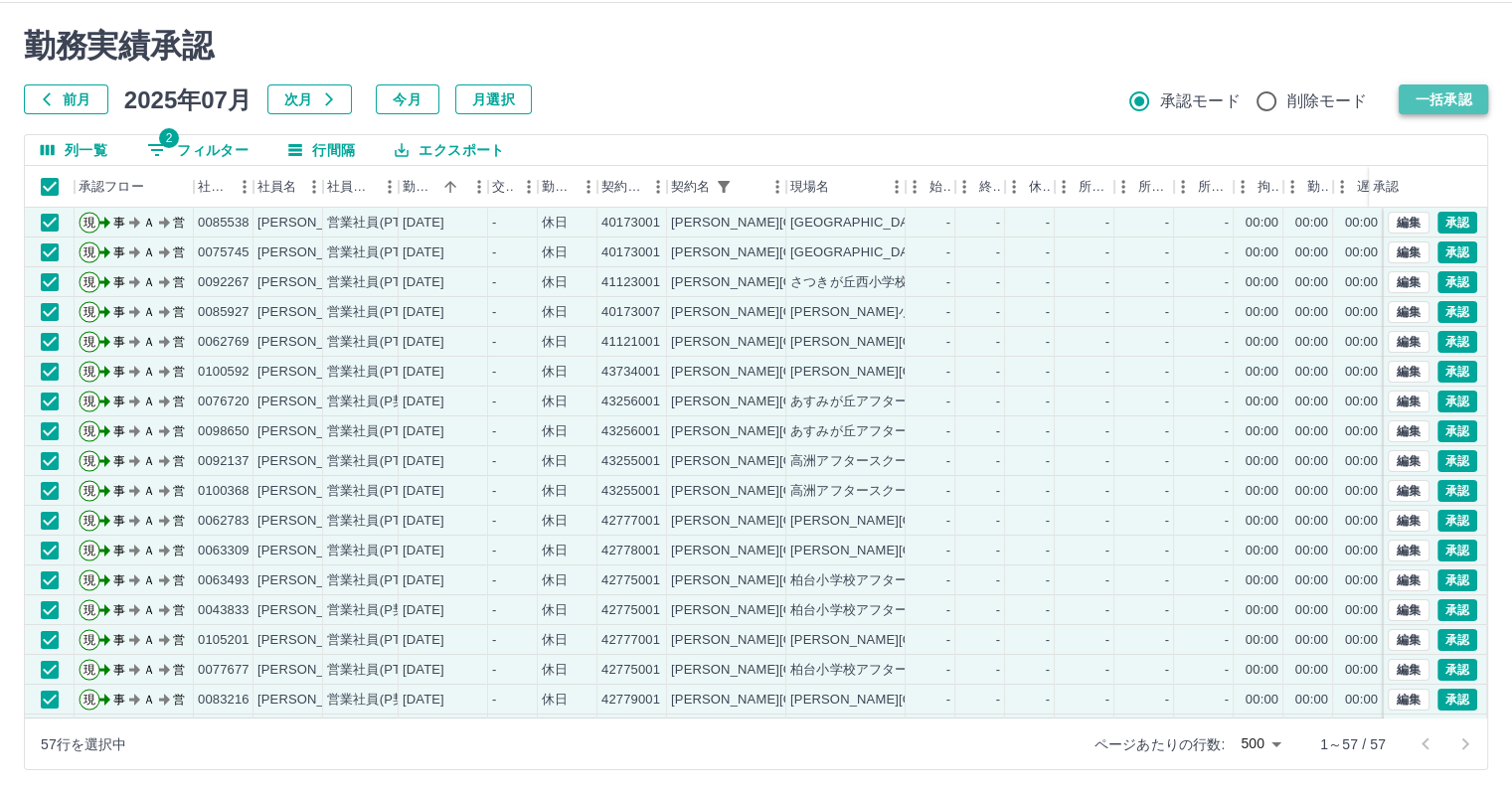 click on "一括承認" at bounding box center [1443, 99] 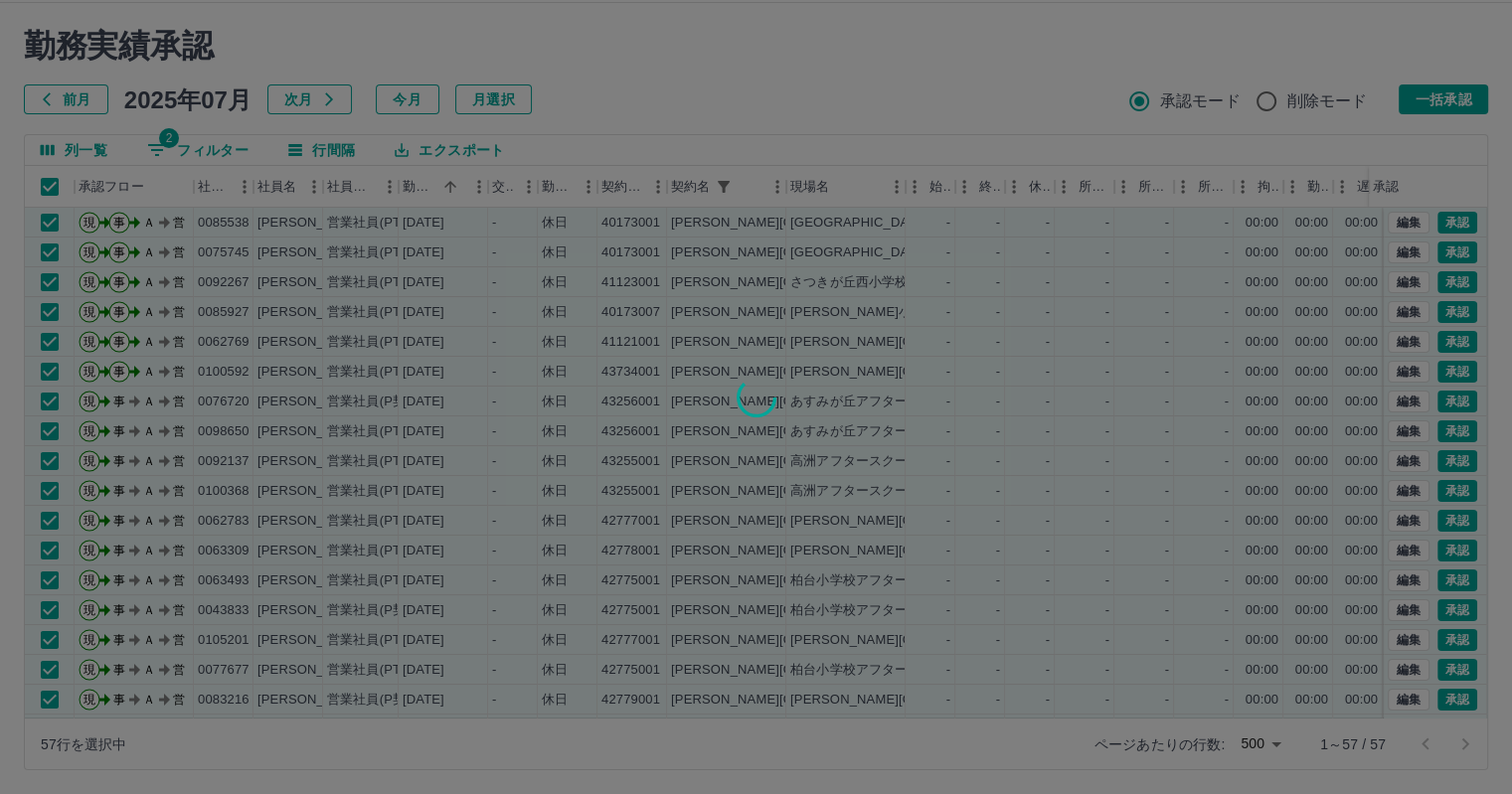 click at bounding box center (756, 397) 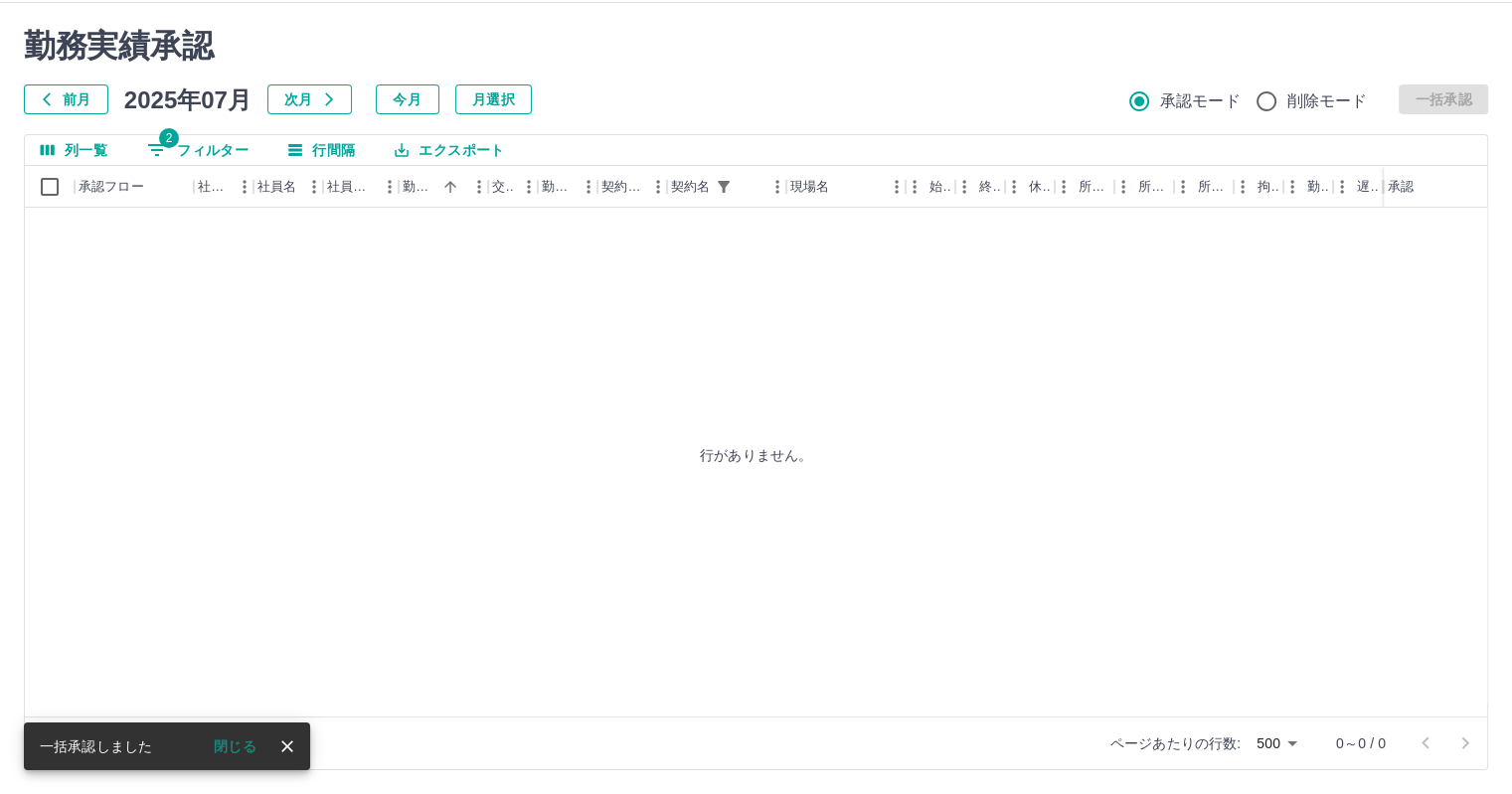 click on "勤務実績承認 前月 2025年07月 次月 今月 月選択 承認モード 削除モード 一括承認 列一覧 2 フィルター 行間隔 エクスポート 承認フロー 社員番号 社員名 社員区分 勤務日 交通費 勤務区分 契約コード 契約名 現場名 始業 終業 休憩 所定開始 所定終業 所定休憩 拘束 勤務 遅刻等 コメント ステータス 承認 行がありません。 ページあたりの行数: 500 *** 0～0 / 0 一括承認しました 閉じる" at bounding box center [756, 398] 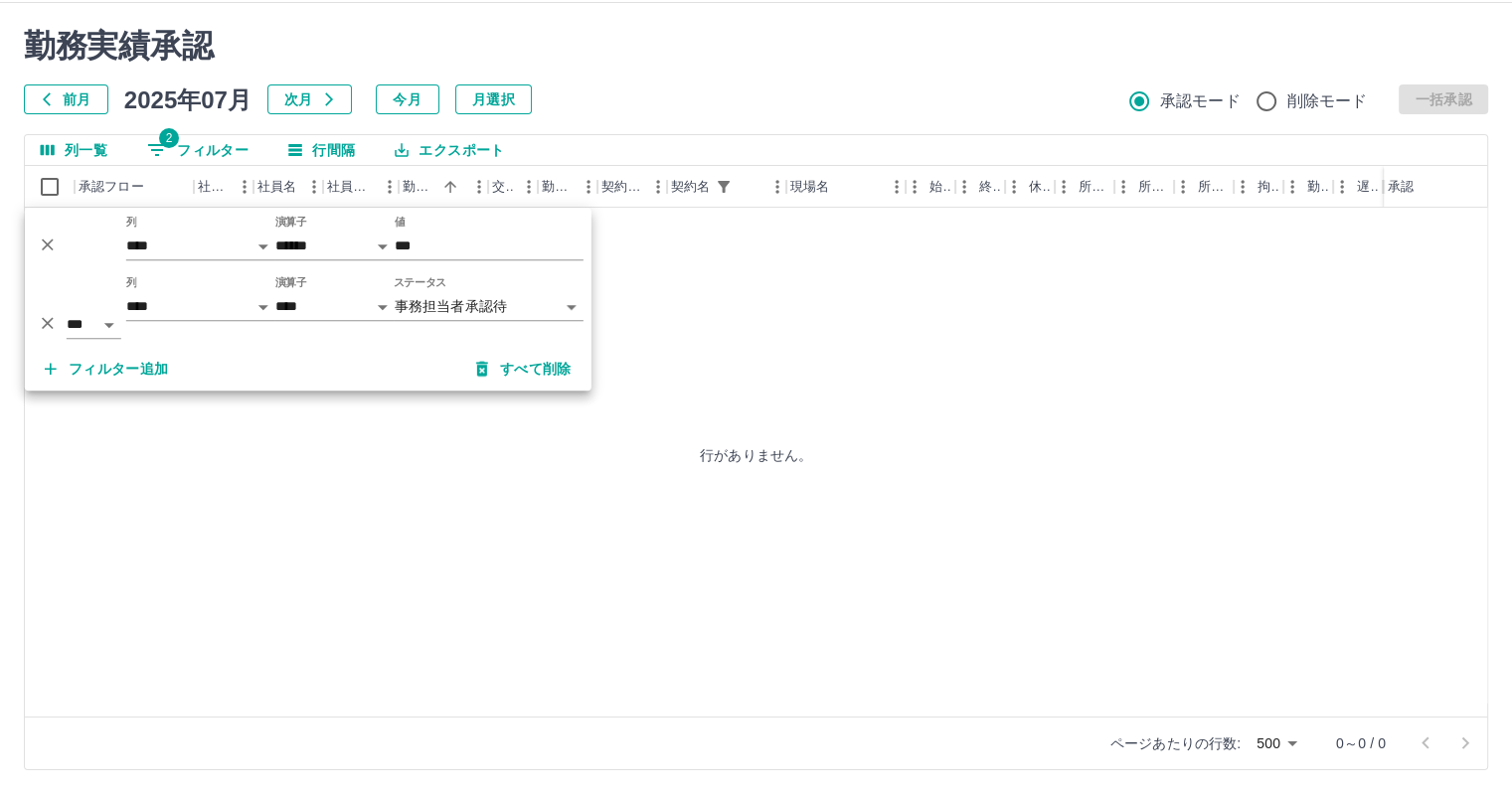 click 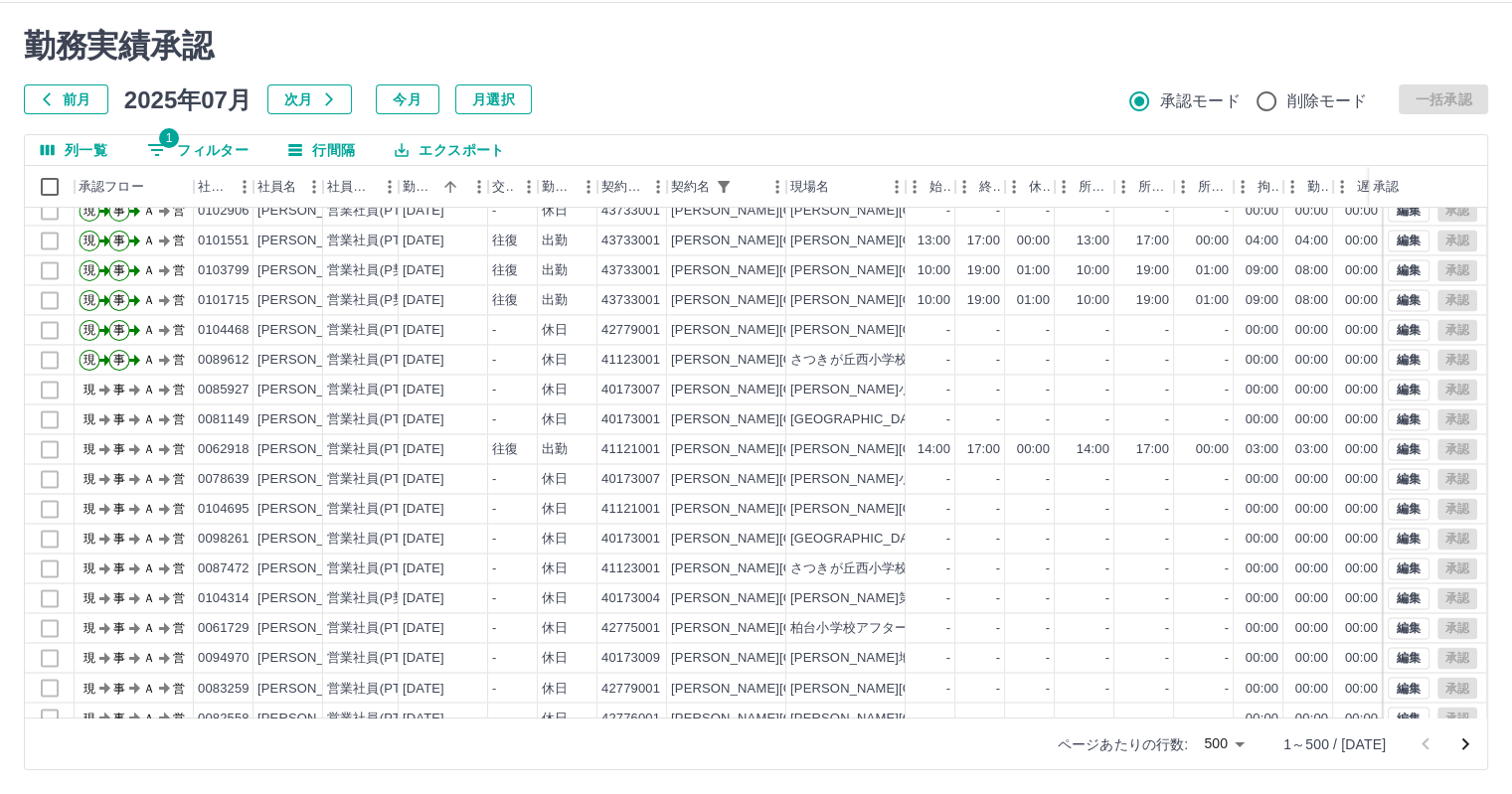 scroll, scrollTop: 3379, scrollLeft: 0, axis: vertical 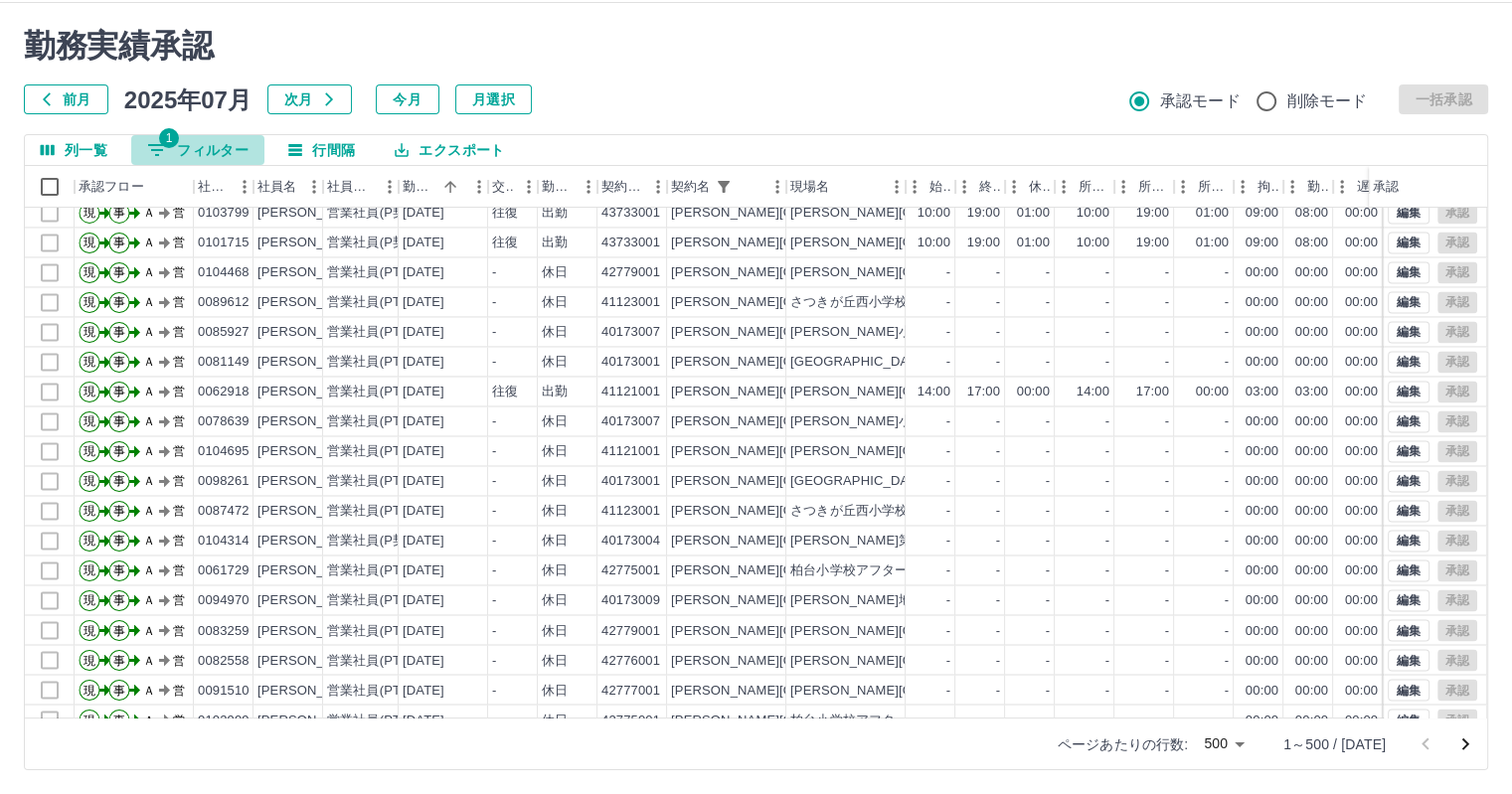 click on "1 フィルター" at bounding box center [198, 150] 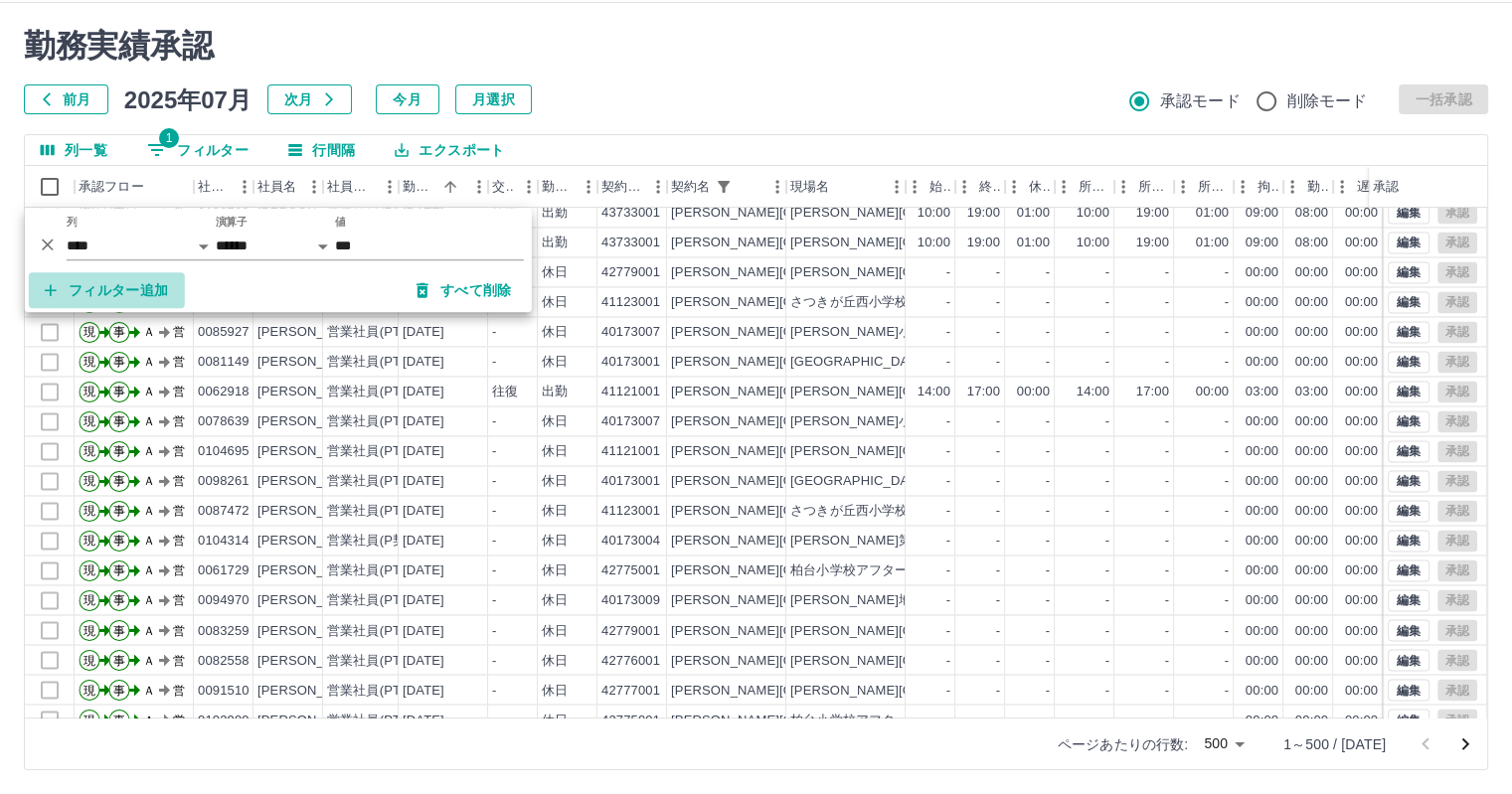 click on "フィルター追加" at bounding box center (106, 290) 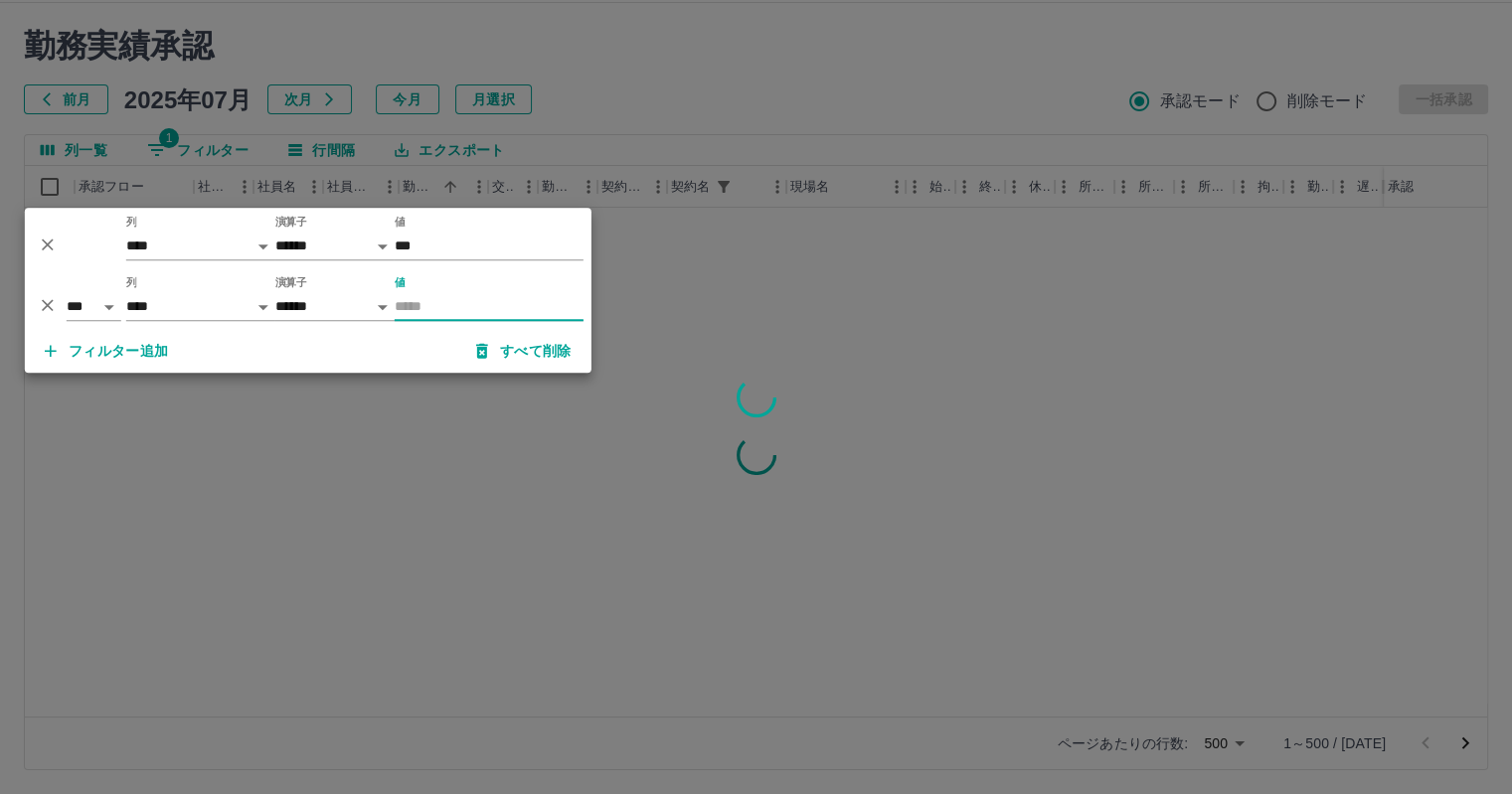 scroll, scrollTop: 0, scrollLeft: 0, axis: both 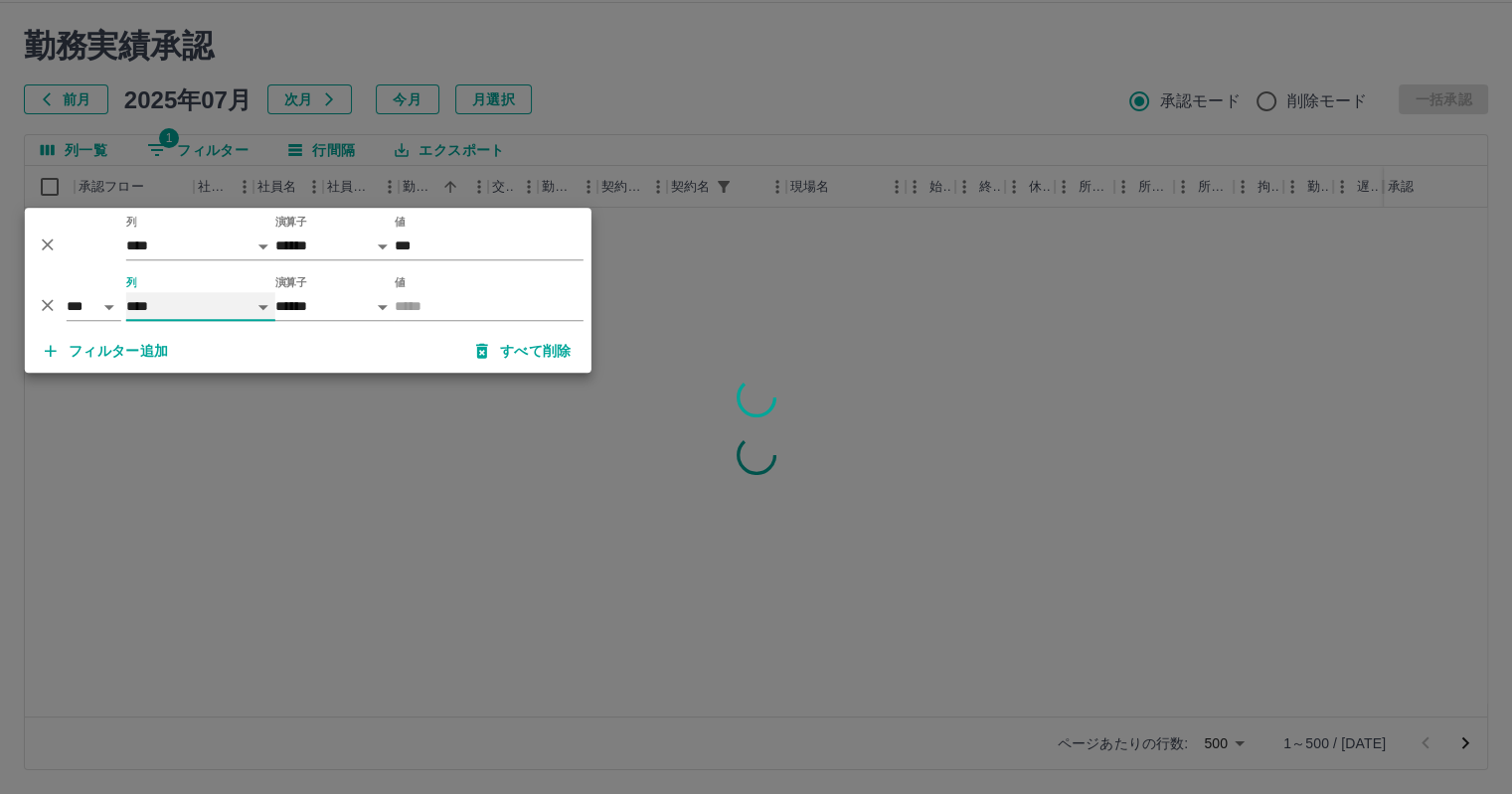 click on "**** *** **** *** *** **** ***** *** *** ** ** ** **** **** **** ** ** *** **** *****" at bounding box center [201, 306] 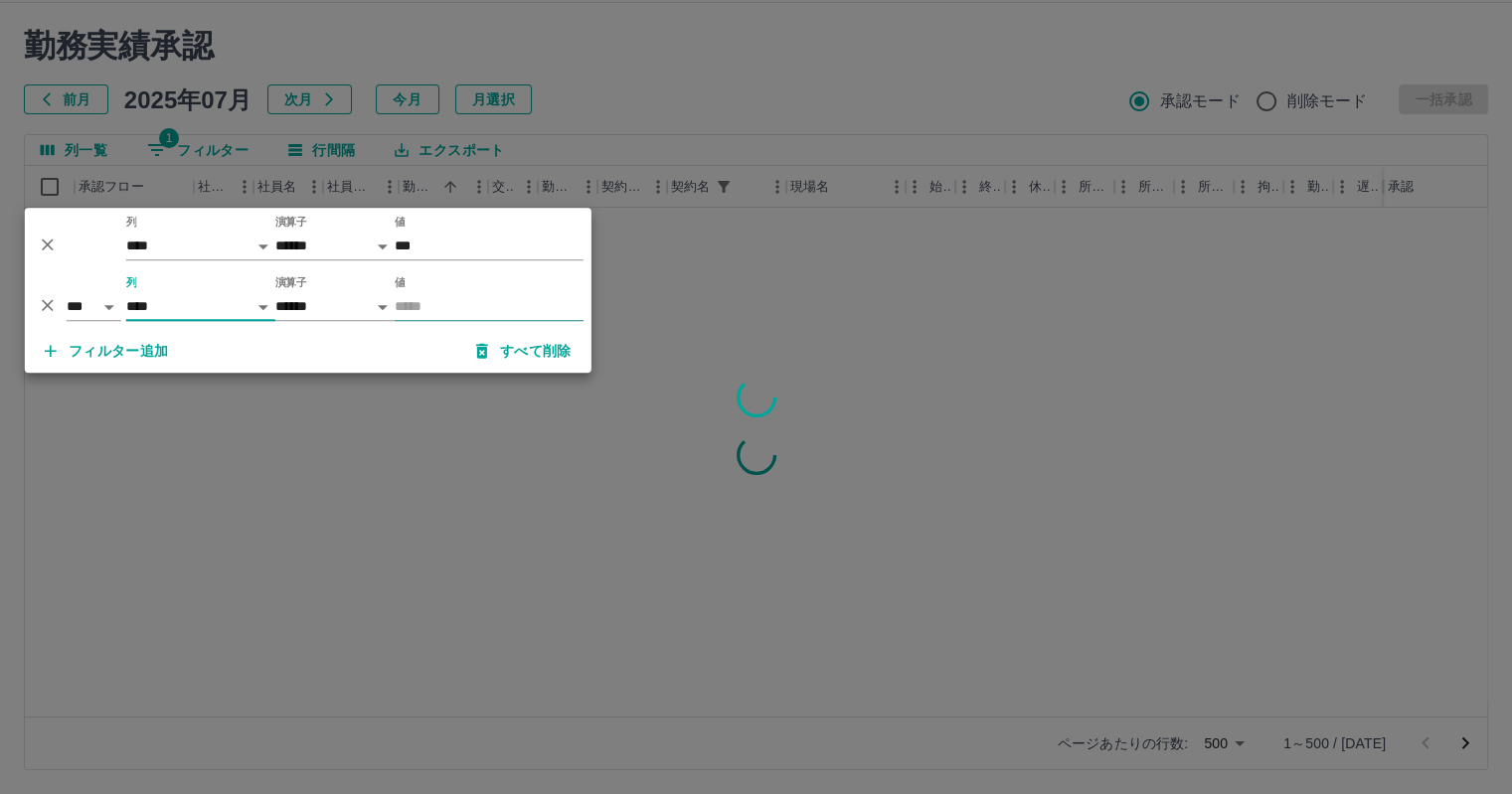 click on "値" at bounding box center [489, 306] 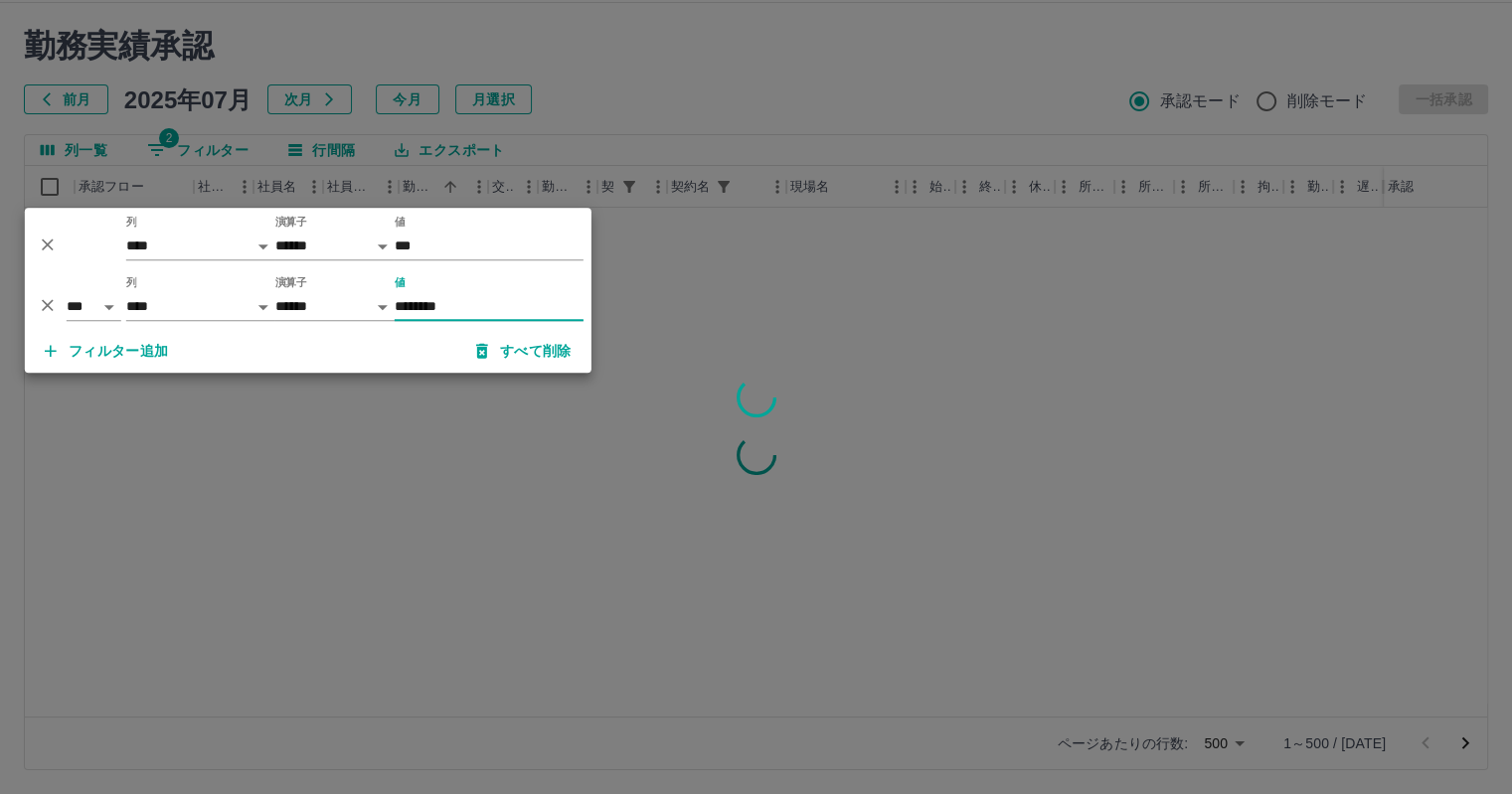 type on "********" 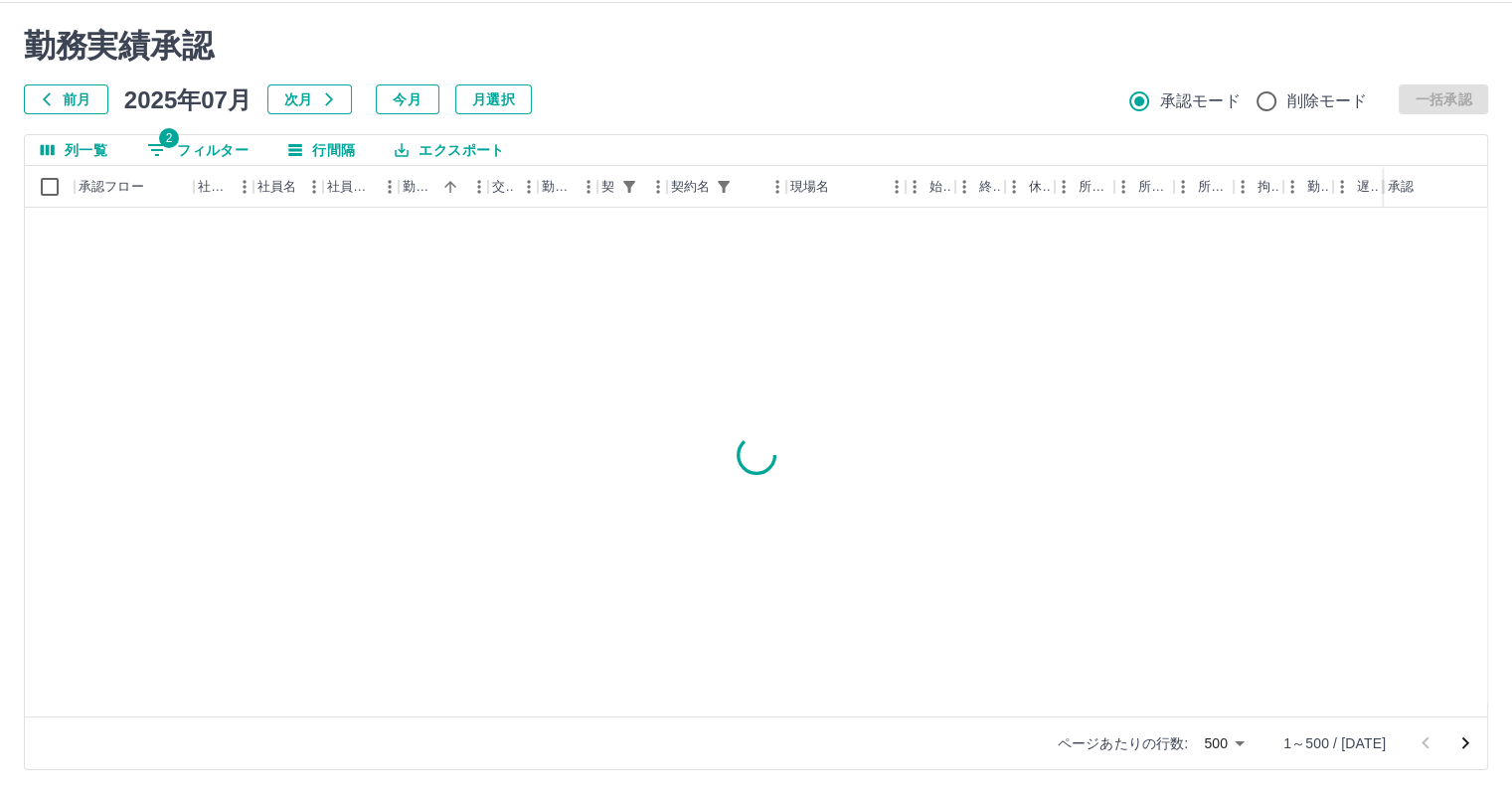 click at bounding box center [756, 455] 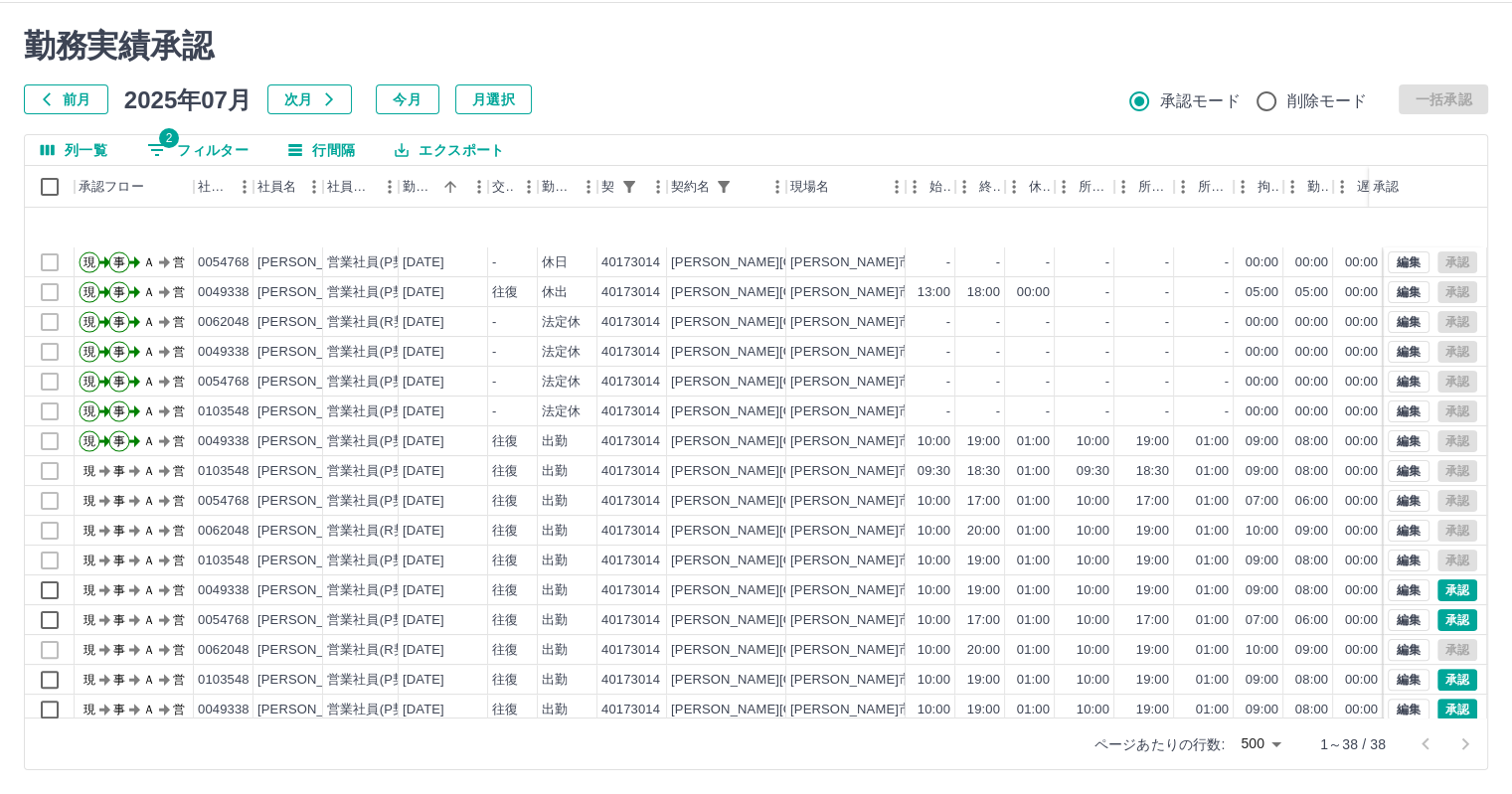 scroll, scrollTop: 637, scrollLeft: 0, axis: vertical 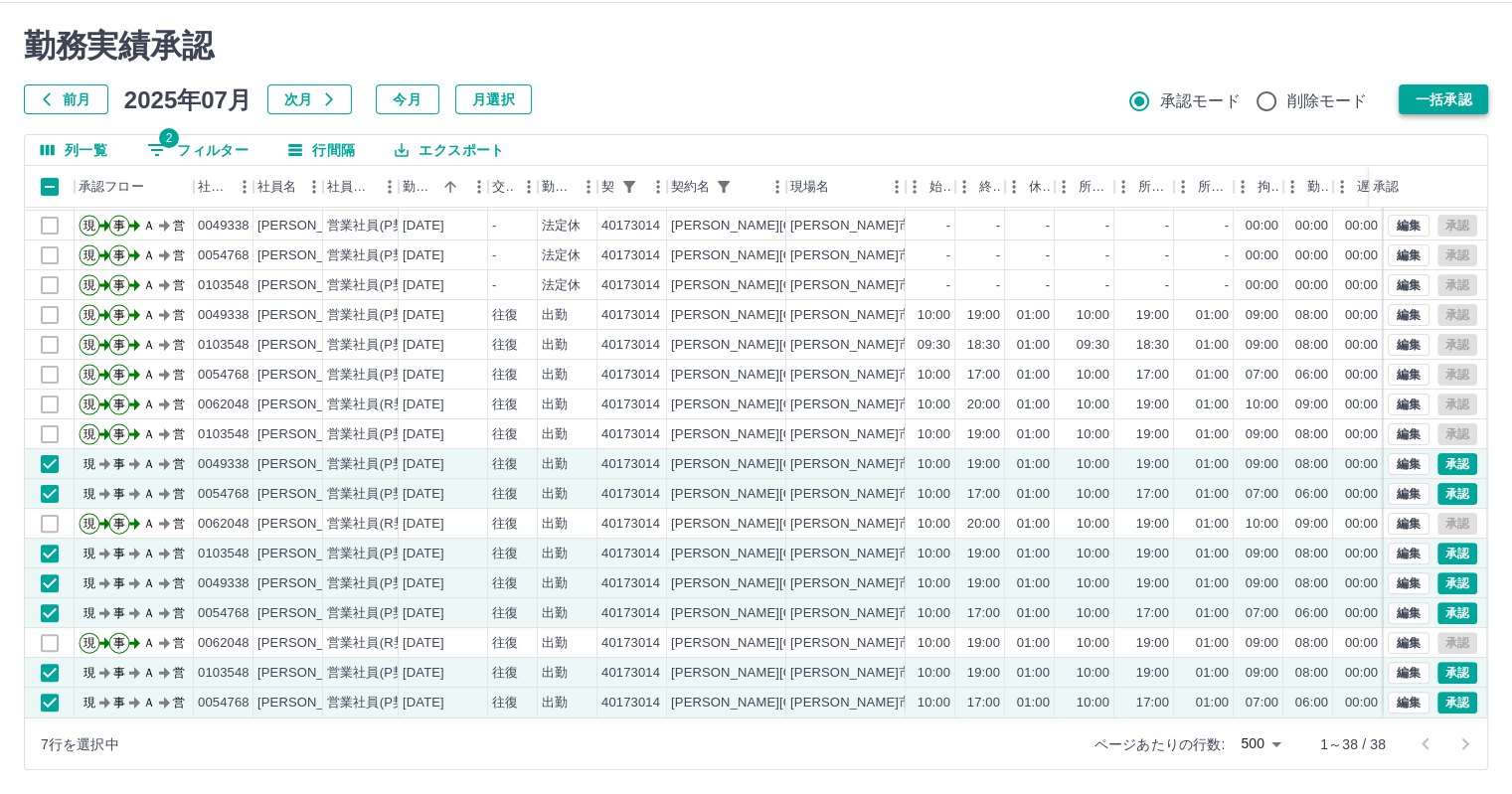 click on "一括承認" at bounding box center (1443, 99) 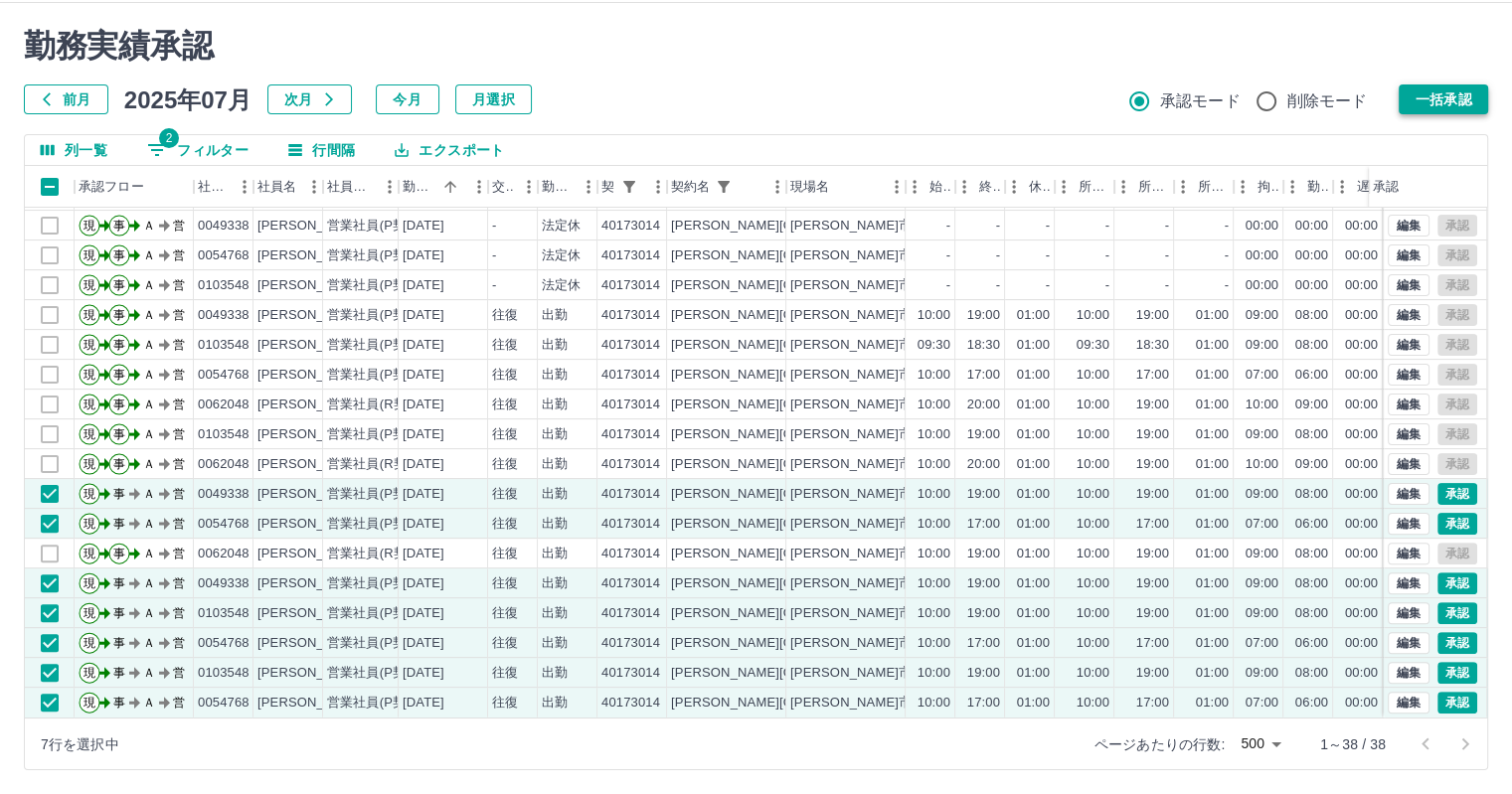 click on "一括承認" at bounding box center [1443, 99] 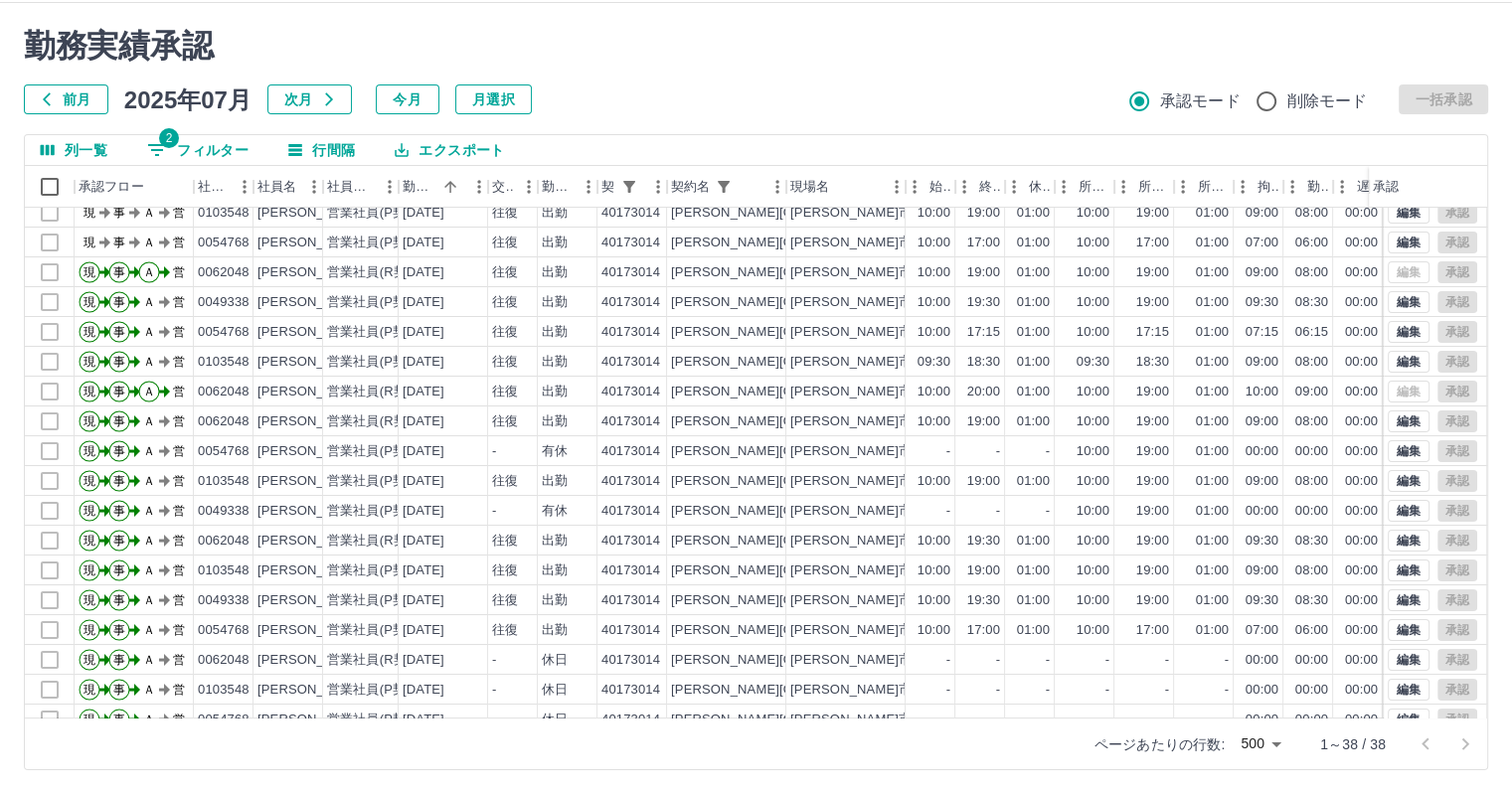 scroll, scrollTop: 0, scrollLeft: 0, axis: both 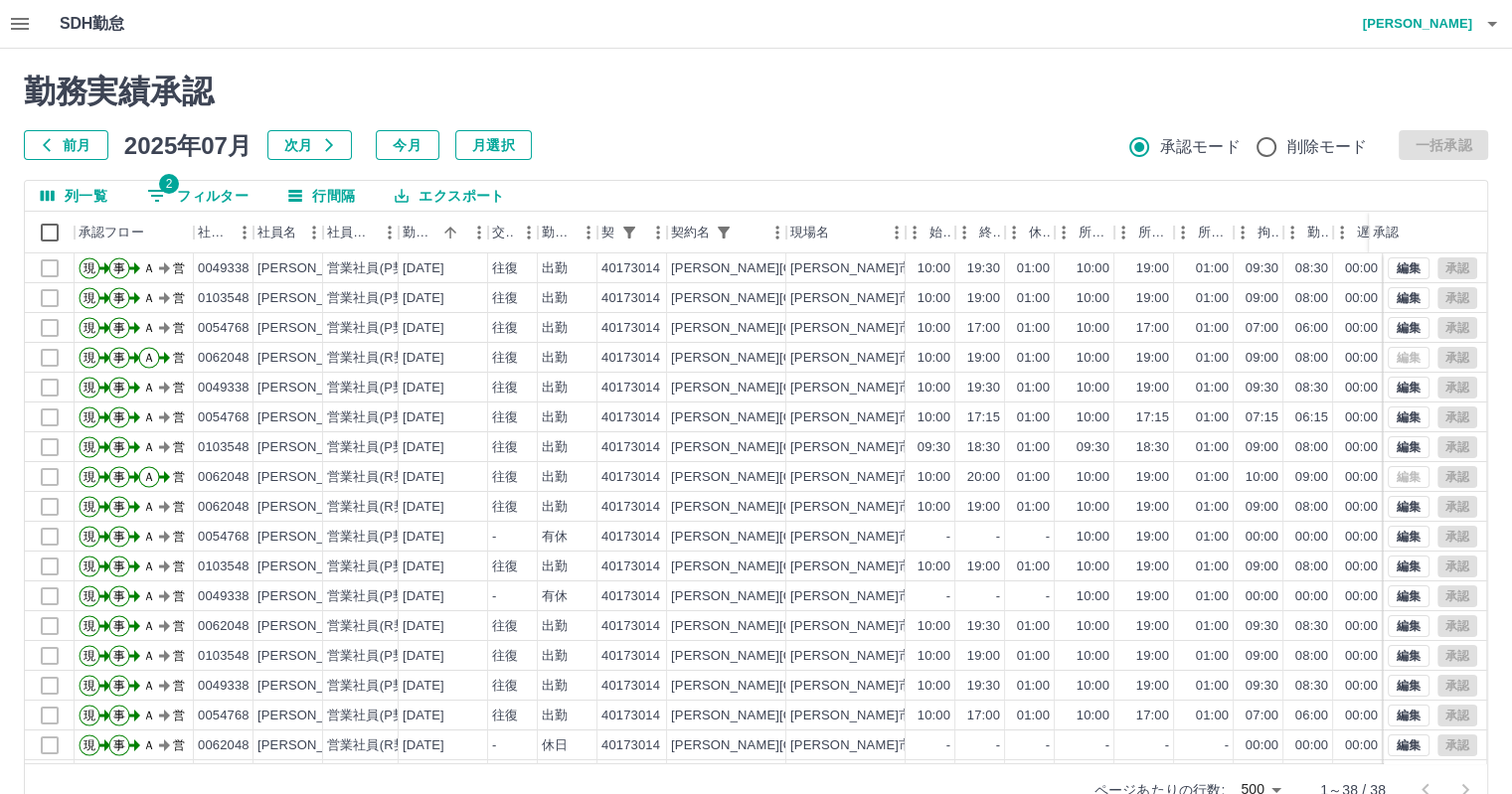click on "前月 2025年07月 次月 今月 月選択 承認モード 削除モード 一括承認" at bounding box center (756, 145) 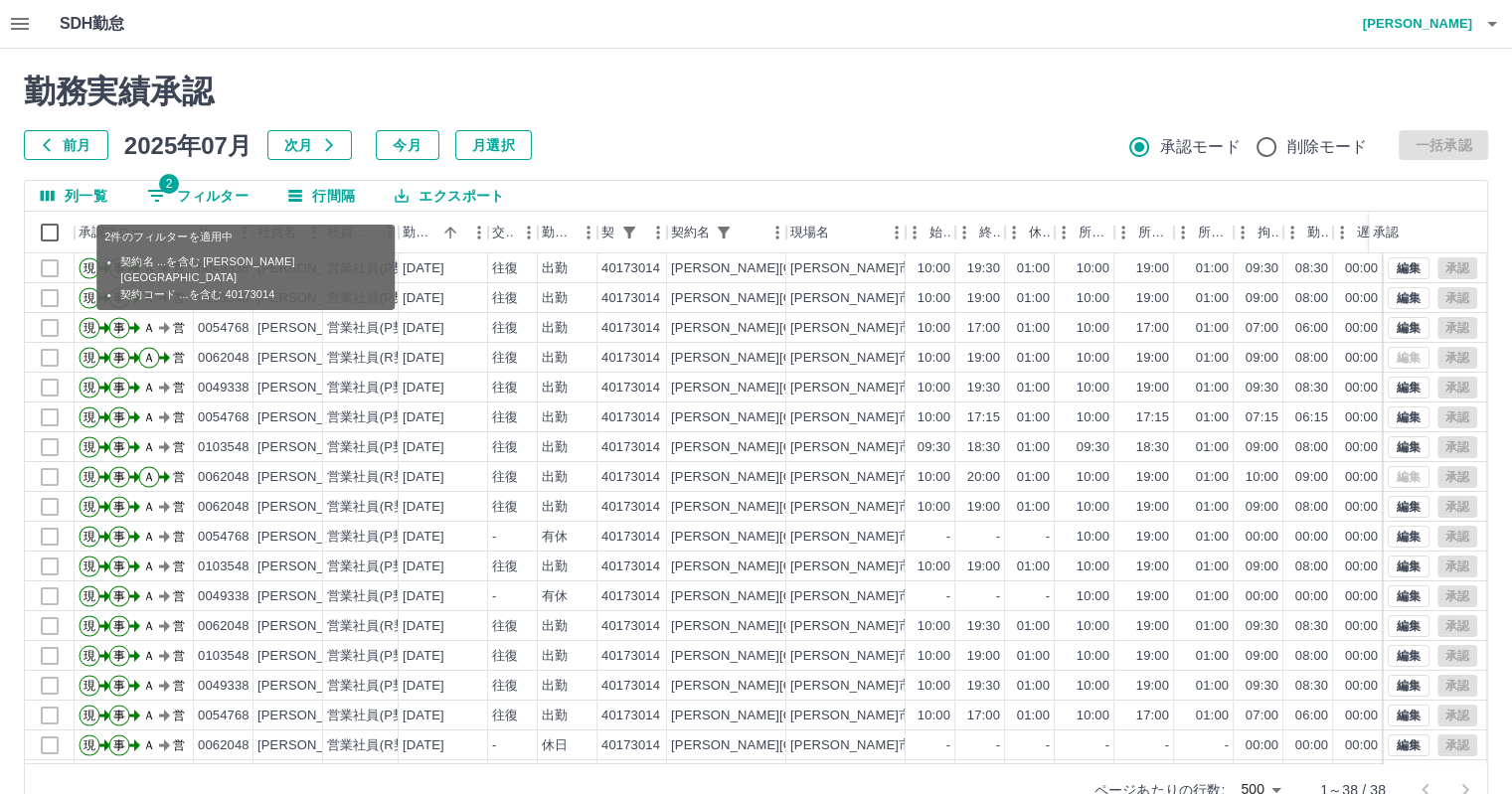 click on "2 フィルター" at bounding box center [198, 196] 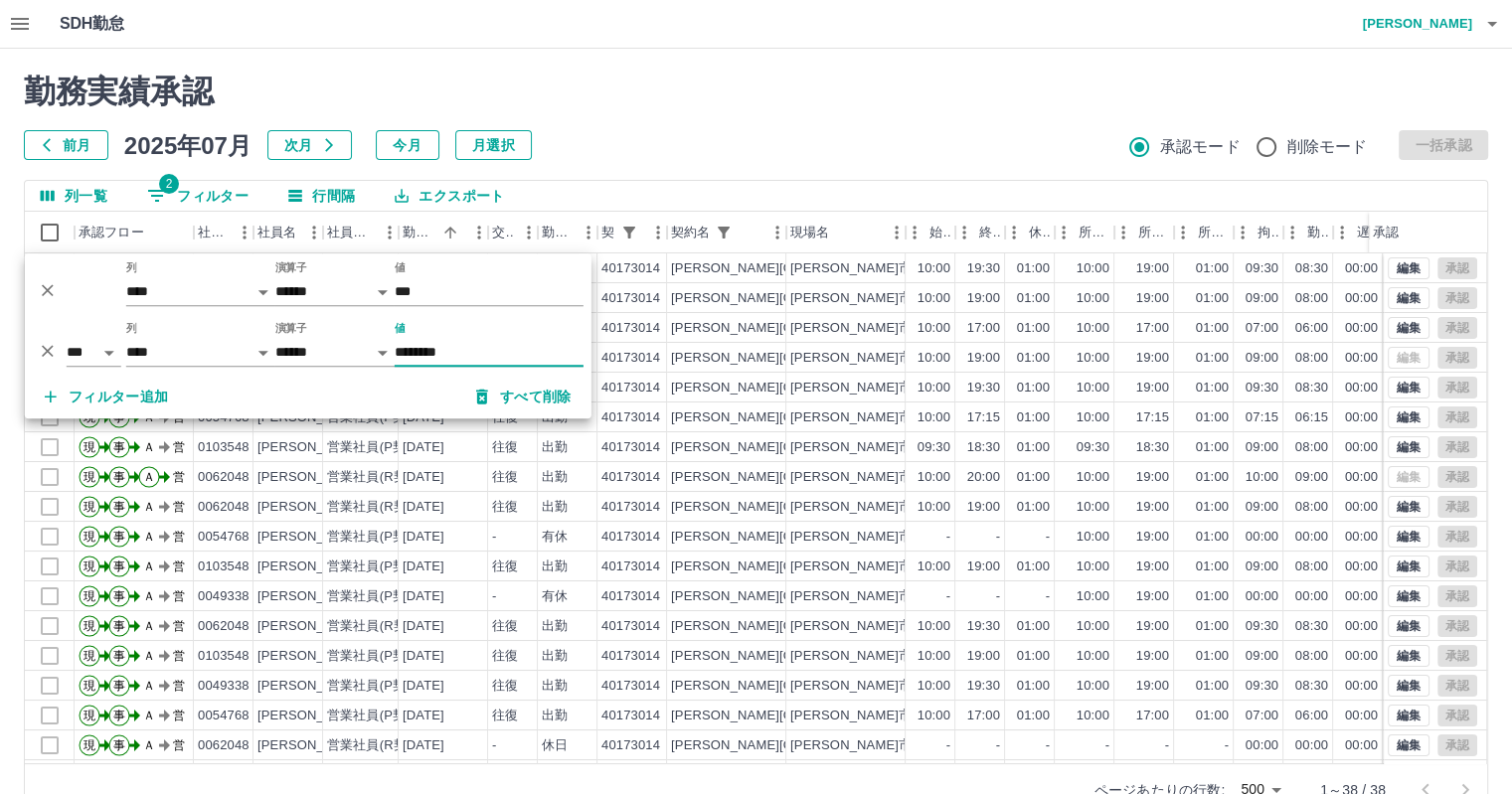 click 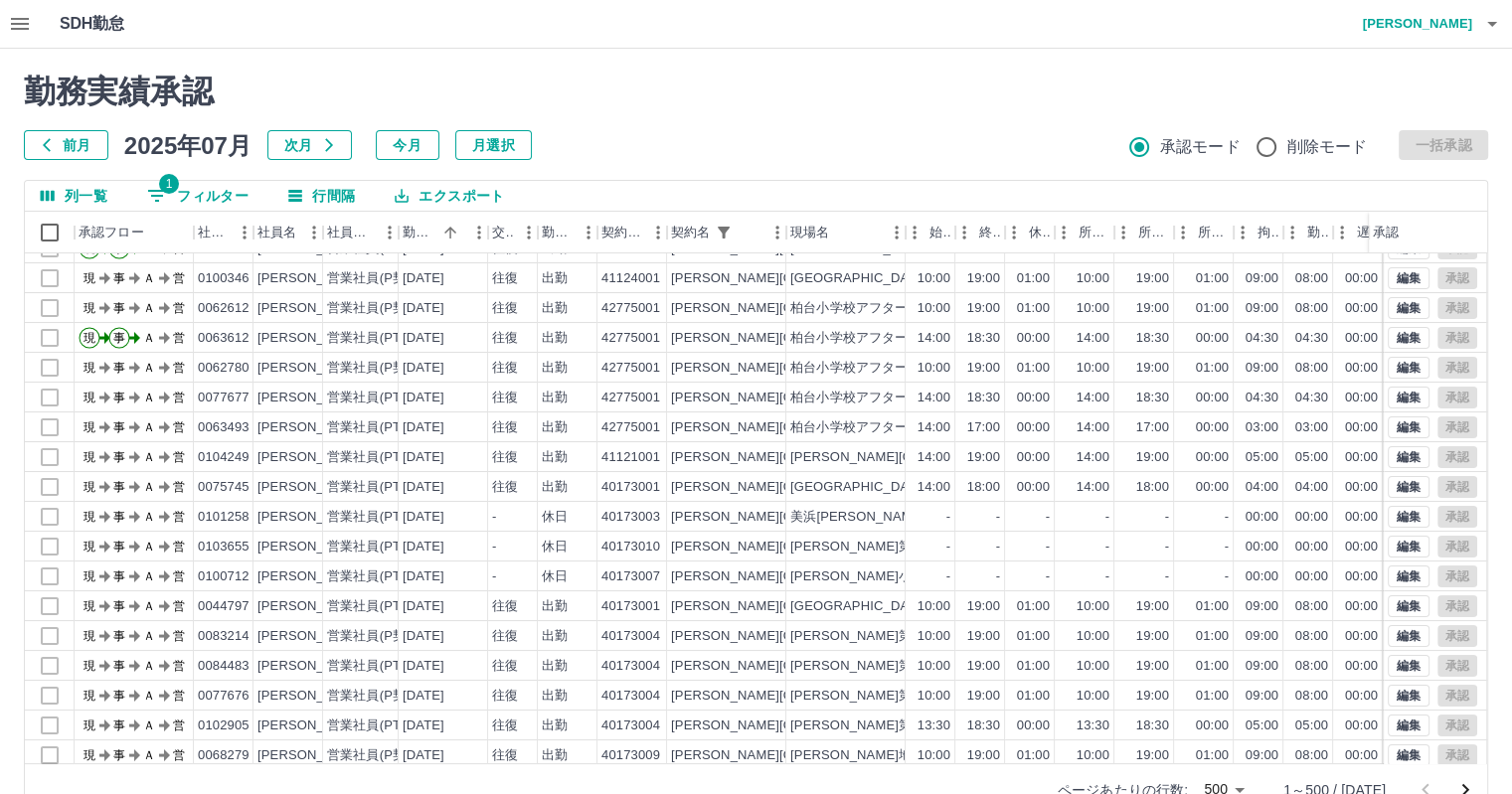scroll, scrollTop: 0, scrollLeft: 0, axis: both 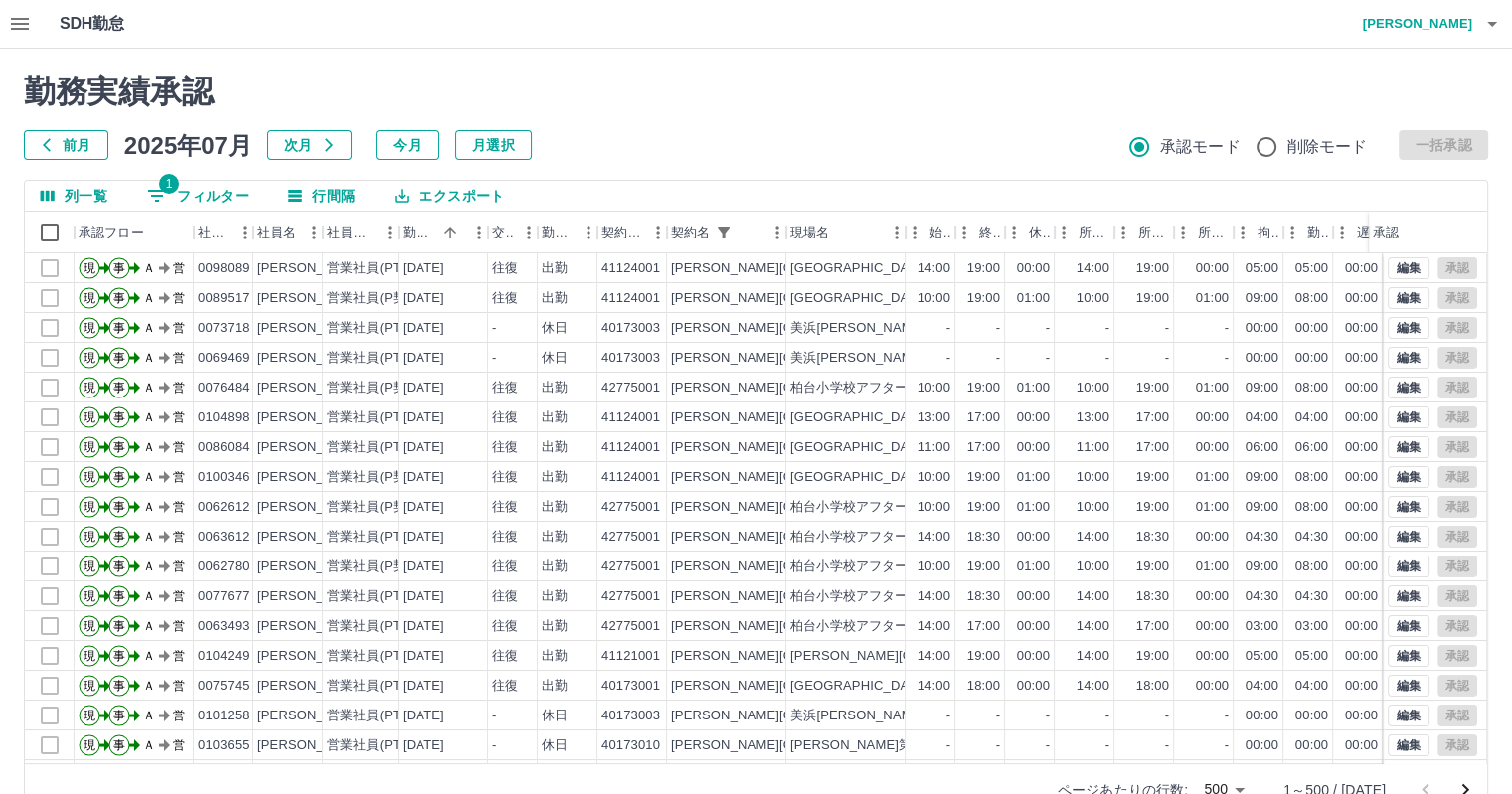 click on "前月 2025年07月 次月 今月 月選択 承認モード 削除モード 一括承認" at bounding box center [756, 145] 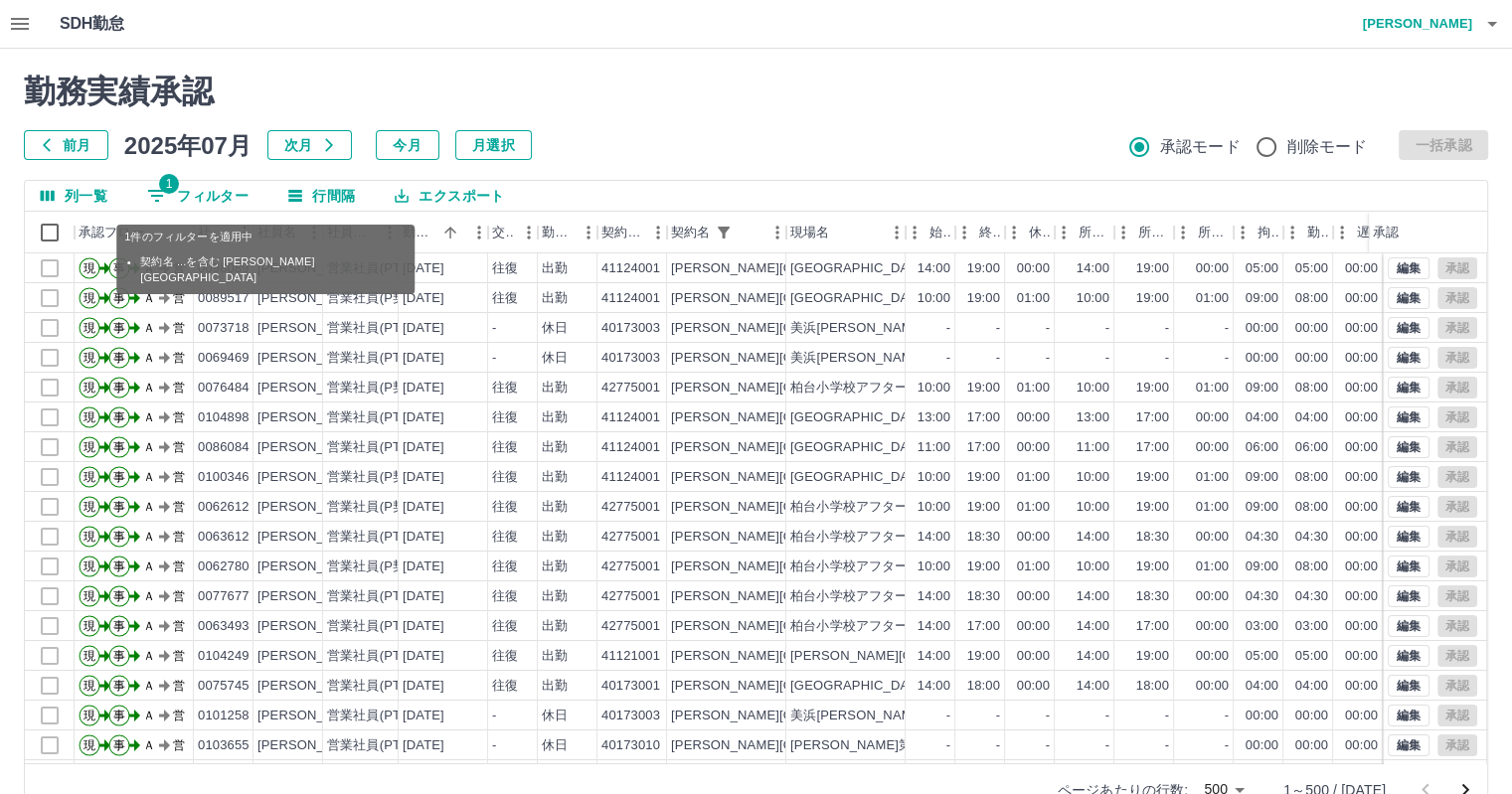 click on "1 フィルター" at bounding box center (198, 196) 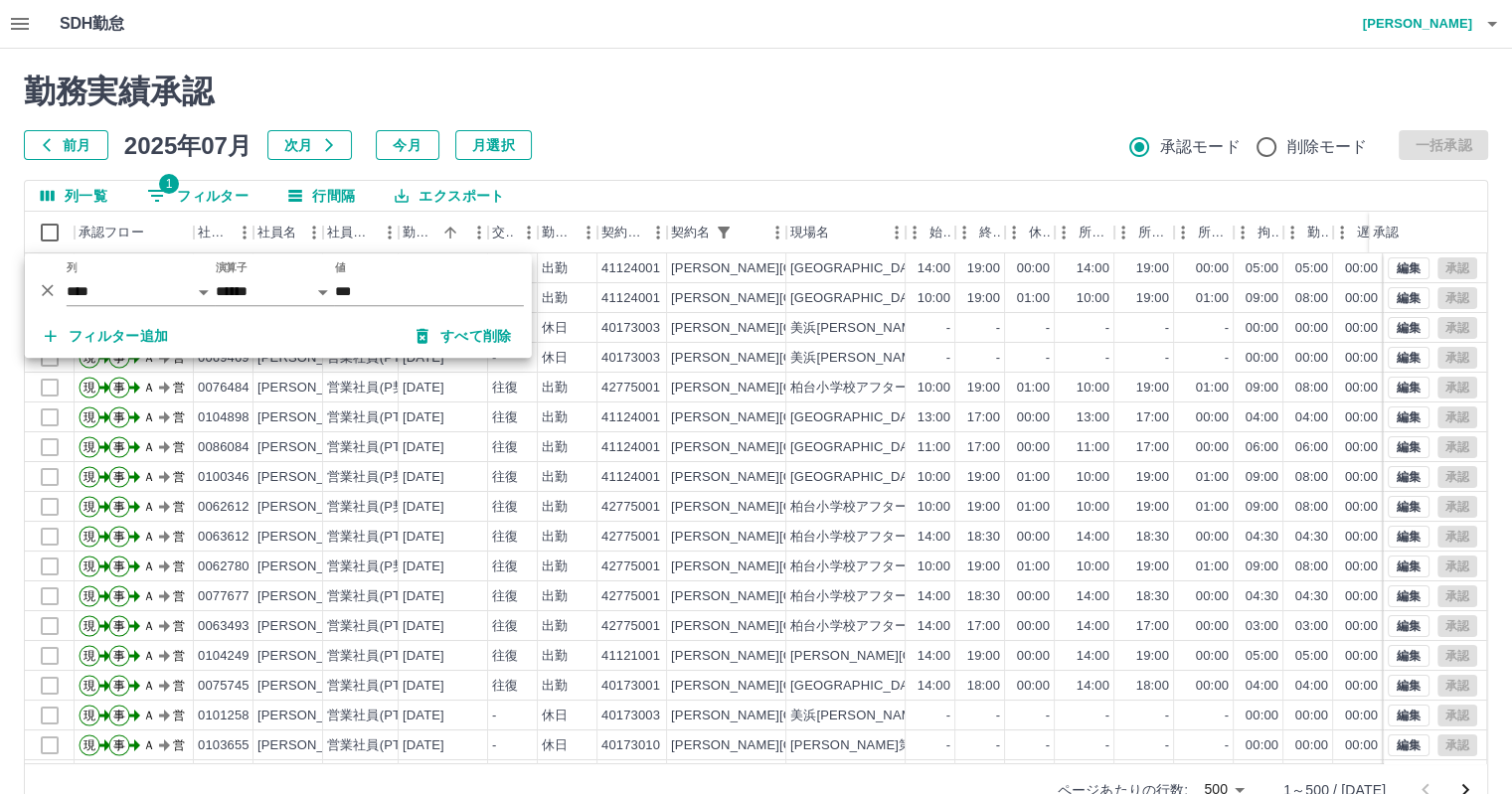 click on "勤務実績承認 前月 2025年07月 次月 今月 月選択 承認モード 削除モード 一括承認" at bounding box center (756, 116) 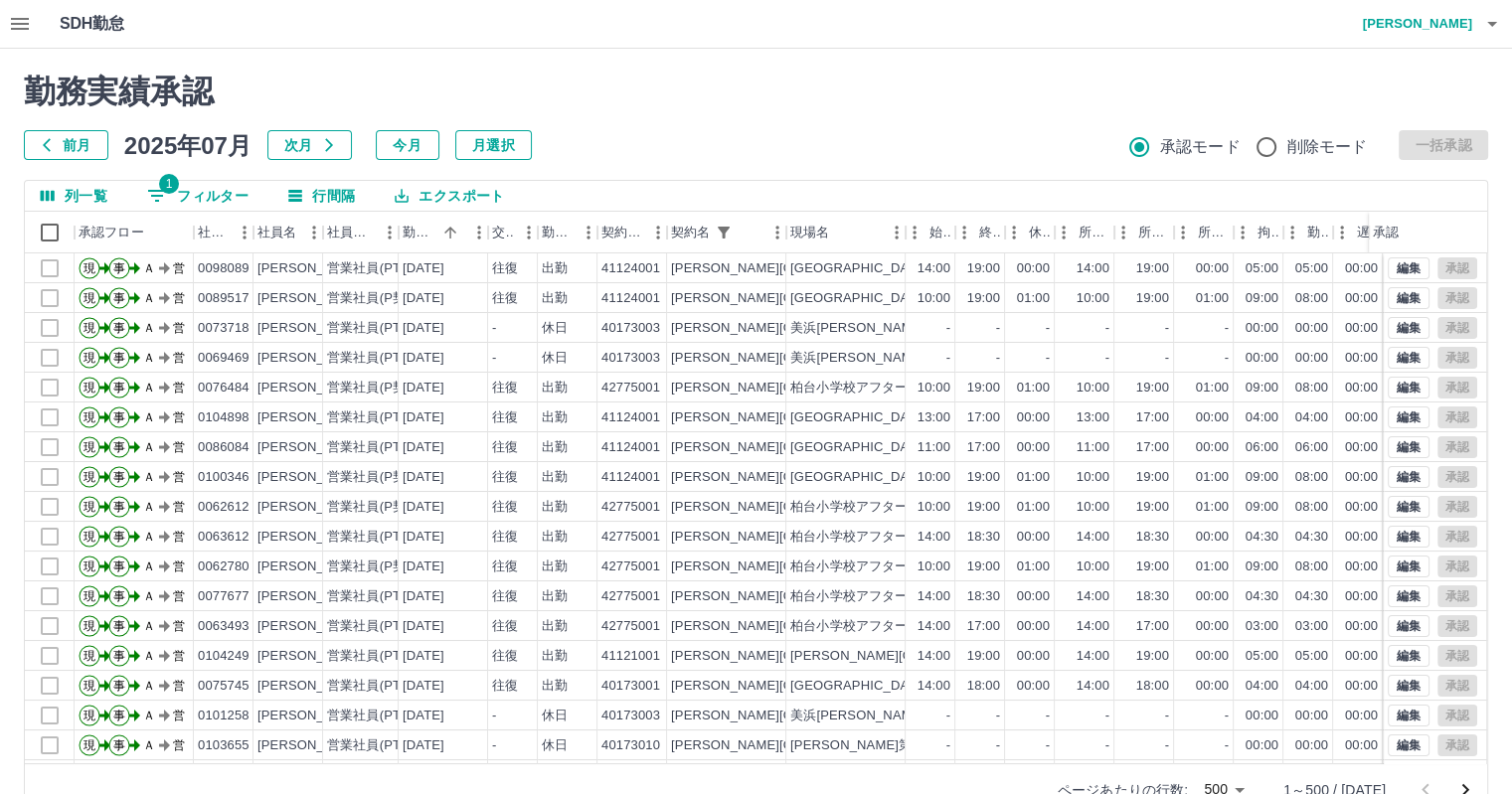 click on "1 フィルター" at bounding box center [198, 196] 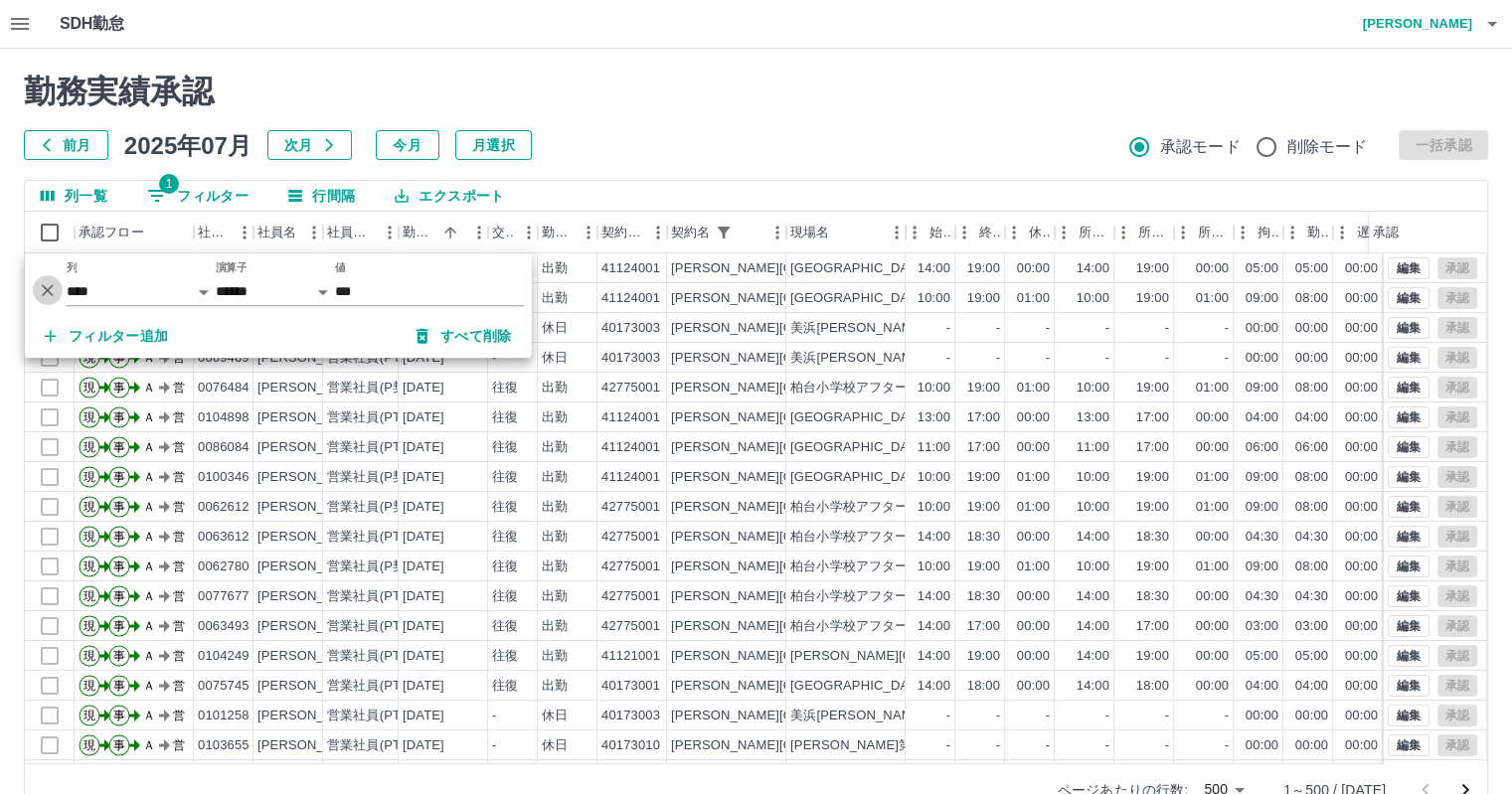click 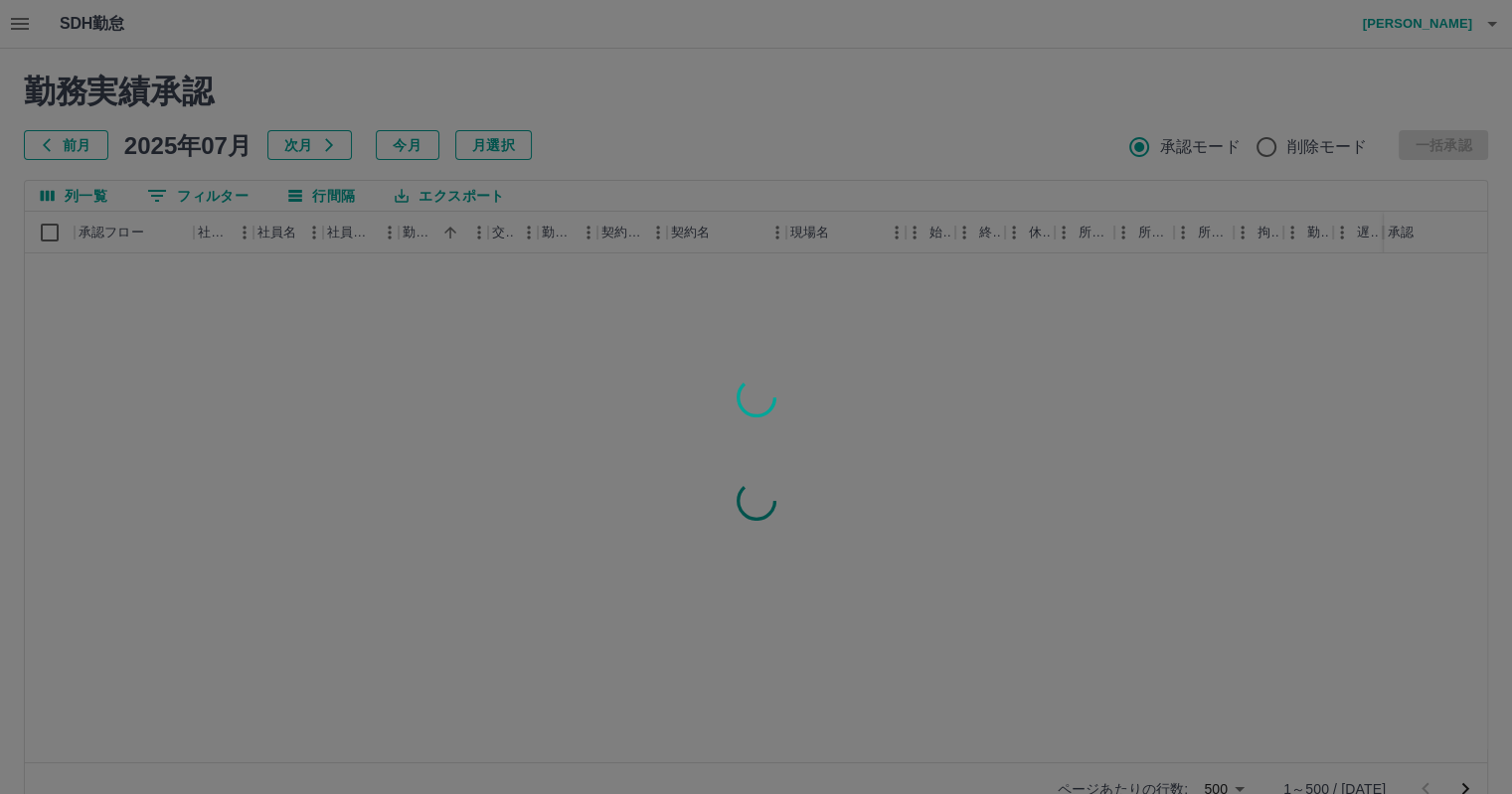 click at bounding box center [756, 397] 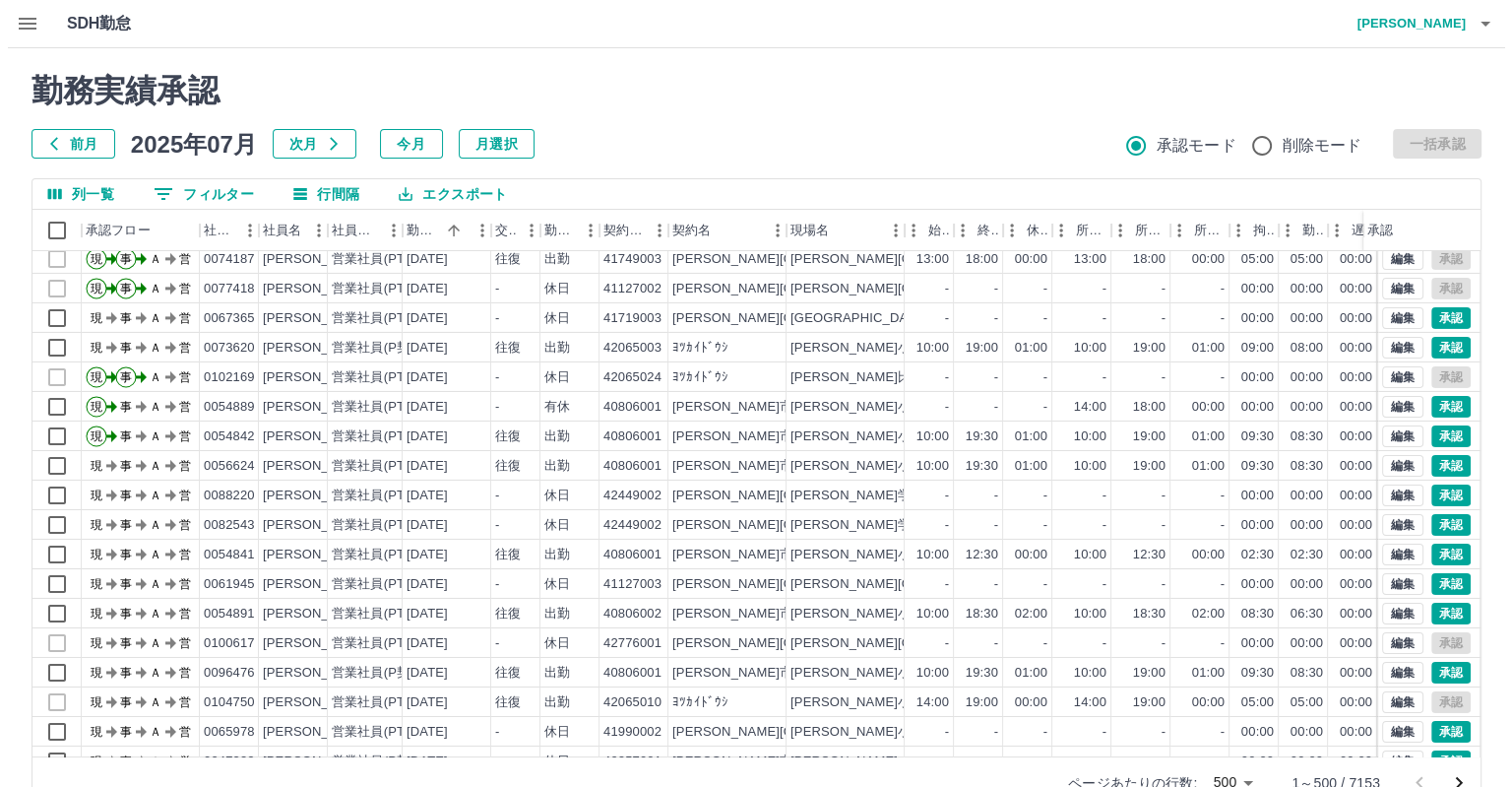 scroll, scrollTop: 14282, scrollLeft: 0, axis: vertical 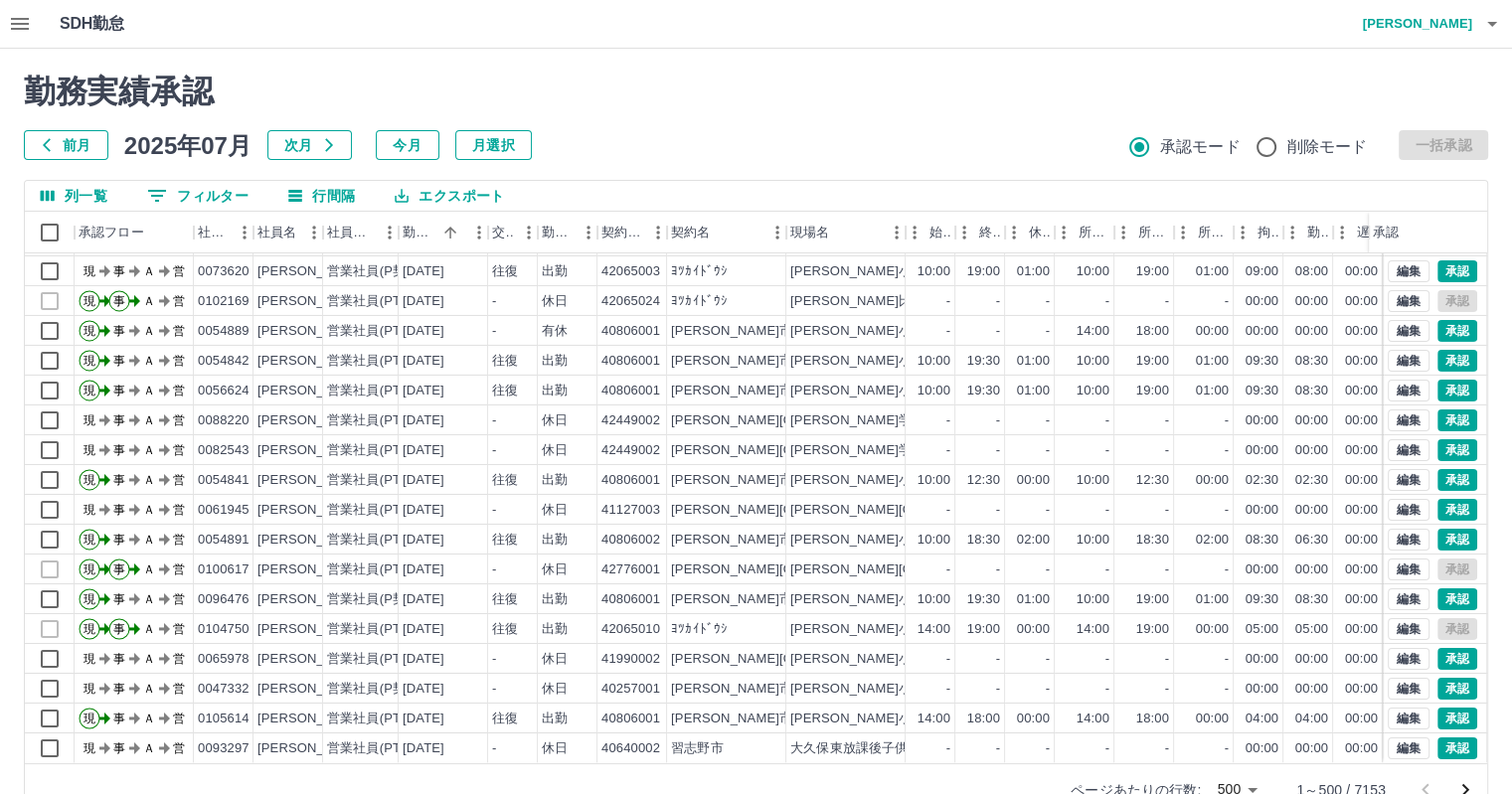 click on "勤務実績承認 前月 2025年07月 次月 今月 月選択 承認モード 削除モード 一括承認" at bounding box center [756, 116] 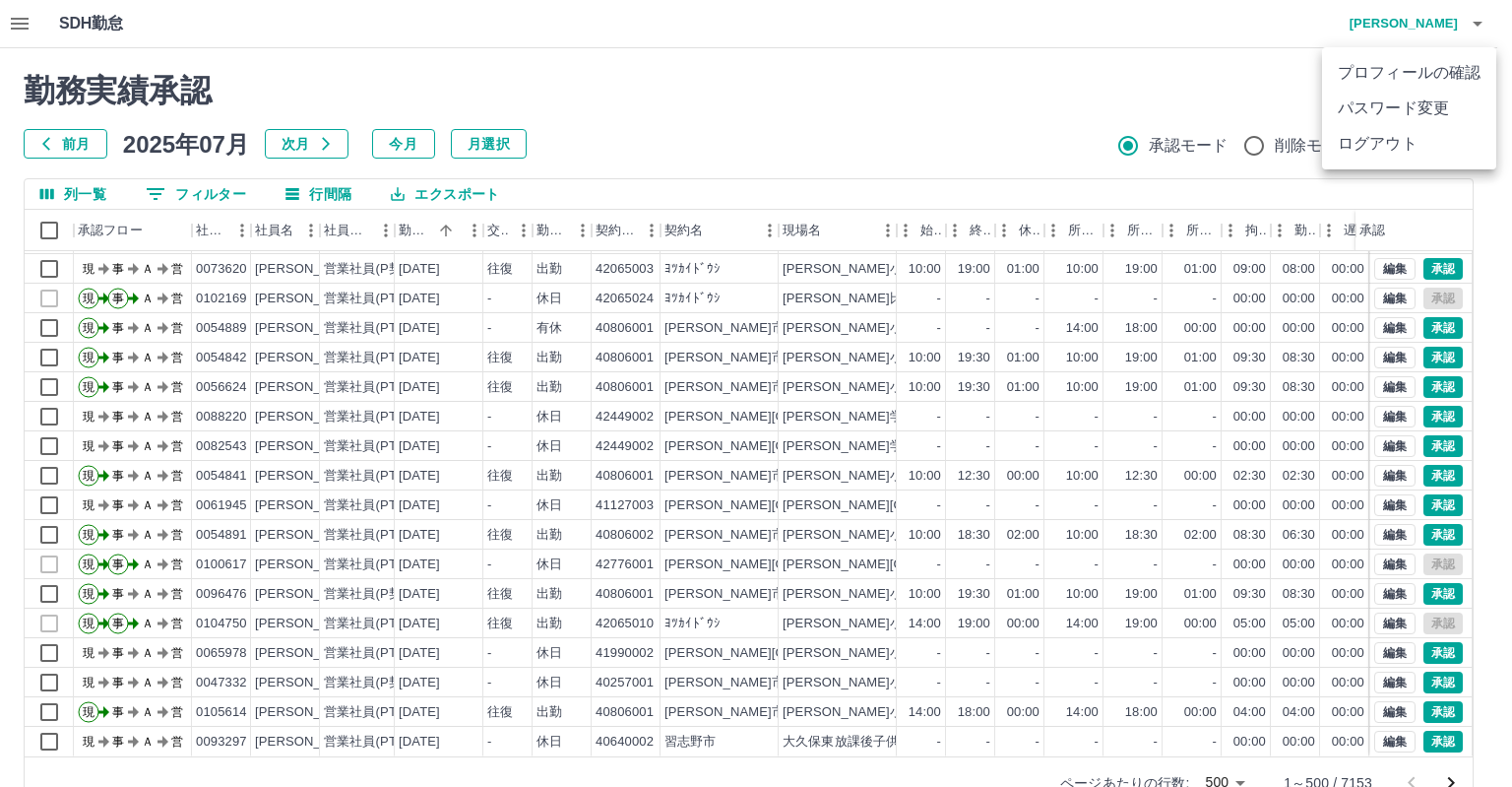 click on "ログアウト" at bounding box center (1409, 144) 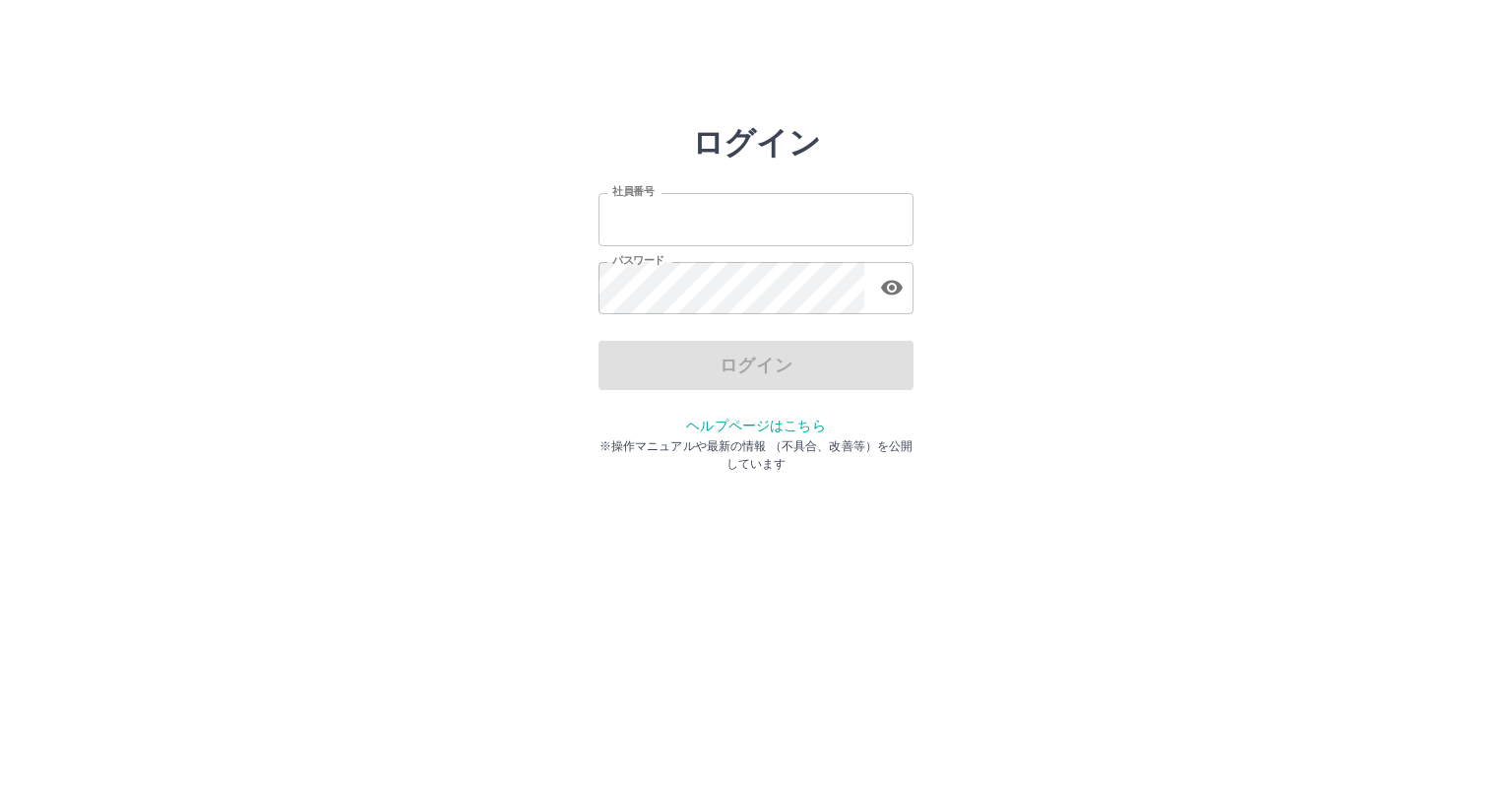 scroll, scrollTop: 0, scrollLeft: 0, axis: both 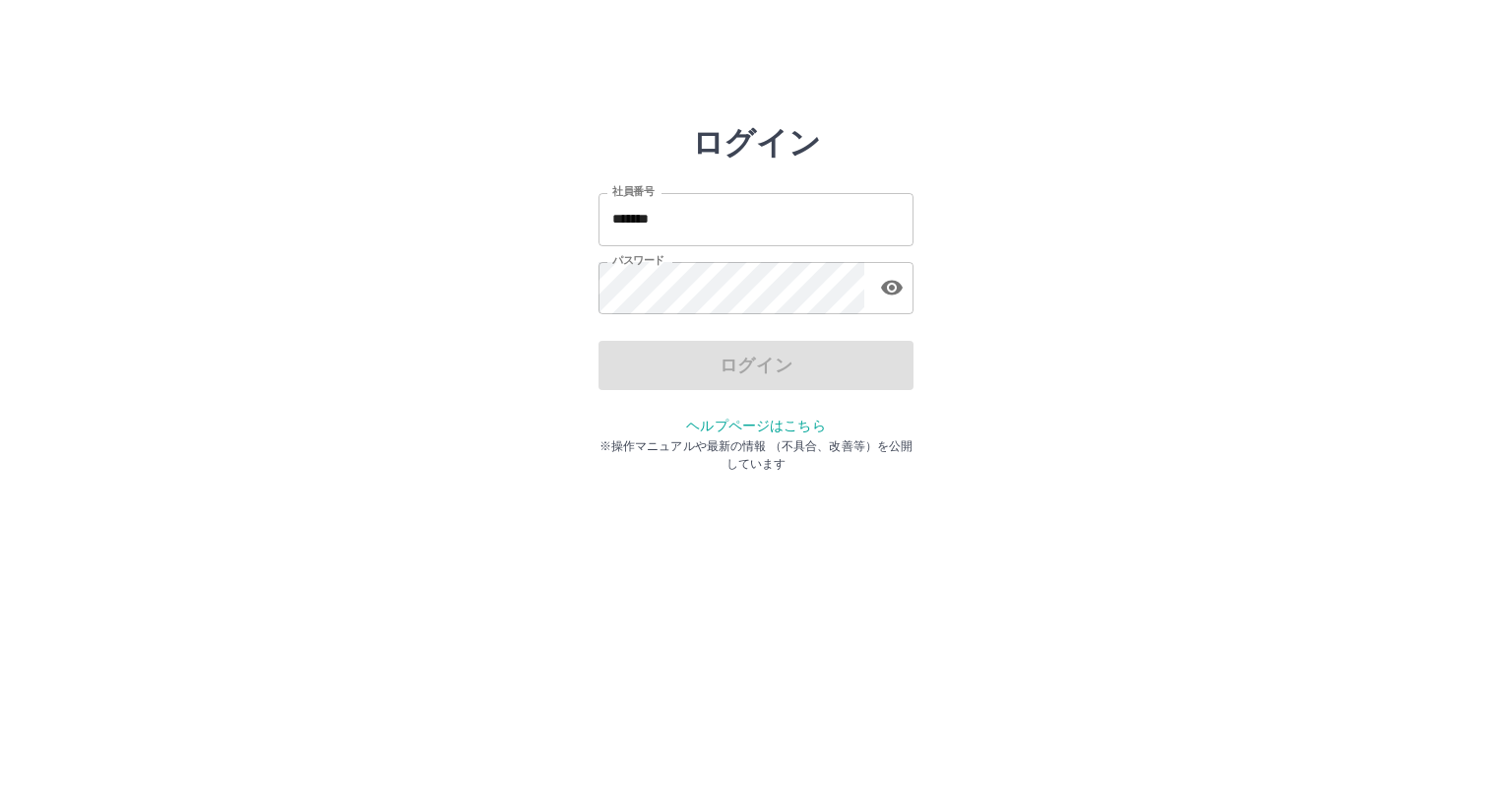 click on "*******" at bounding box center [756, 219] 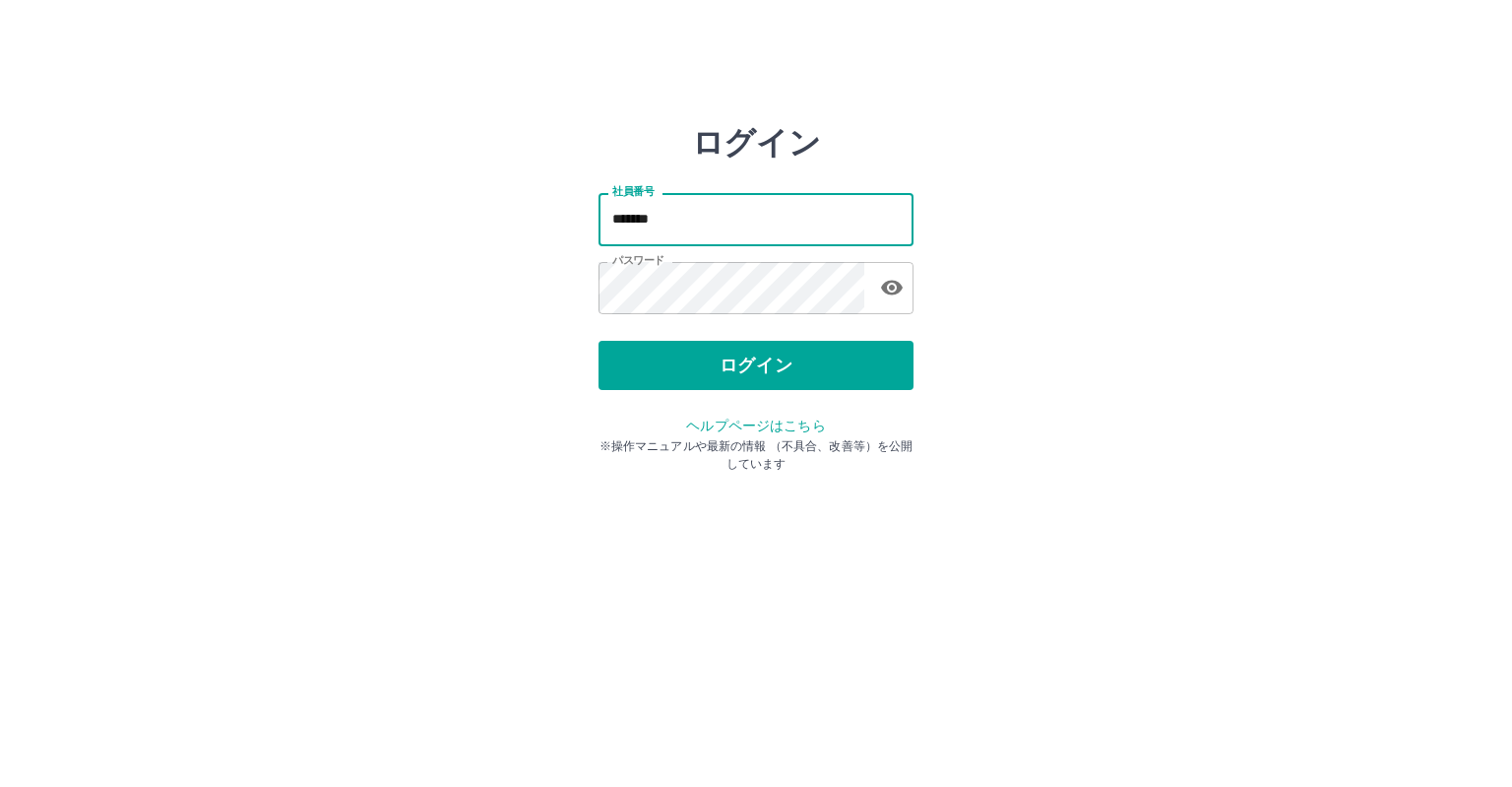 type on "*******" 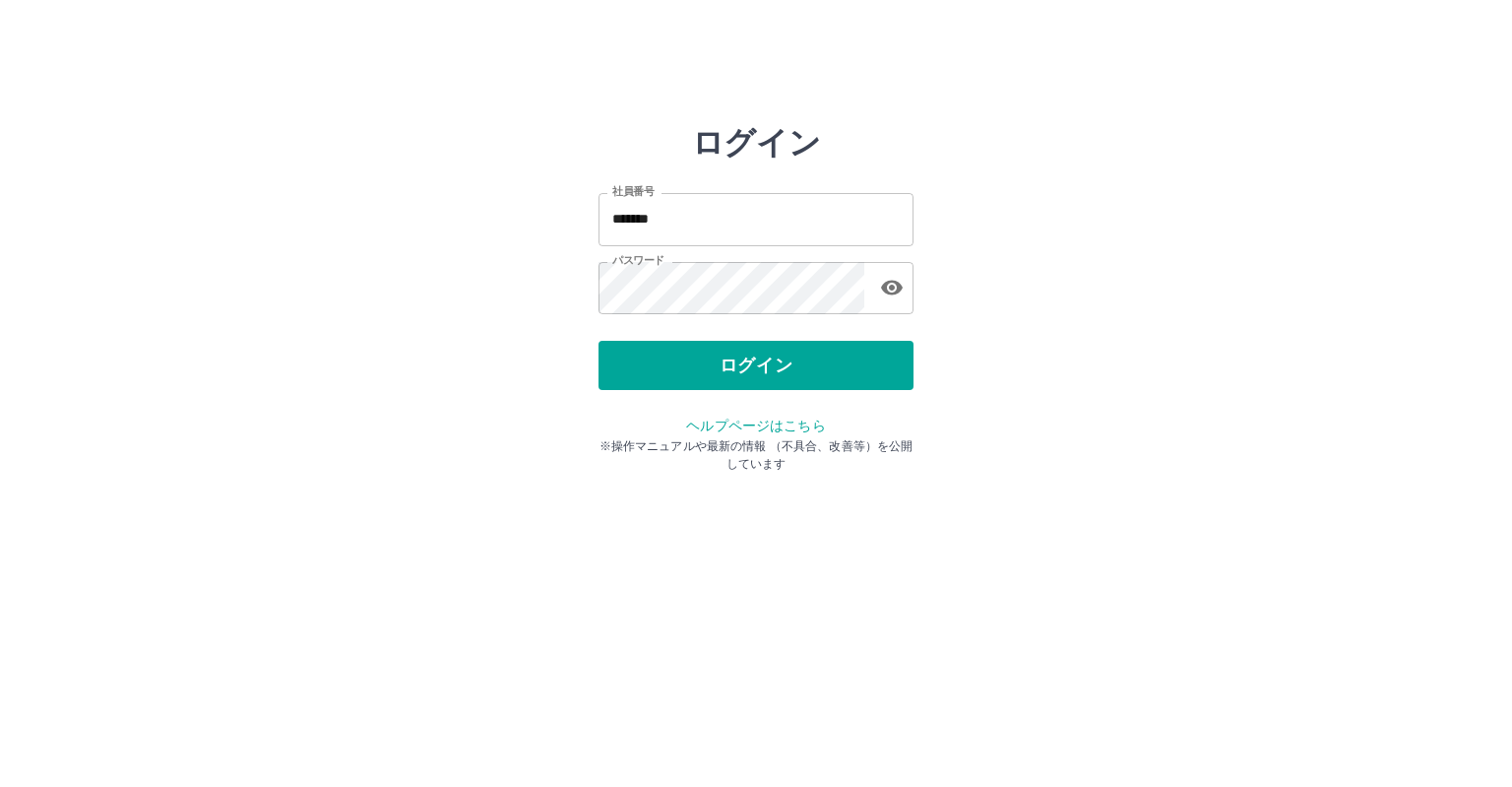 click on "ログイン 社員番号 ******* 社員番号 パスワード パスワード ログイン ヘルプページはこちら ※操作マニュアルや最新の情報 （不具合、改善等）を公開しています" at bounding box center (756, 282) 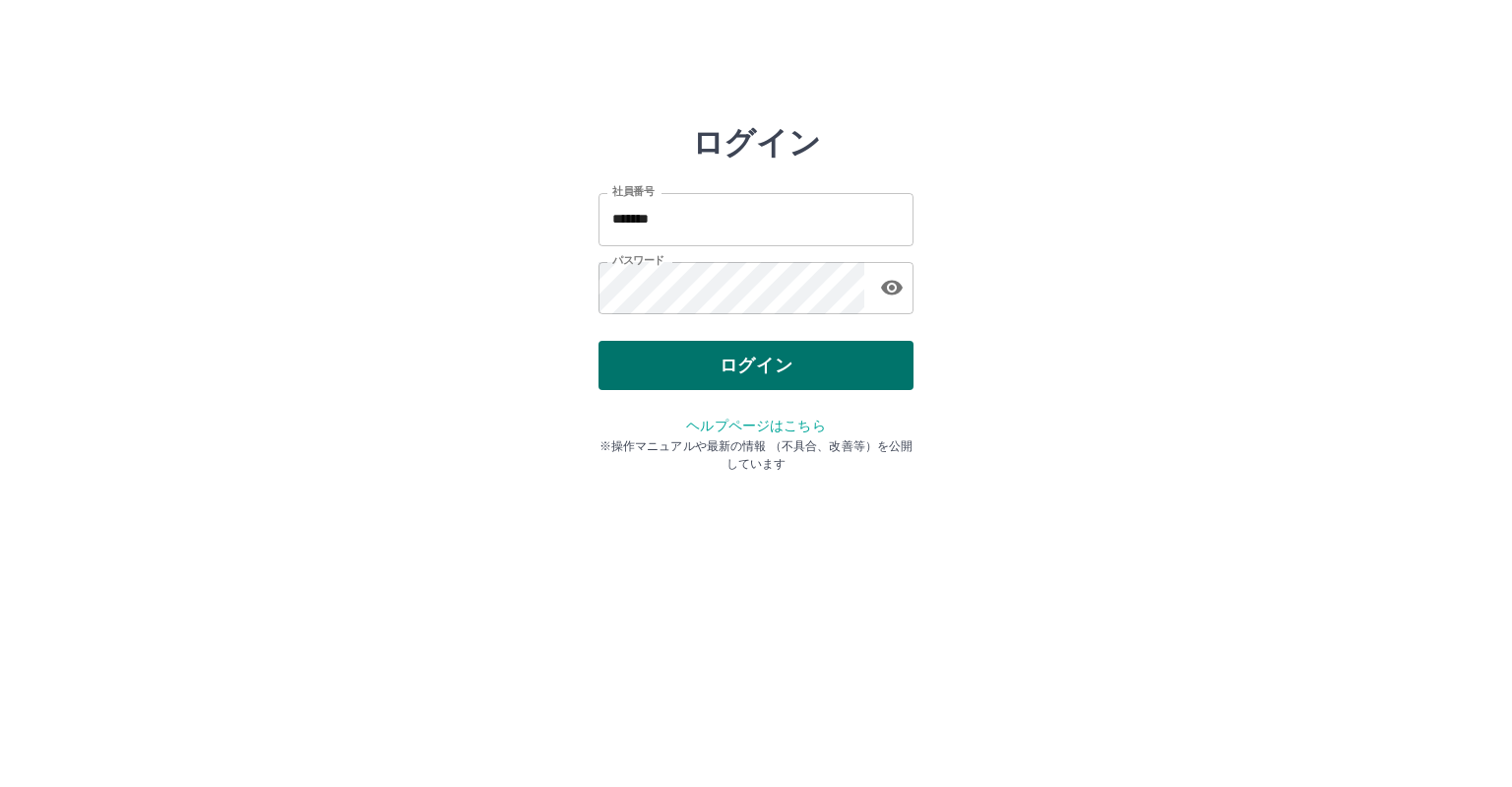 click on "ログイン" at bounding box center [756, 365] 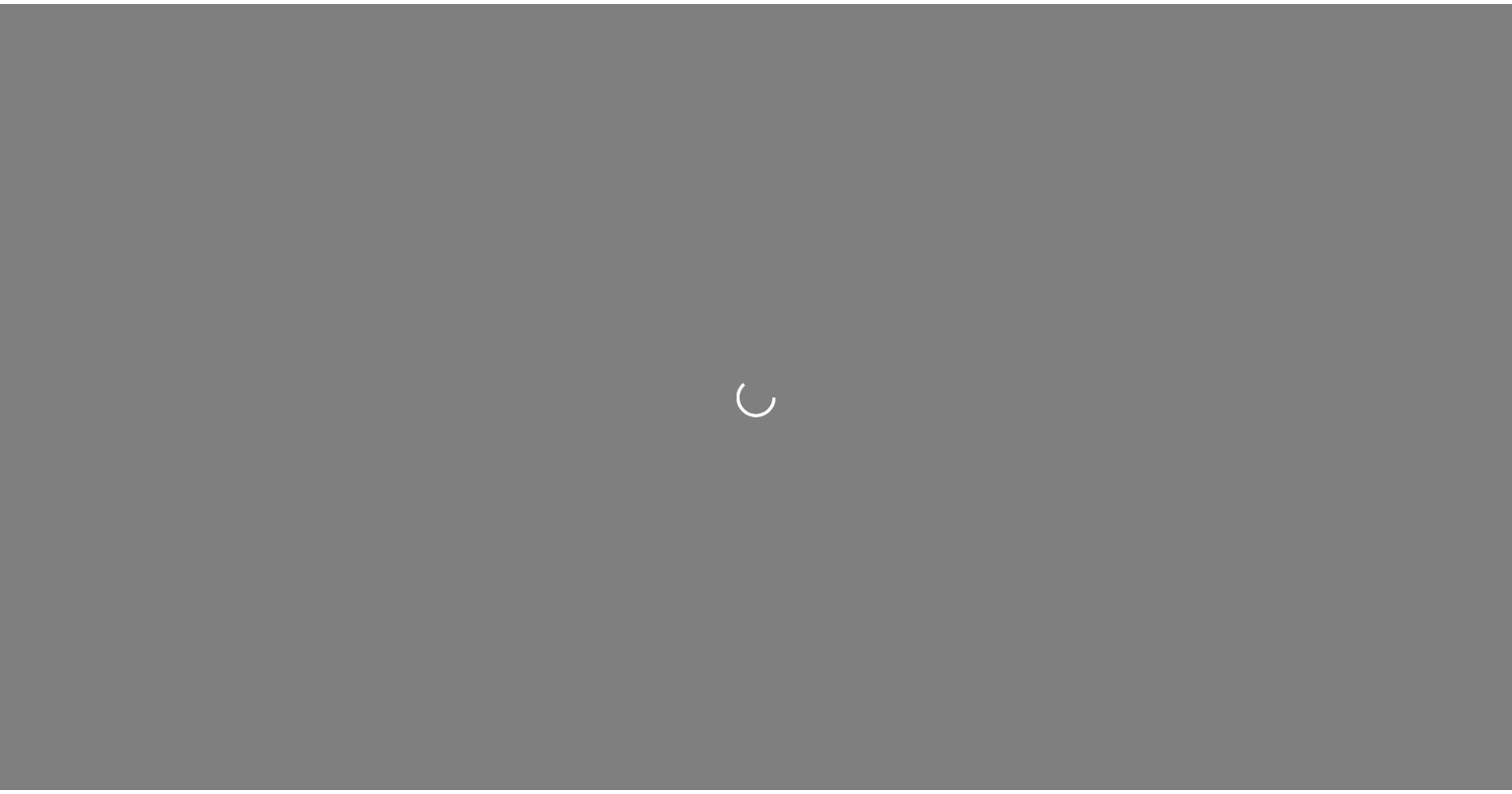 scroll, scrollTop: 0, scrollLeft: 0, axis: both 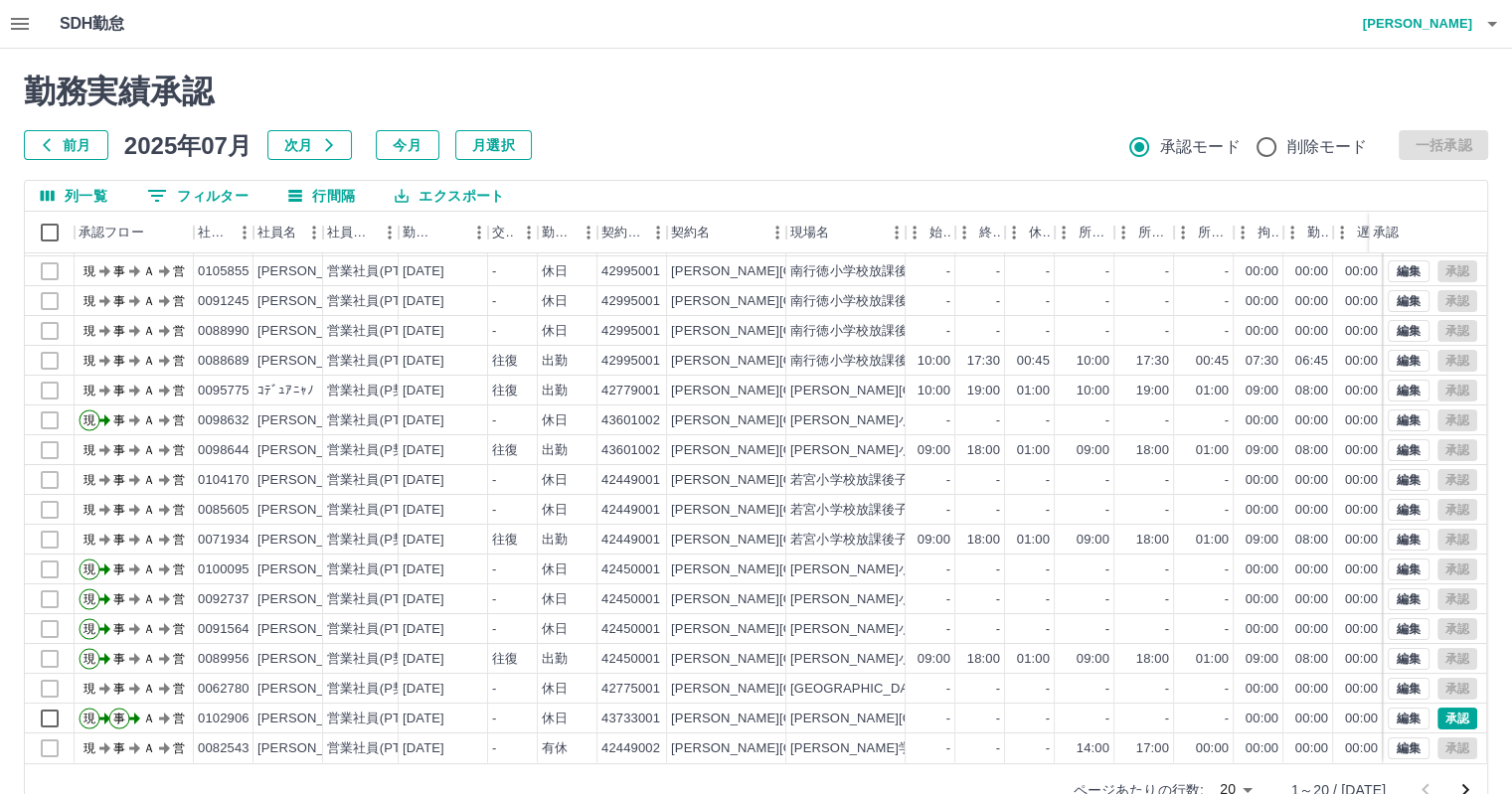 click on "SDH勤怠 川森　崇行 勤務実績承認 前月 2025年07月 次月 今月 月選択 承認モード 削除モード 一括承認 列一覧 0 フィルター 行間隔 エクスポート 承認フロー 社員番号 社員名 社員区分 勤務日 交通費 勤務区分 契約コード 契約名 現場名 始業 終業 休憩 所定開始 所定終業 所定休憩 拘束 勤務 遅刻等 コメント ステータス 承認 現 事 Ａ 営 0096486 吉田　諒子 営業社員(PT契約) 2025-07-12  -  休日 42449001 市川市 若宮小学校放課後子ども教室 - - - - - - 00:00 00:00 00:00 現場責任者承認待 現 事 Ａ 営 0085605 北村　孝枝 営業社員(PT契約) 2025-07-12  -  休日 42449001 市川市 若宮小学校放課後子ども教室 - - - - - - 00:00 00:00 00:00 現場責任者承認待 現 事 Ａ 営 0105855 加藤　ちあき 営業社員(PT契約) 2025-07-11  -  休日 42995001 市川市 南行徳小学校放課後子ども教室 - - - - - - 00:00 00:00 00:00 現 事 Ａ -" at bounding box center (756, 419) 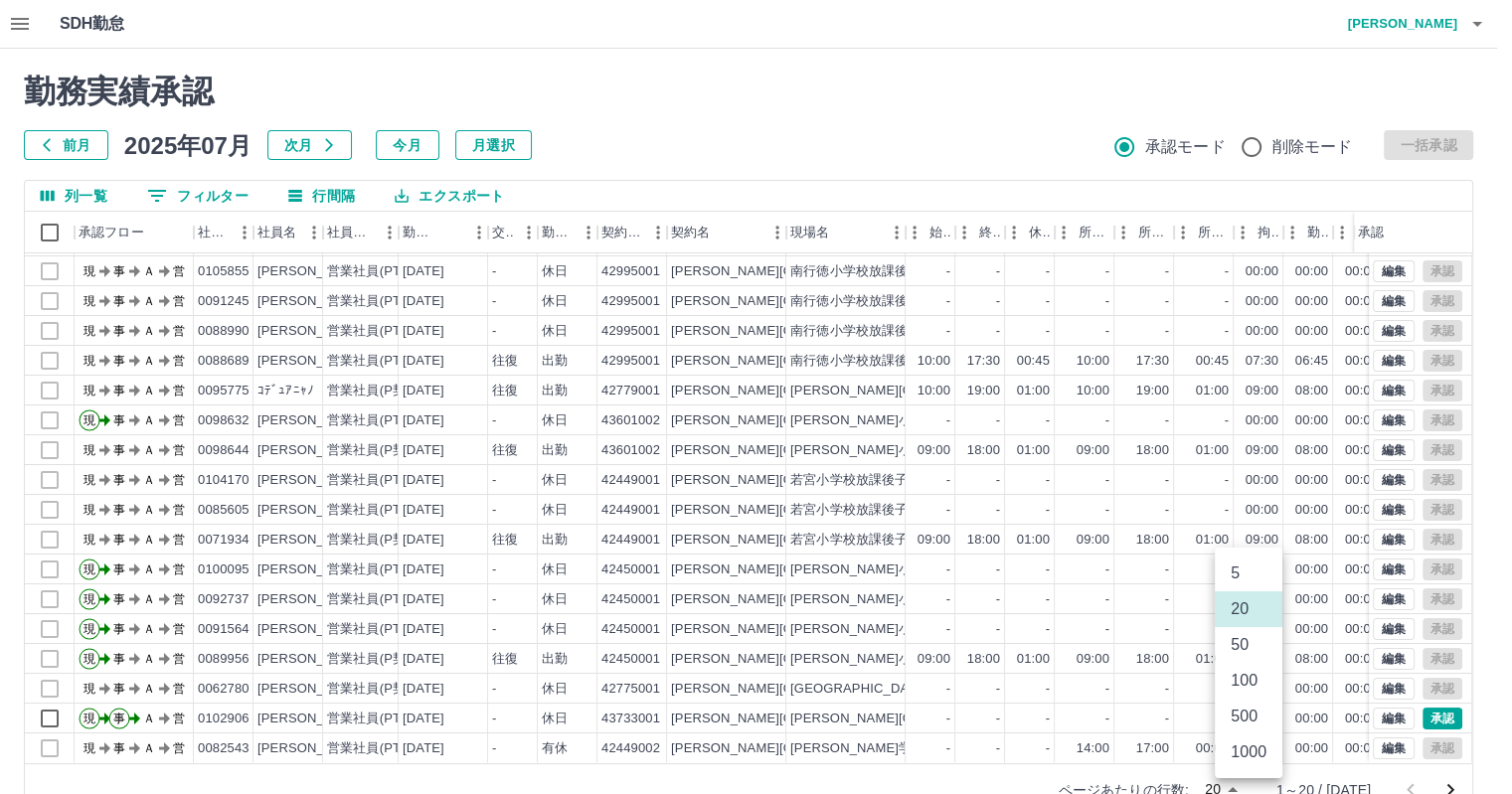 scroll, scrollTop: 10, scrollLeft: 0, axis: vertical 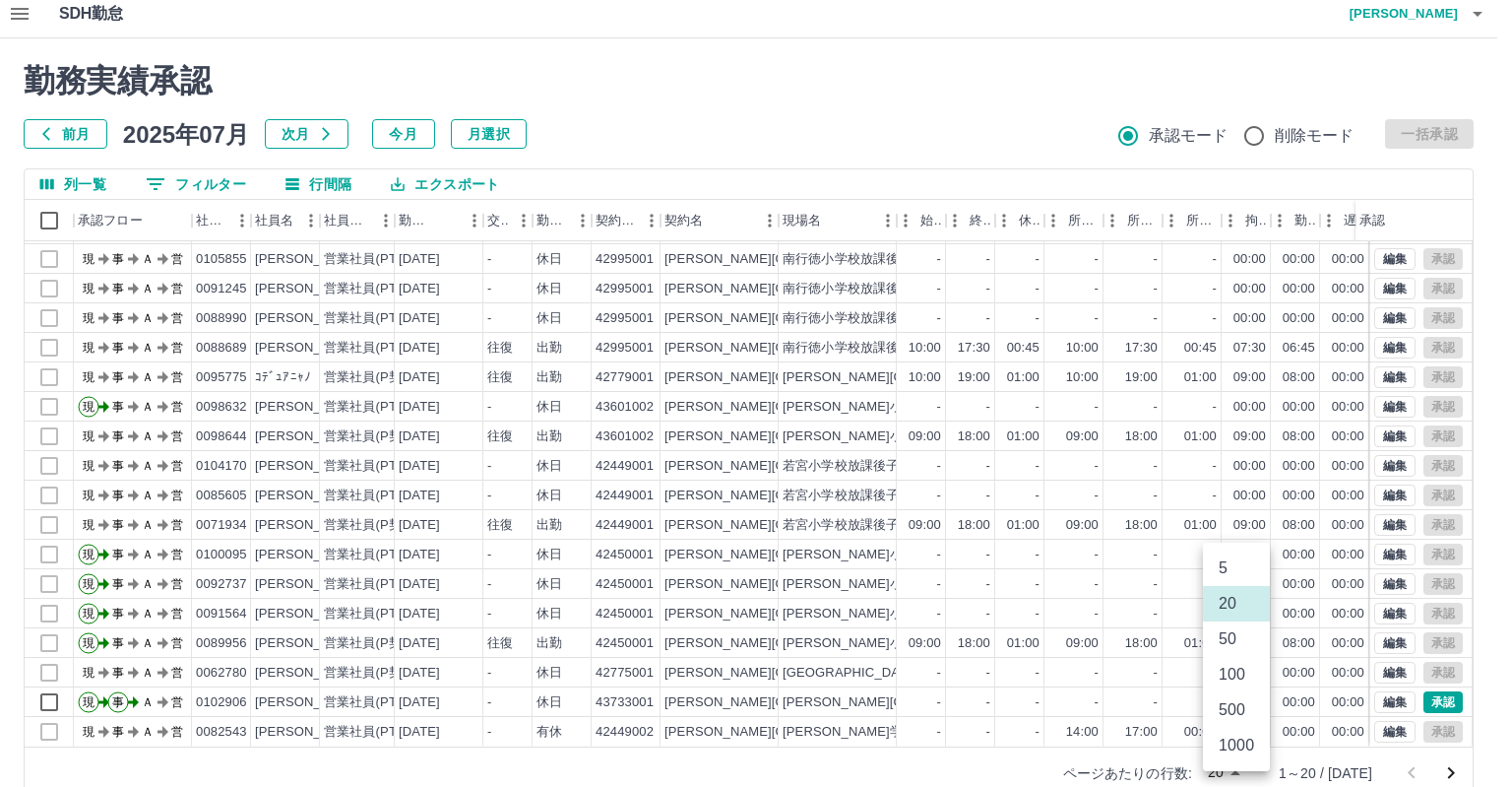 click on "500" at bounding box center [1236, 710] 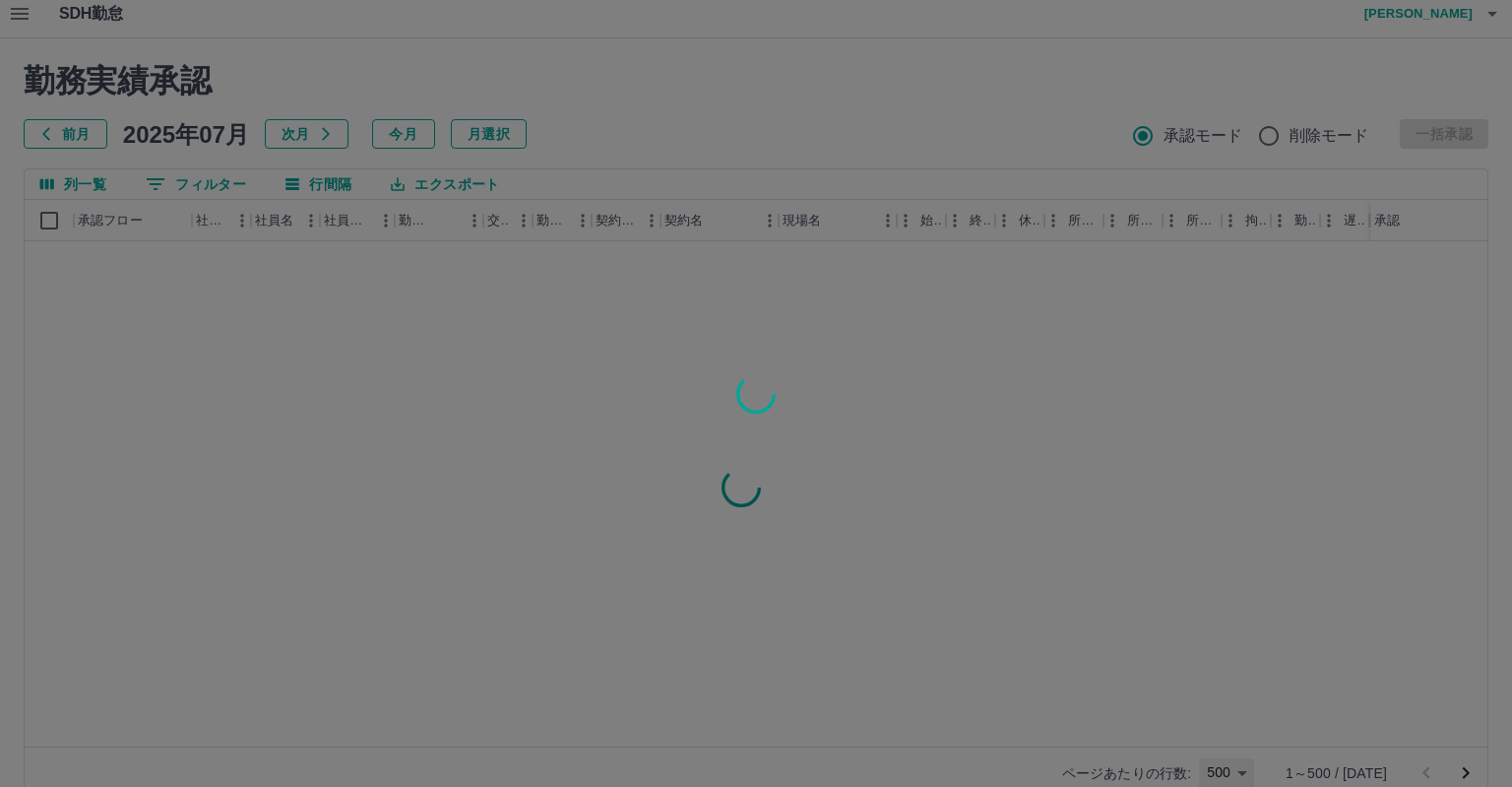 type on "***" 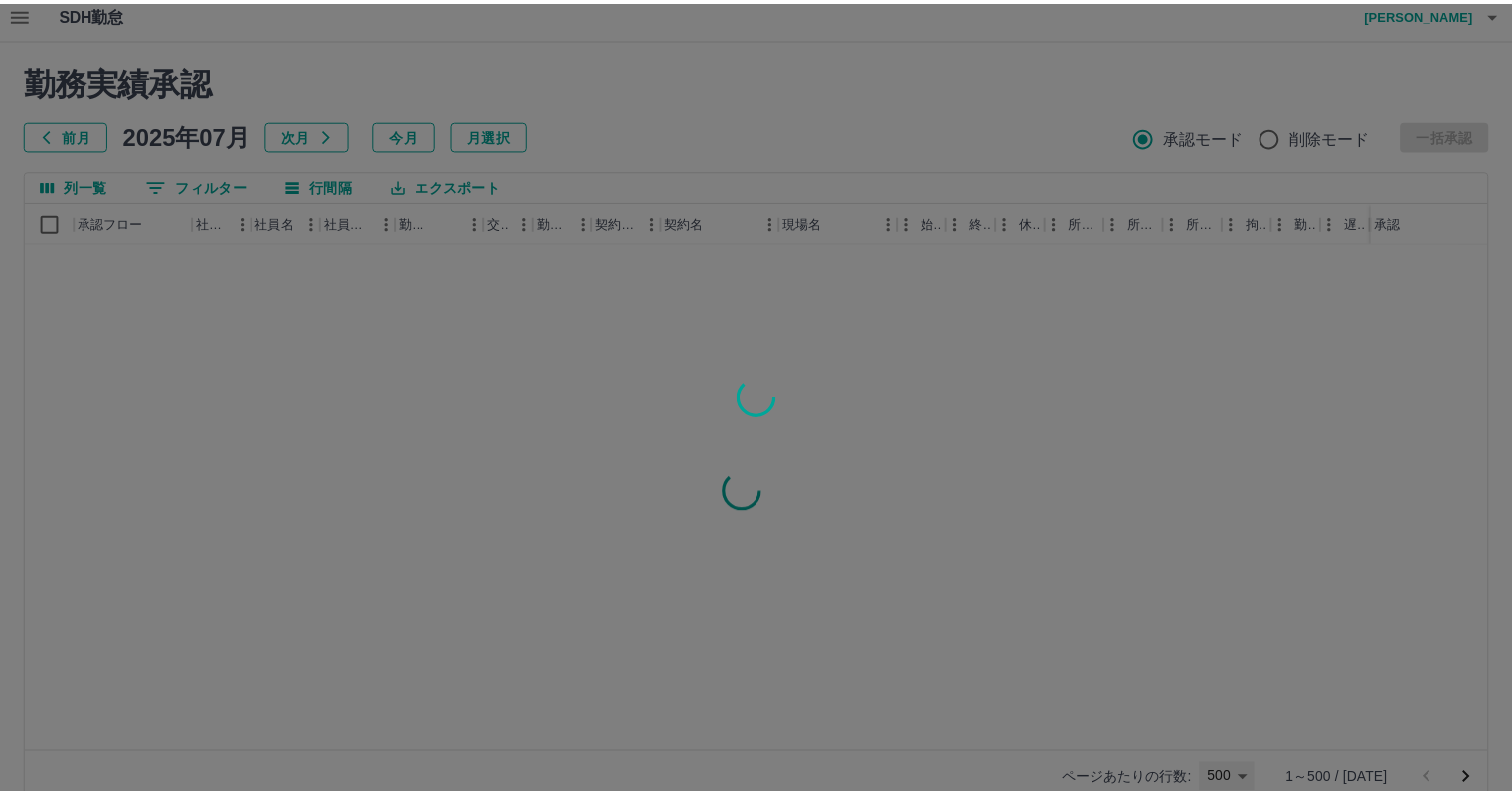 scroll, scrollTop: 0, scrollLeft: 0, axis: both 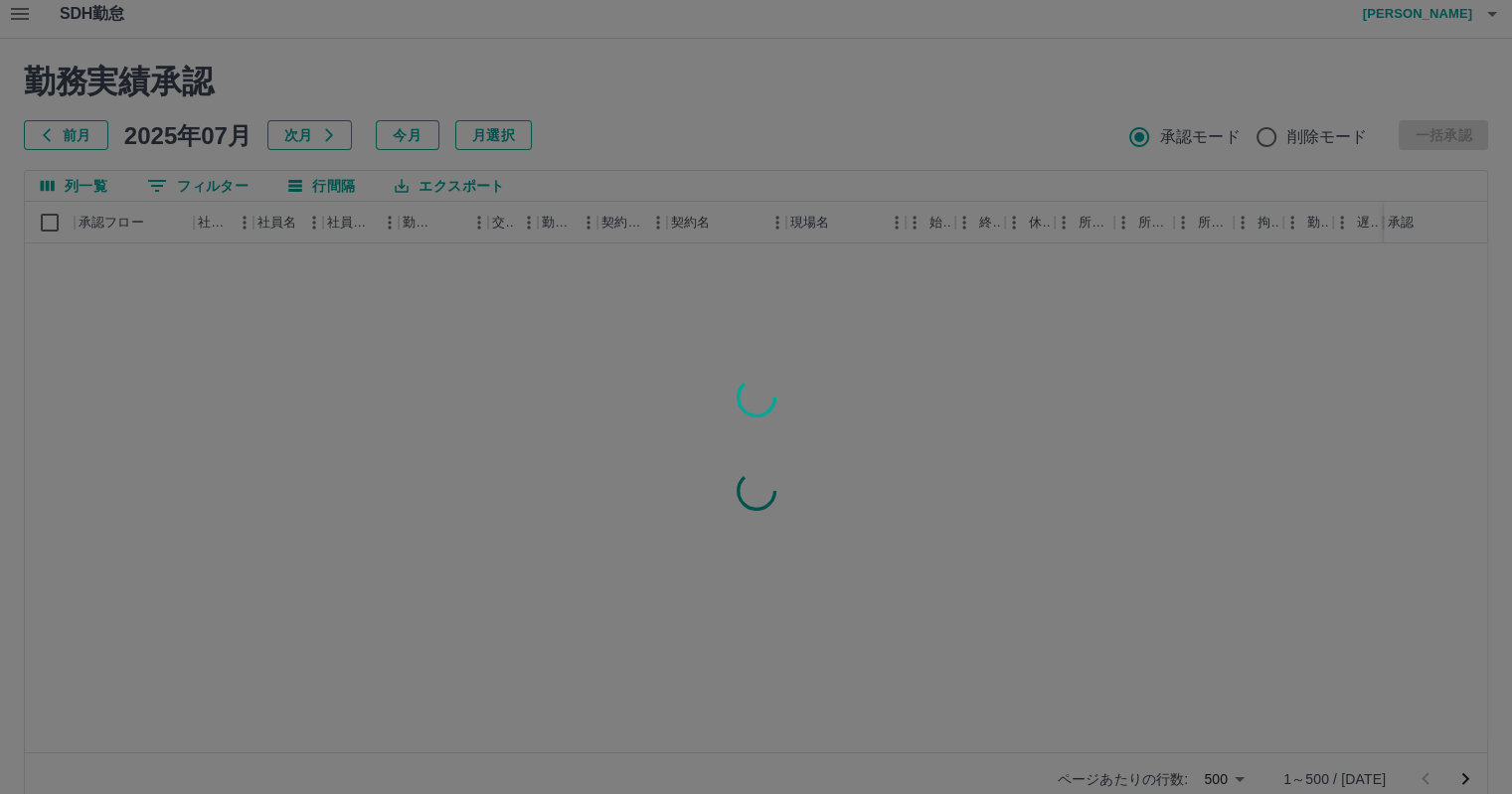 click at bounding box center [756, 397] 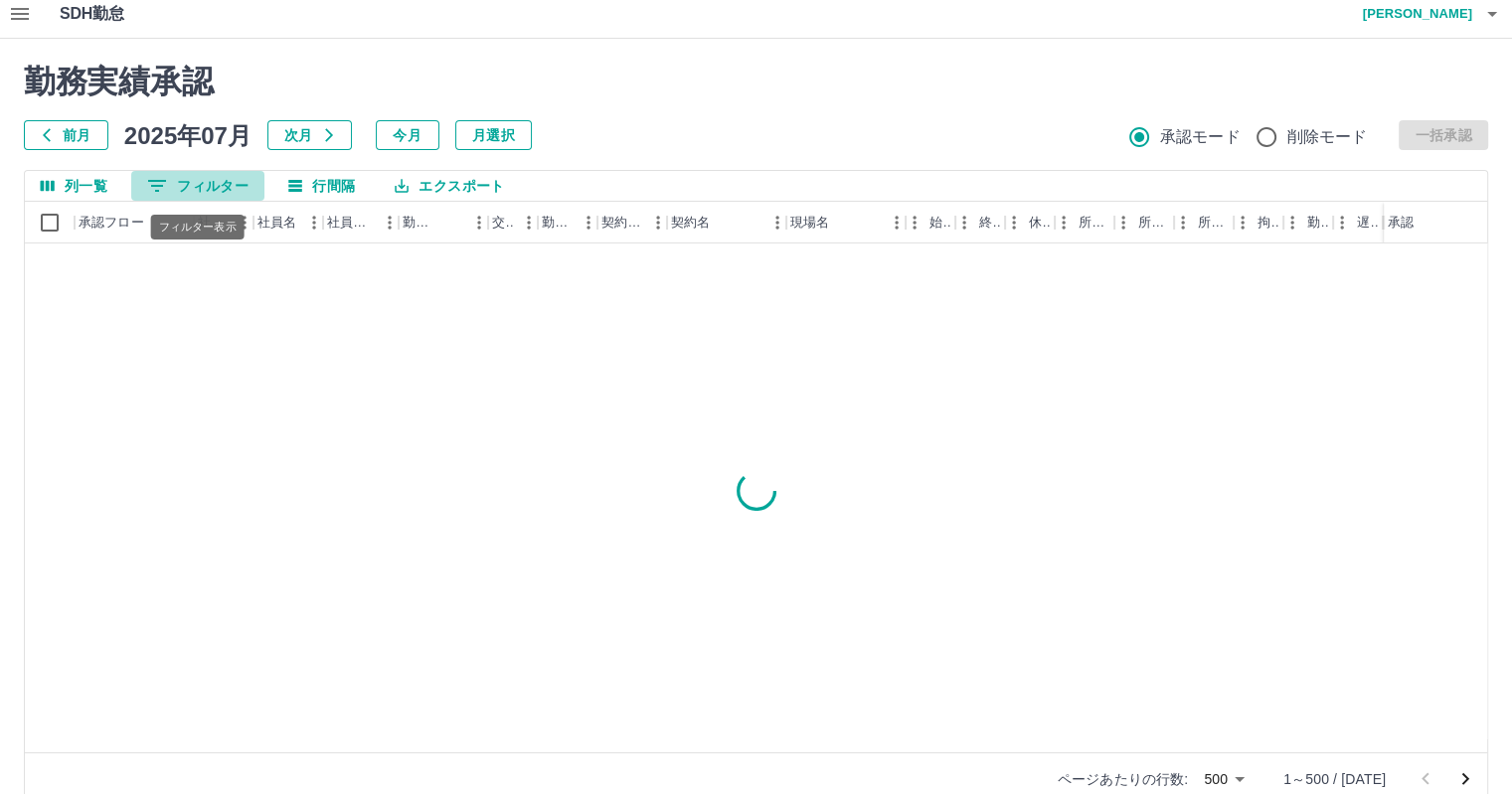 click on "0 フィルター" at bounding box center [198, 186] 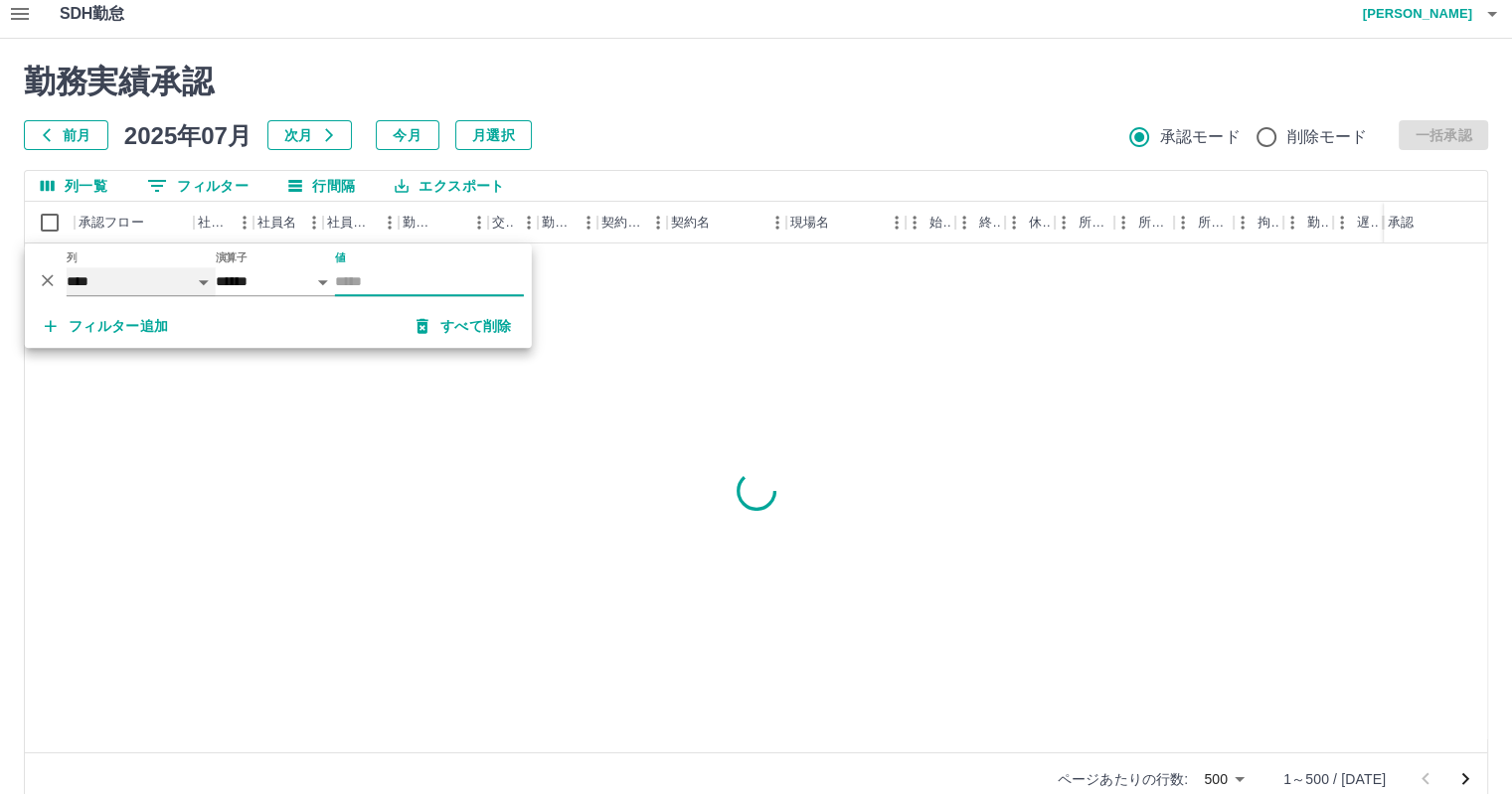 click on "**** *** **** *** *** **** ***** *** *** ** ** ** **** **** **** ** ** *** **** *****" at bounding box center [141, 281] 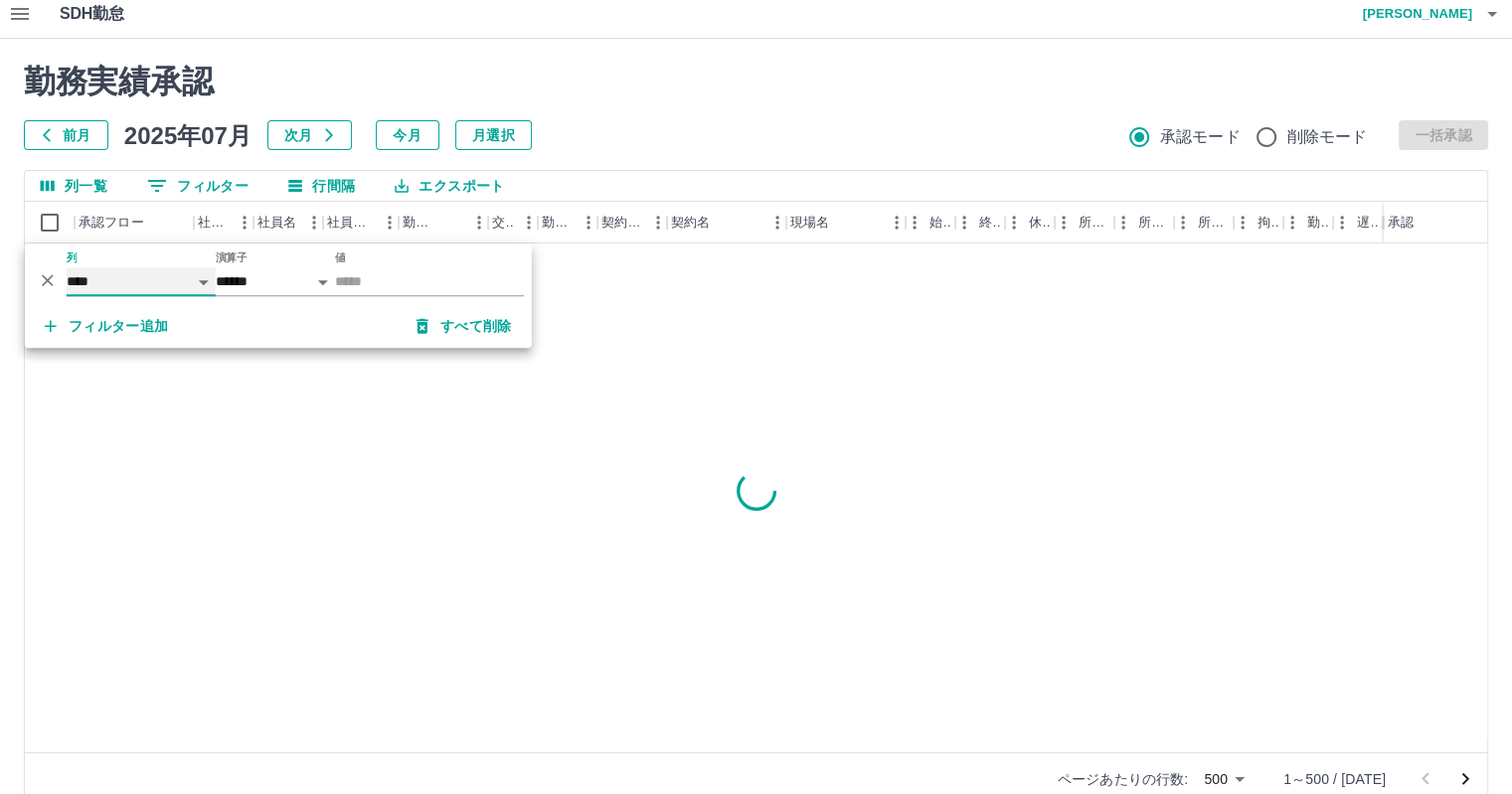 click on "**** *** **** *** *** **** ***** *** *** ** ** ** **** **** **** ** ** *** **** *****" at bounding box center (141, 281) 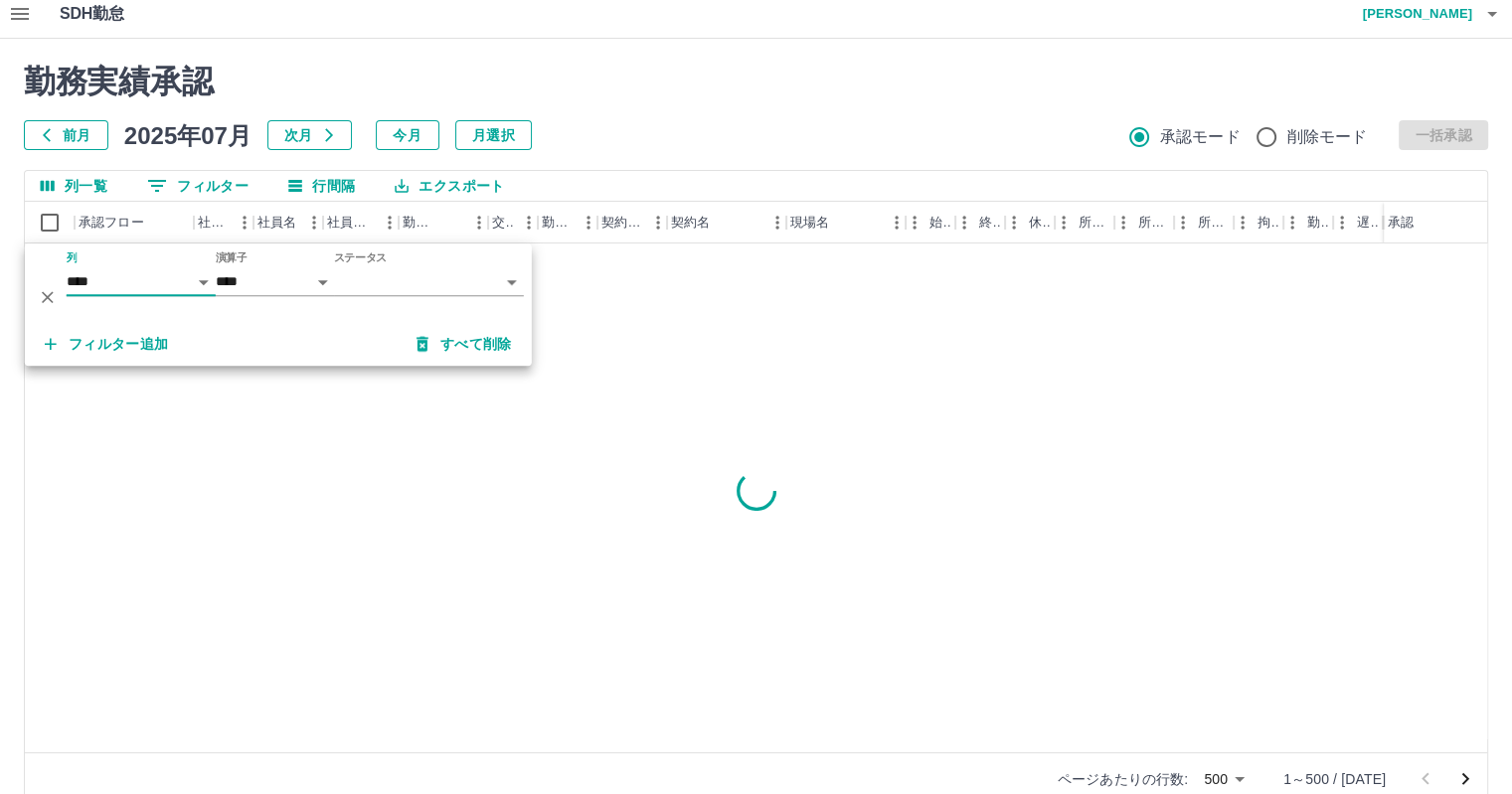click on "SDH勤怠 川森　崇行 勤務実績承認 前月 2025年07月 次月 今月 月選択 承認モード 削除モード 一括承認 列一覧 0 フィルター 行間隔 エクスポート 承認フロー 社員番号 社員名 社員区分 勤務日 交通費 勤務区分 契約コード 契約名 現場名 始業 終業 休憩 所定開始 所定終業 所定休憩 拘束 勤務 遅刻等 コメント ステータス 承認 ページあたりの行数: 500 *** 1～500 / 1669 SDH勤怠 *** ** 列 **** *** **** *** *** **** ***** *** *** ** ** ** **** **** **** ** ** *** **** ***** 演算子 **** ****** ステータス ​ ********* フィルター追加 すべて削除" at bounding box center [756, 409] 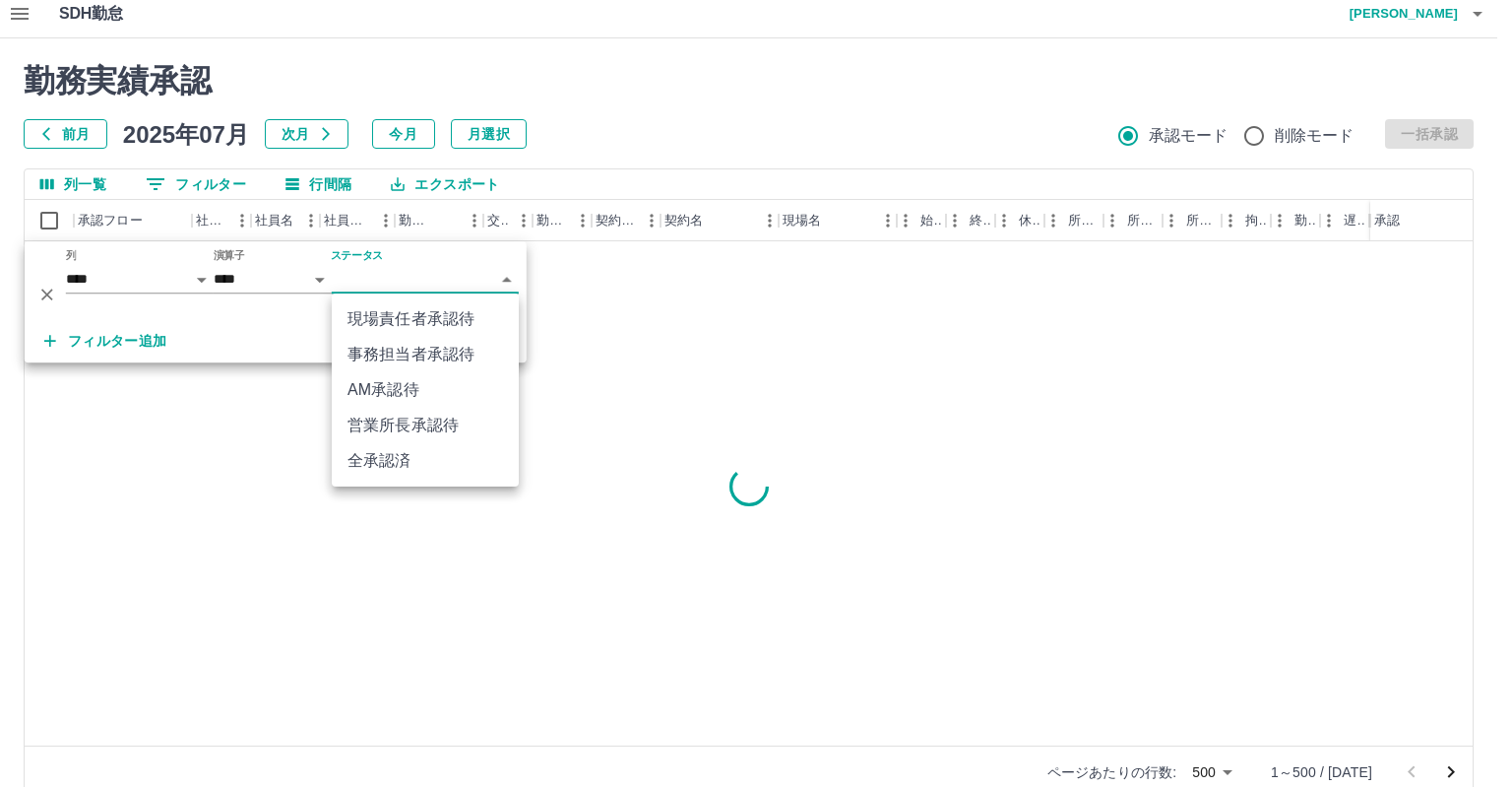click on "AM承認待" at bounding box center [425, 390] 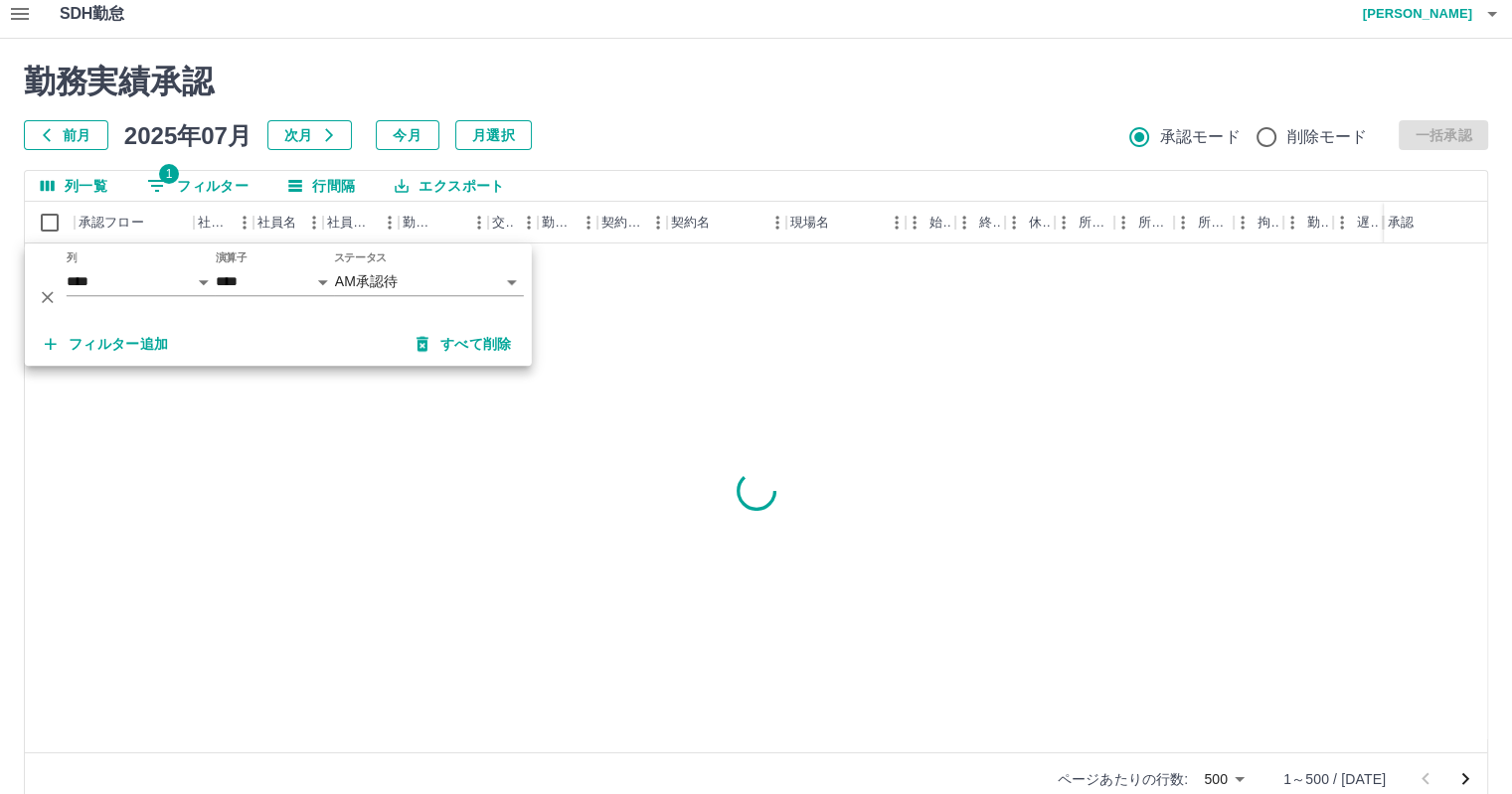 click on "勤務実績承認 前月 2025年07月 次月 今月 月選択 承認モード 削除モード 一括承認" at bounding box center [756, 106] 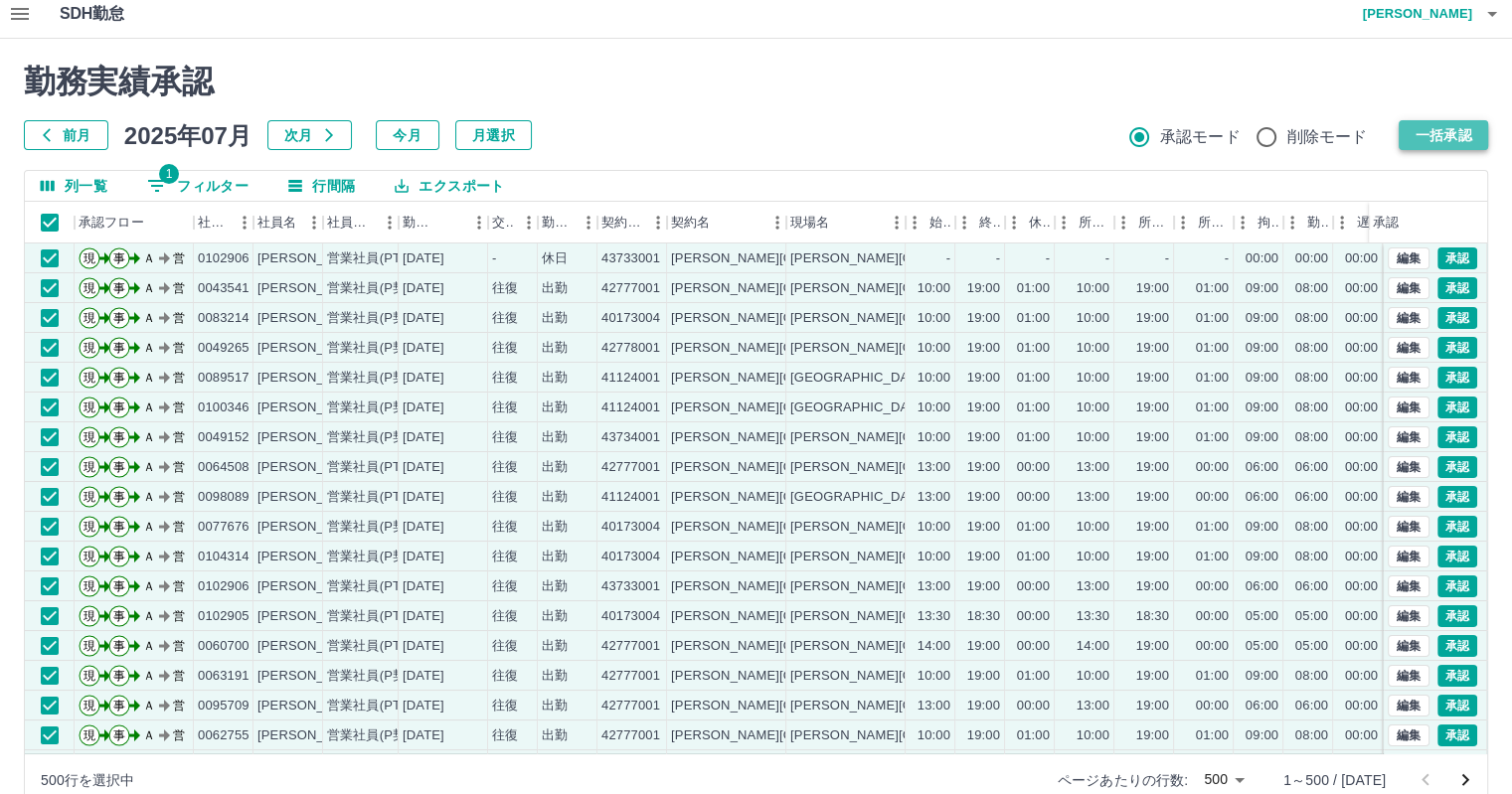 click on "一括承認" at bounding box center [1443, 135] 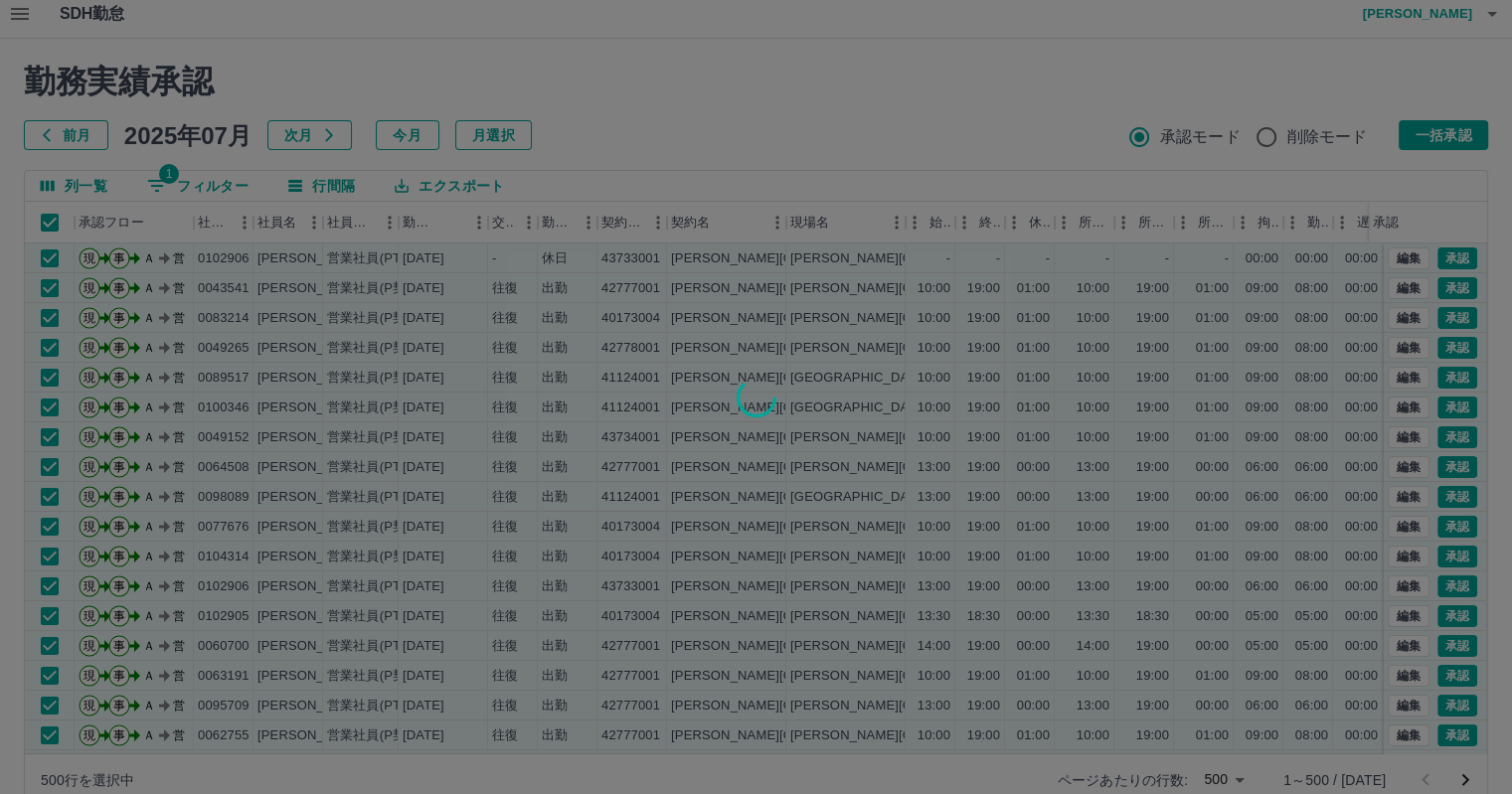 click at bounding box center [756, 397] 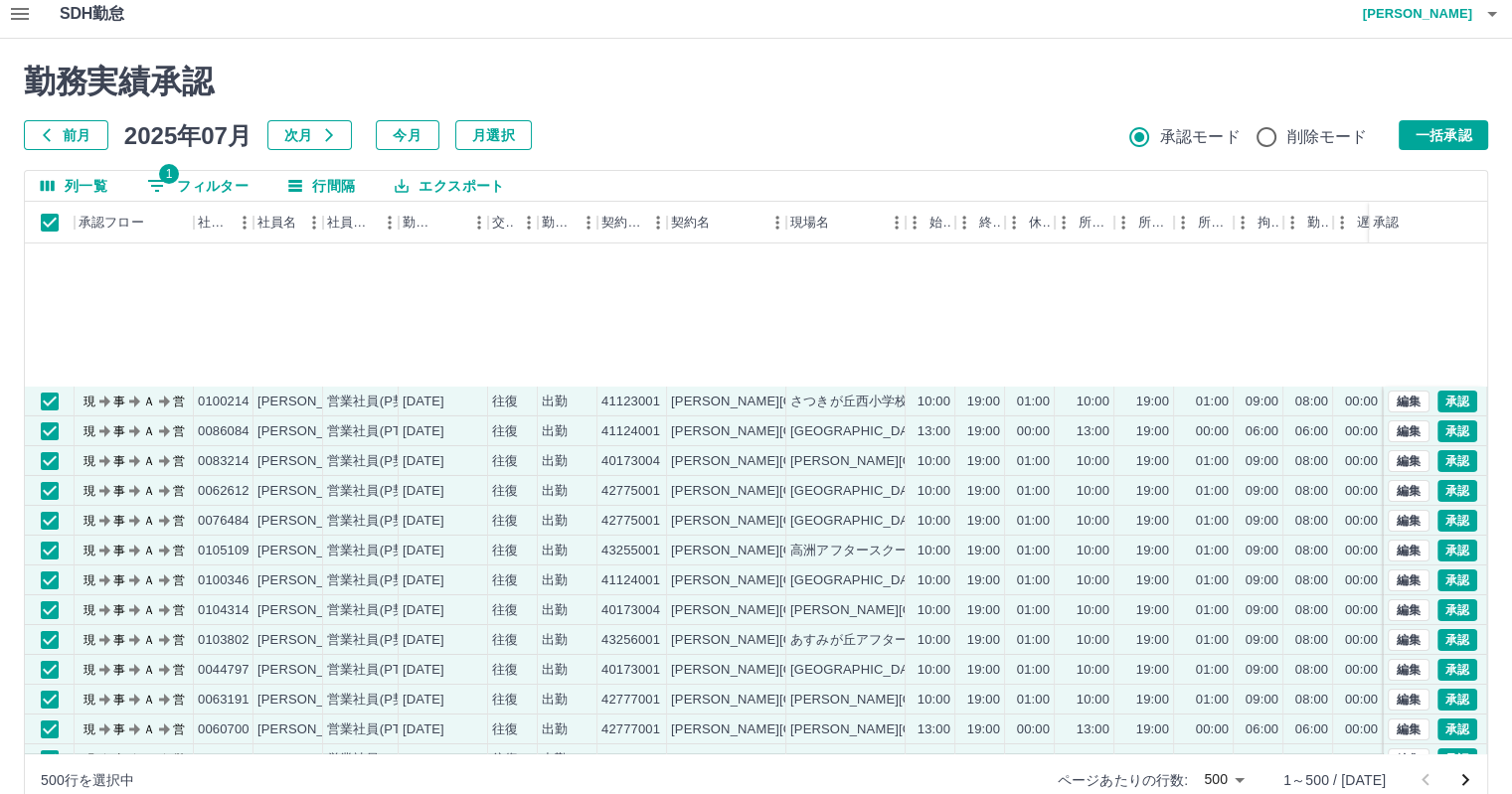 scroll, scrollTop: 7155, scrollLeft: 0, axis: vertical 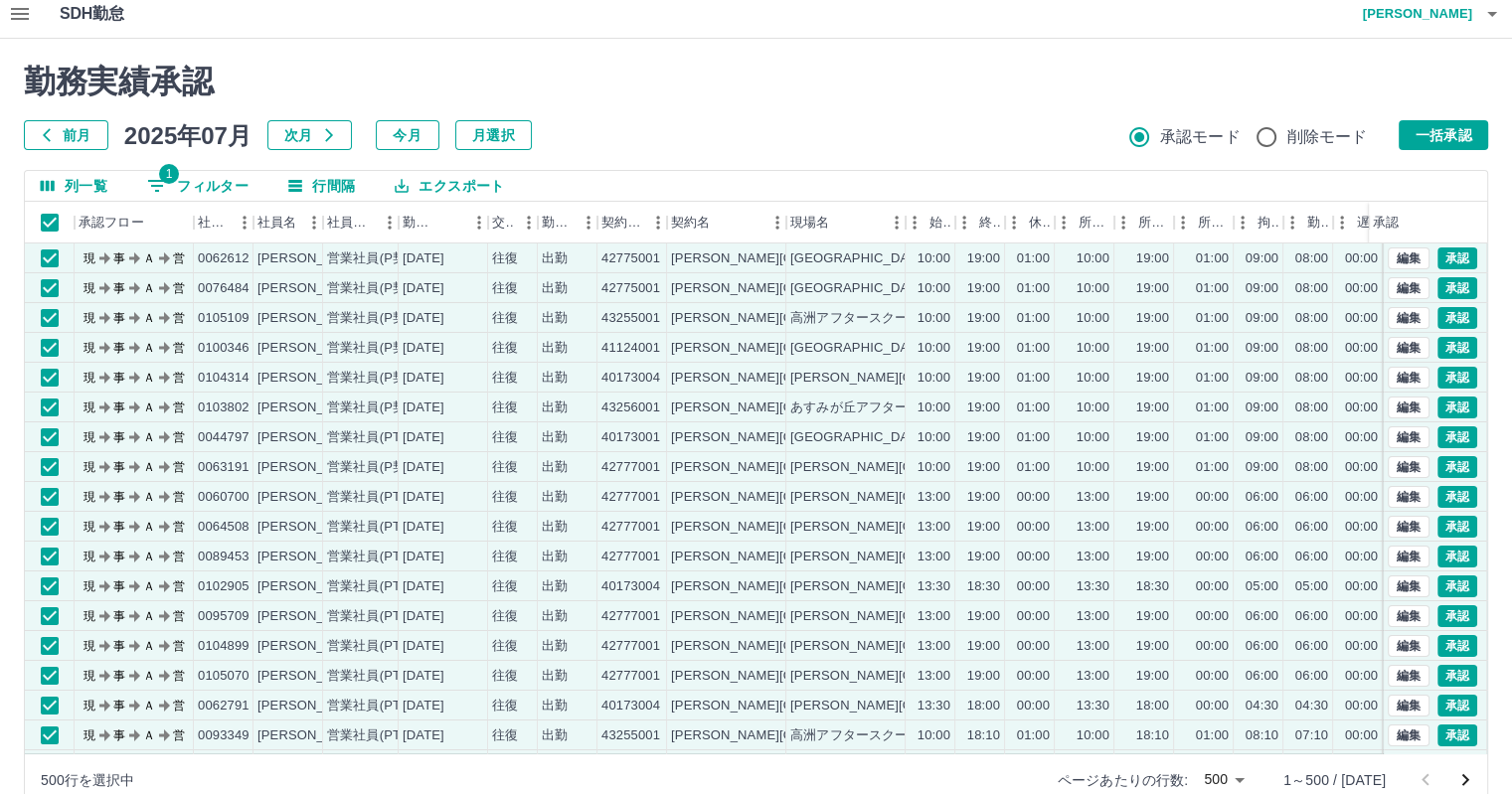 click on "前月 2025年07月 次月 今月 月選択 承認モード 削除モード 一括承認" at bounding box center [756, 135] 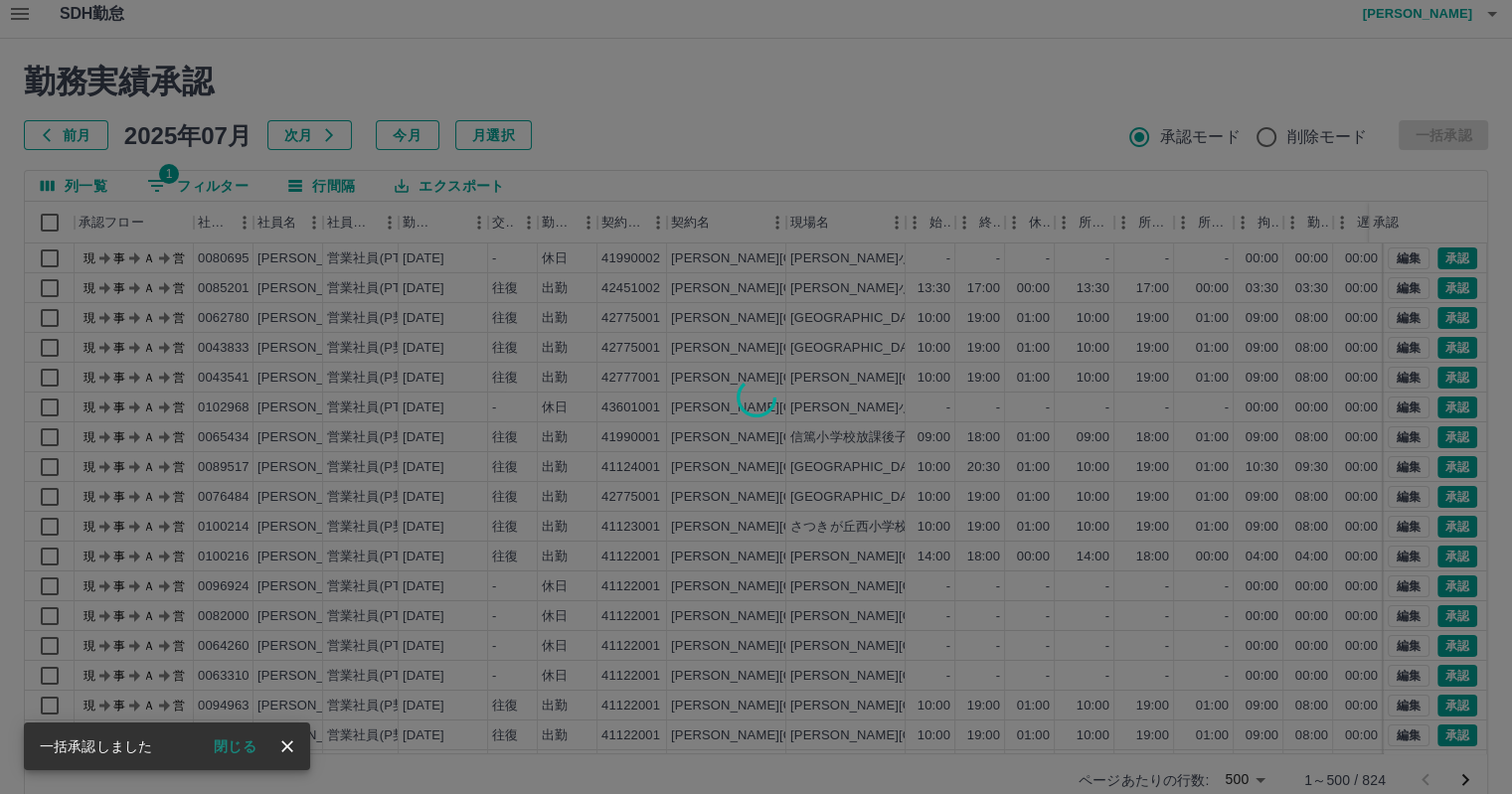 click at bounding box center [756, 397] 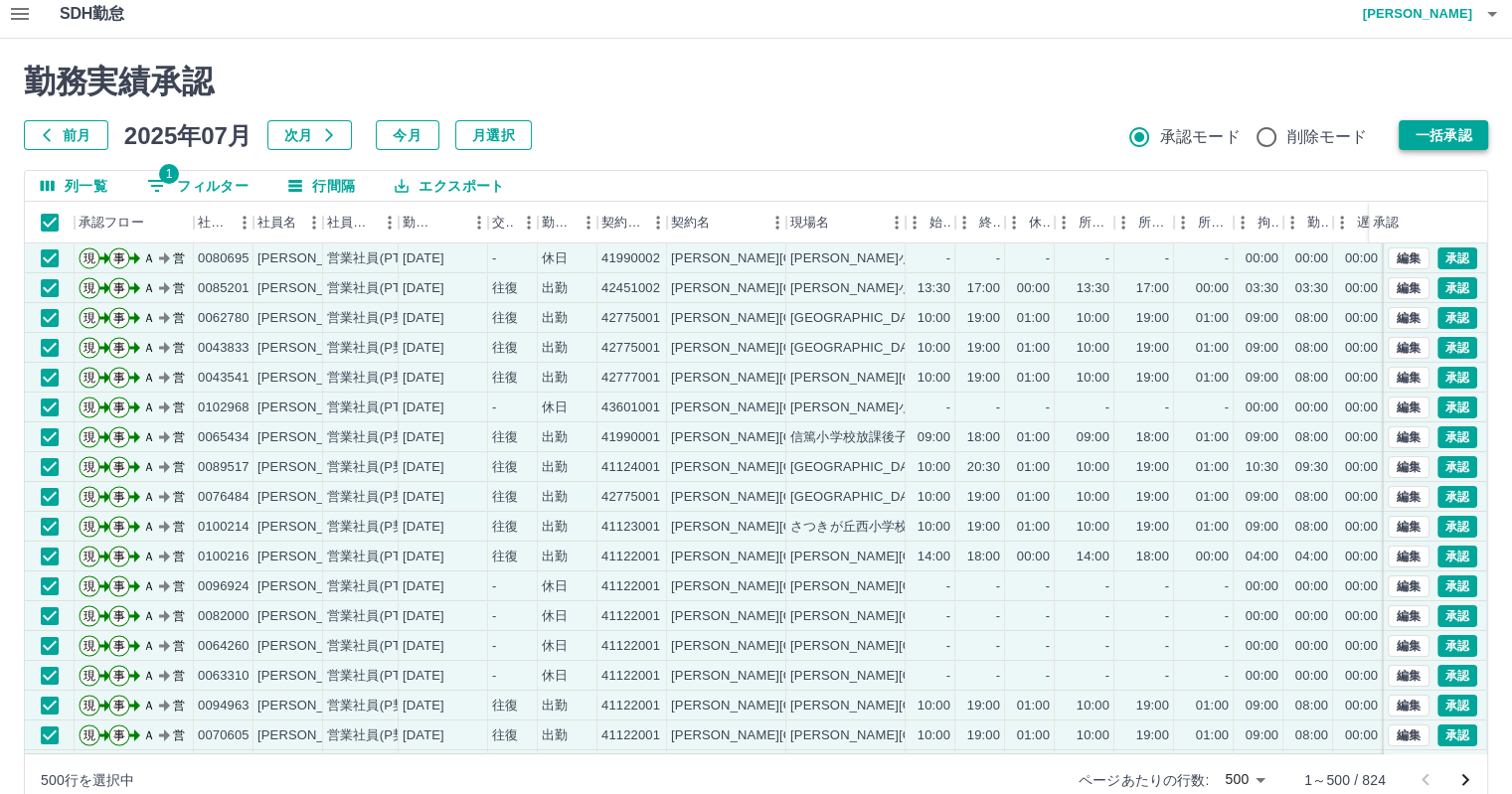 click on "一括承認" at bounding box center (1443, 135) 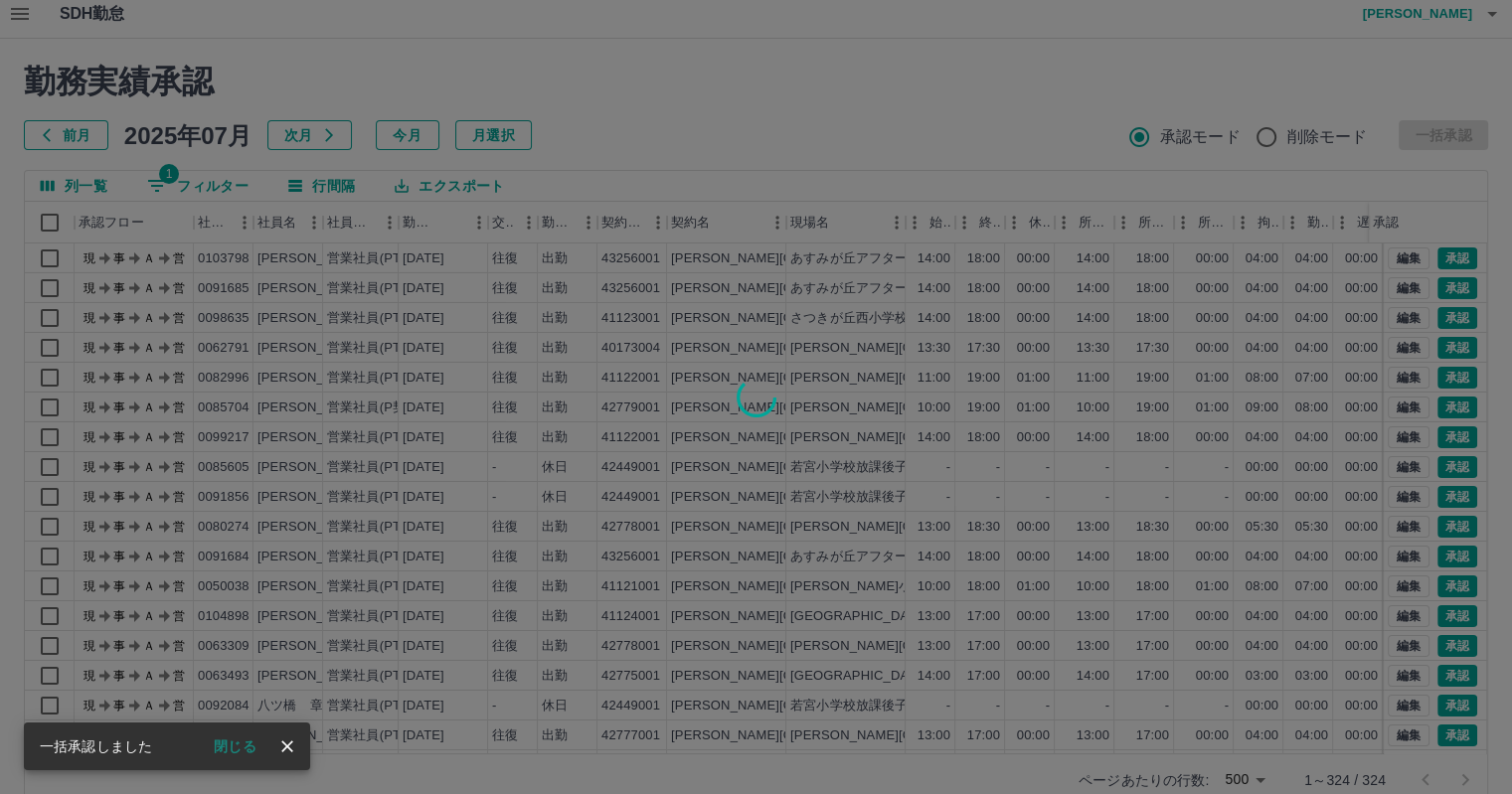 click at bounding box center [756, 397] 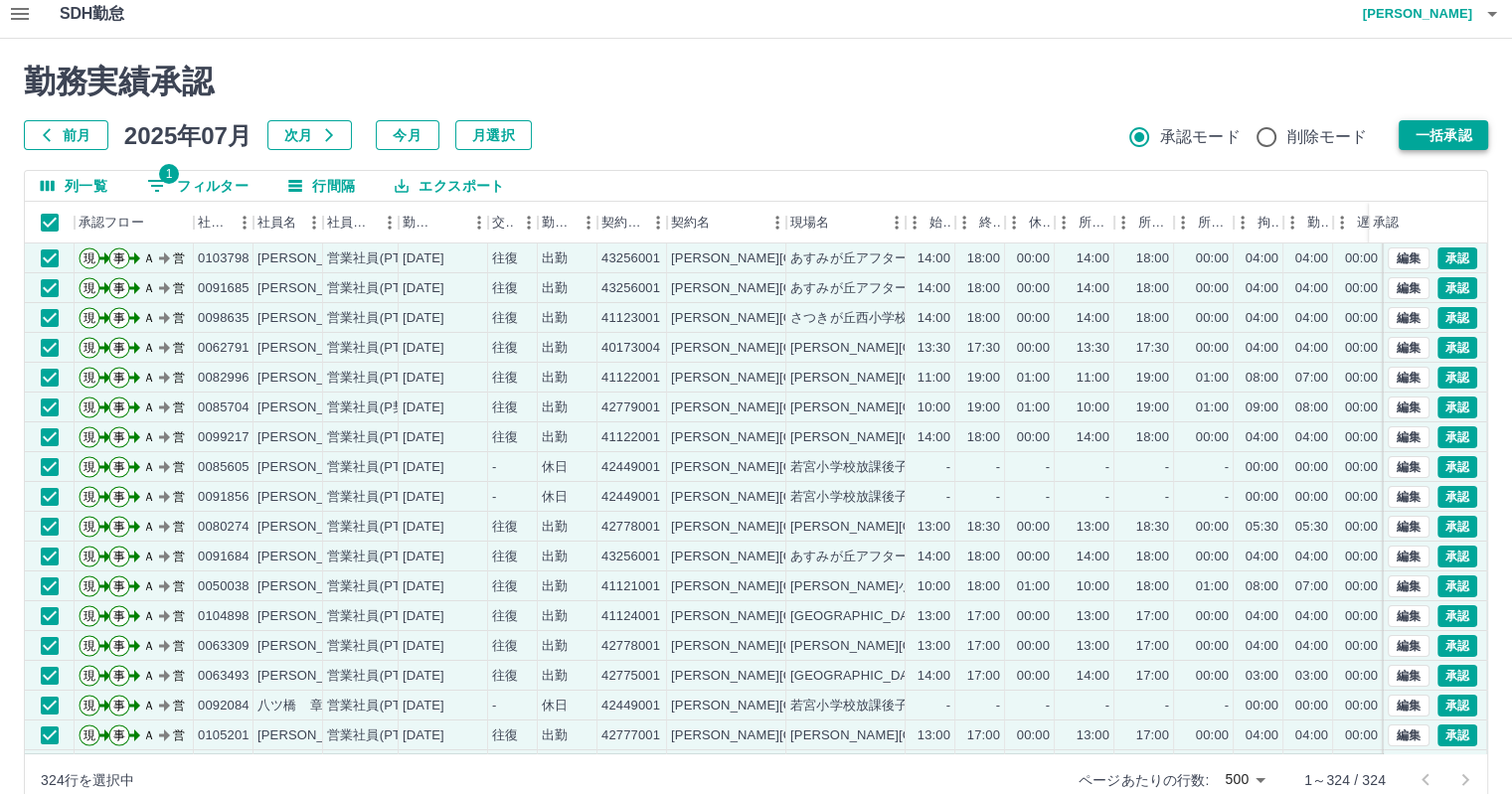 click on "一括承認" at bounding box center [1443, 135] 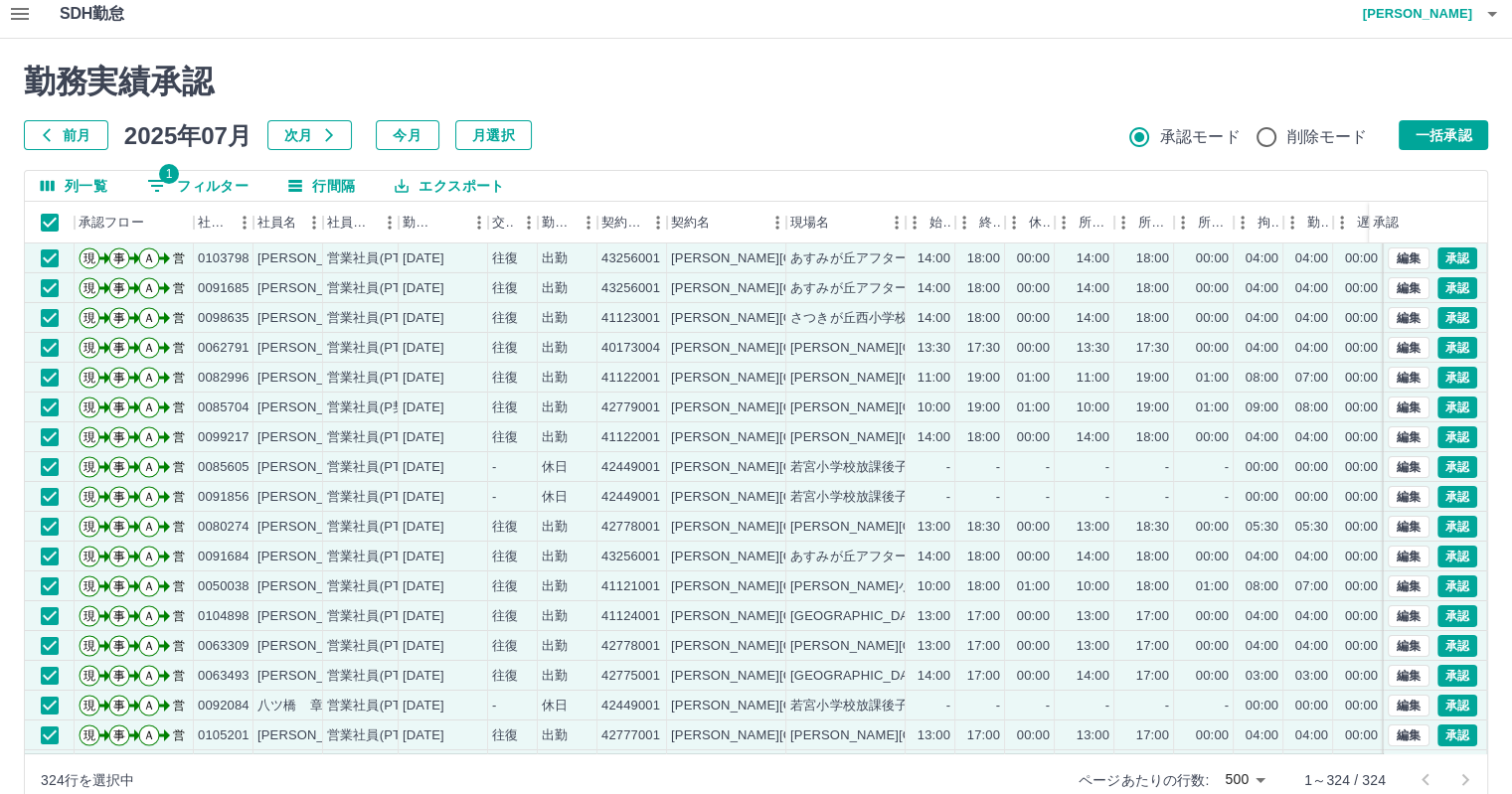 click on "勤務実績承認 前月 2025年07月 次月 今月 月選択 承認モード 削除モード 一括承認 列一覧 1 フィルター 行間隔 エクスポート 承認フロー 社員番号 社員名 社員区分 勤務日 交通費 勤務区分 契約コード 契約名 現場名 始業 終業 休憩 所定開始 所定終業 所定休憩 拘束 勤務 遅刻等 コメント ステータス 承認 現 事 Ａ 営 0088295 中村　久美子 営業社員(PT契約) 2025-07-01 往復 出勤 43256001 千葉市 あすみが丘アフタースクールA 14:00 18:00 00:00 14:00 18:00 00:00 04:00 04:00 00:00 AM承認待 現 事 Ａ 営 0095204 小泉　典子 営業社員(PT契約) 2025-07-01 往復 出勤 43256001 千葉市 あすみが丘アフタースクールA 14:00 18:00 00:00 14:00 18:00 00:00 04:00 04:00 00:00 AM承認待 現 事 Ａ 営 0100592 佐々木　典子 営業社員(PT契約) 2025-07-01 往復 出勤 43734001 千葉市 大椎小学校アフタースクール 13:00 18:00 00:00 13:00 18:00 00:00 -" at bounding box center [756, 434] 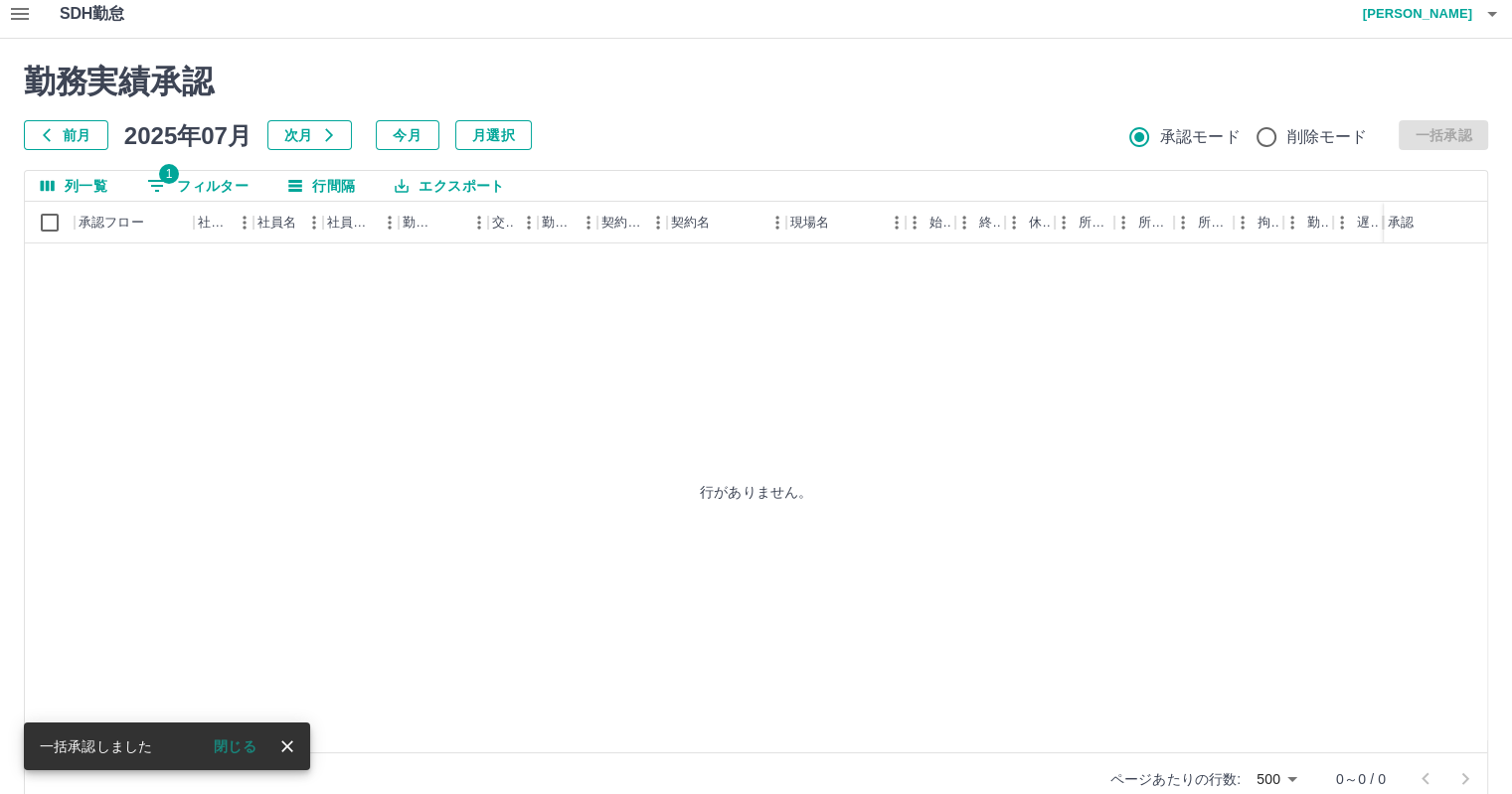 scroll, scrollTop: 0, scrollLeft: 0, axis: both 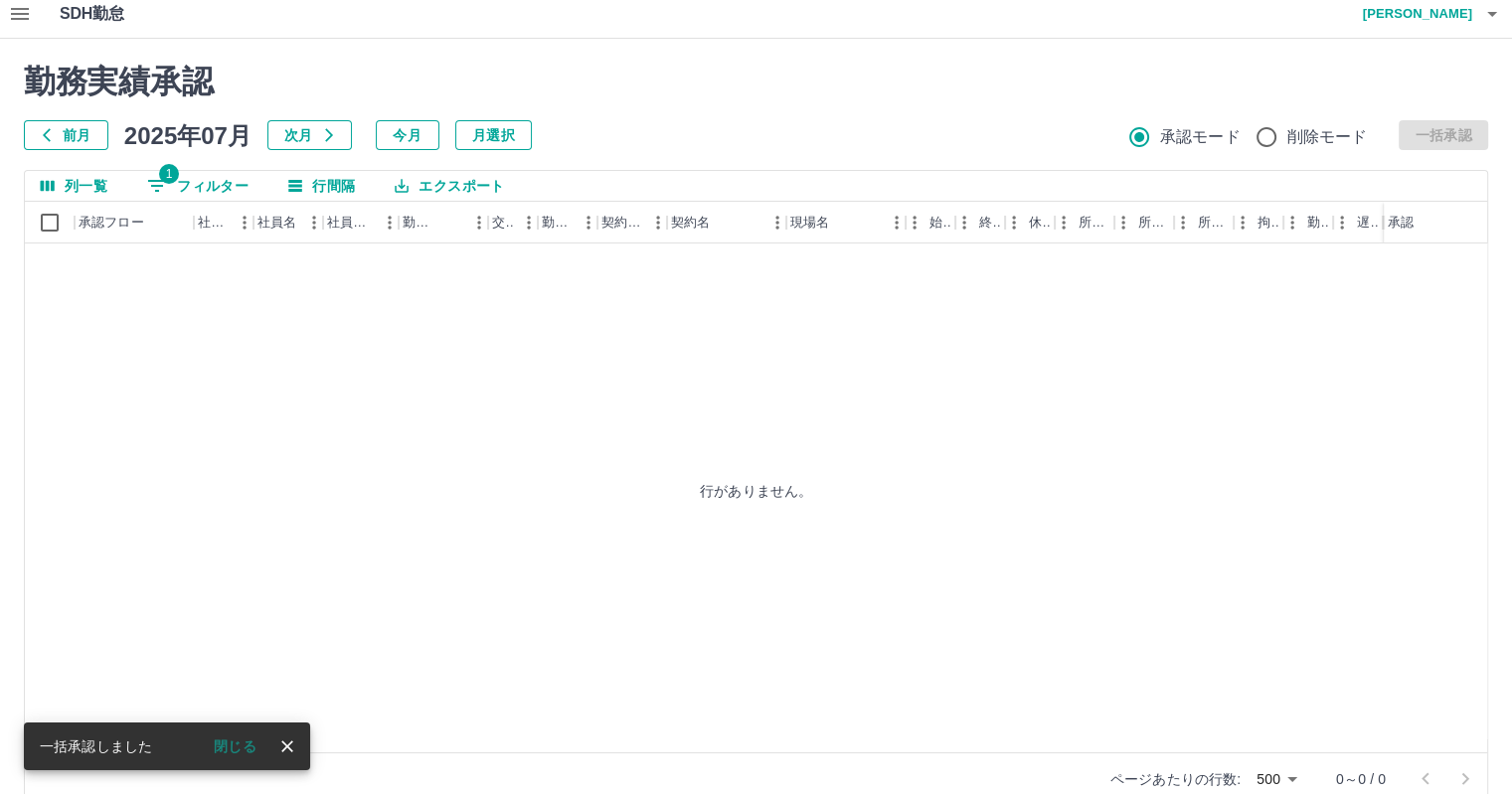 click on "前月 2025年07月 次月 今月 月選択 承認モード 削除モード 一括承認" at bounding box center (756, 135) 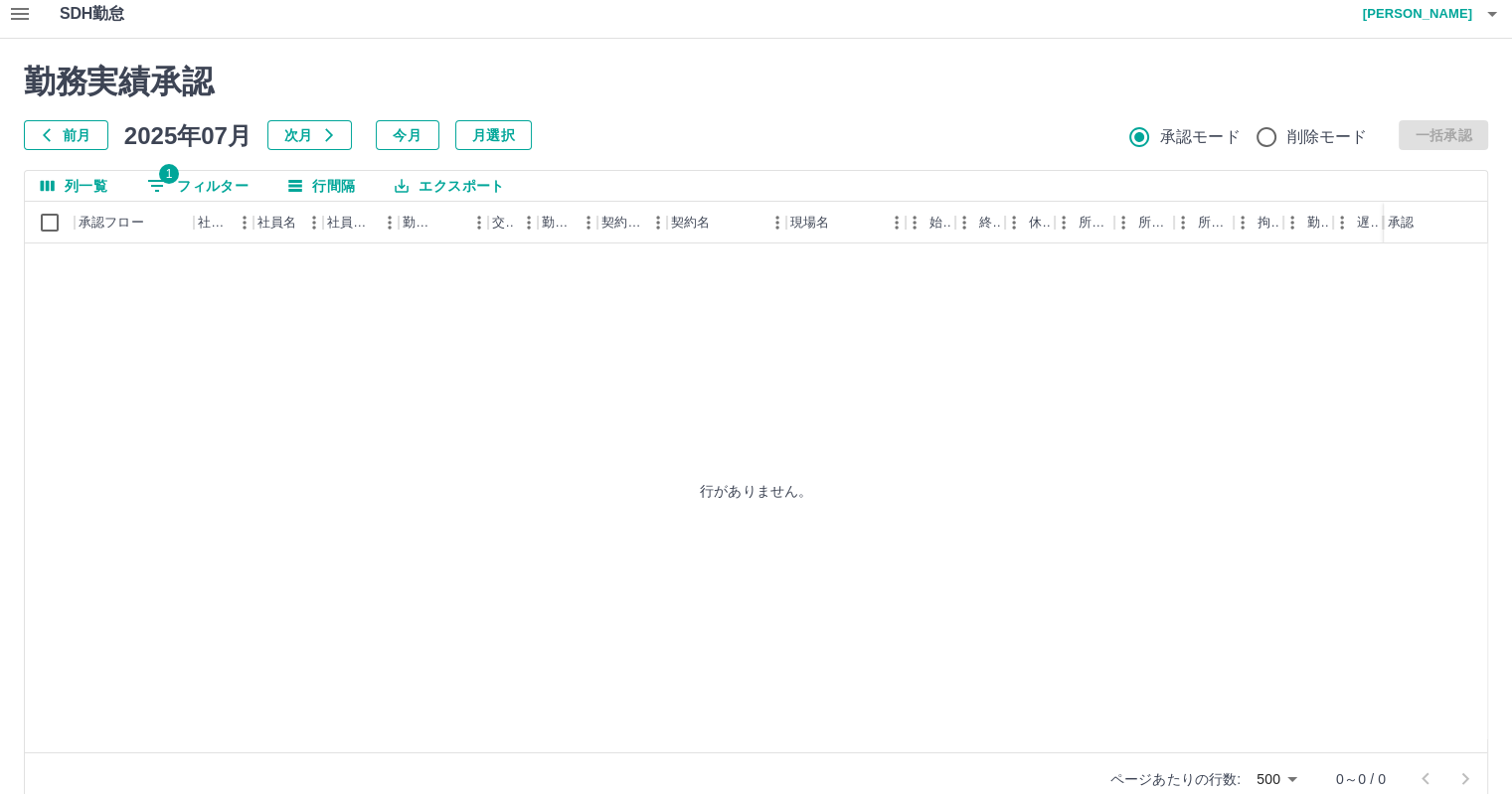 click on "勤務実績承認 前月 2025年07月 次月 今月 月選択 承認モード 削除モード 一括承認" at bounding box center (756, 106) 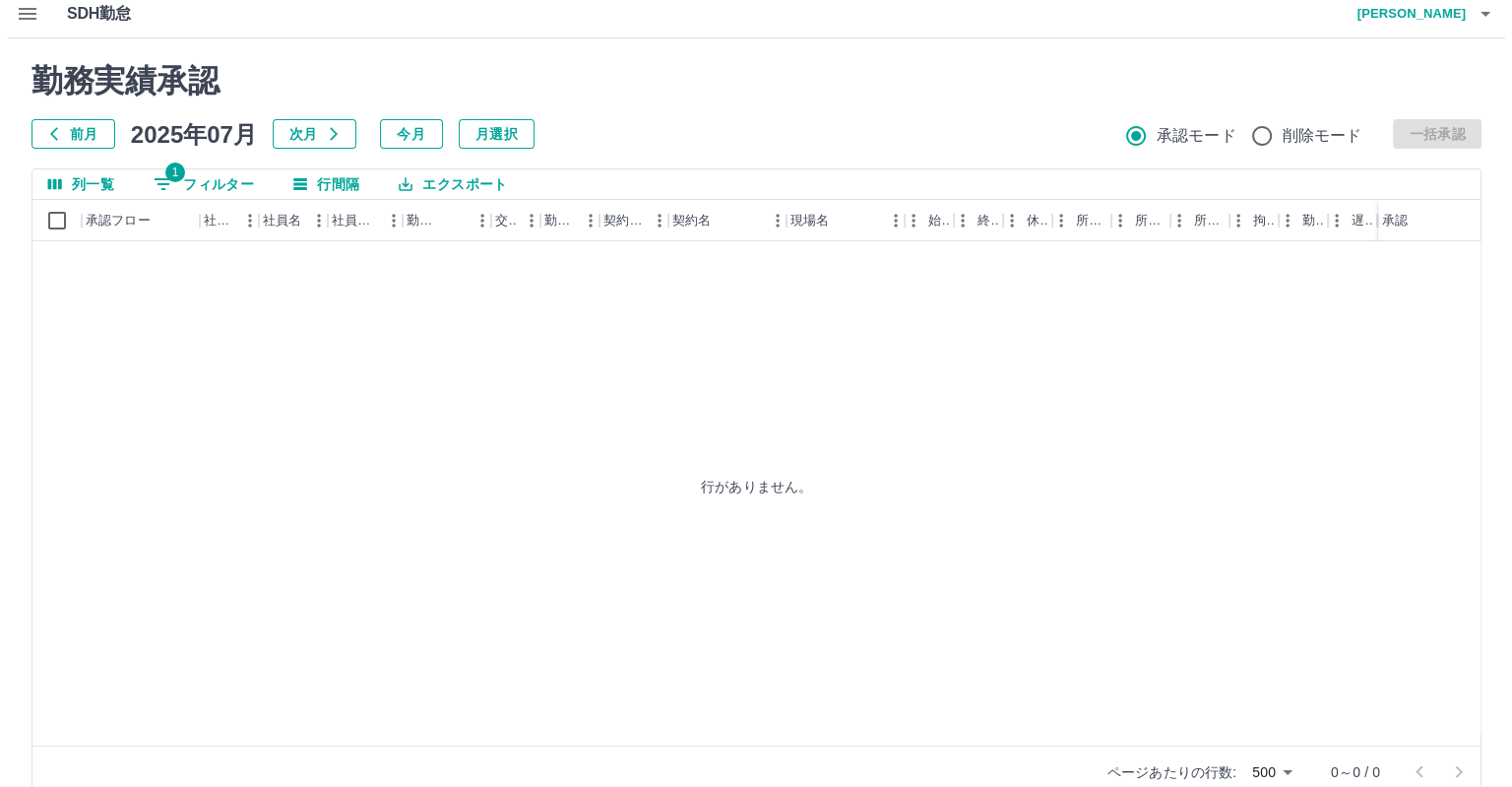 scroll, scrollTop: 0, scrollLeft: 0, axis: both 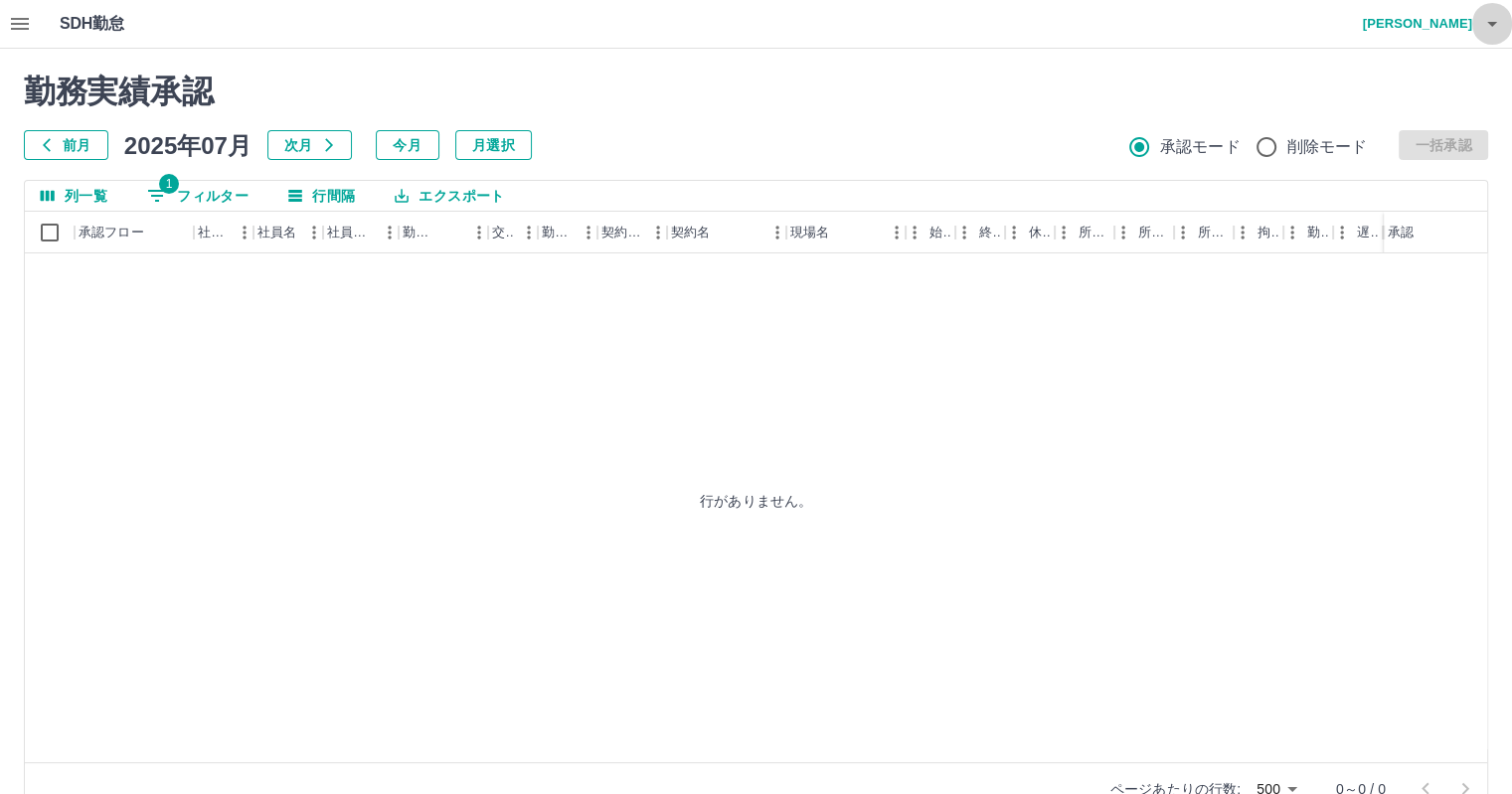 click 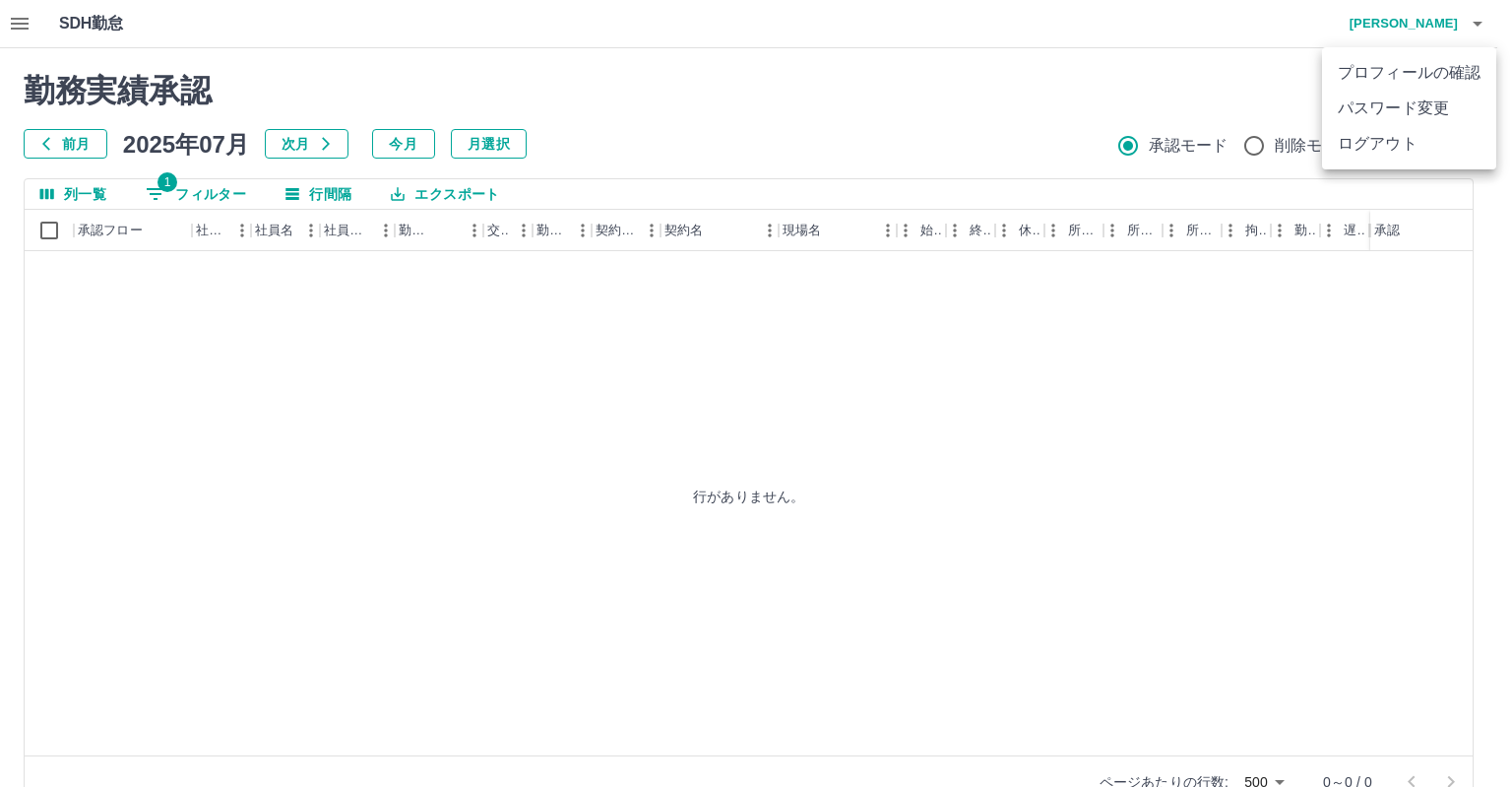 click on "ログアウト" at bounding box center [1409, 144] 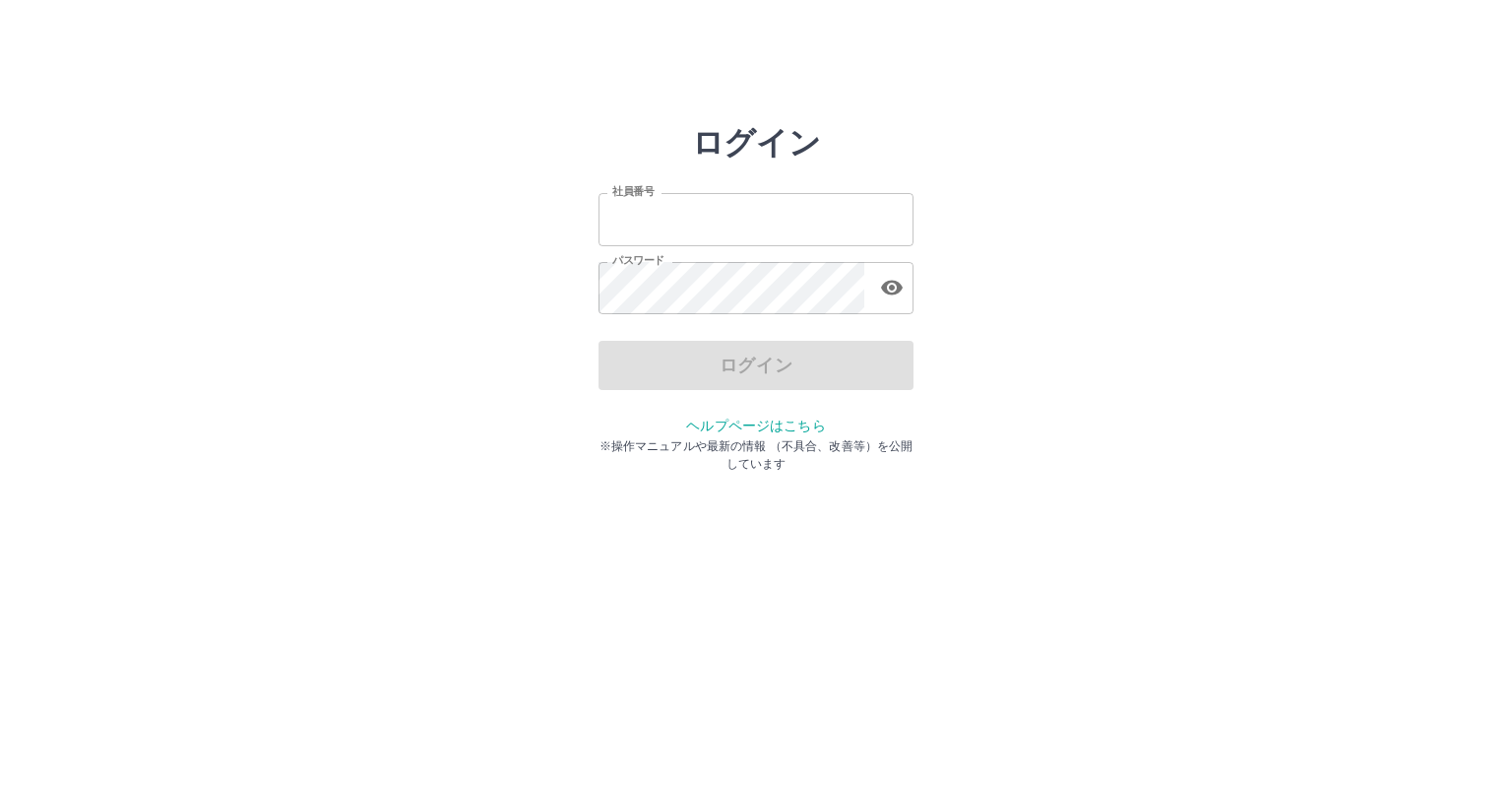 scroll, scrollTop: 0, scrollLeft: 0, axis: both 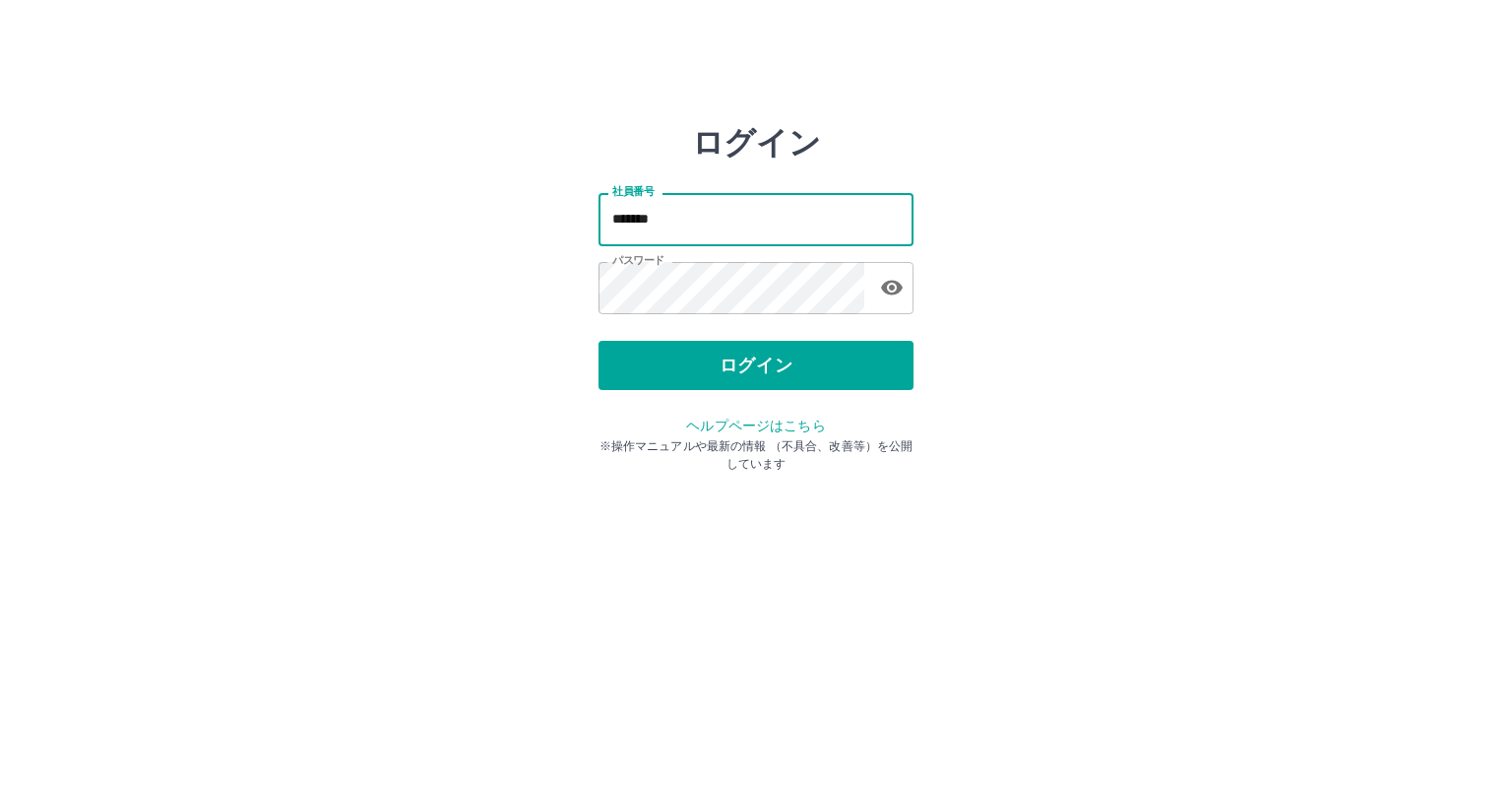 click on "*******" at bounding box center [756, 219] 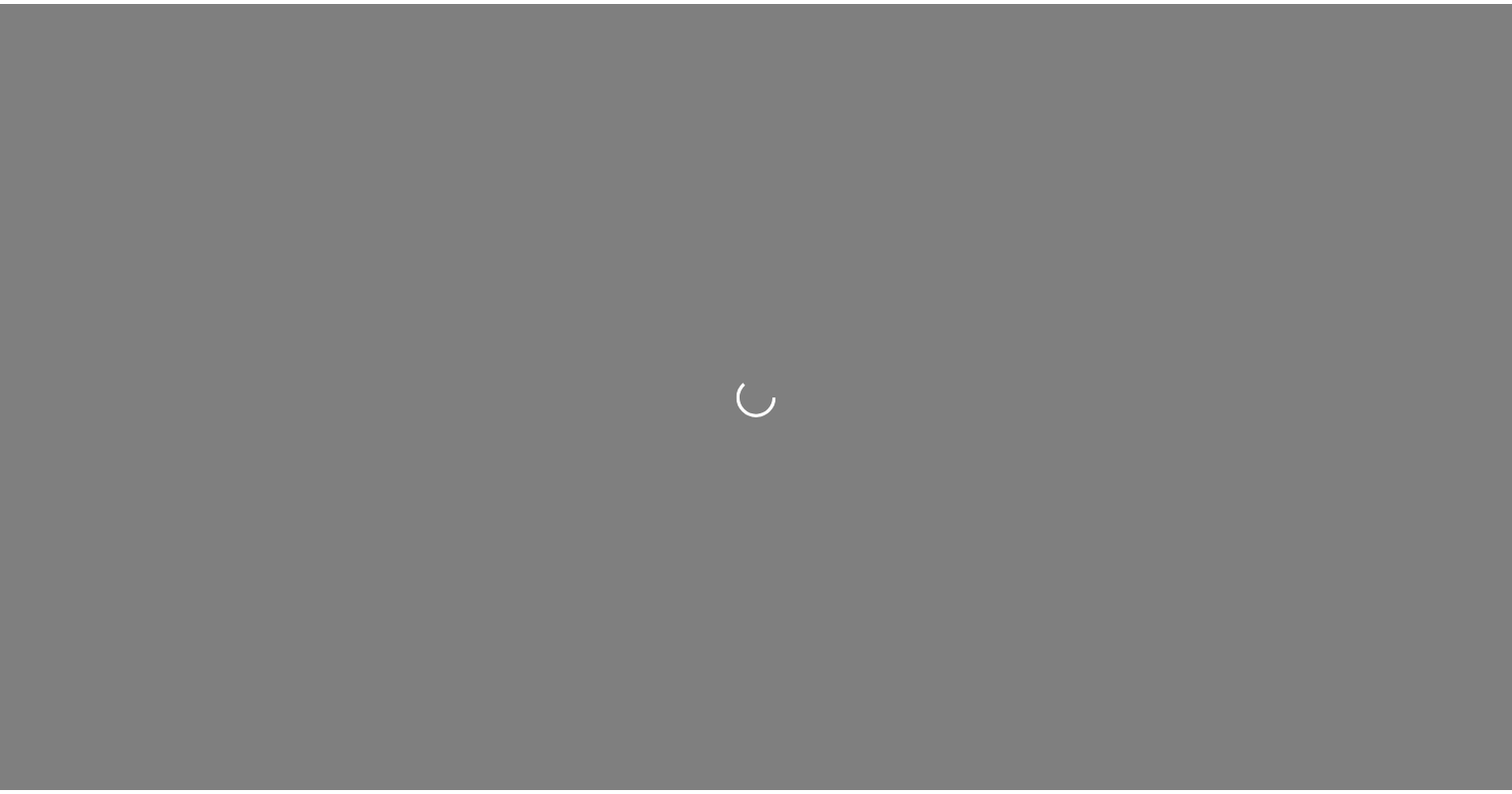 scroll, scrollTop: 0, scrollLeft: 0, axis: both 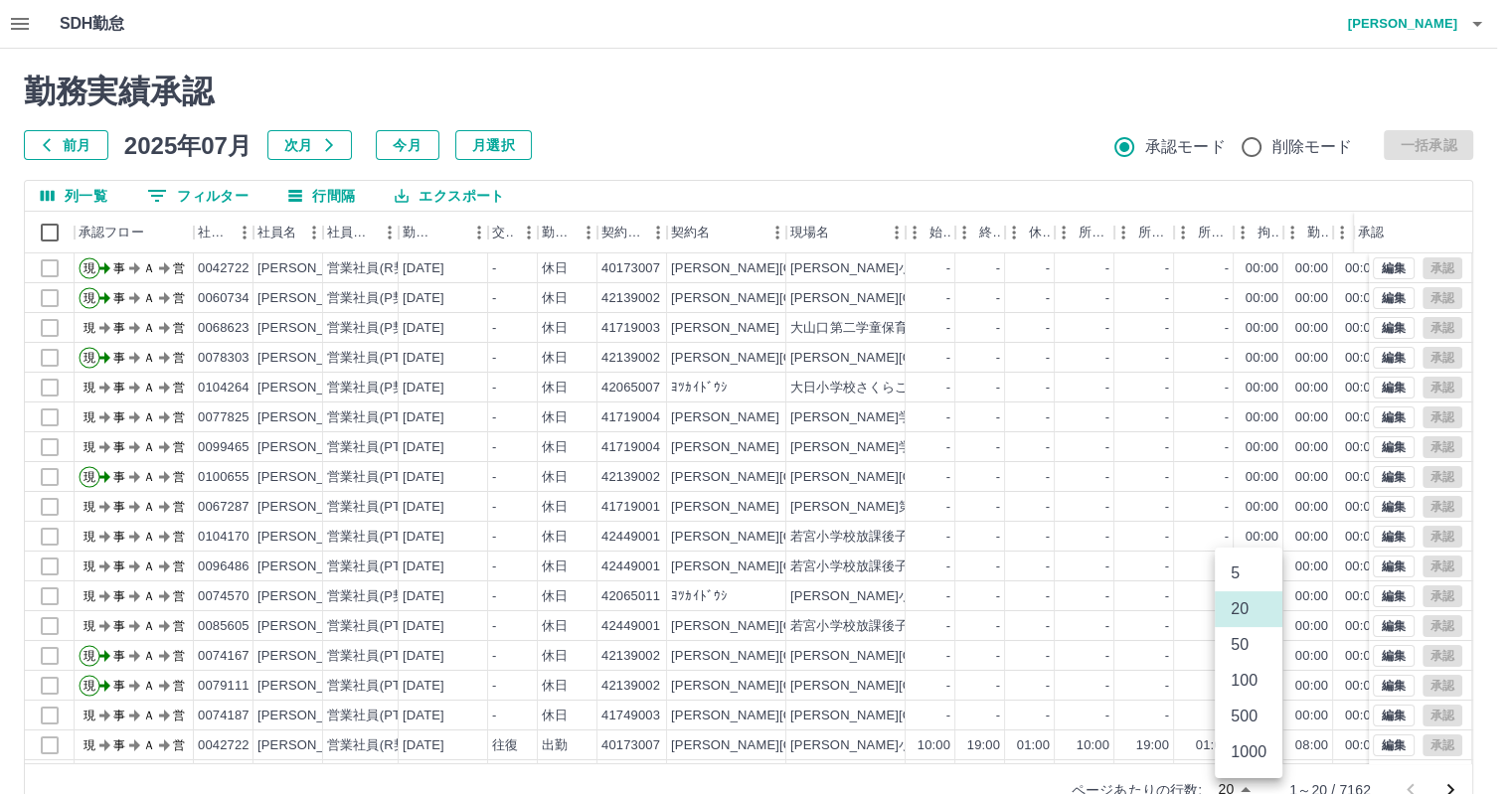 click on "SDH勤怠 [PERSON_NAME] 勤務実績承認 前月 [DATE] 次月 今月 月選択 承認モード 削除モード 一括承認 列一覧 0 フィルター 行間隔 エクスポート 承認フロー 社員番号 社員名 社員区分 勤務日 交通費 勤務区分 契約コード 契約名 現場名 始業 終業 休憩 所定開始 所定終業 所定休憩 拘束 勤務 遅刻等 コメント ステータス 承認 現 事 Ａ 営 0042722 [PERSON_NAME] 営業社員(R契約) [DATE]  -  休日 40173007 [PERSON_NAME][GEOGRAPHIC_DATA] [PERSON_NAME][GEOGRAPHIC_DATA]ルーム - - - - - - 00:00 00:00 00:00 事務担当者承認待 現 事 Ａ 営 0060734 [PERSON_NAME] 営業社員(P契約) [DATE]  -  休日 42139002 [PERSON_NAME][GEOGRAPHIC_DATA] [PERSON_NAME][GEOGRAPHIC_DATA]立高花学童クラブ - - - - - - 00:00 00:00 00:00 事務担当者承認待 現 事 Ａ 営 0068623 [PERSON_NAME] 営業社員(P契約) [DATE]  -  休日 41719003 [PERSON_NAME][GEOGRAPHIC_DATA] 大山口第二学童保育所 - - - - - - 00:00 00:00 00:00 現場責任者承認待 現 事 -" at bounding box center [756, 419] 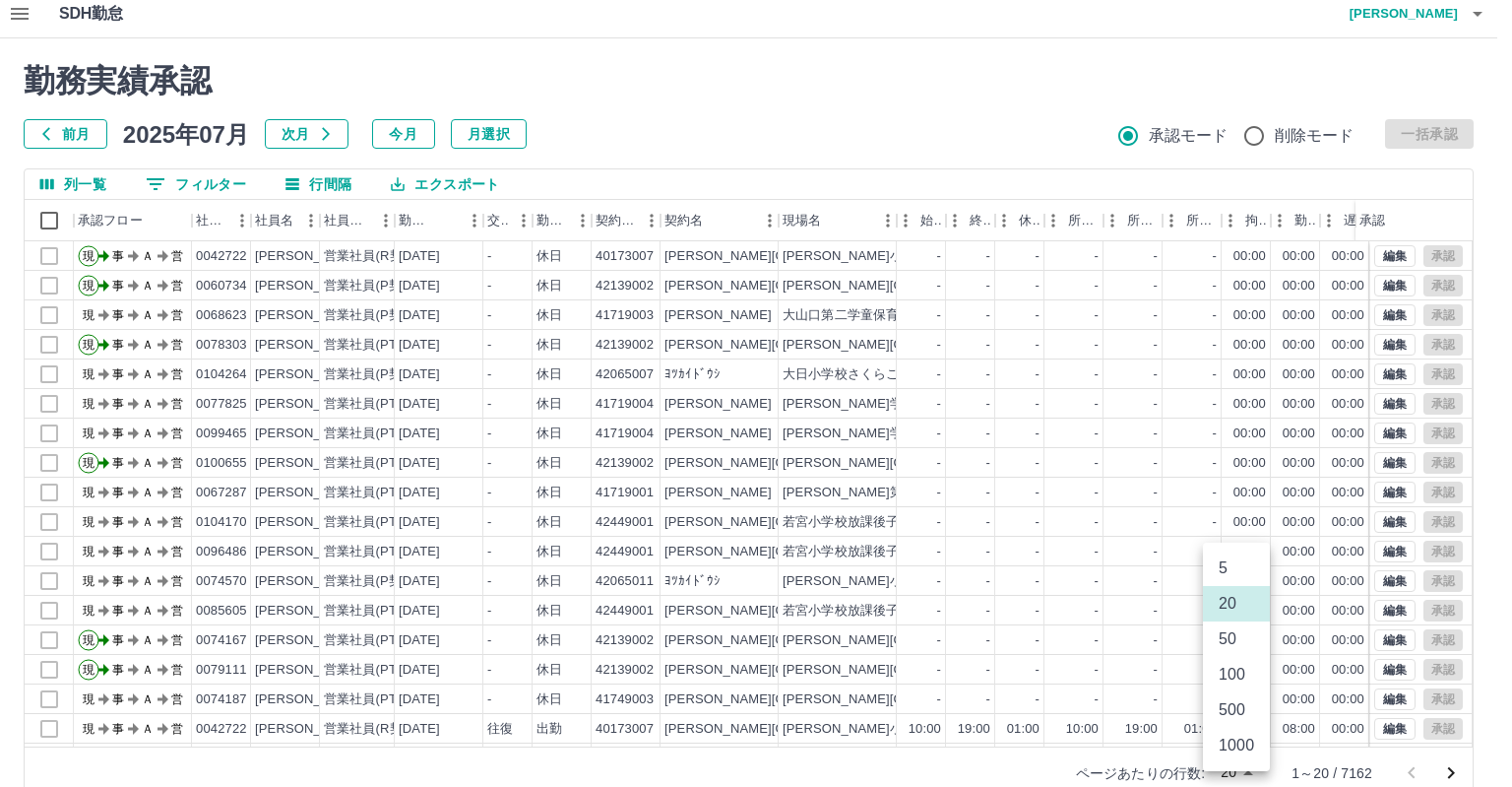 click on "1000" at bounding box center (1236, 746) 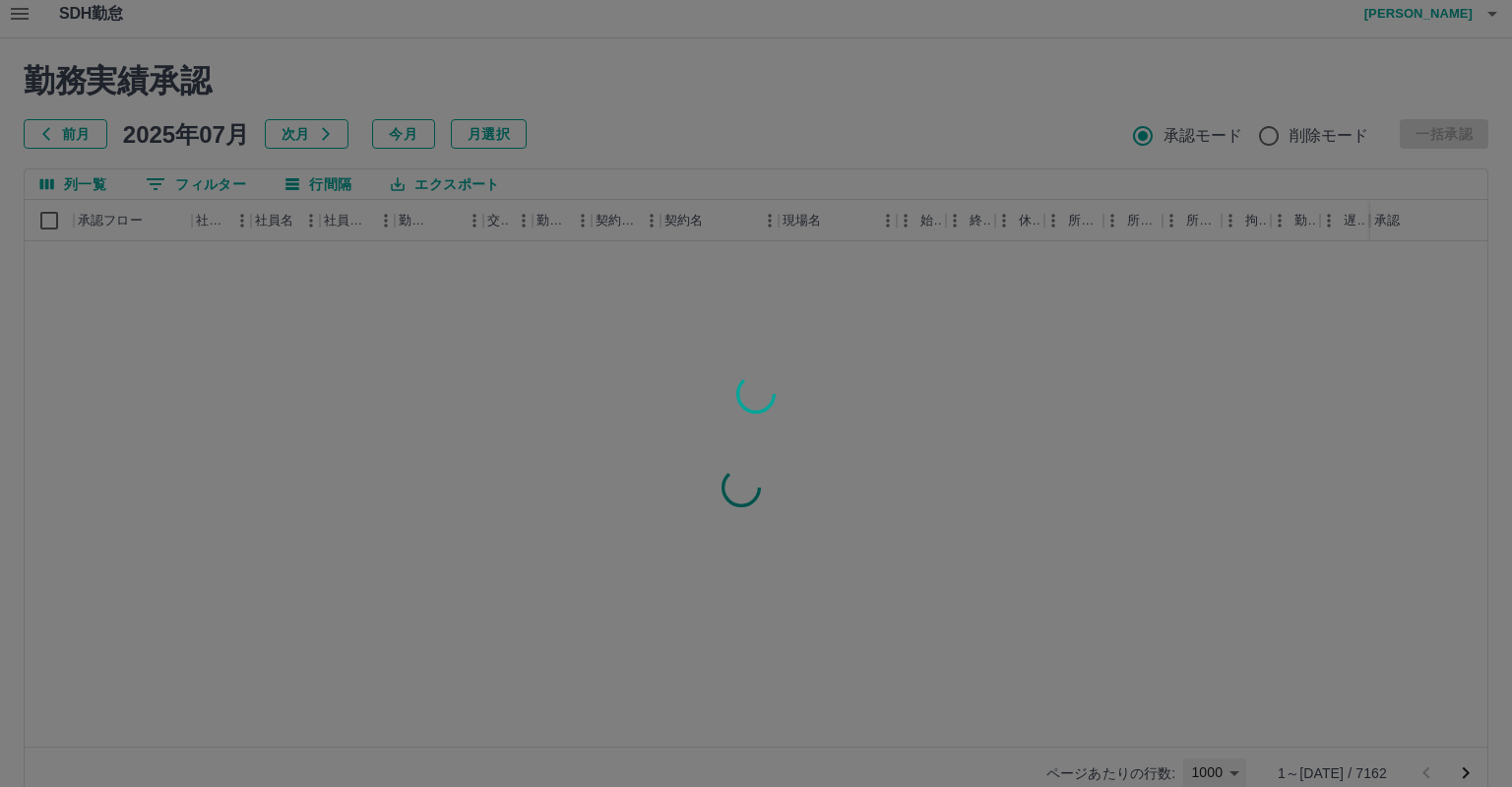type on "****" 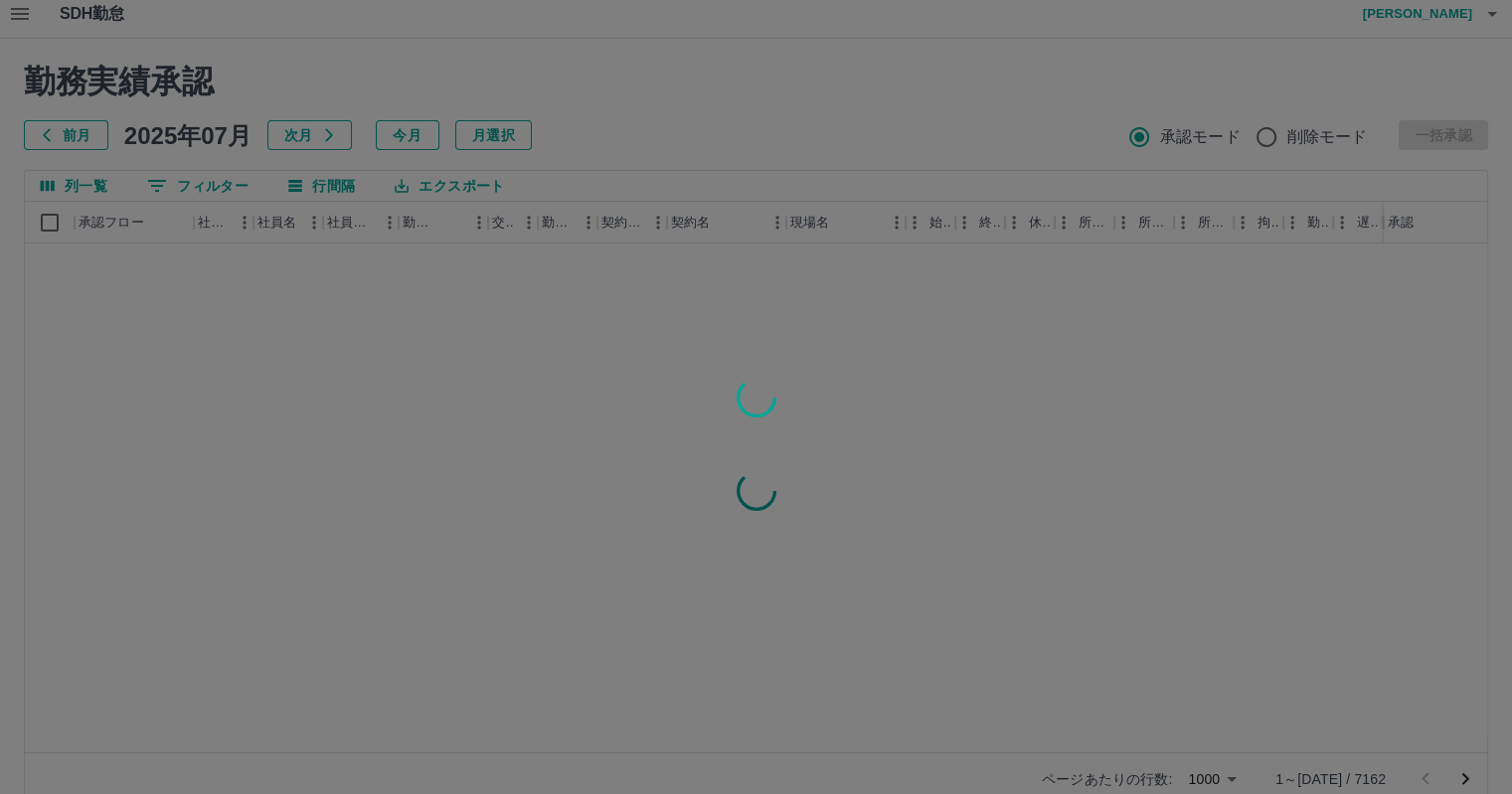 click at bounding box center [756, 397] 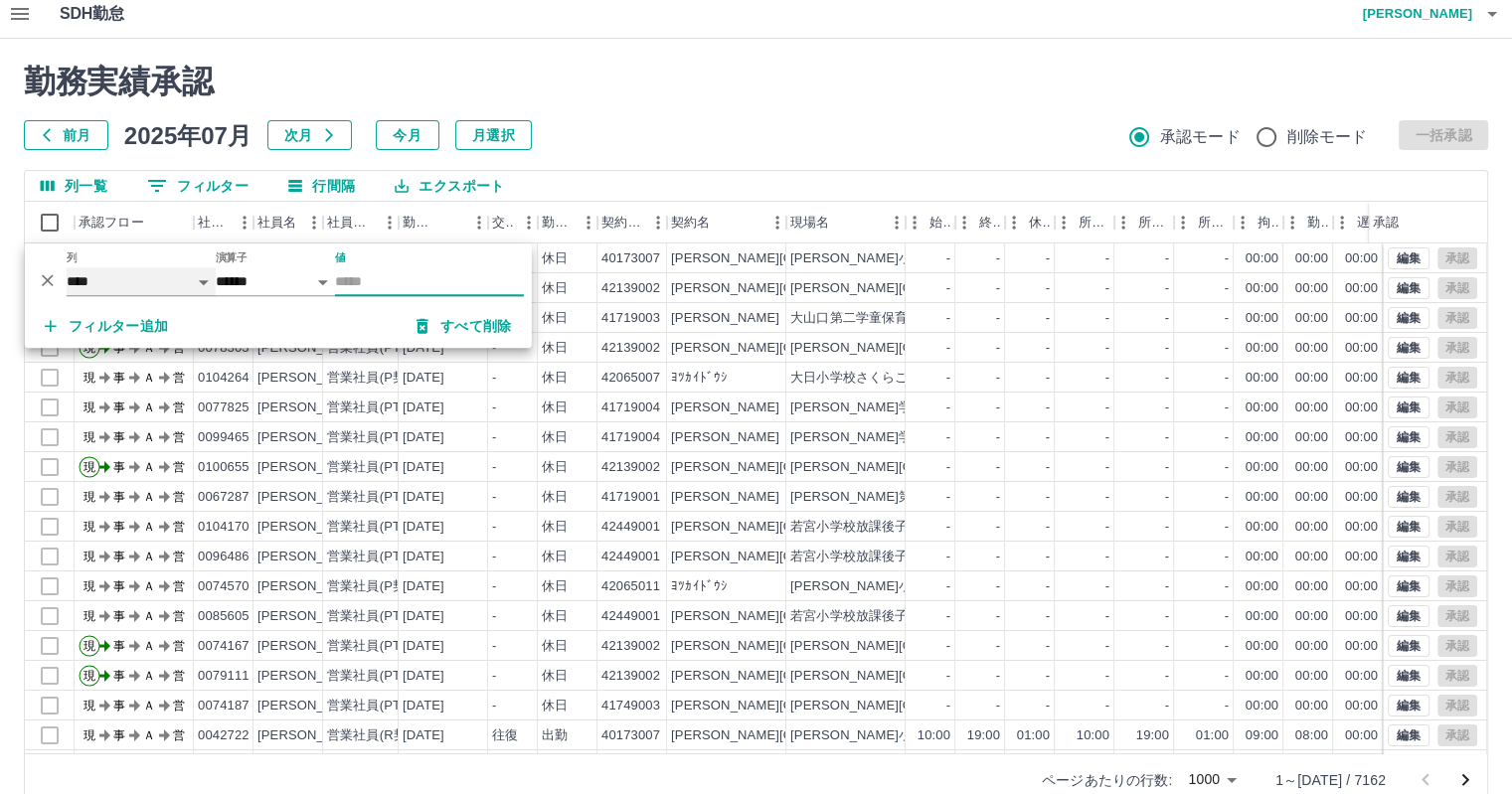click on "**** *** **** *** *** **** ***** *** *** ** ** ** **** **** **** ** ** *** **** *****" at bounding box center [141, 281] 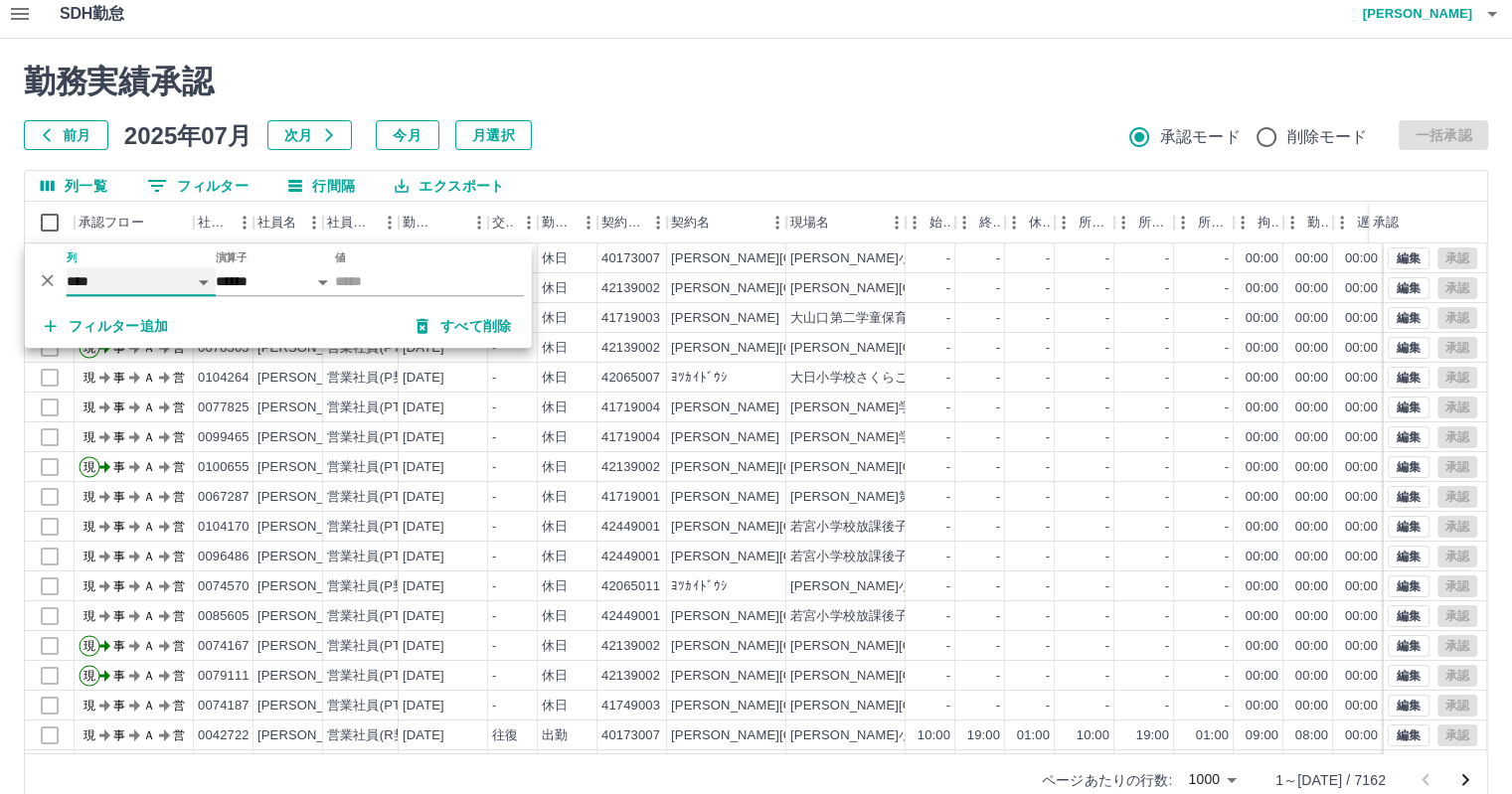 click on "**** *** **** *** *** **** ***** *** *** ** ** ** **** **** **** ** ** *** **** *****" at bounding box center (141, 281) 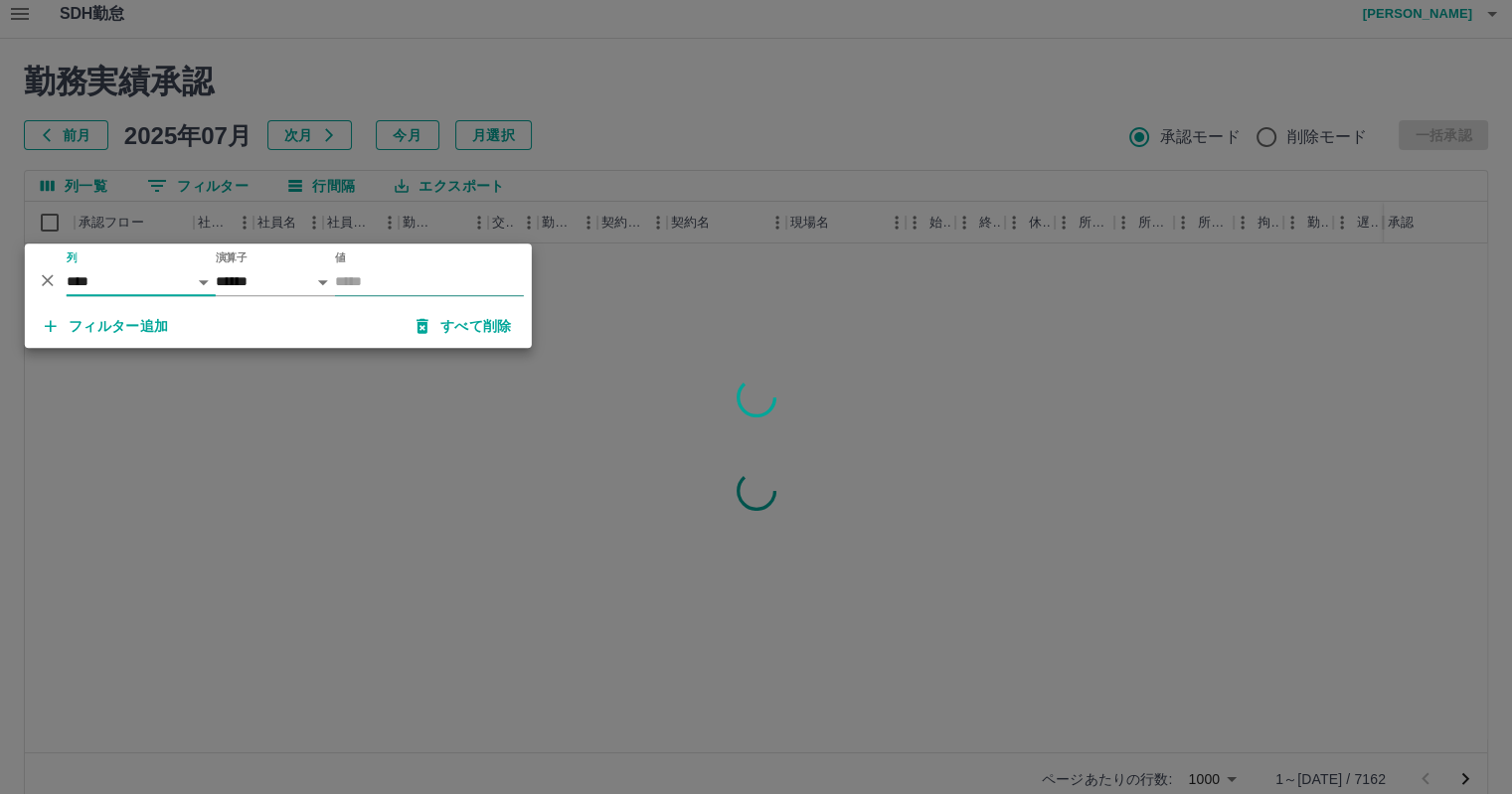 click on "値" at bounding box center (429, 281) 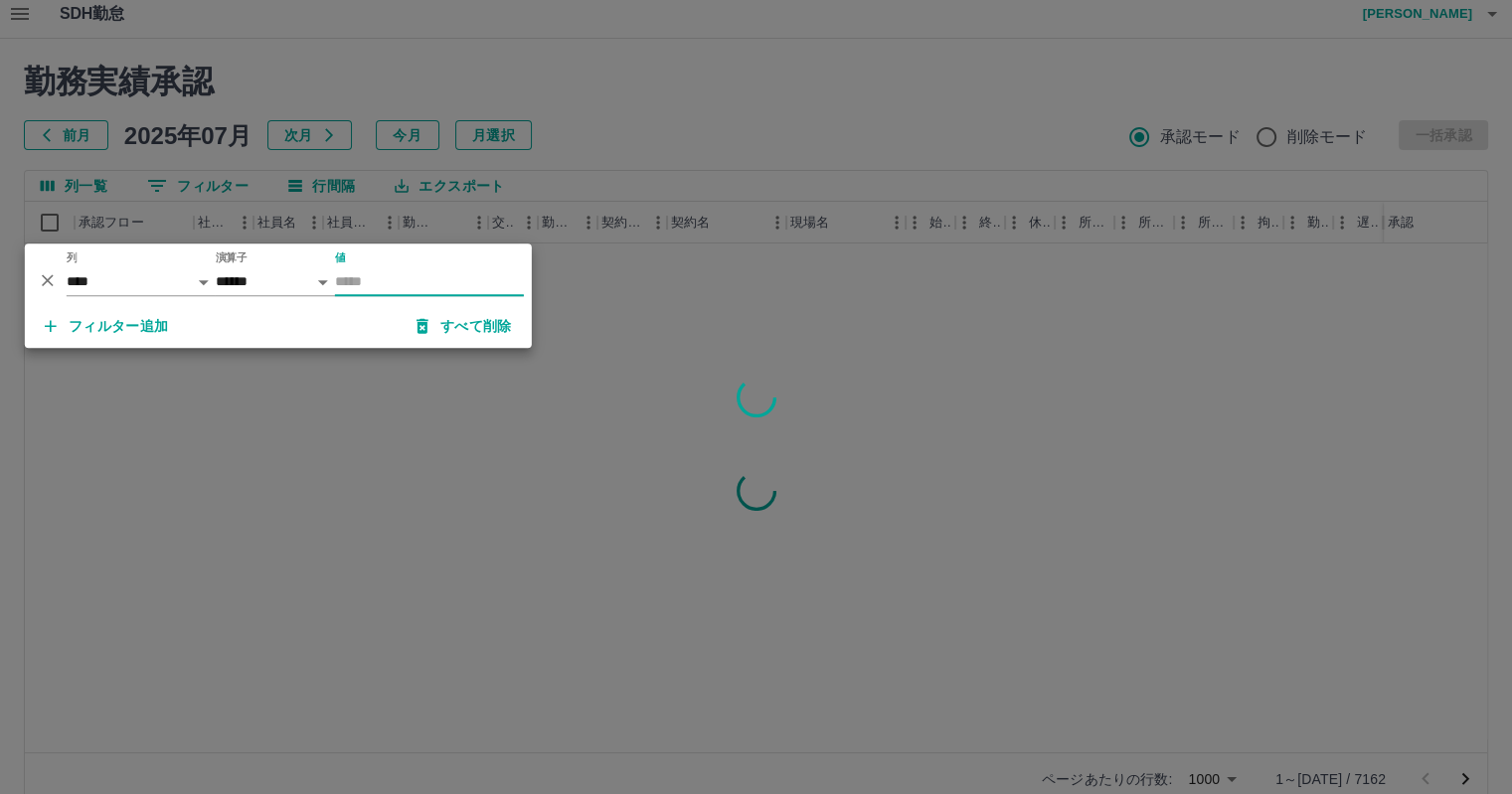 type on "***" 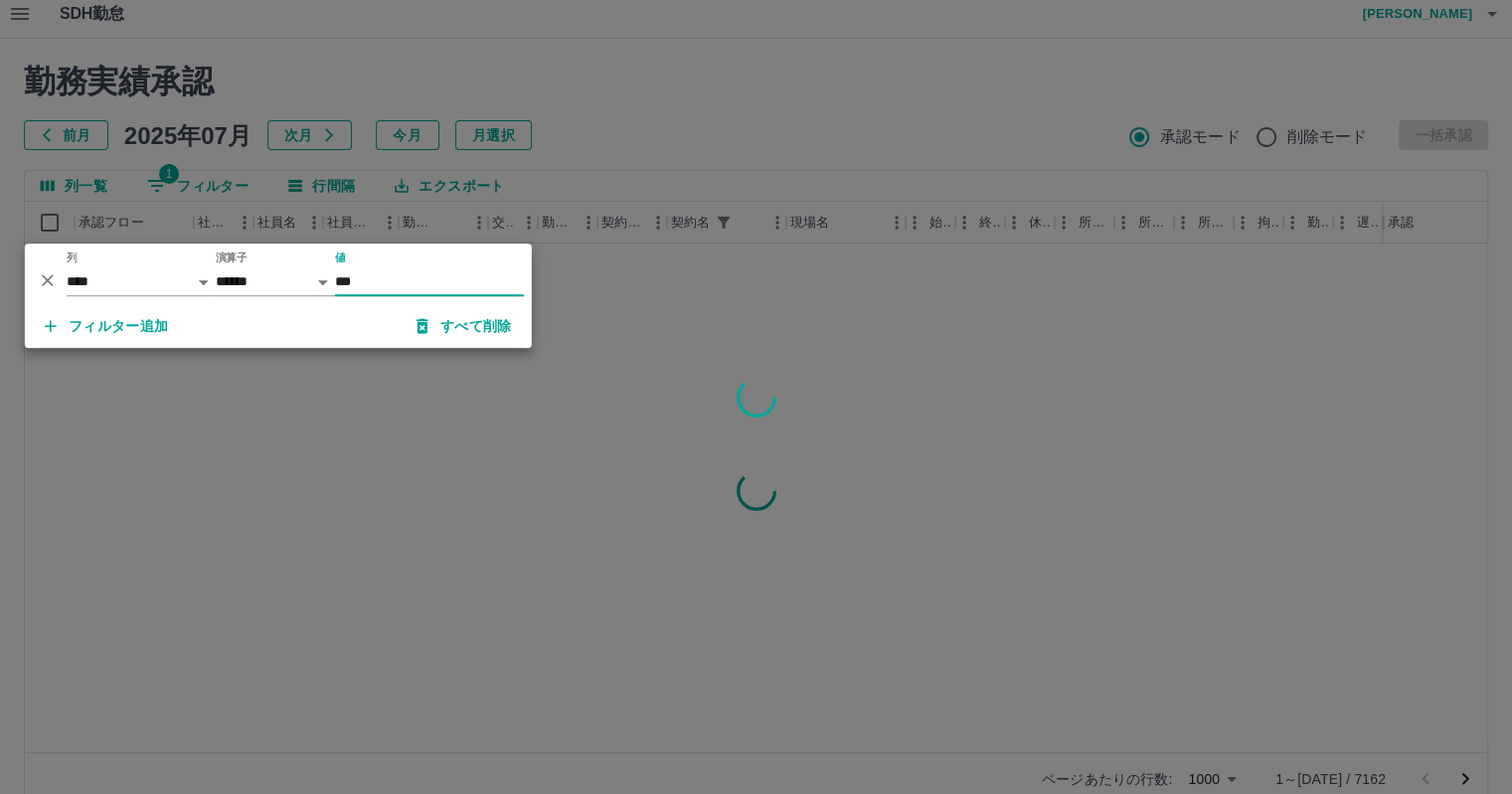 click at bounding box center (756, 397) 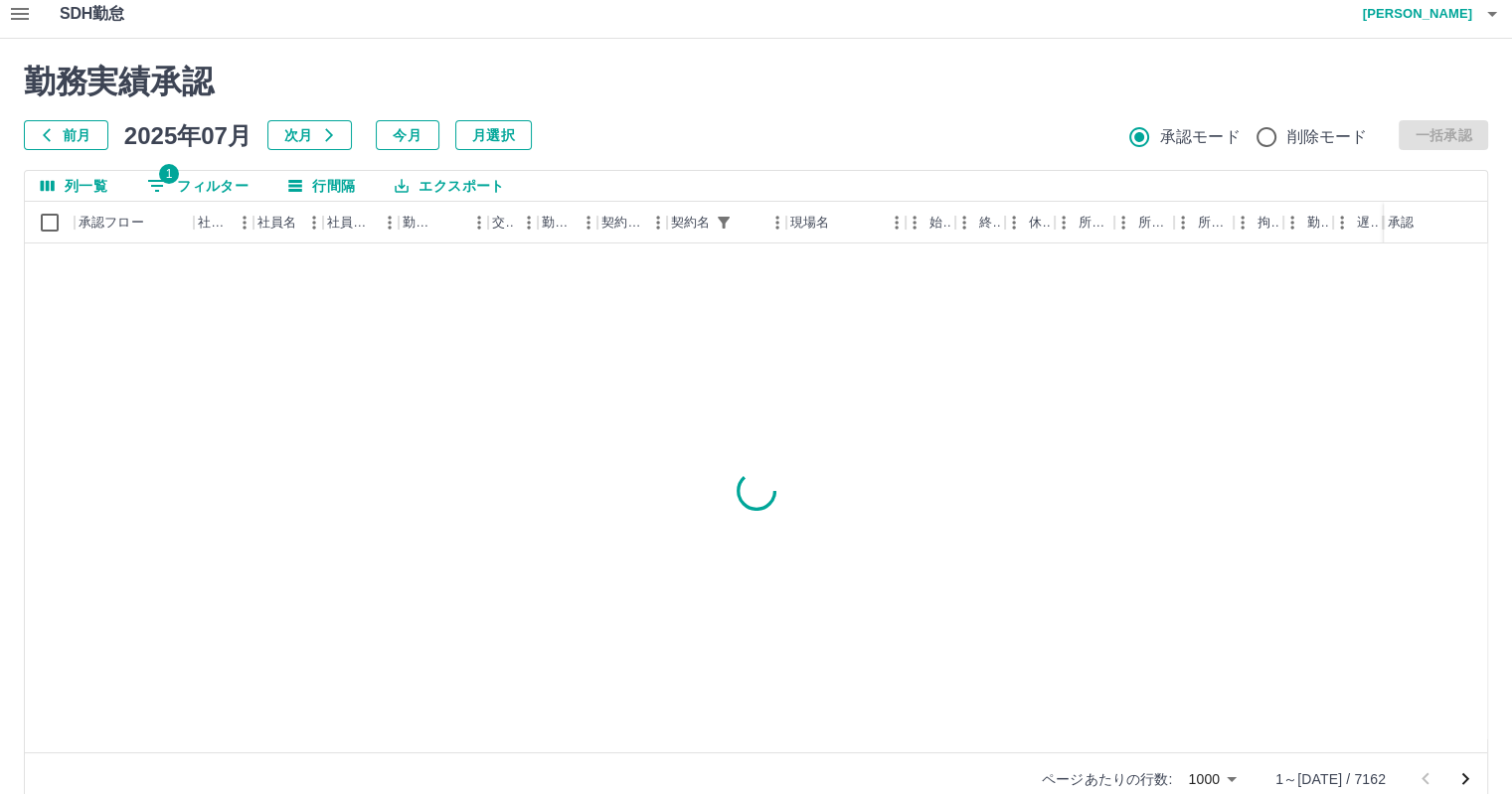 click on "勤務実績承認 前月 2025年07月 次月 今月 月選択 承認モード 削除モード 一括承認 列一覧 1 フィルター 行間隔 エクスポート 承認フロー 社員番号 社員名 社員区分 勤務日 交通費 勤務区分 契約コード 契約名 現場名 始業 終業 休憩 所定開始 所定終業 所定休憩 拘束 勤務 遅刻等 コメント ステータス 承認 ページあたりの行数: 1000 **** 1～1000 / 7162" at bounding box center [756, 434] 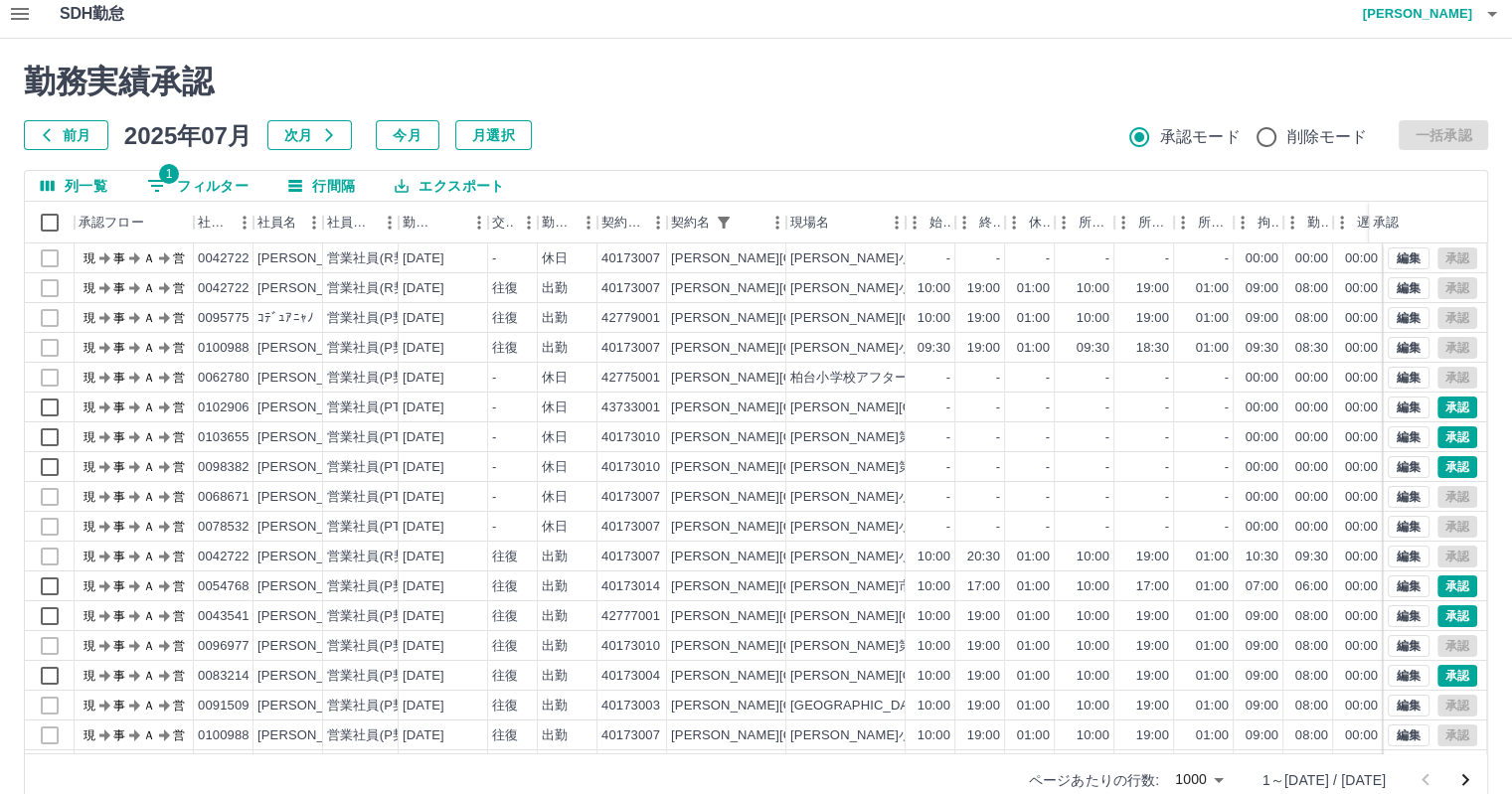 select on "**********" 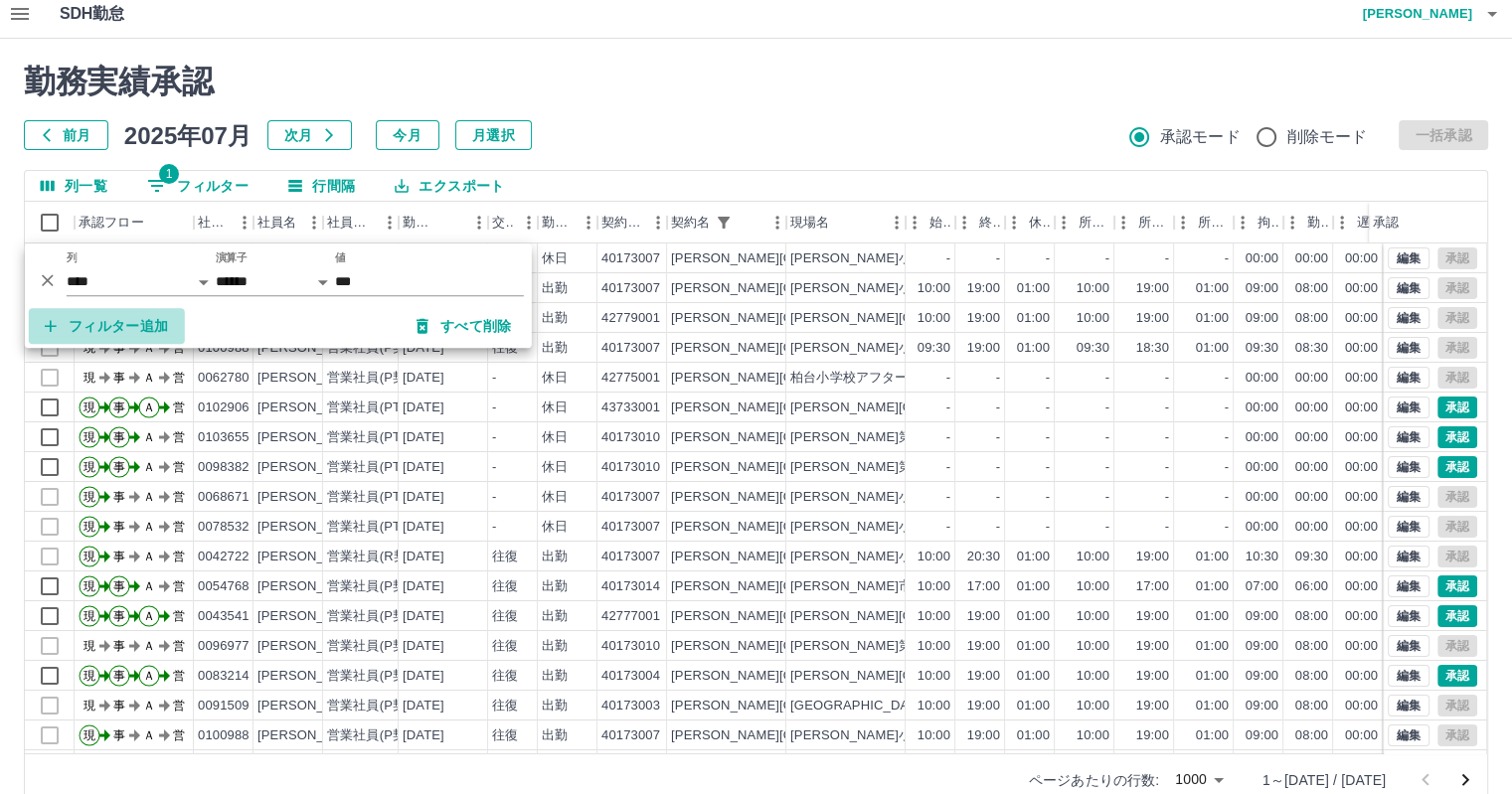 click on "フィルター追加" at bounding box center [106, 326] 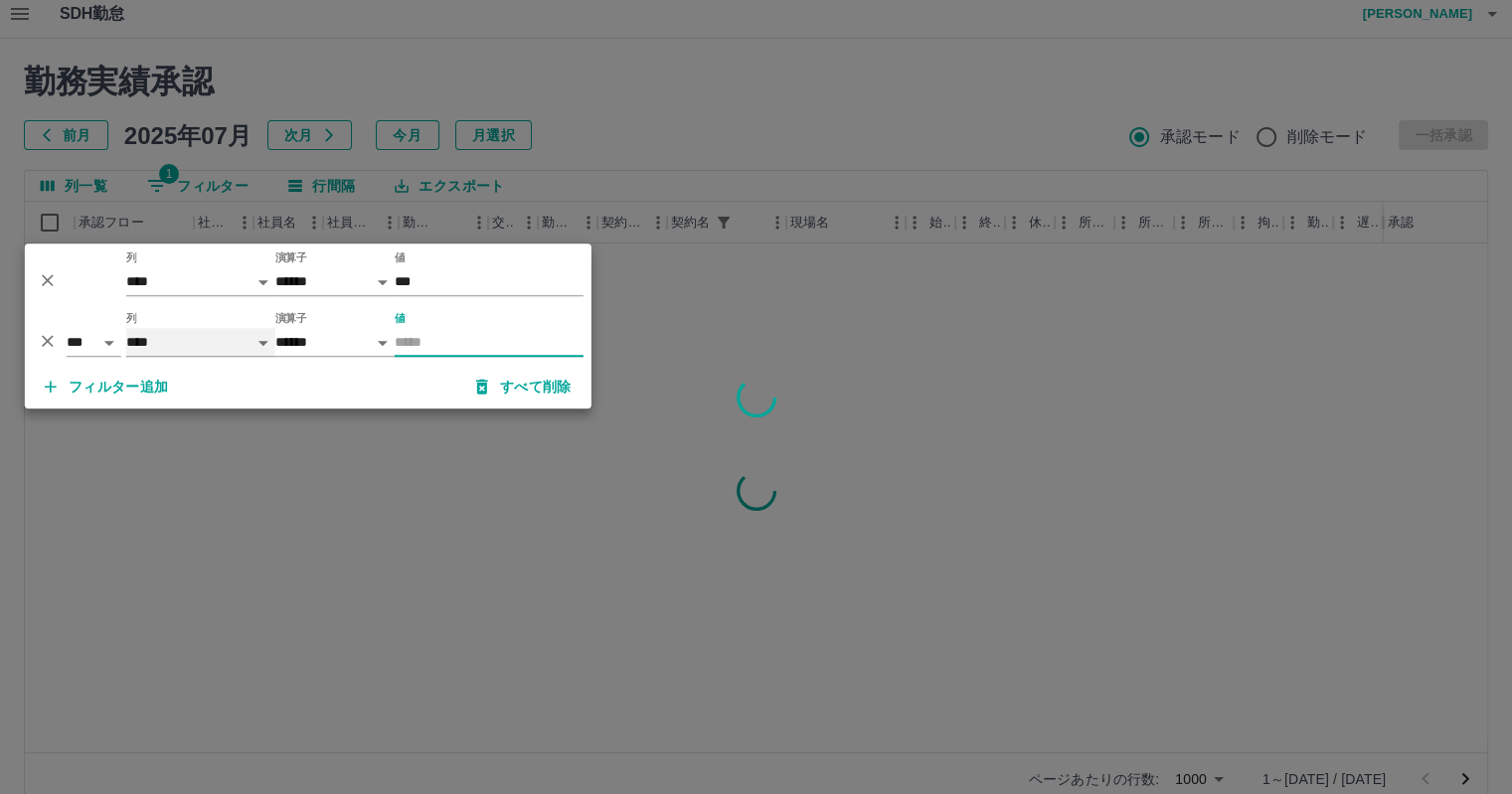 click on "**** *** **** *** *** **** ***** *** *** ** ** ** **** **** **** ** ** *** **** *****" at bounding box center (201, 342) 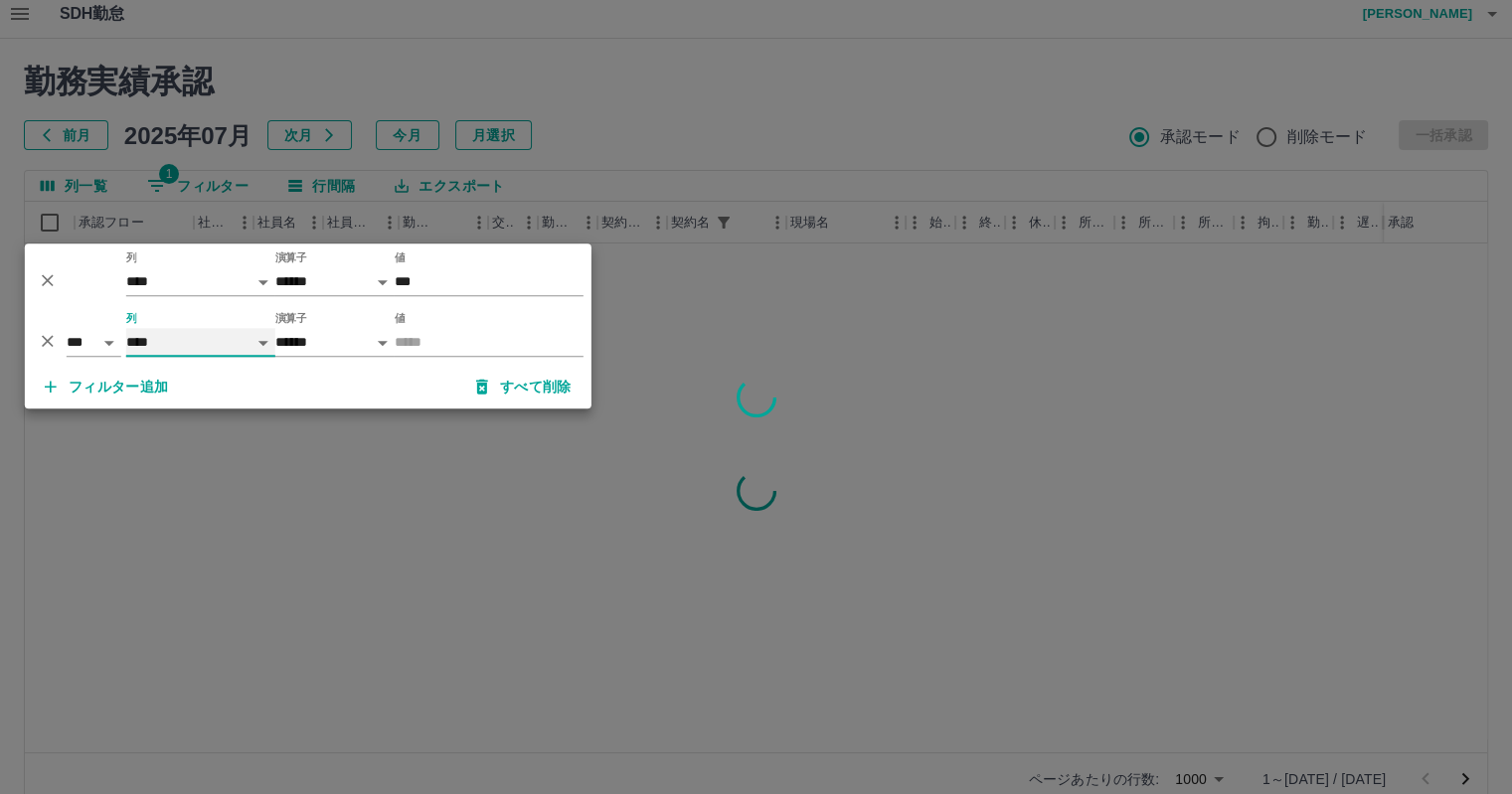 click on "**** *** **** *** *** **** ***** *** *** ** ** ** **** **** **** ** ** *** **** *****" at bounding box center [201, 342] 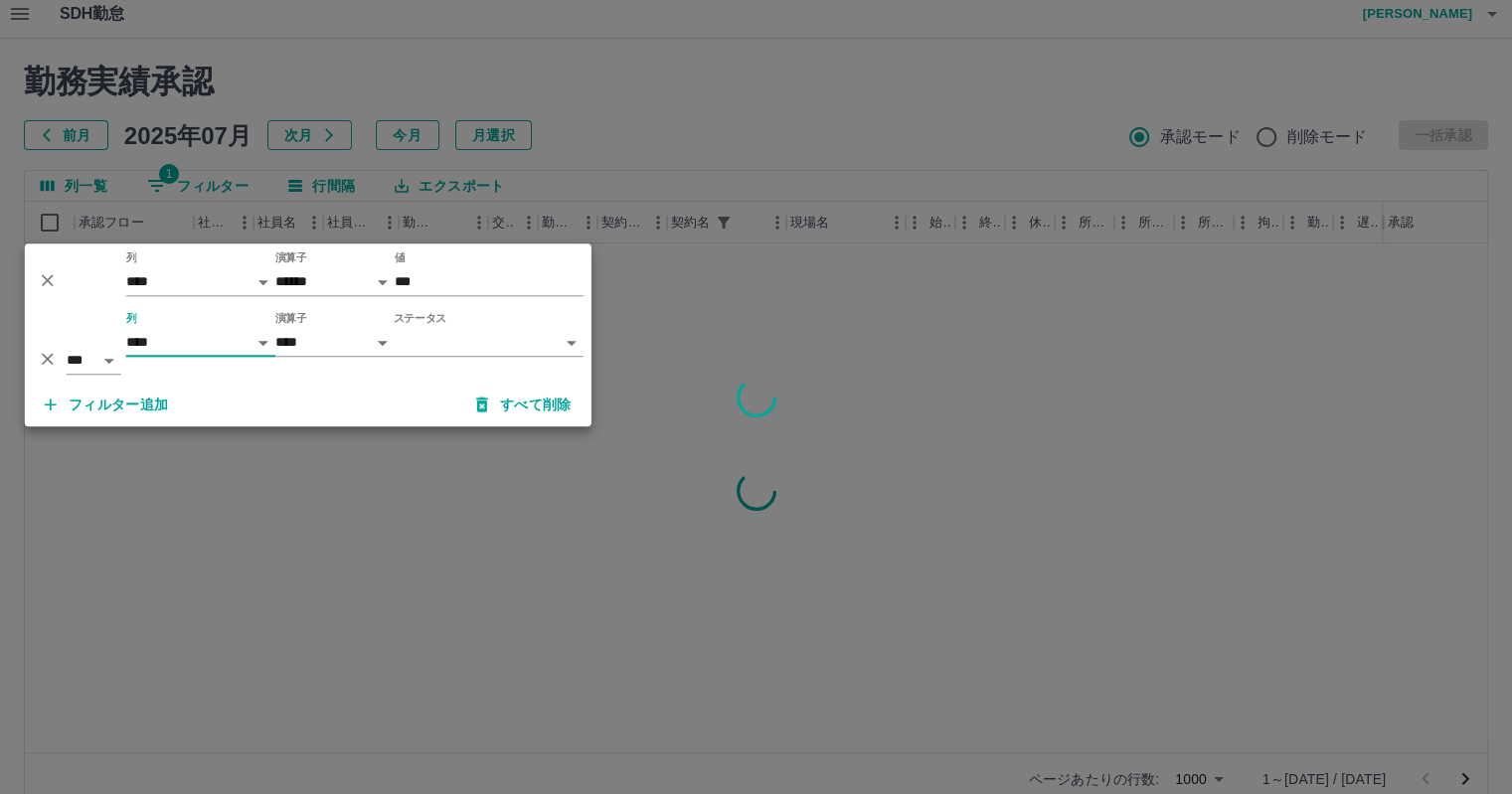click on "SDH勤怠 池田　浩樹 勤務実績承認 前月 2025年07月 次月 今月 月選択 承認モード 削除モード 一括承認 列一覧 1 フィルター 行間隔 エクスポート 承認フロー 社員番号 社員名 社員区分 勤務日 交通費 勤務区分 契約コード 契約名 現場名 始業 終業 休憩 所定開始 所定終業 所定休憩 拘束 勤務 遅刻等 コメント ステータス 承認 ページあたりの行数: 1000 **** 1～1000 / 1393 SDH勤怠 *** ** 列 **** *** **** *** *** **** ***** *** *** ** ** ** **** **** **** ** ** *** **** ***** 演算子 ****** ******* 値 *** *** ** 列 **** *** **** *** *** **** ***** *** *** ** ** ** **** **** **** ** ** *** **** ***** 演算子 **** ****** ステータス ​ ********* フィルター追加 すべて削除" at bounding box center [756, 409] 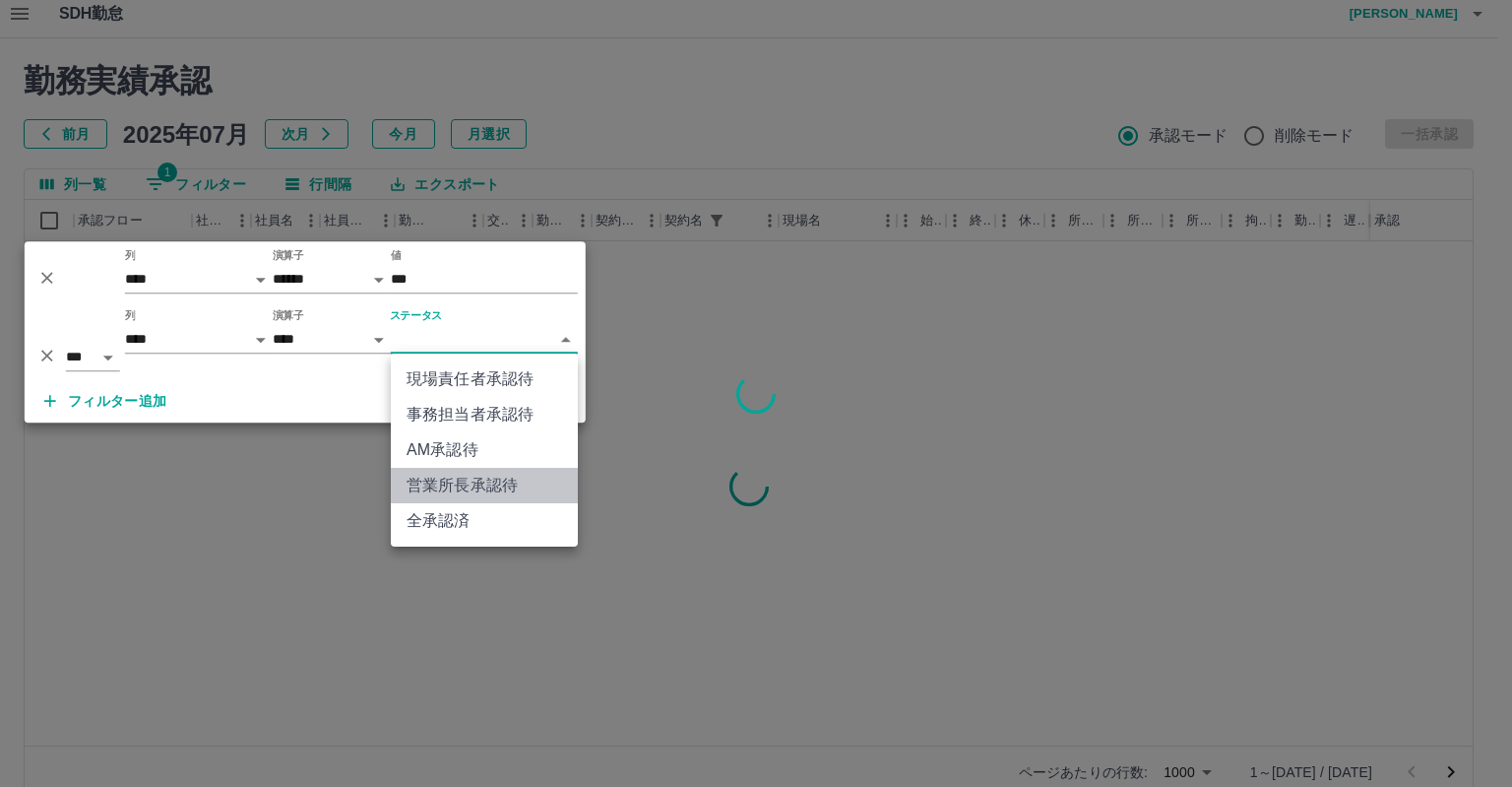 click on "営業所長承認待" at bounding box center (484, 486) 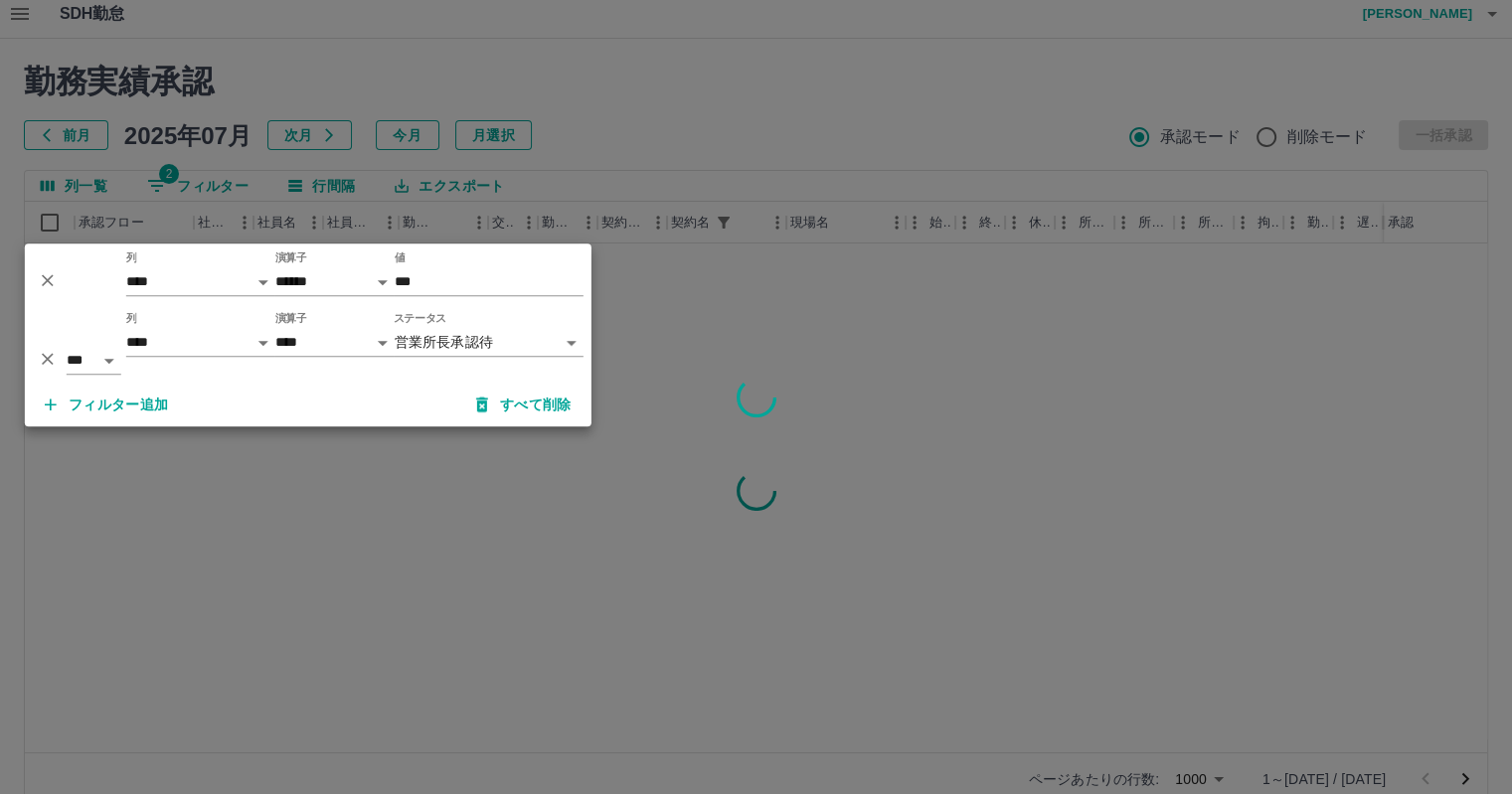 click at bounding box center [756, 397] 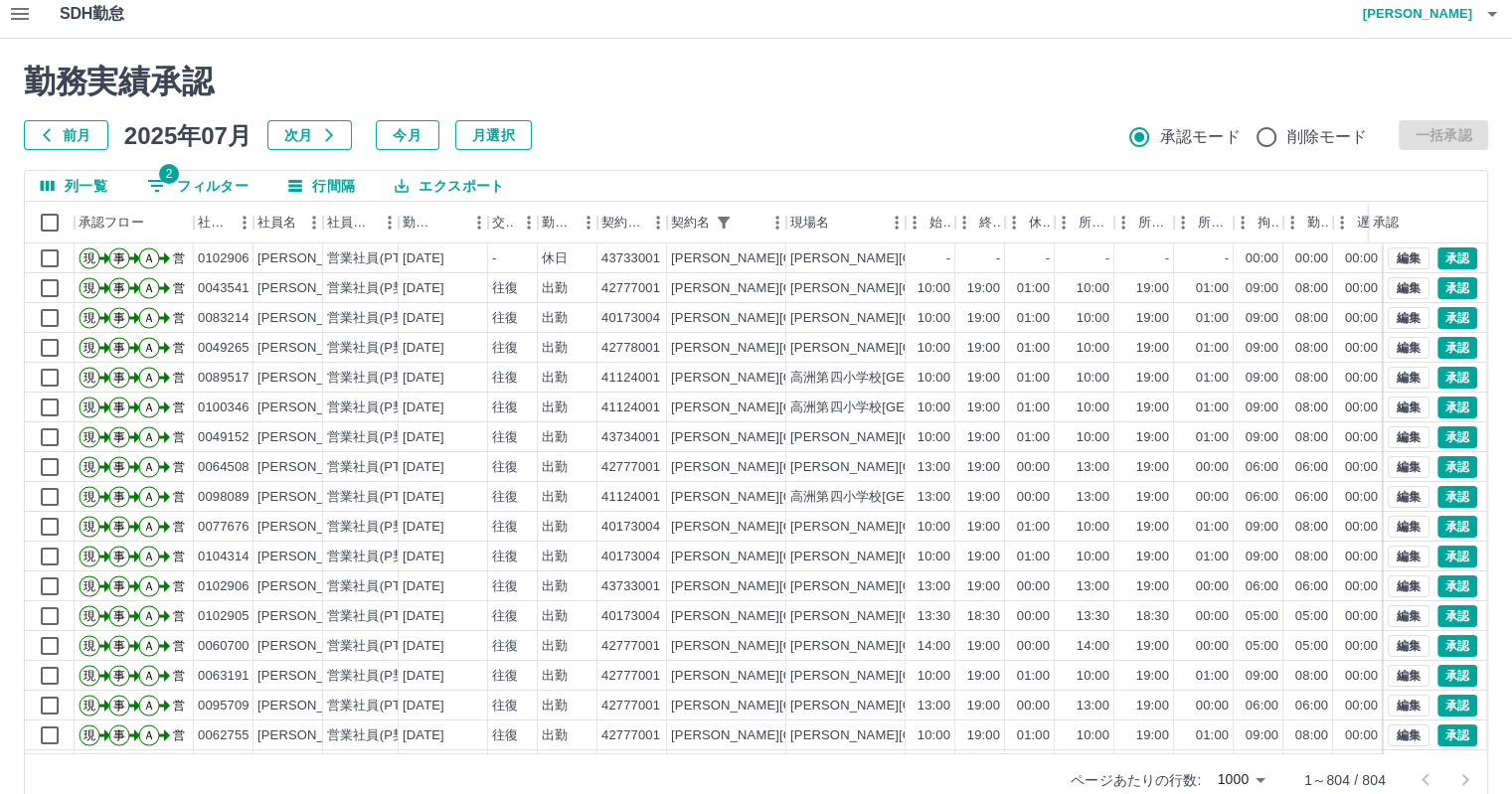 click on "2 フィルター" at bounding box center [198, 186] 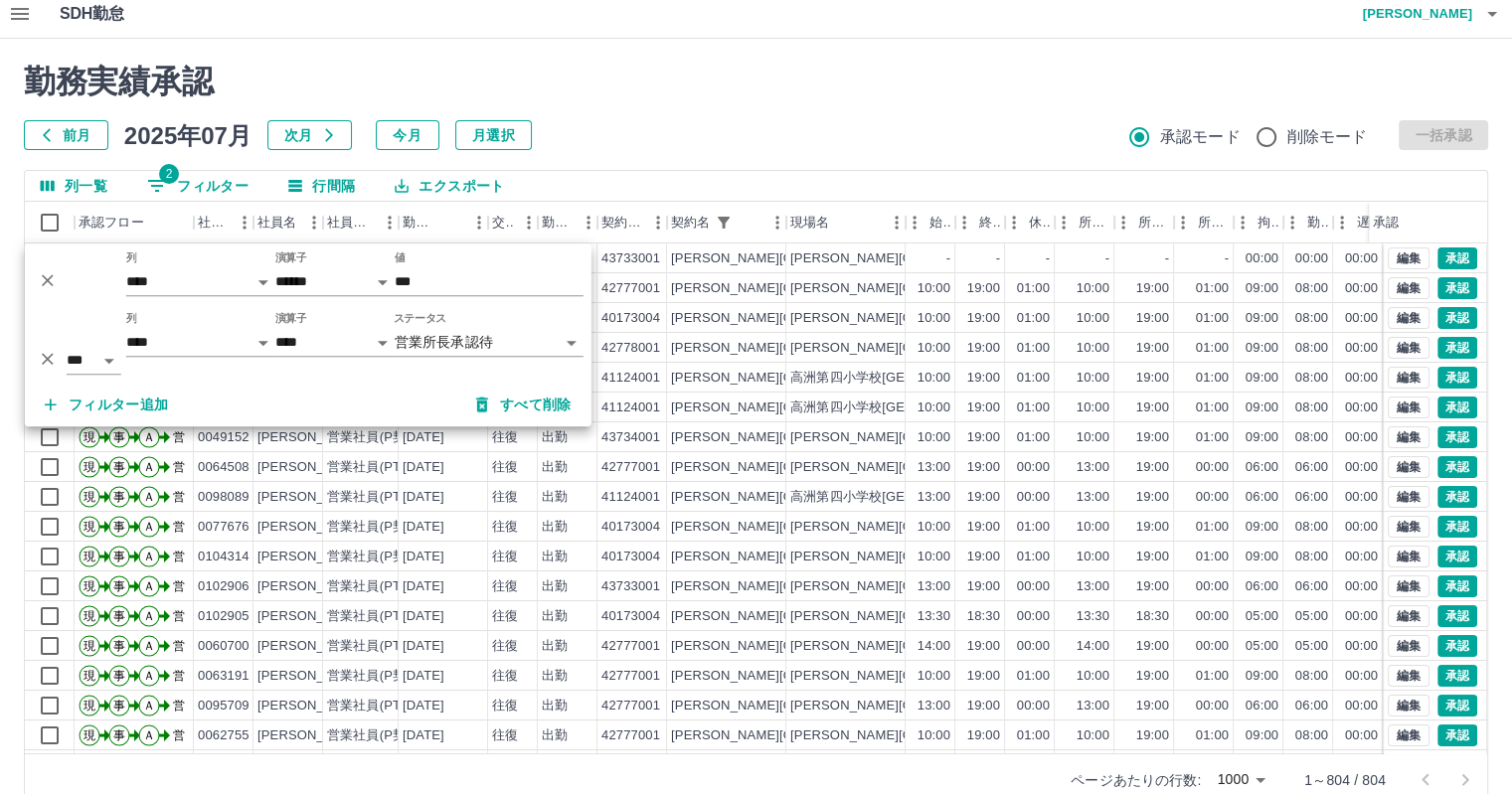 click 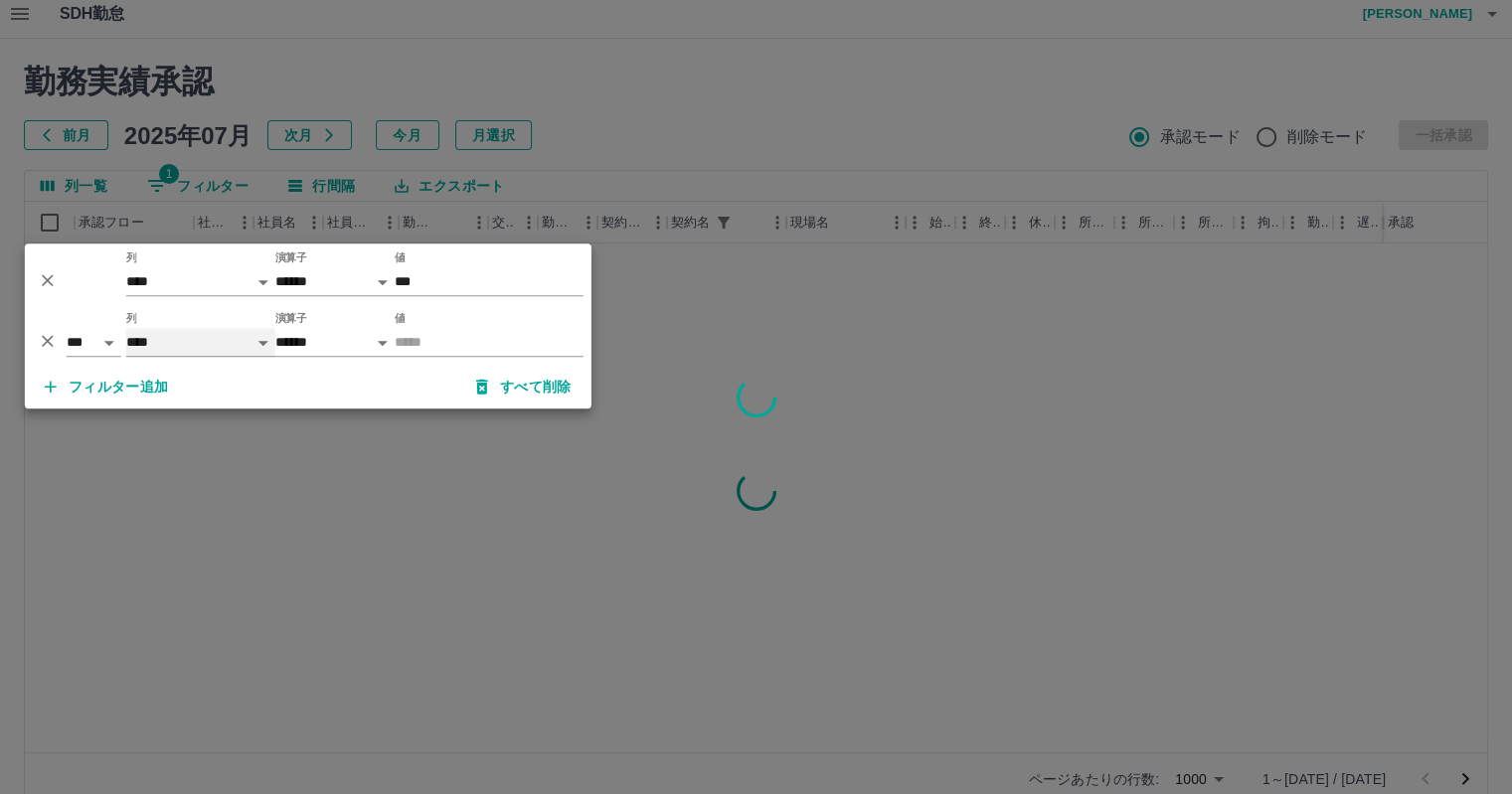 click on "**** *** **** *** *** **** ***** *** *** ** ** ** **** **** **** ** ** *** **** *****" at bounding box center (201, 342) 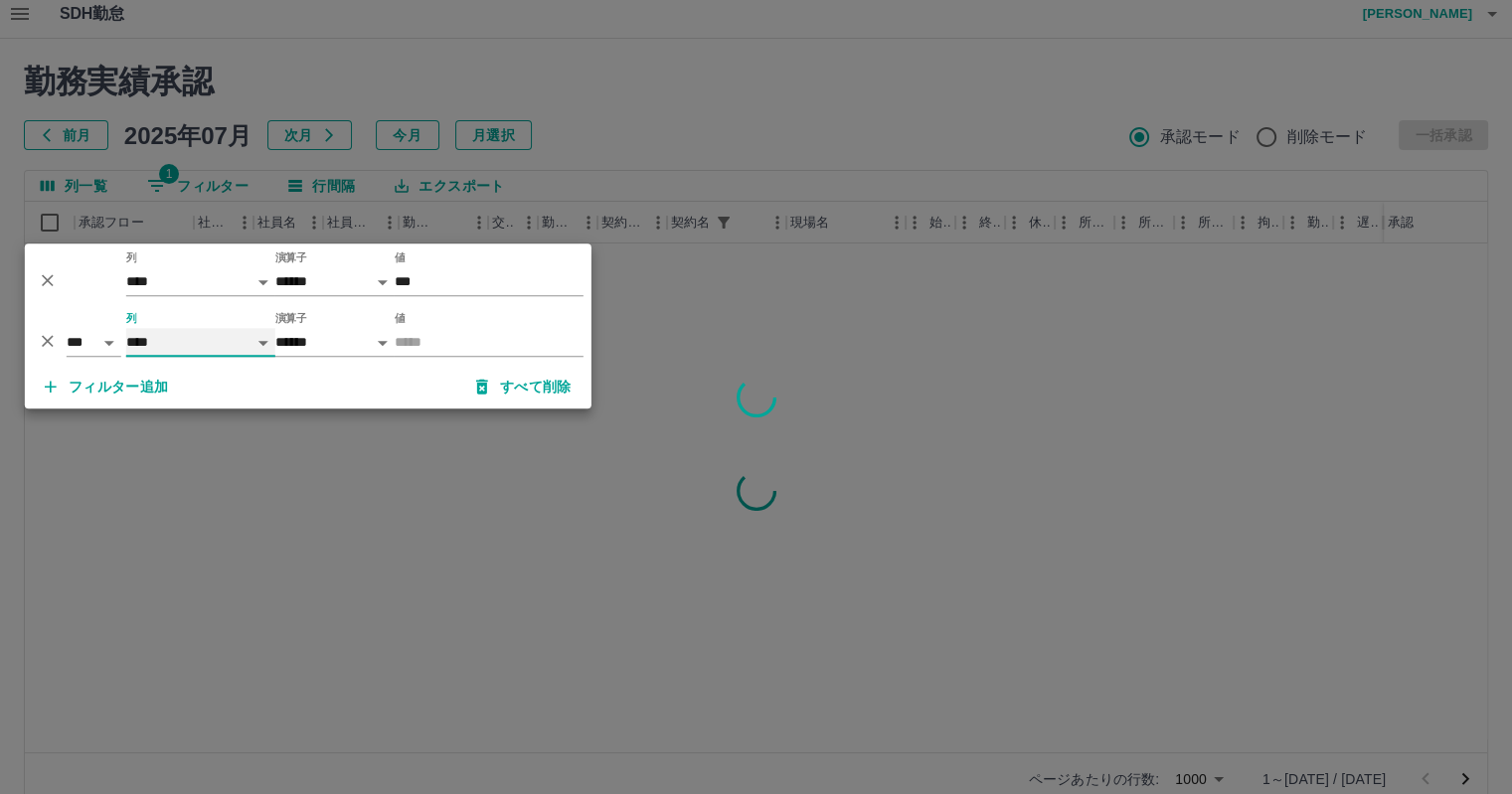 click on "**** *** **** *** *** **** ***** *** *** ** ** ** **** **** **** ** ** *** **** *****" at bounding box center [201, 342] 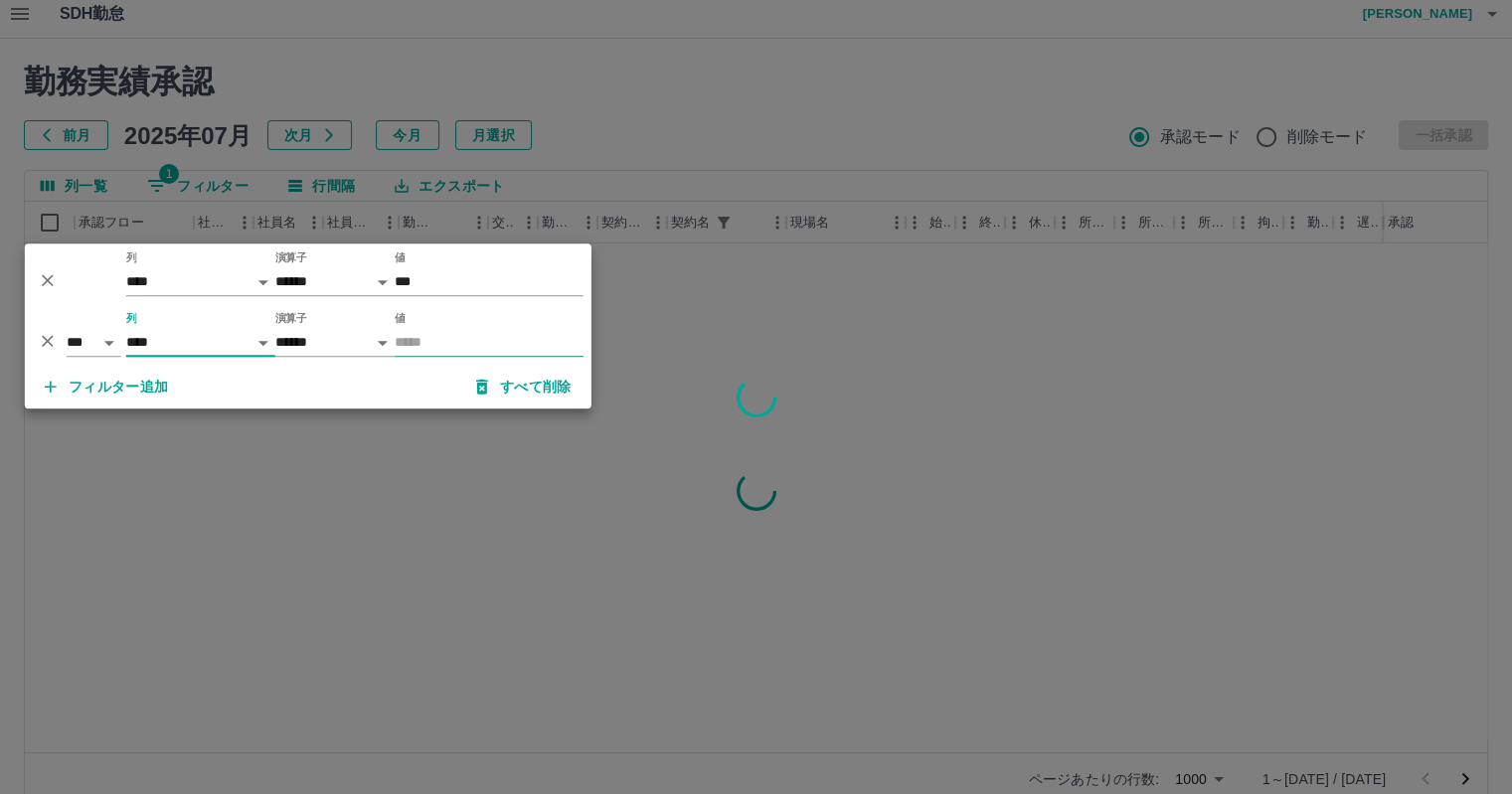 click on "値" at bounding box center (489, 342) 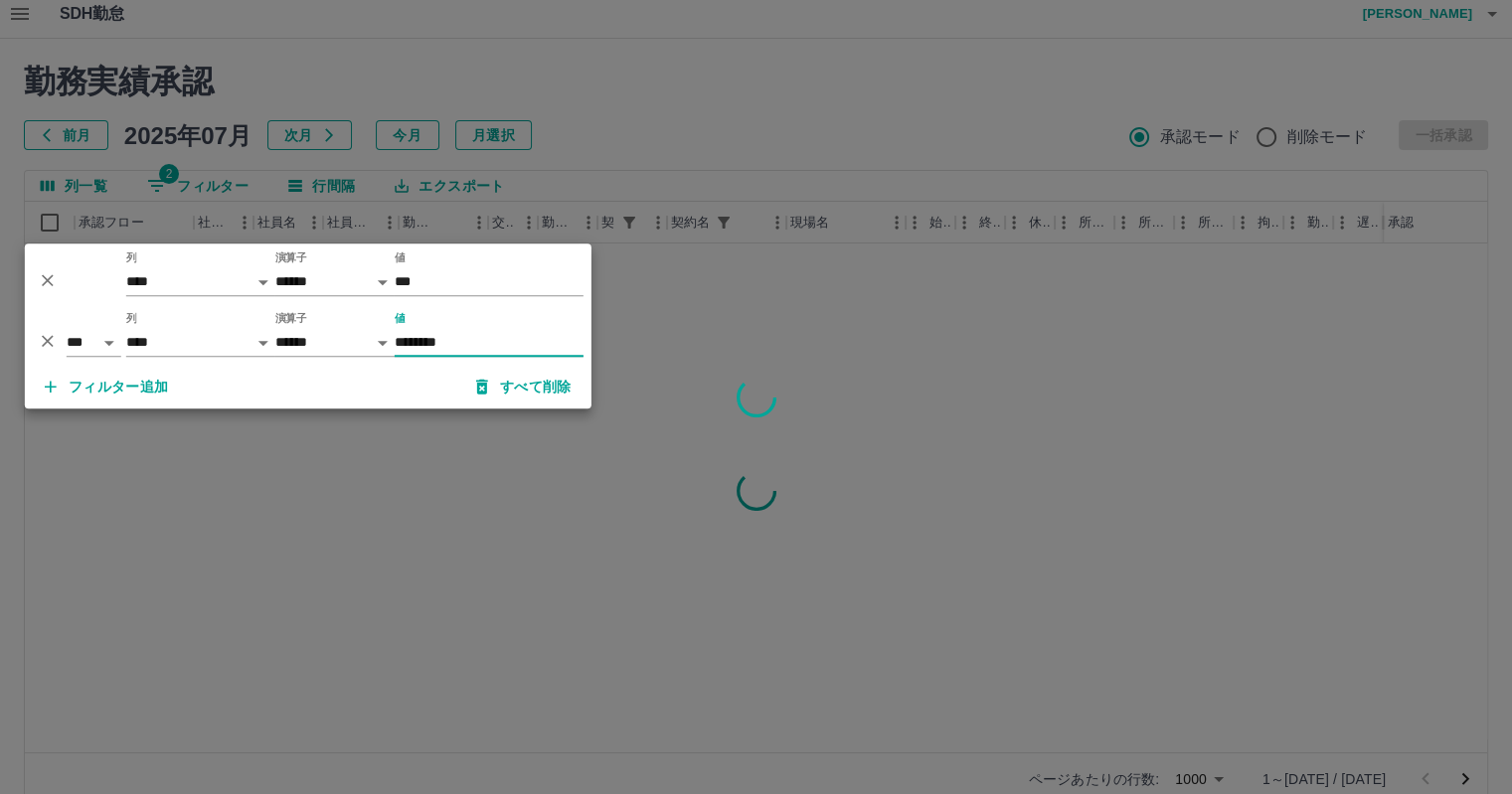 type on "********" 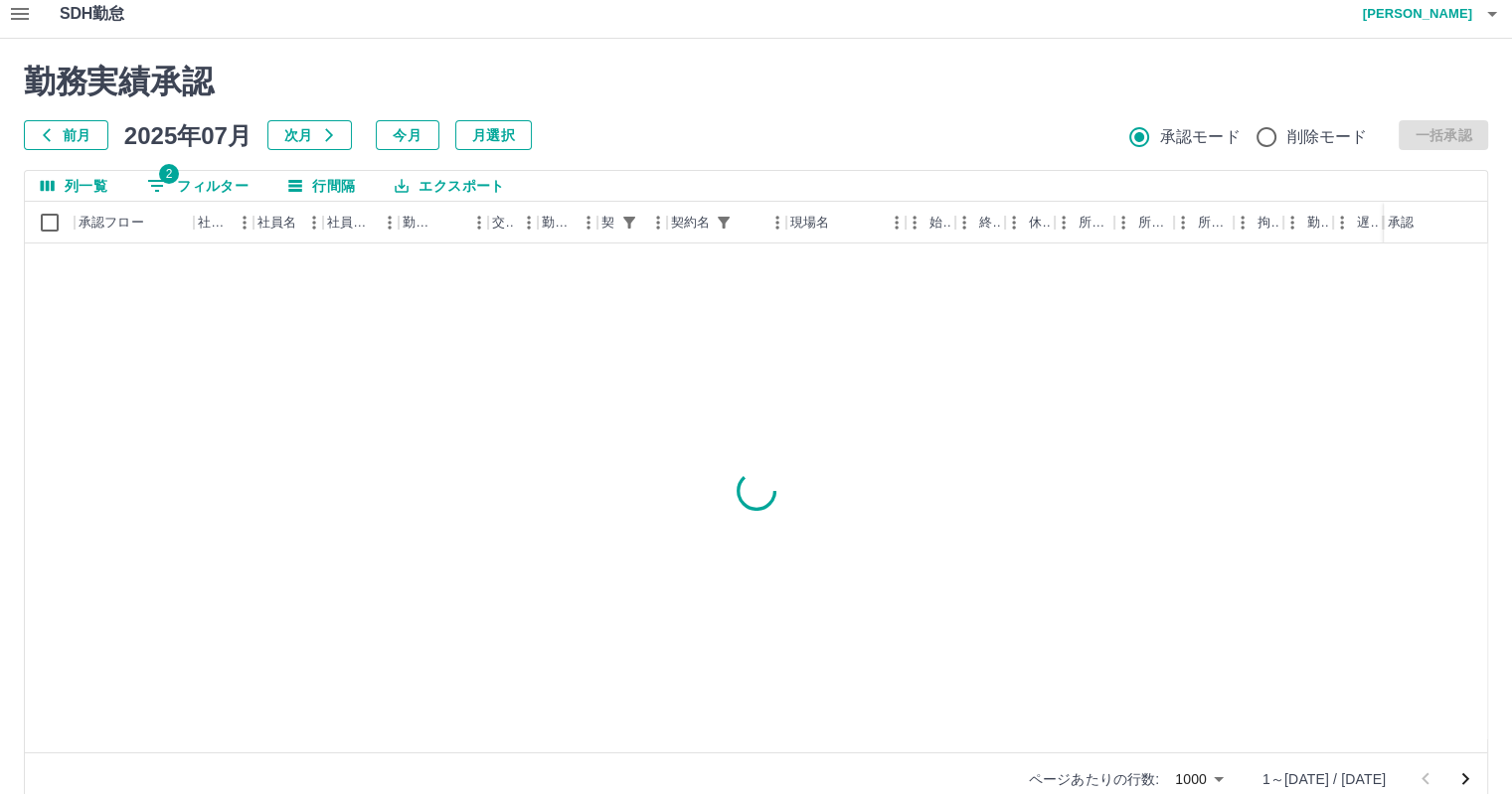 click on "前月 2025年07月 次月 今月 月選択 承認モード 削除モード 一括承認" at bounding box center (756, 135) 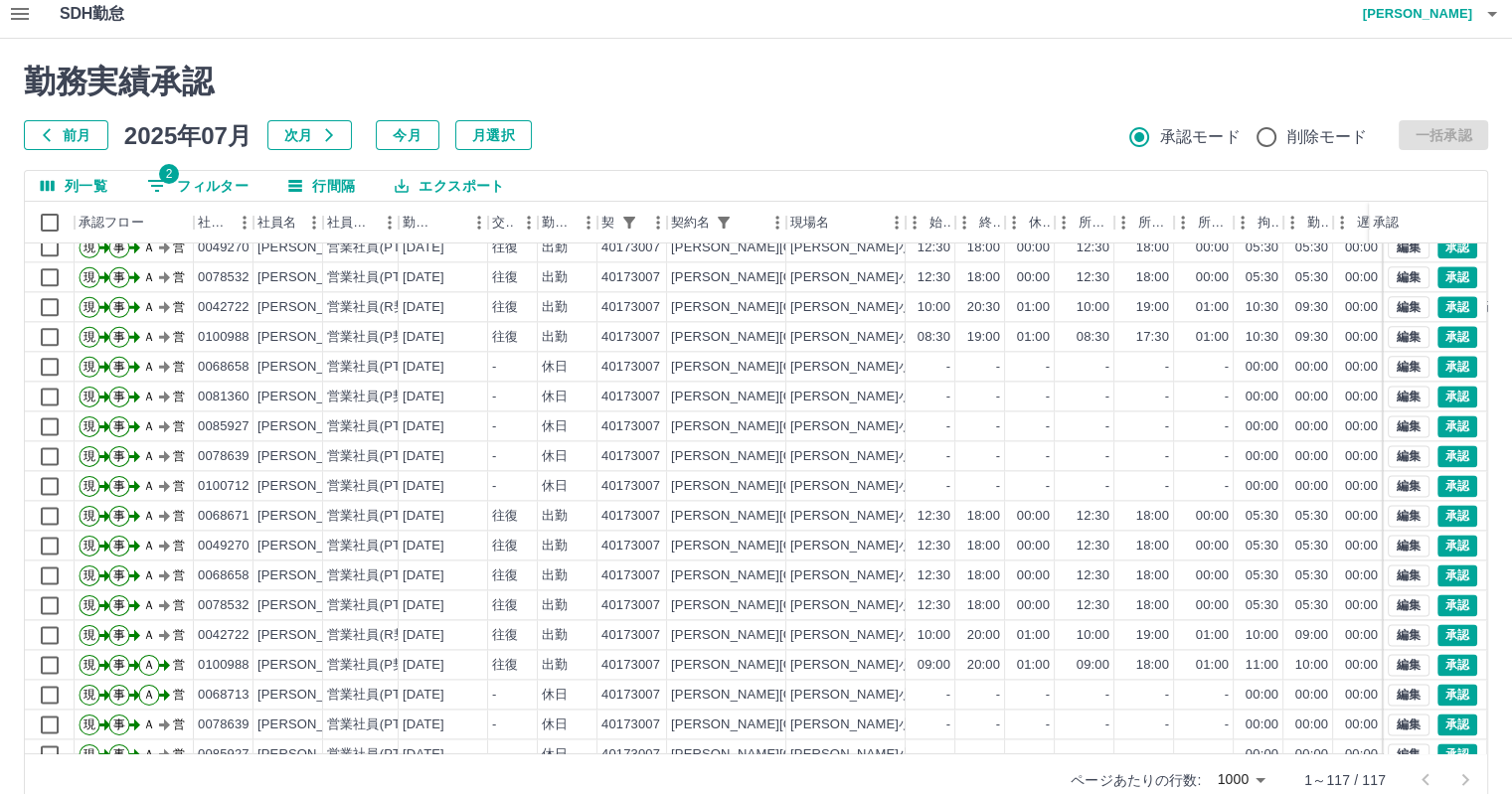 scroll, scrollTop: 2595, scrollLeft: 0, axis: vertical 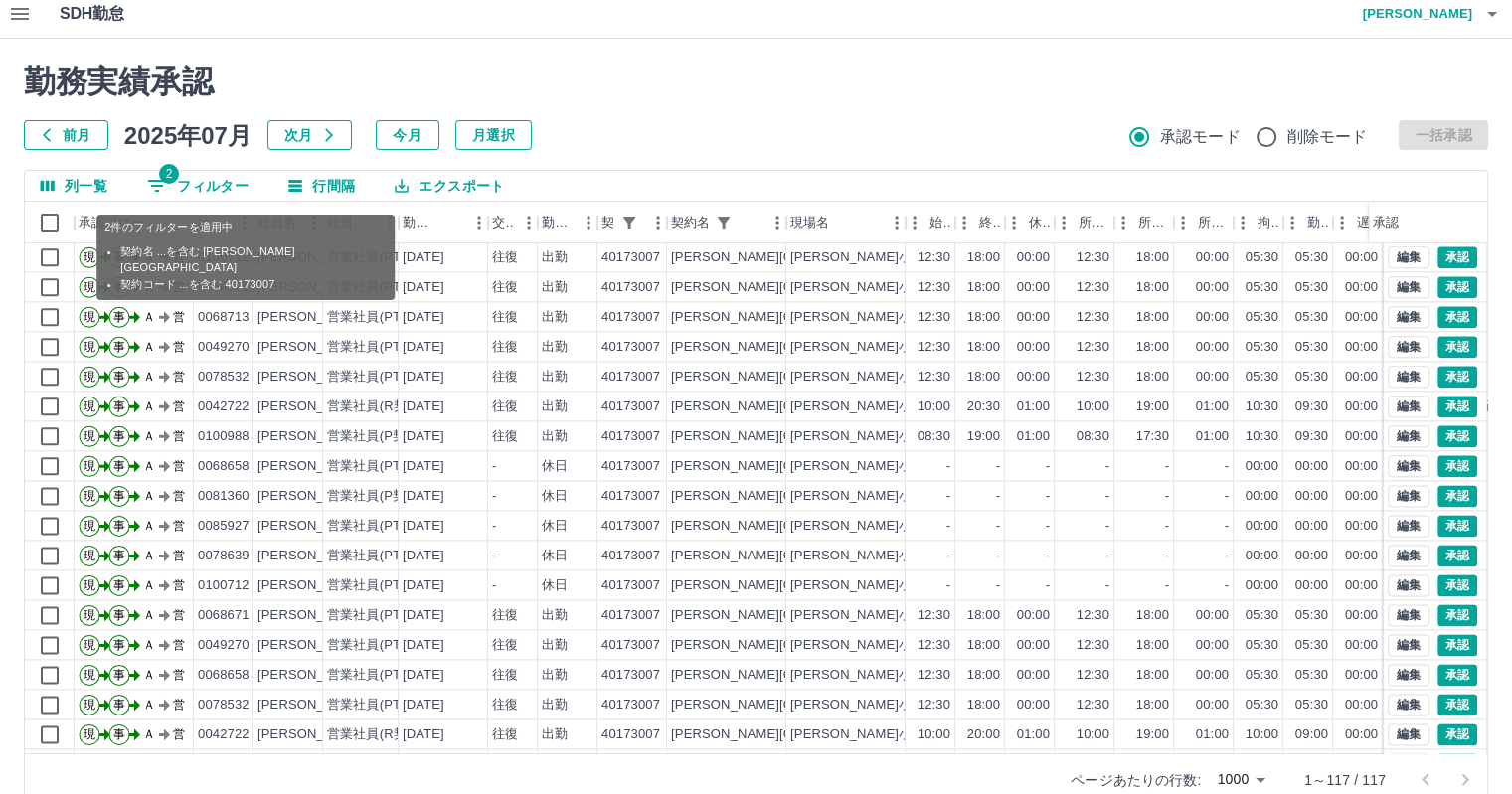 click on "2 フィルター" at bounding box center [198, 186] 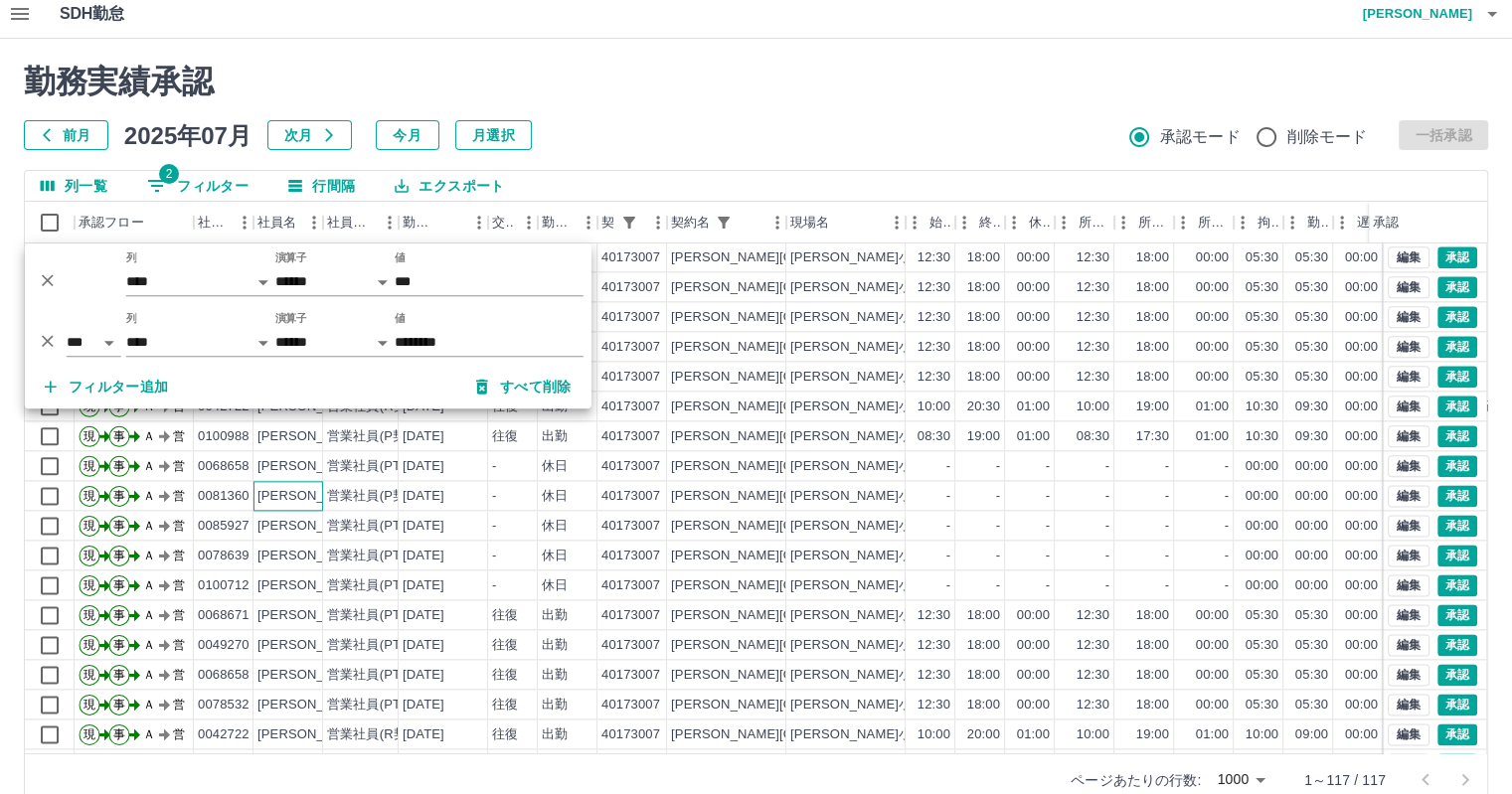 click on "堀之内　凛果" at bounding box center [288, 496] 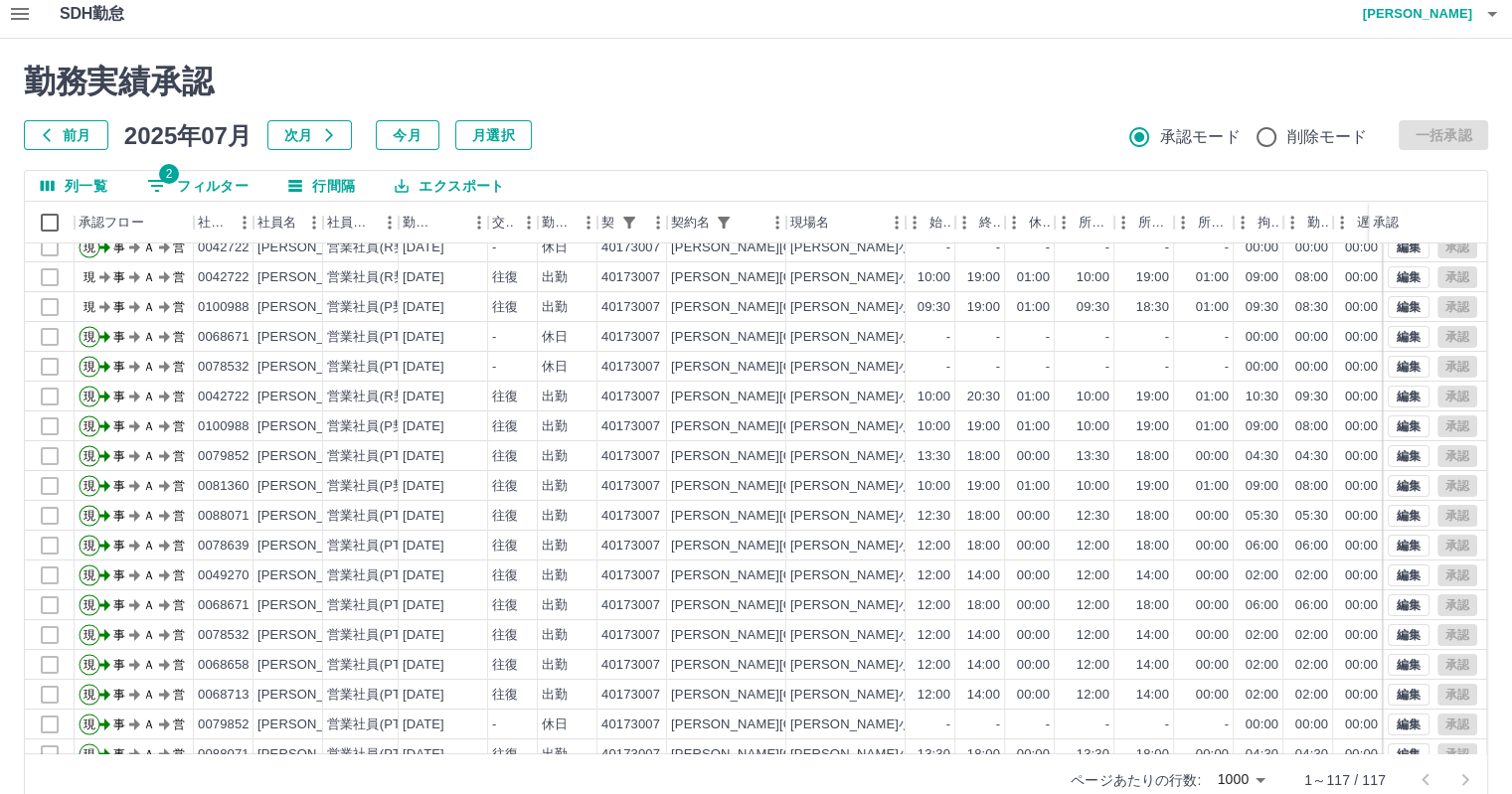 scroll, scrollTop: 0, scrollLeft: 0, axis: both 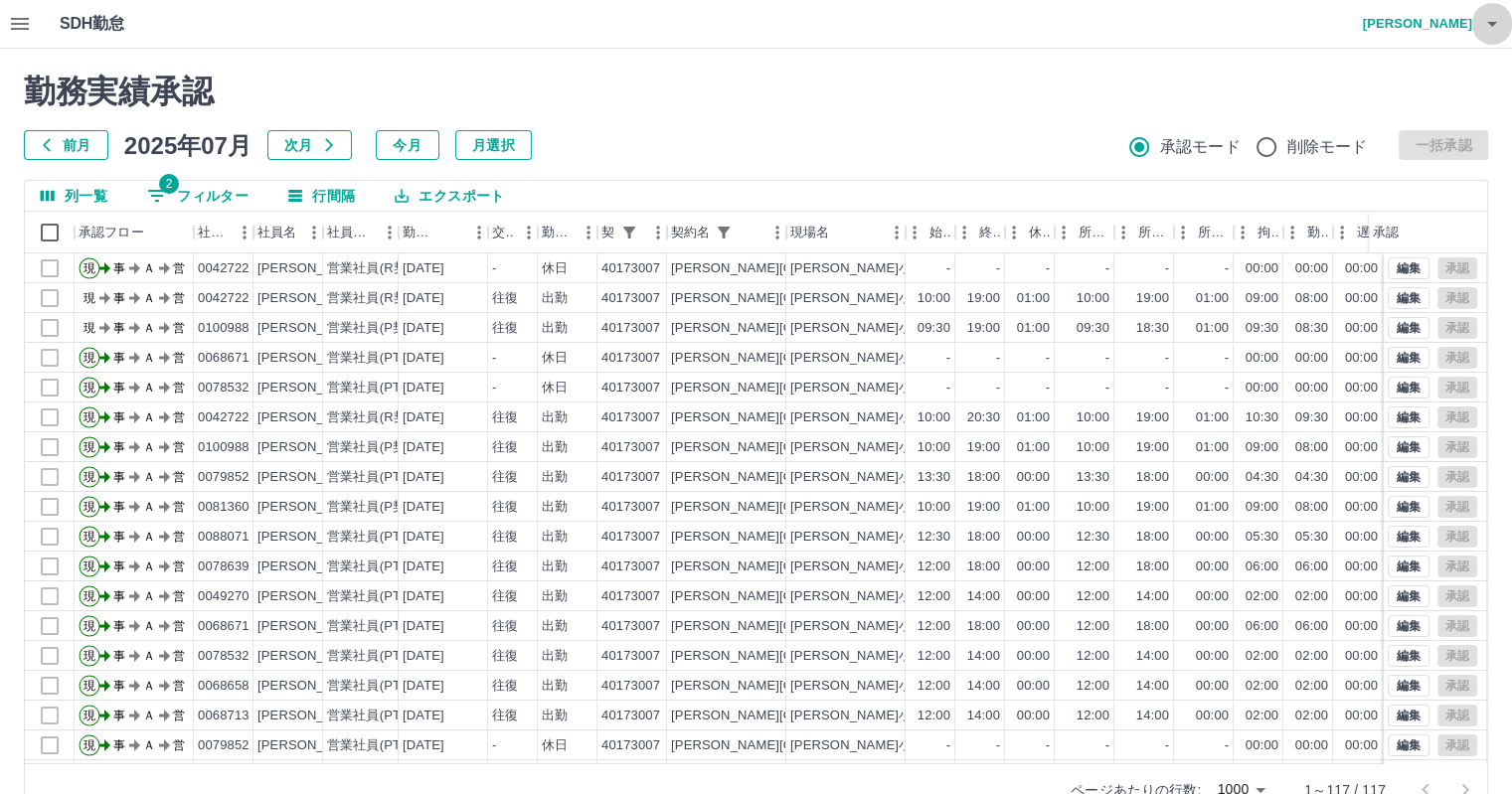 click 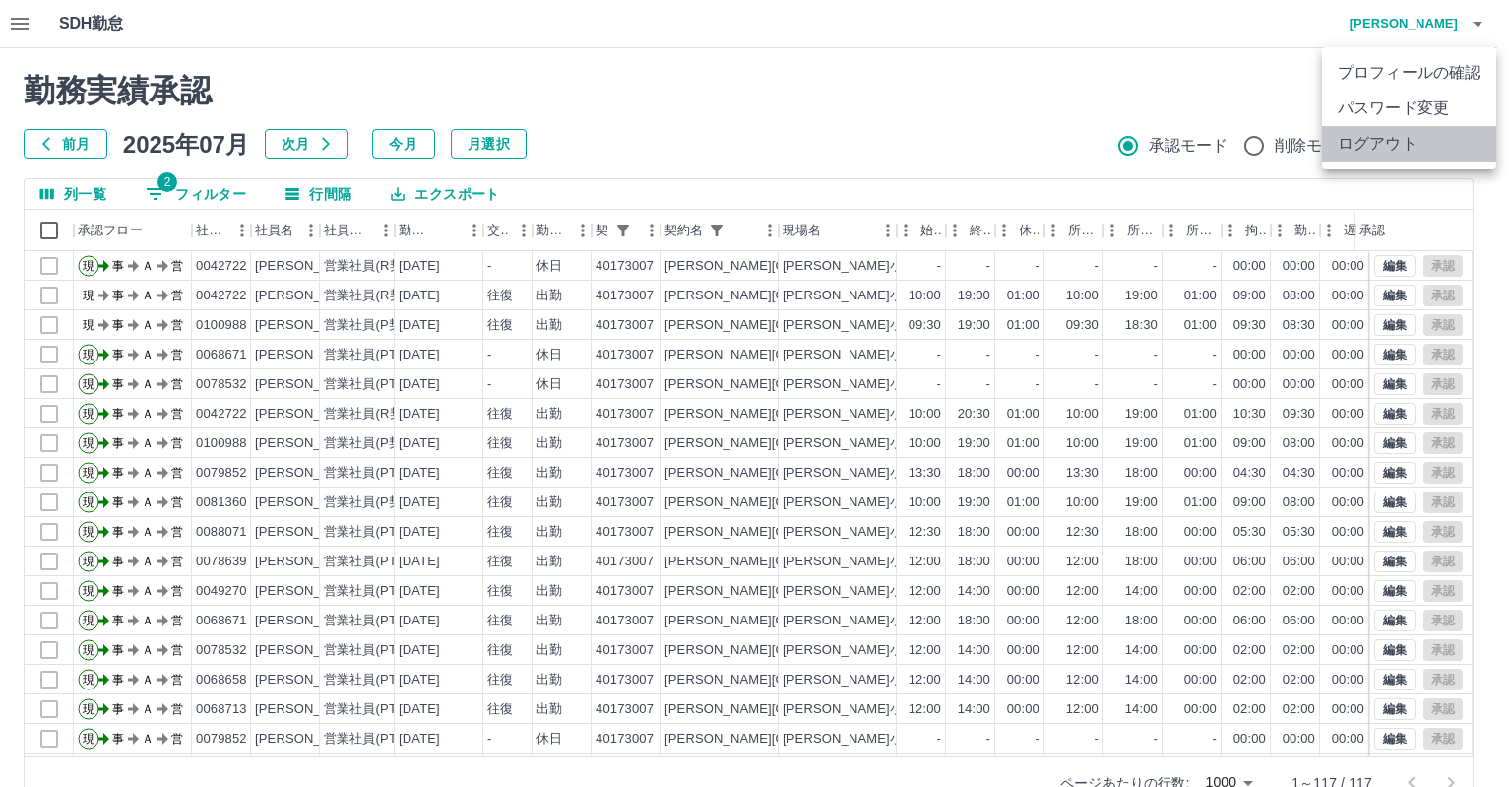 click on "ログアウト" at bounding box center (1409, 144) 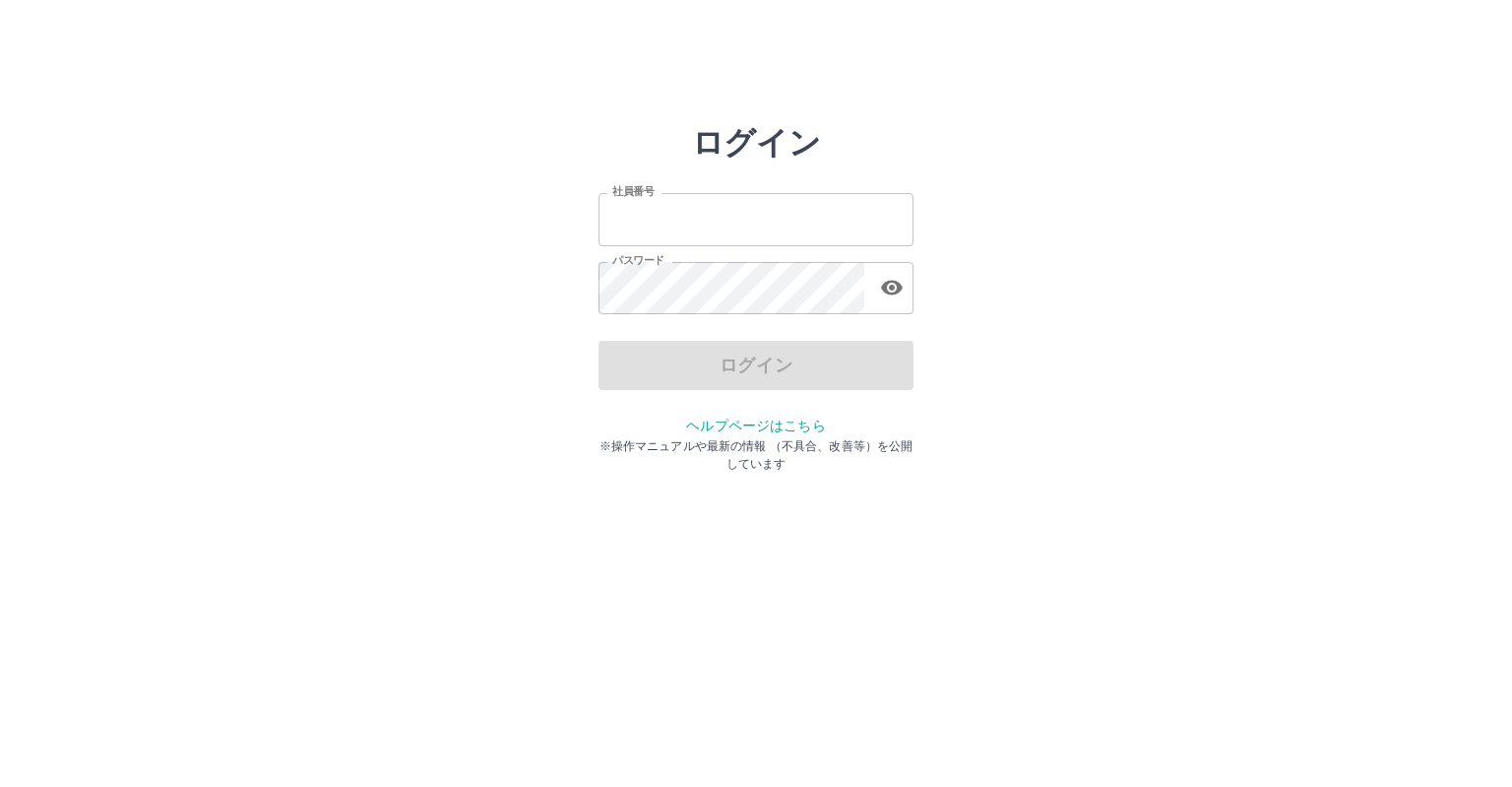 scroll, scrollTop: 0, scrollLeft: 0, axis: both 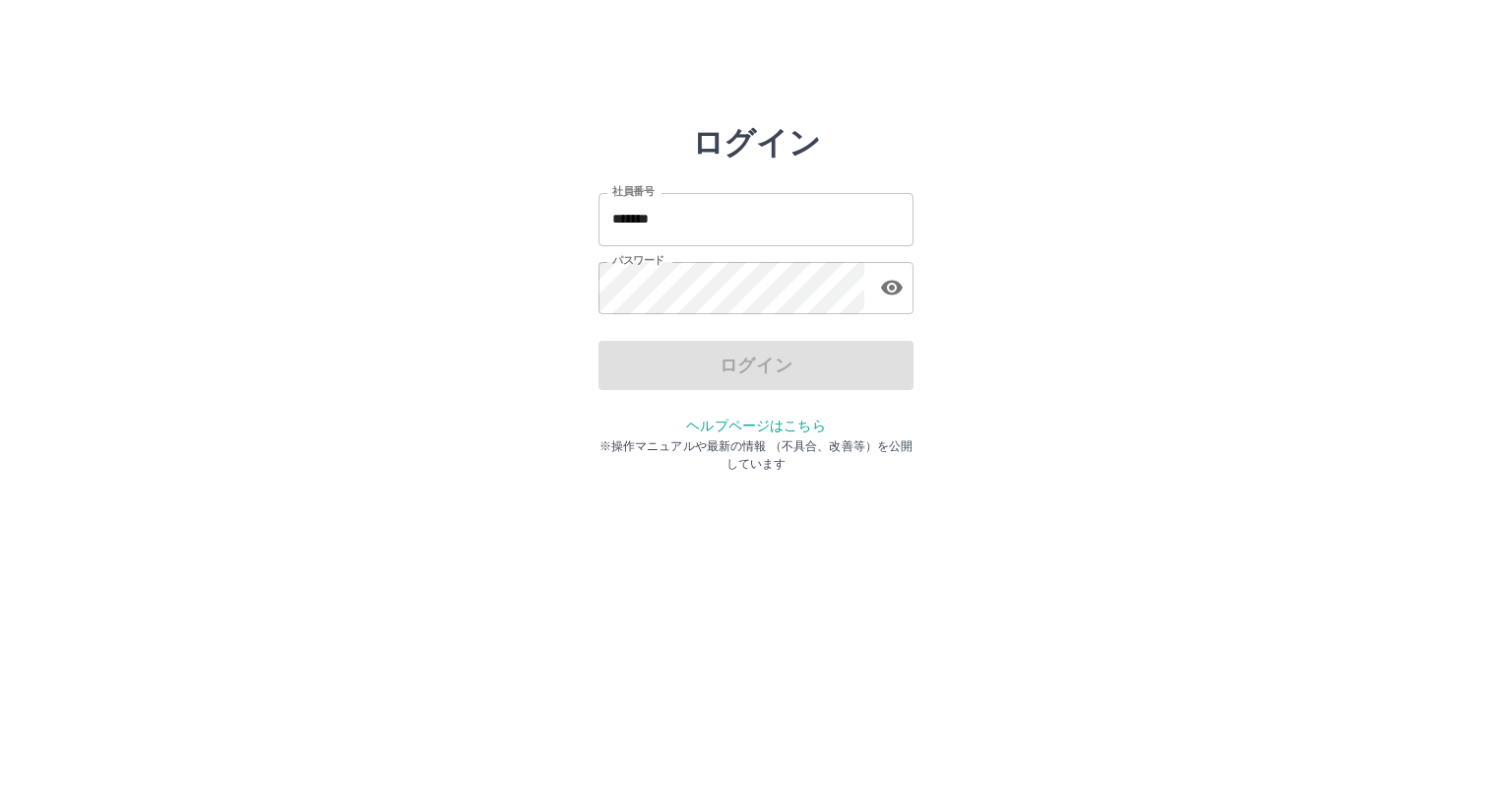 click on "*******" at bounding box center (756, 219) 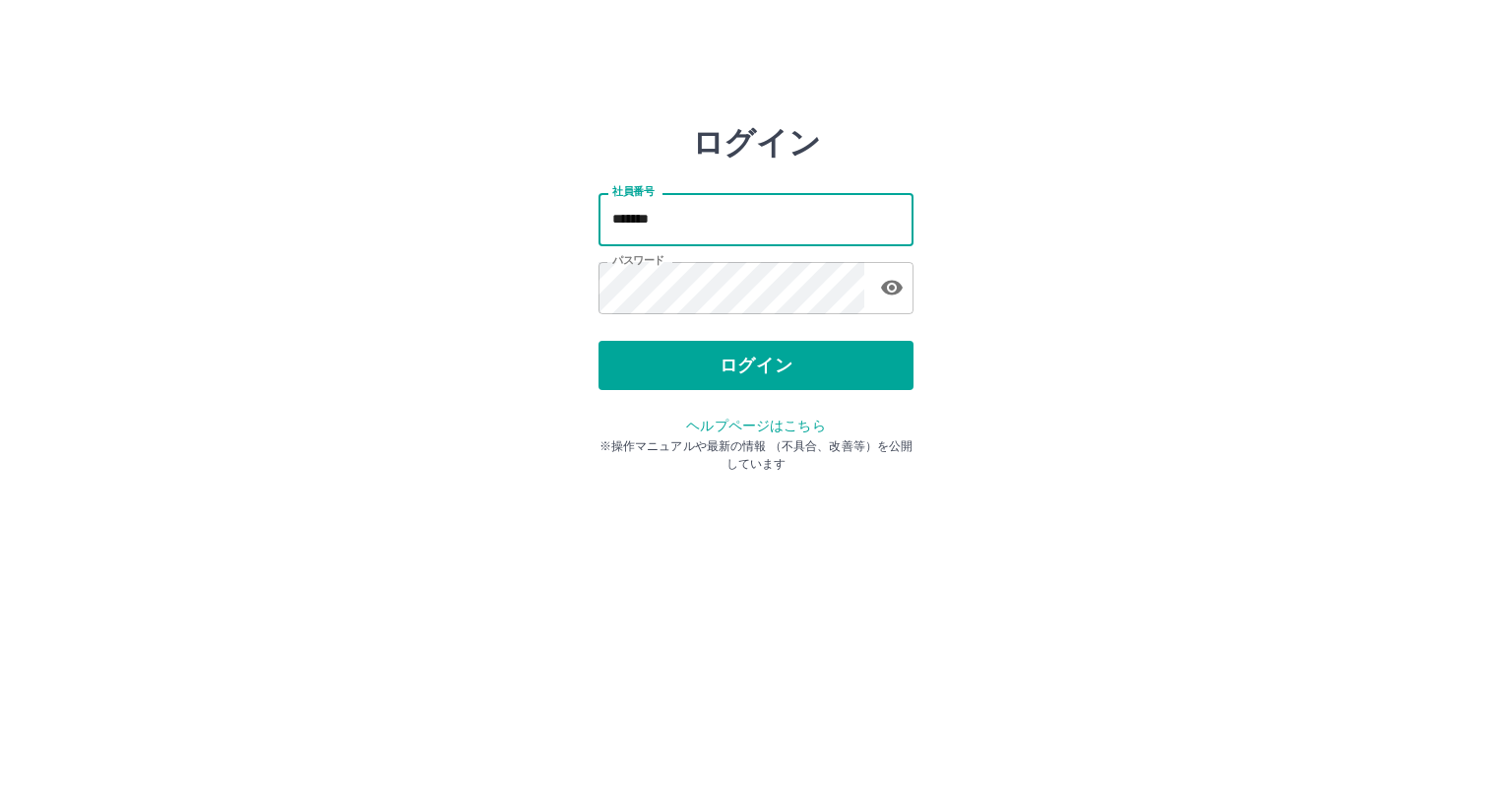 type on "*******" 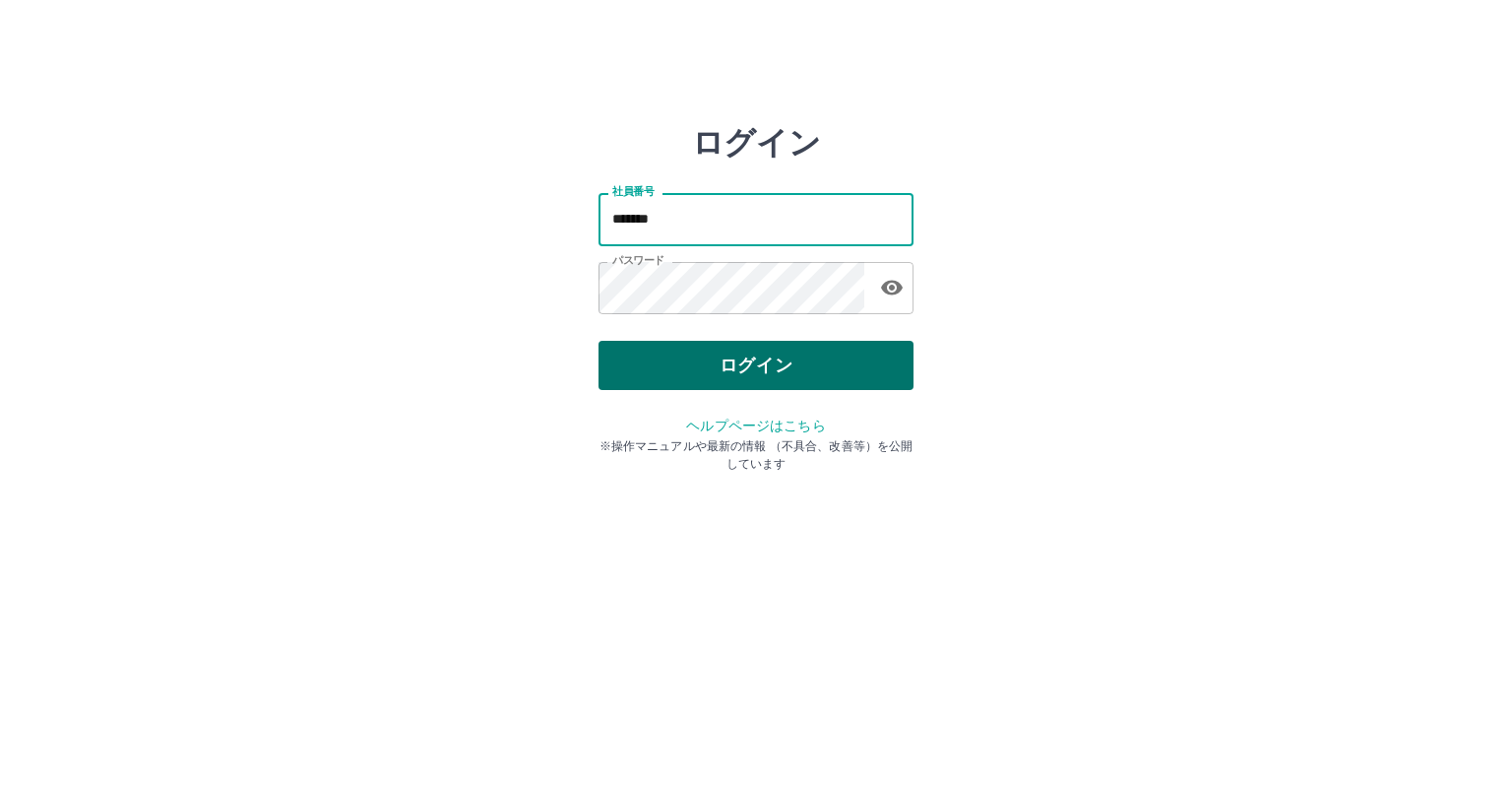 click on "ログイン" at bounding box center (756, 365) 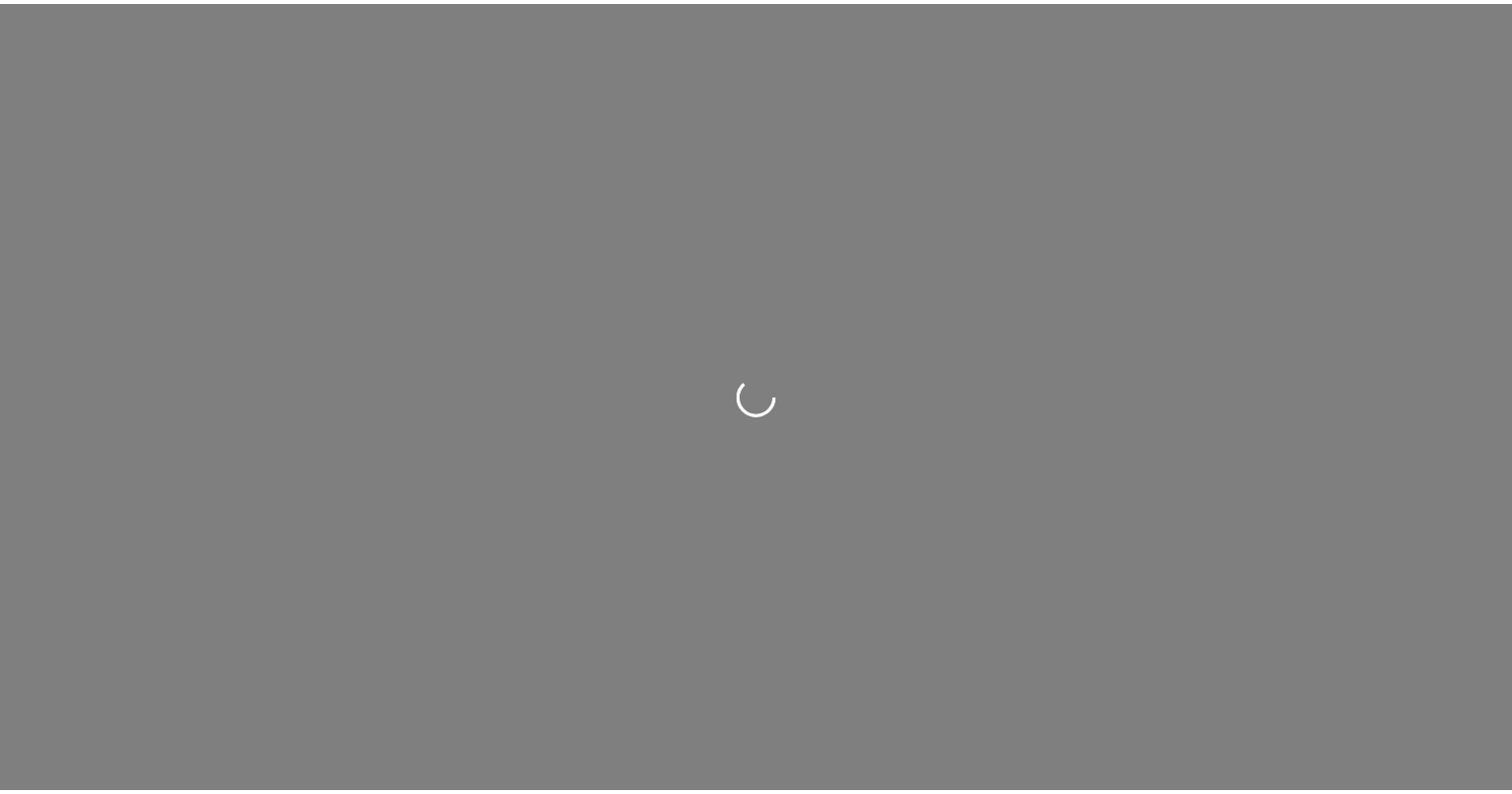 scroll, scrollTop: 0, scrollLeft: 0, axis: both 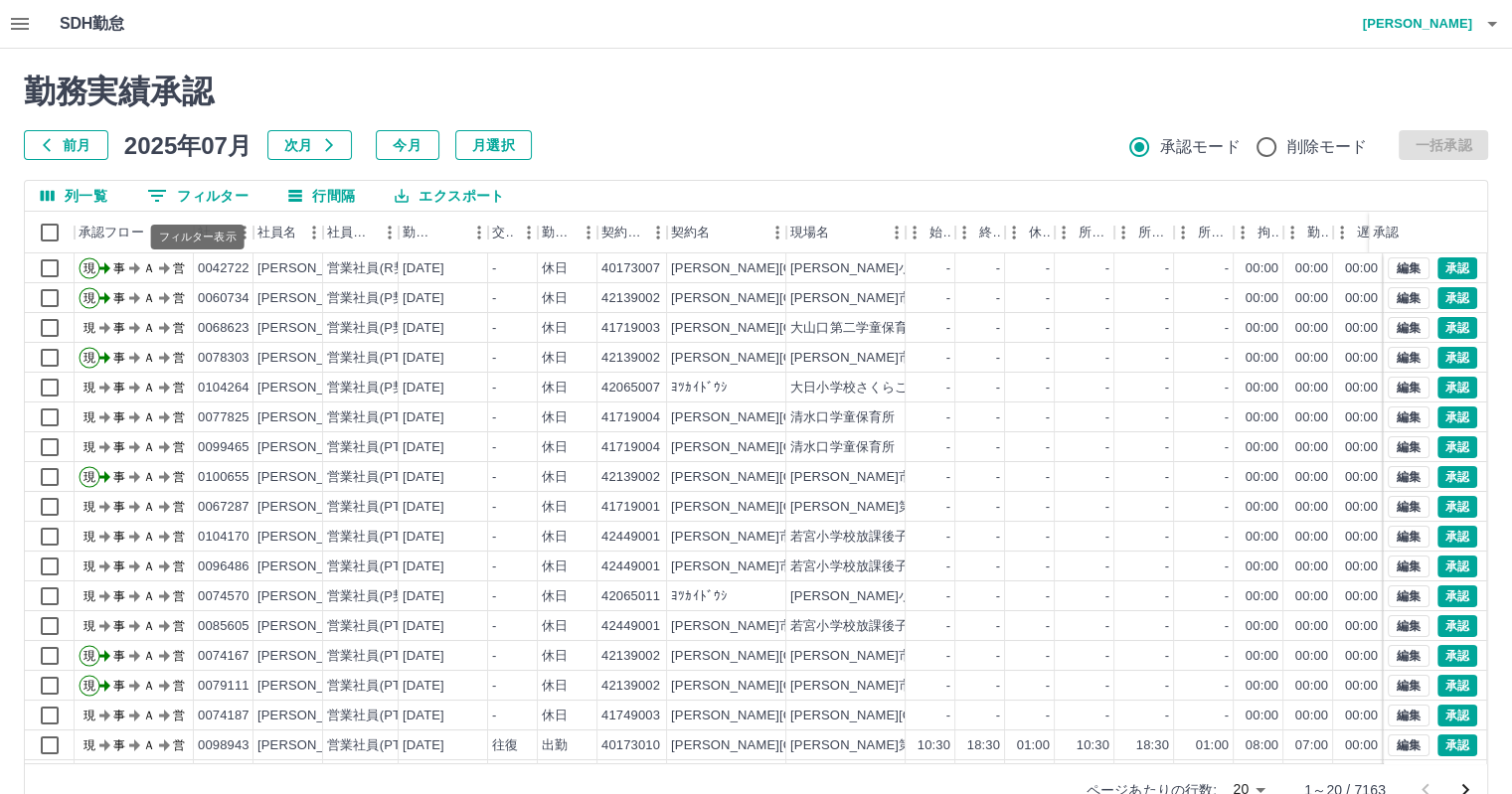 click on "0 フィルター" at bounding box center (198, 196) 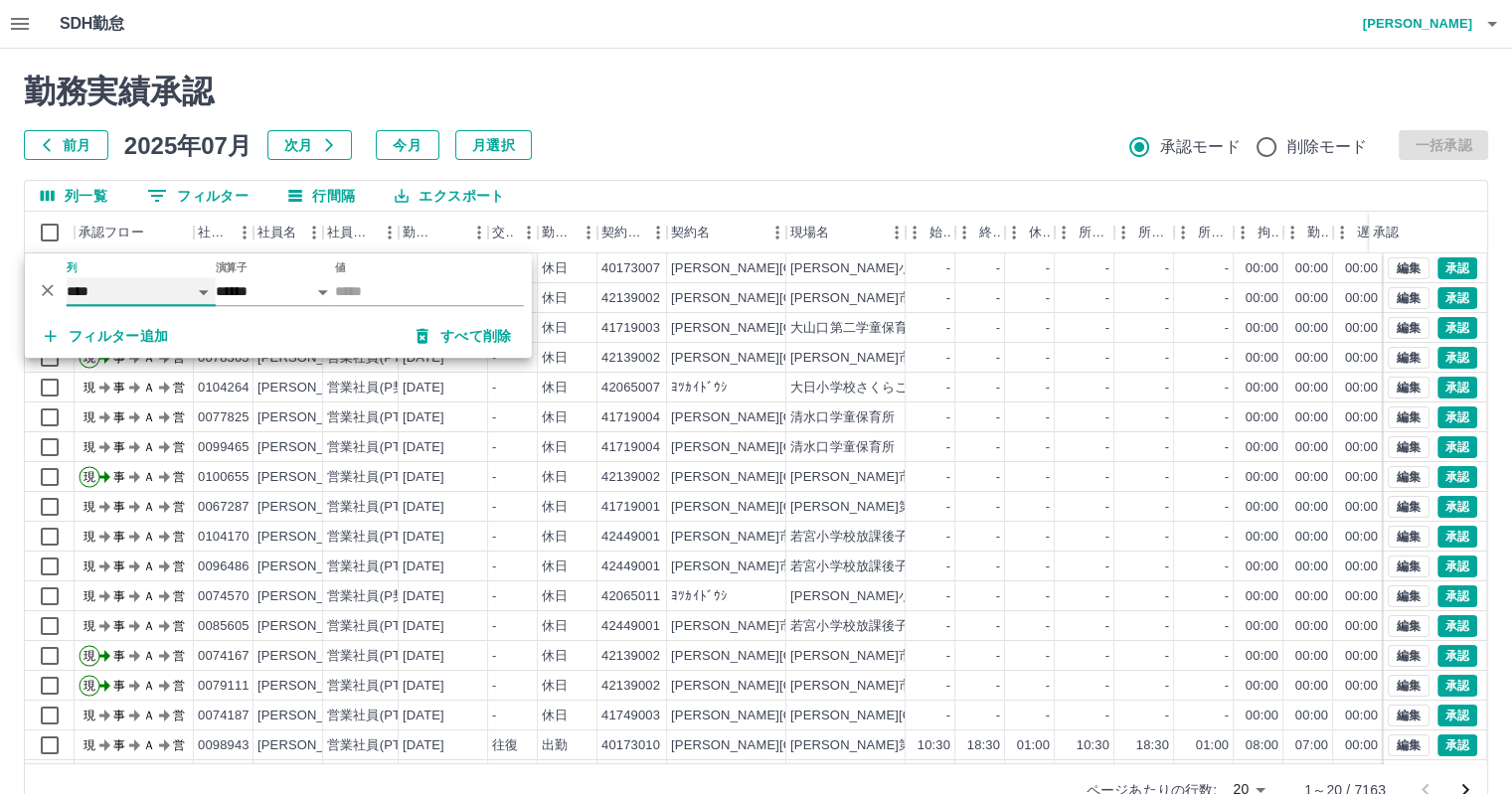 click on "**** *** **** *** *** **** ***** *** *** ** ** ** **** **** **** ** ** *** **** *****" at bounding box center [141, 291] 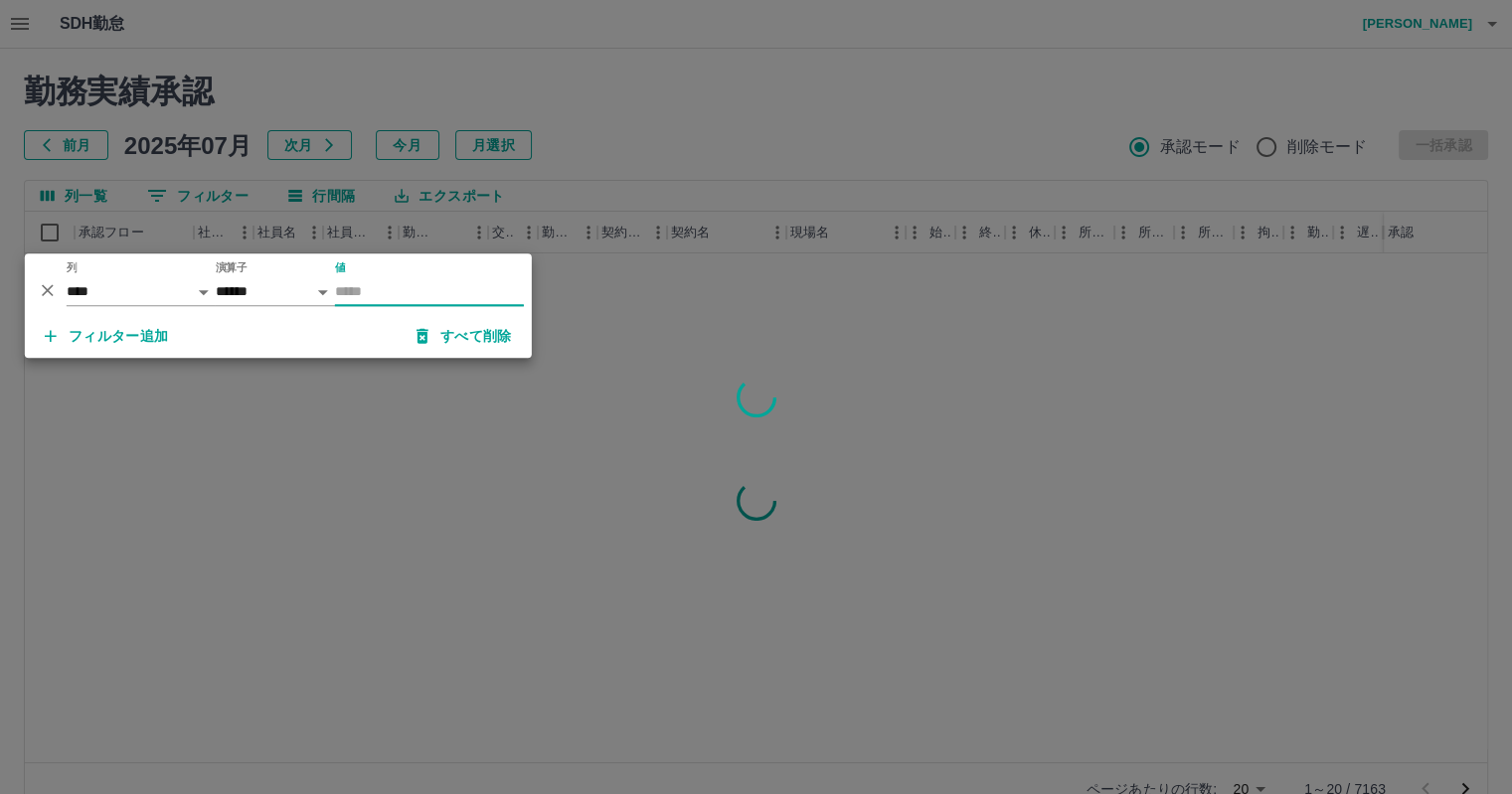 click on "値" at bounding box center [429, 291] 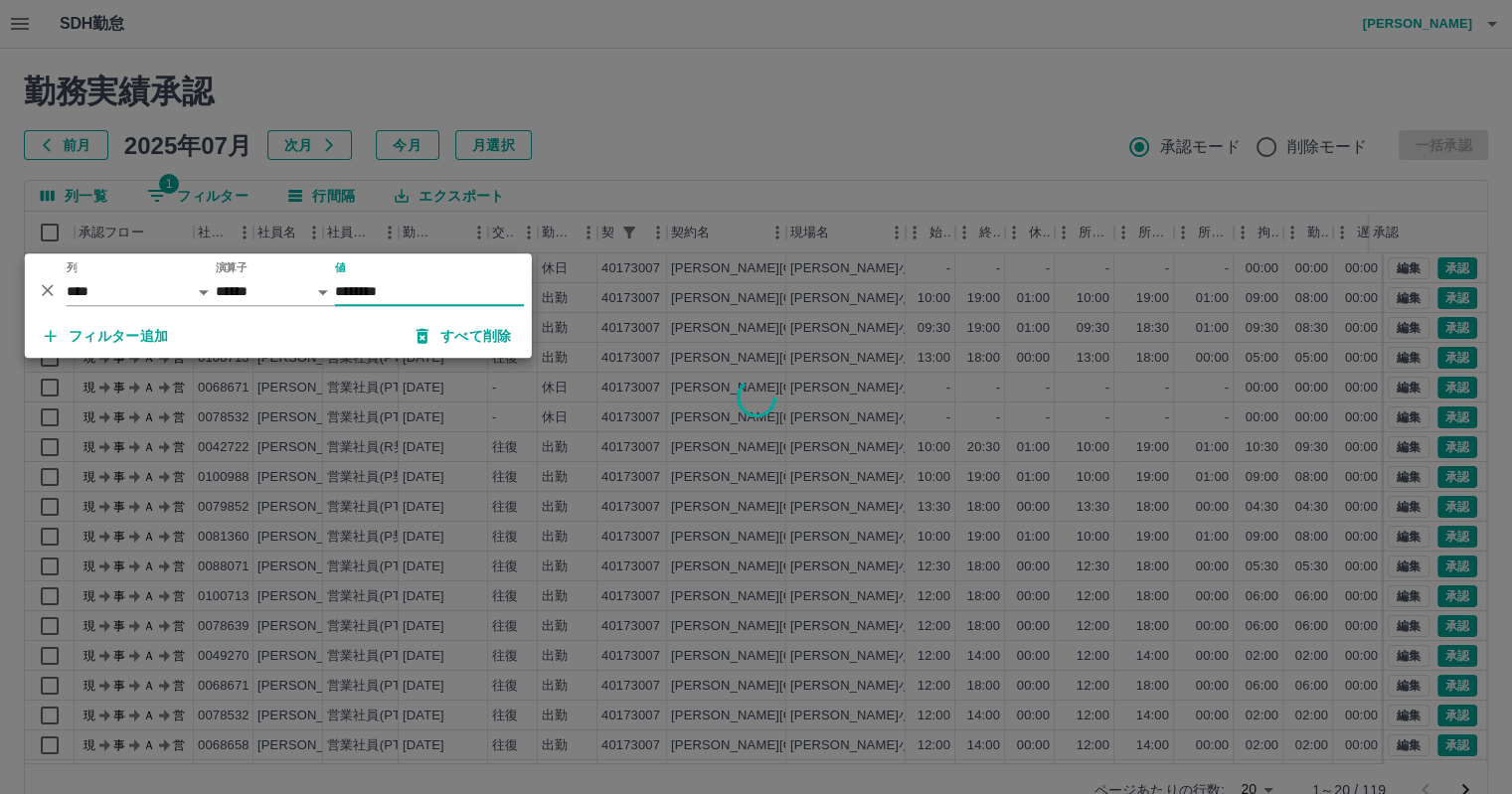 type on "********" 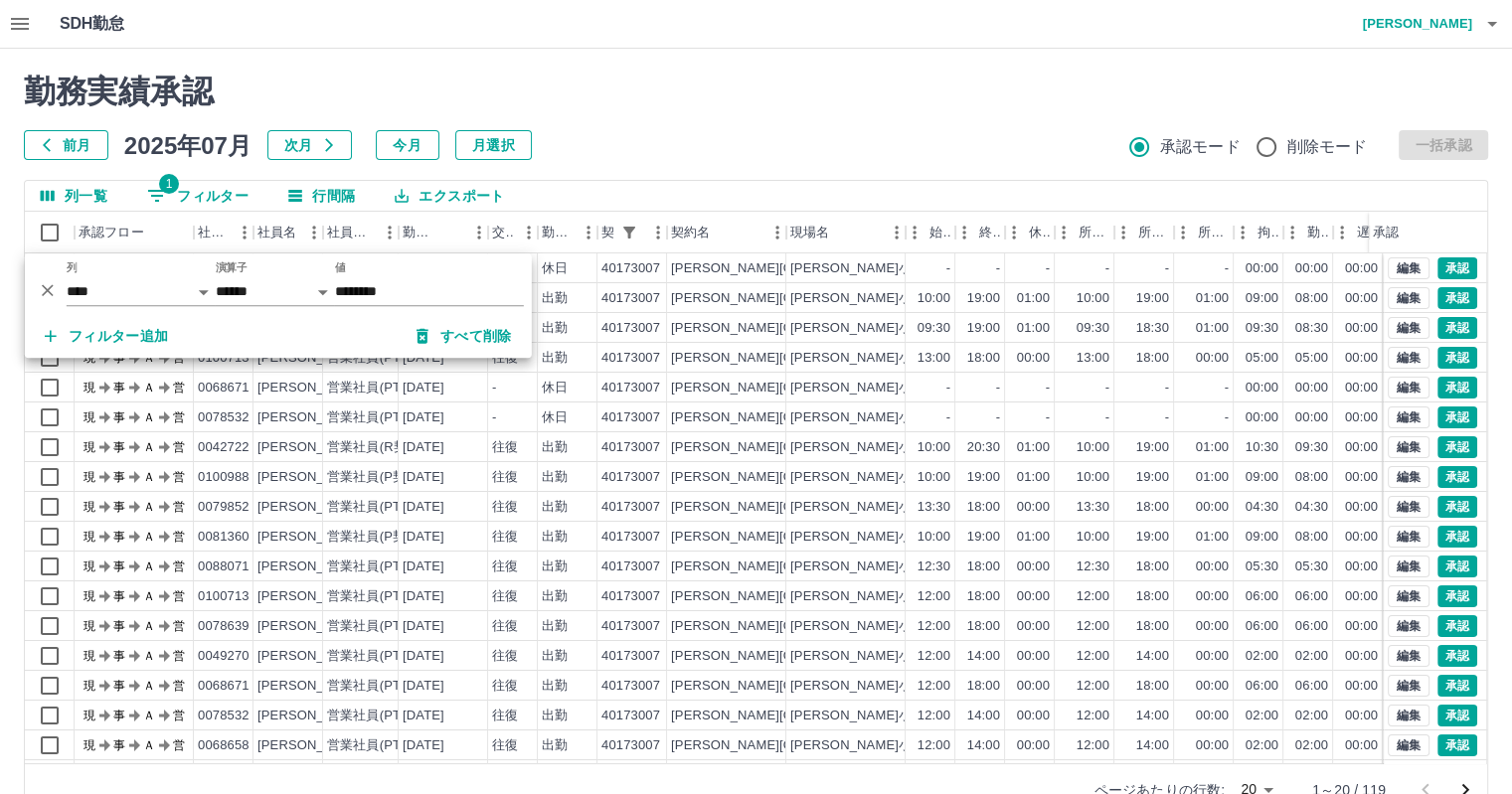 click at bounding box center [756, 397] 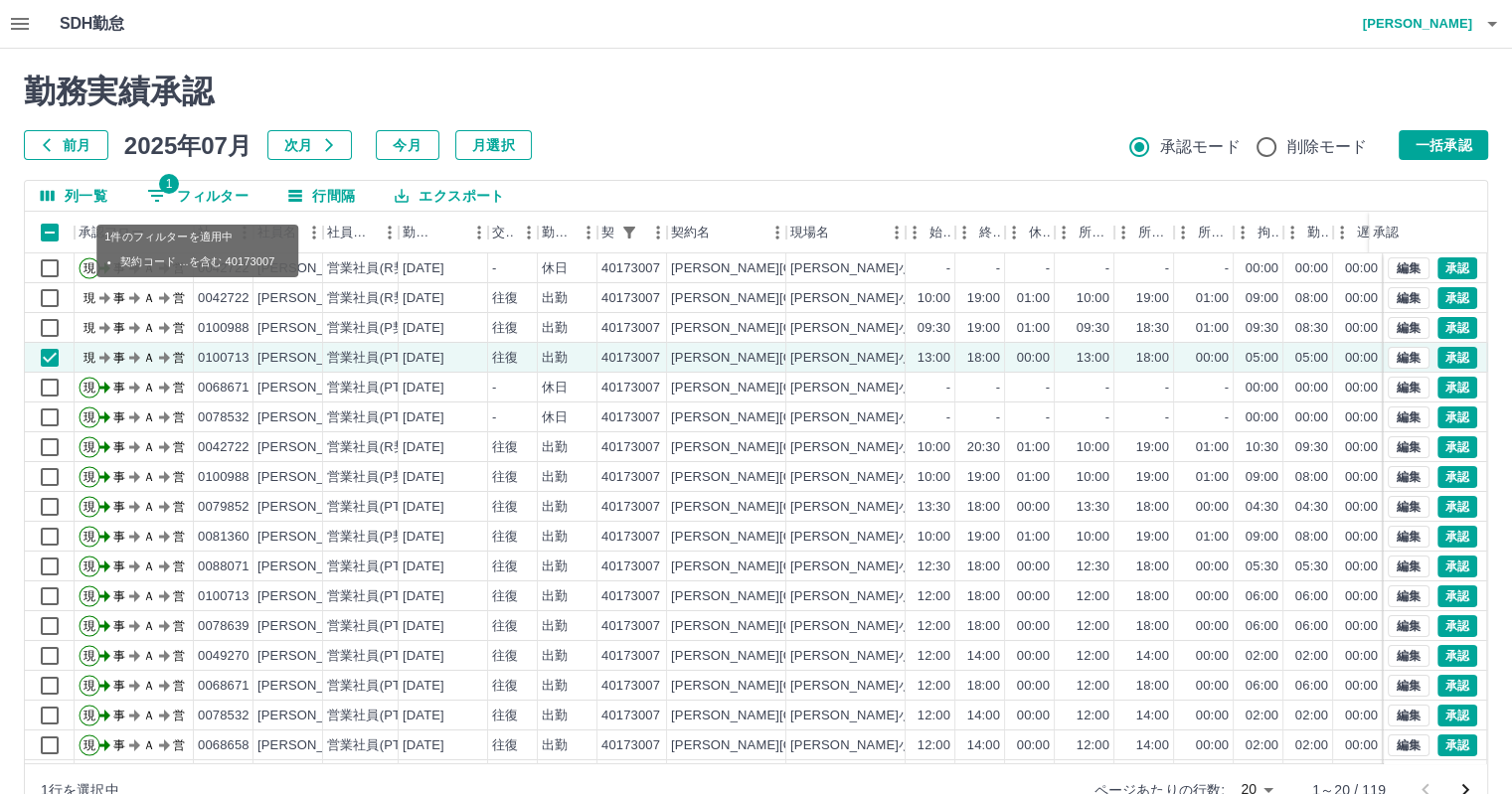 click on "1 フィルター" at bounding box center (198, 196) 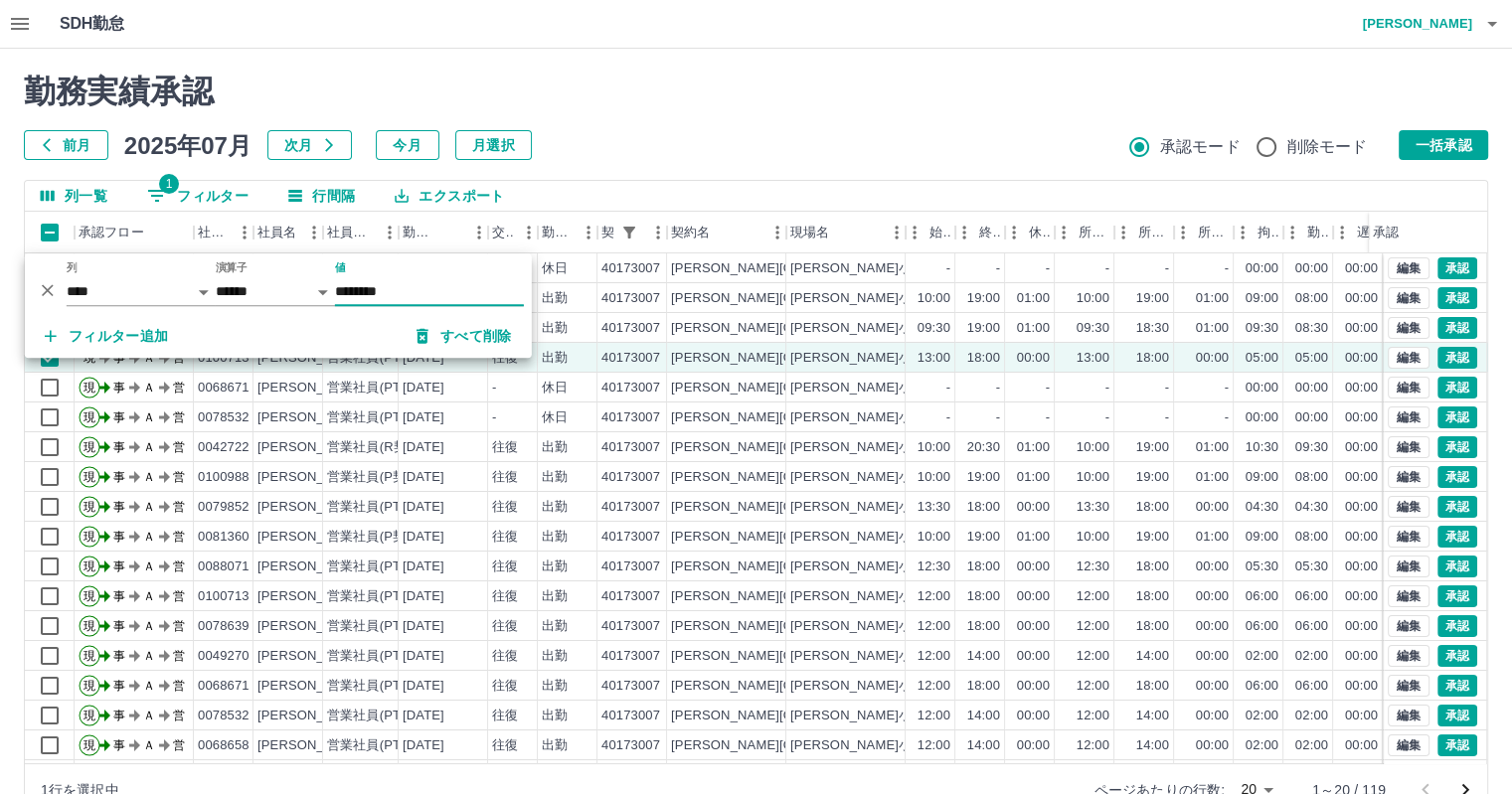 click on "フィルター追加" at bounding box center (106, 336) 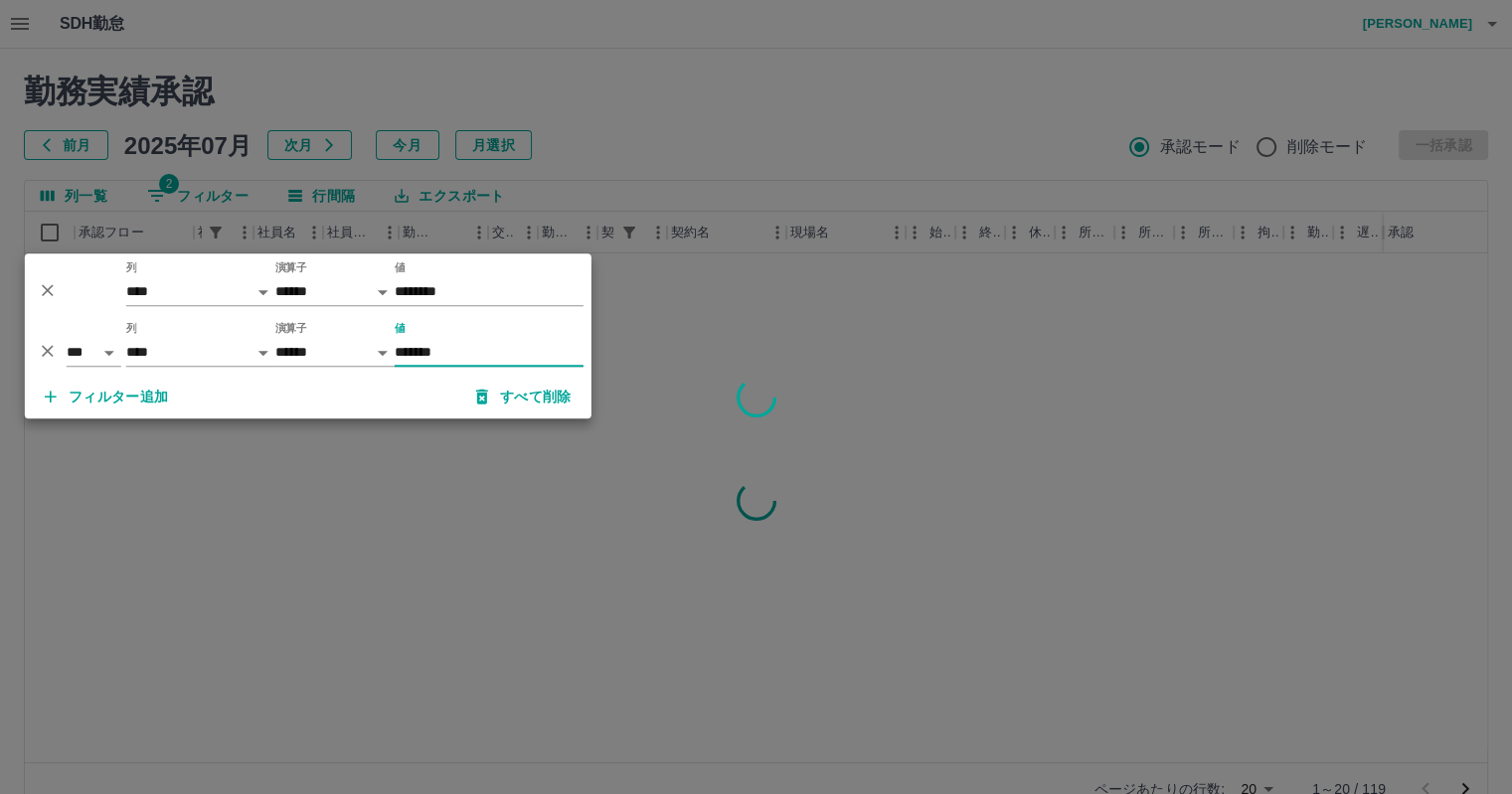 type on "*******" 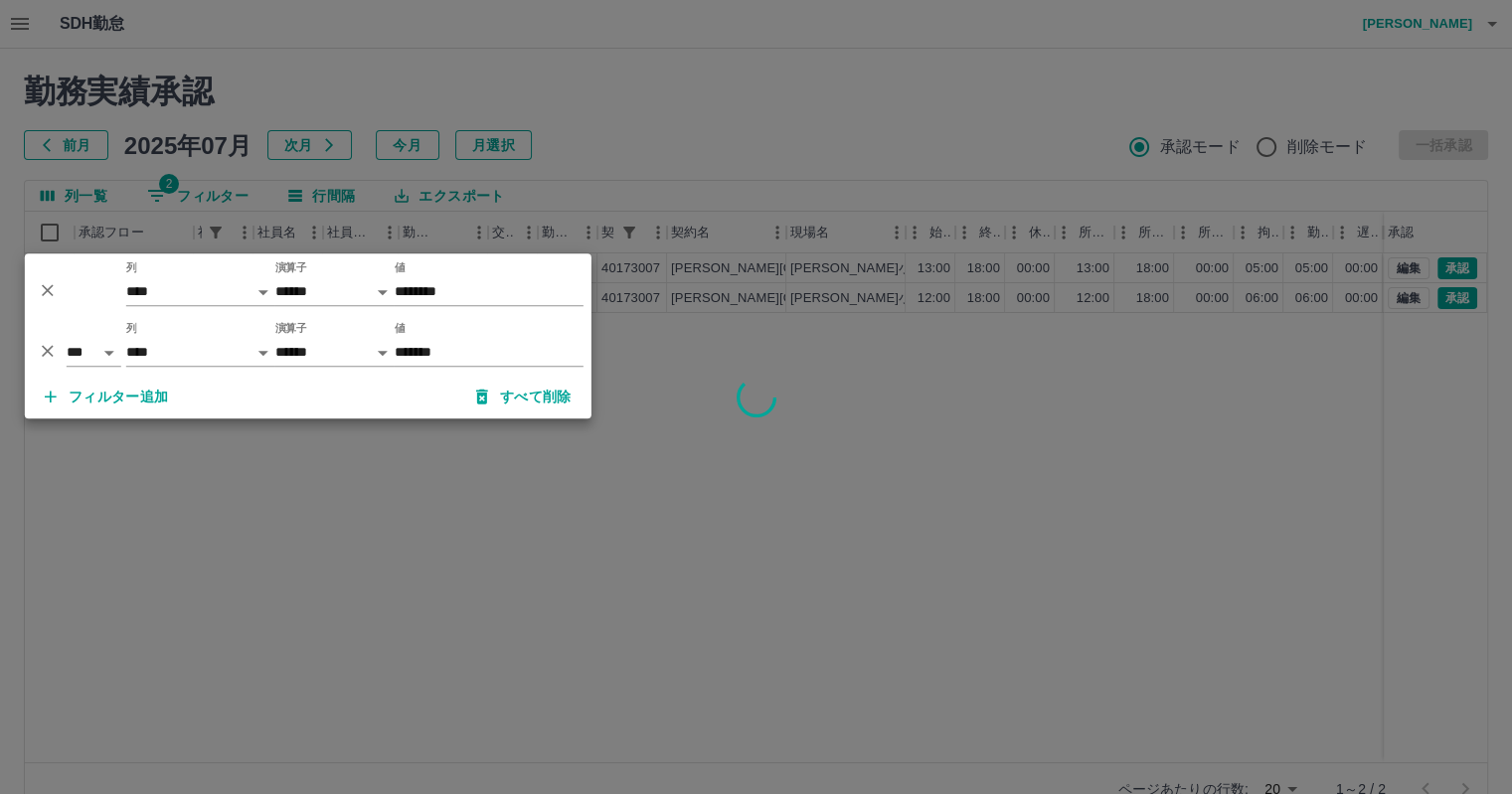 drag, startPoint x: 727, startPoint y: 79, endPoint x: 694, endPoint y: 103, distance: 40.804412 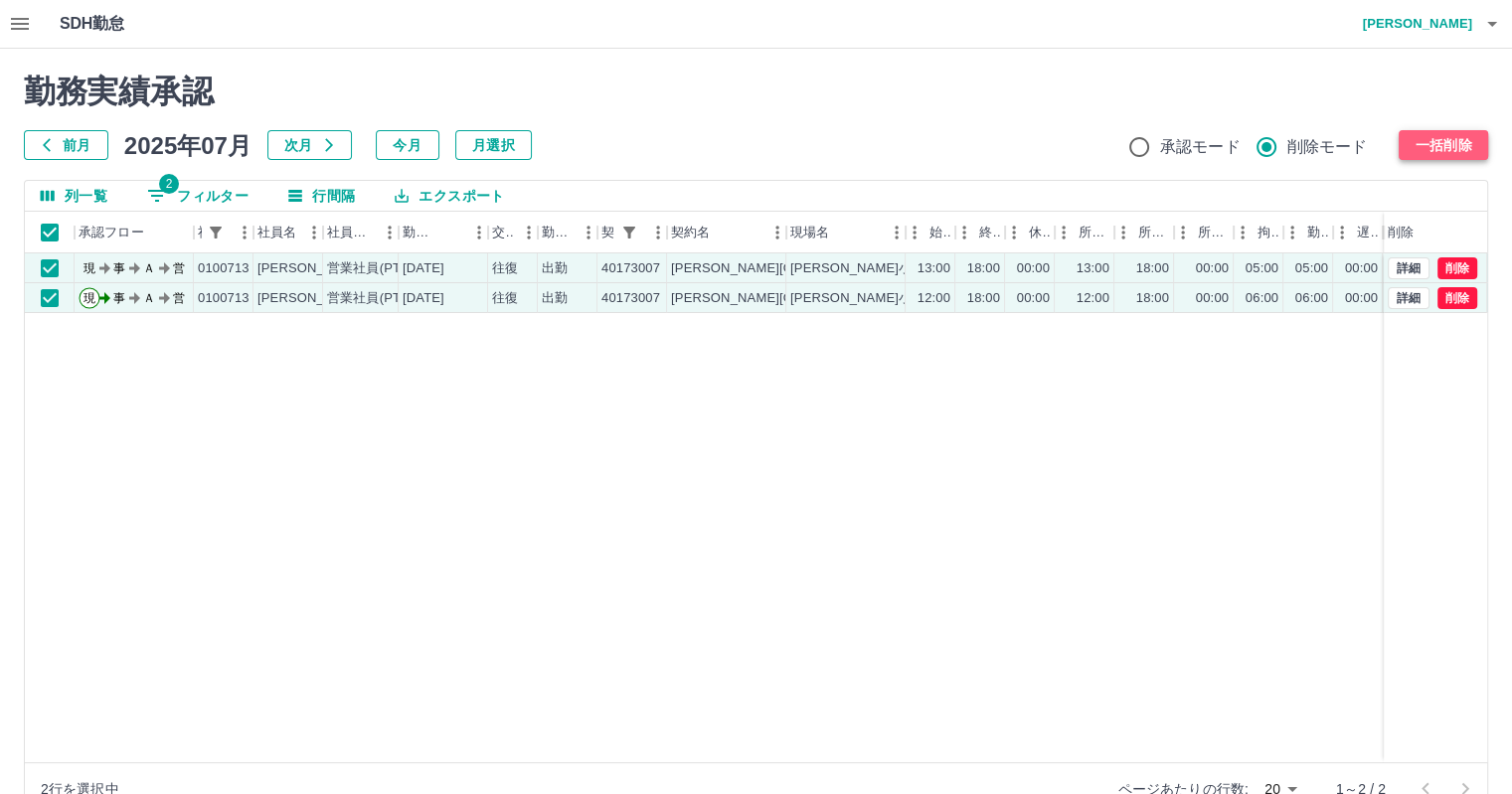 click on "一括削除" at bounding box center [1443, 145] 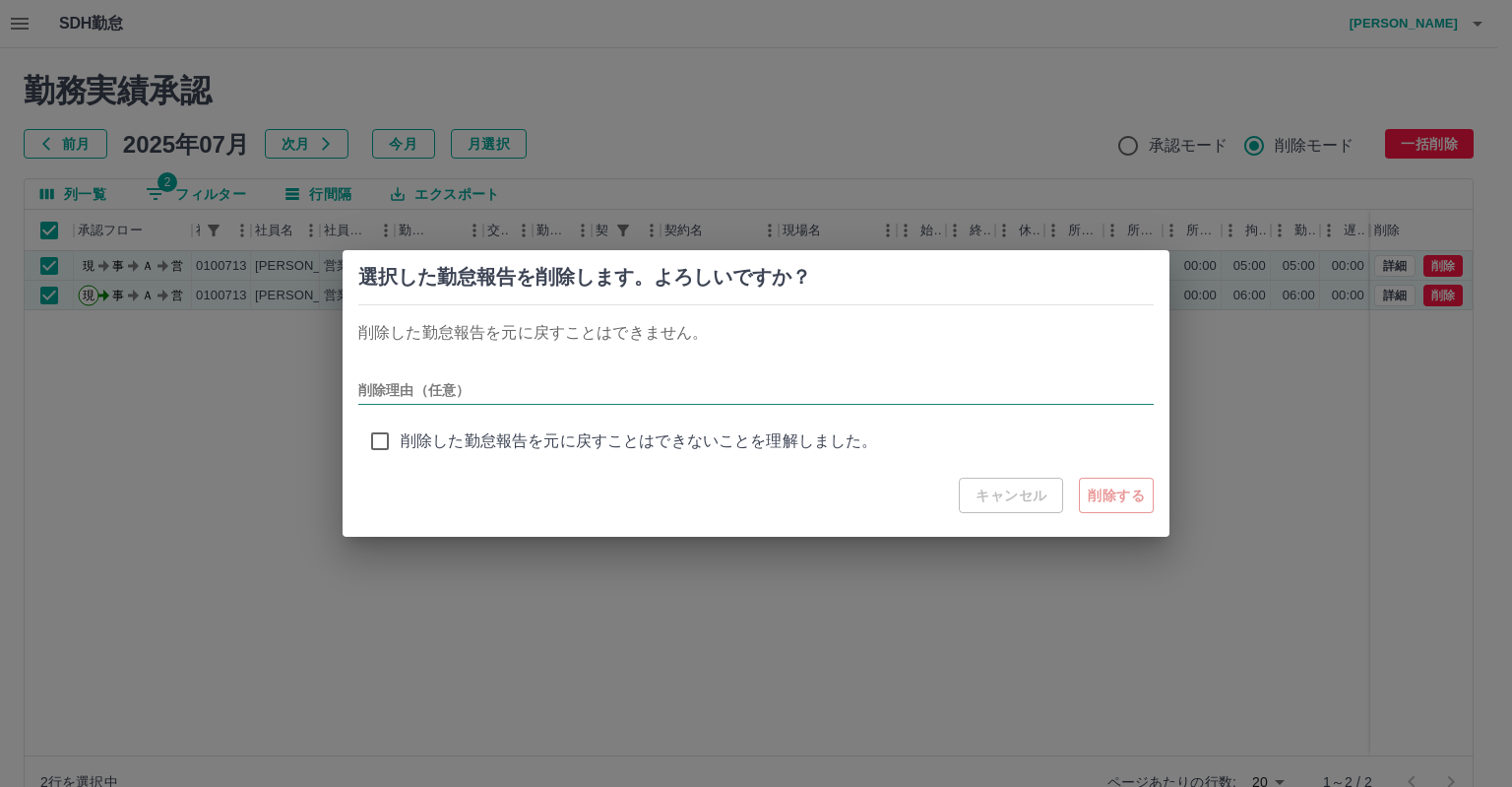 click on "削除理由（任意）" at bounding box center (756, 390) 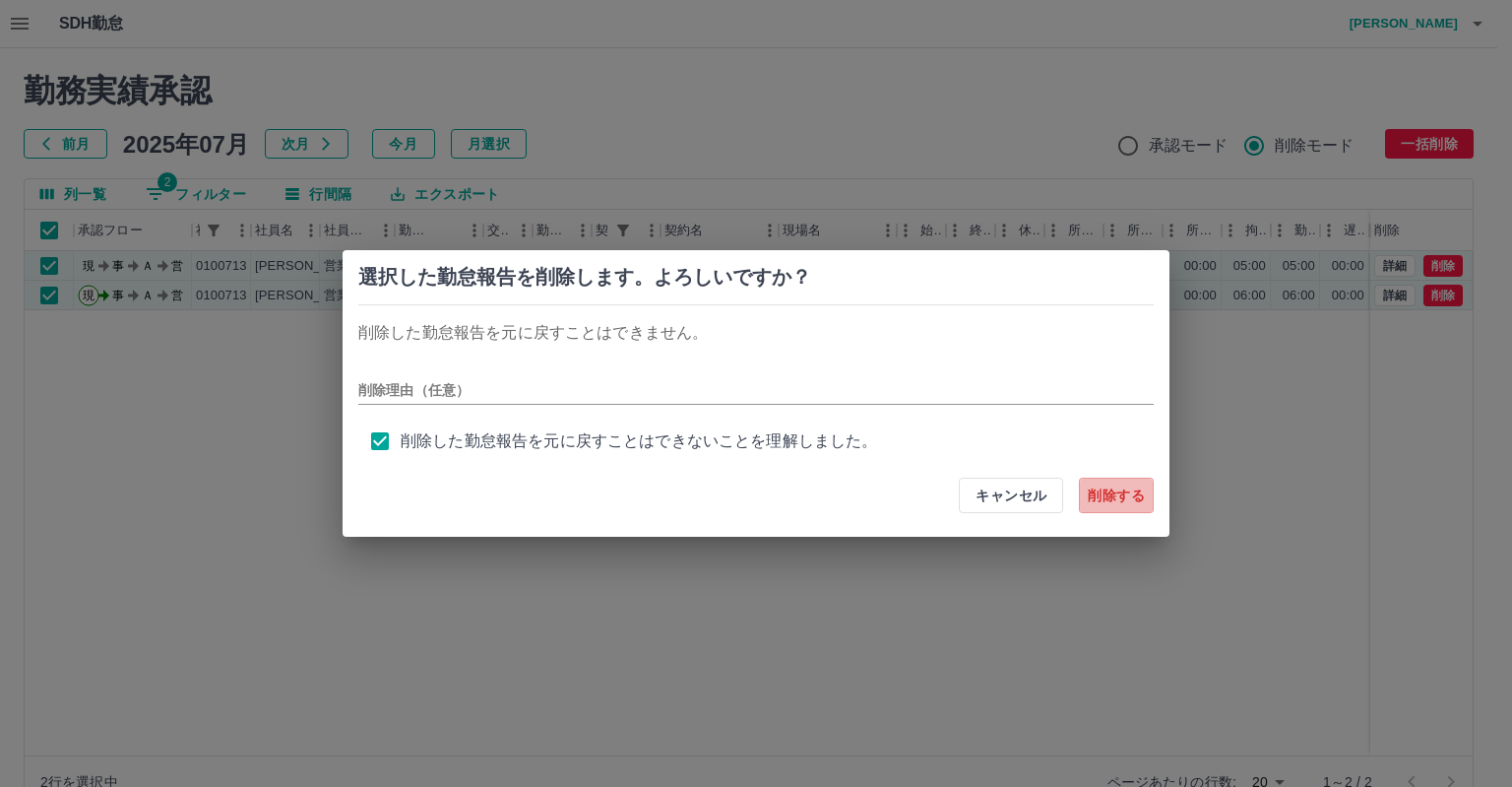 click on "削除する" at bounding box center (1116, 495) 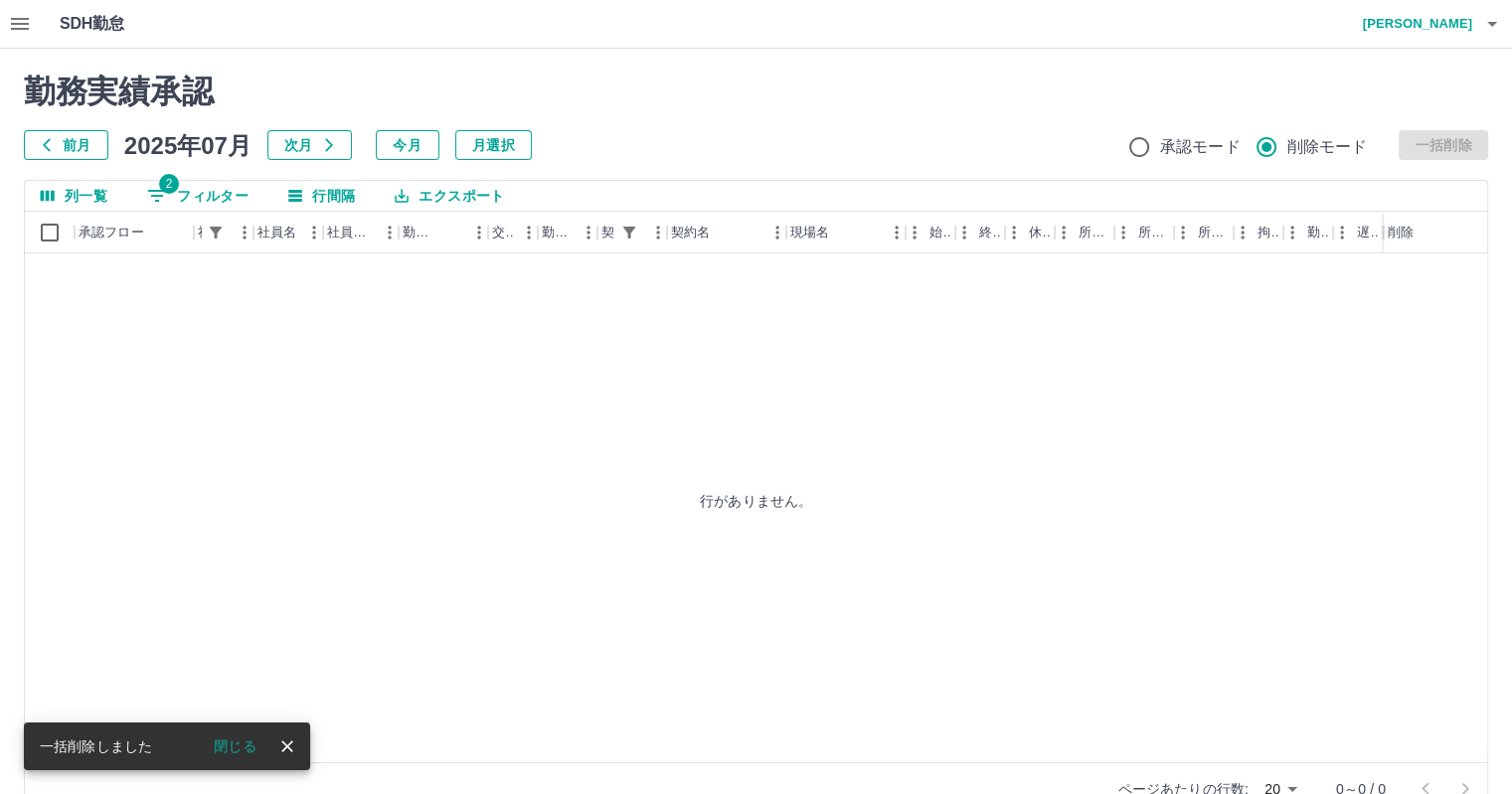 click on "行がありません。" at bounding box center [756, 501] 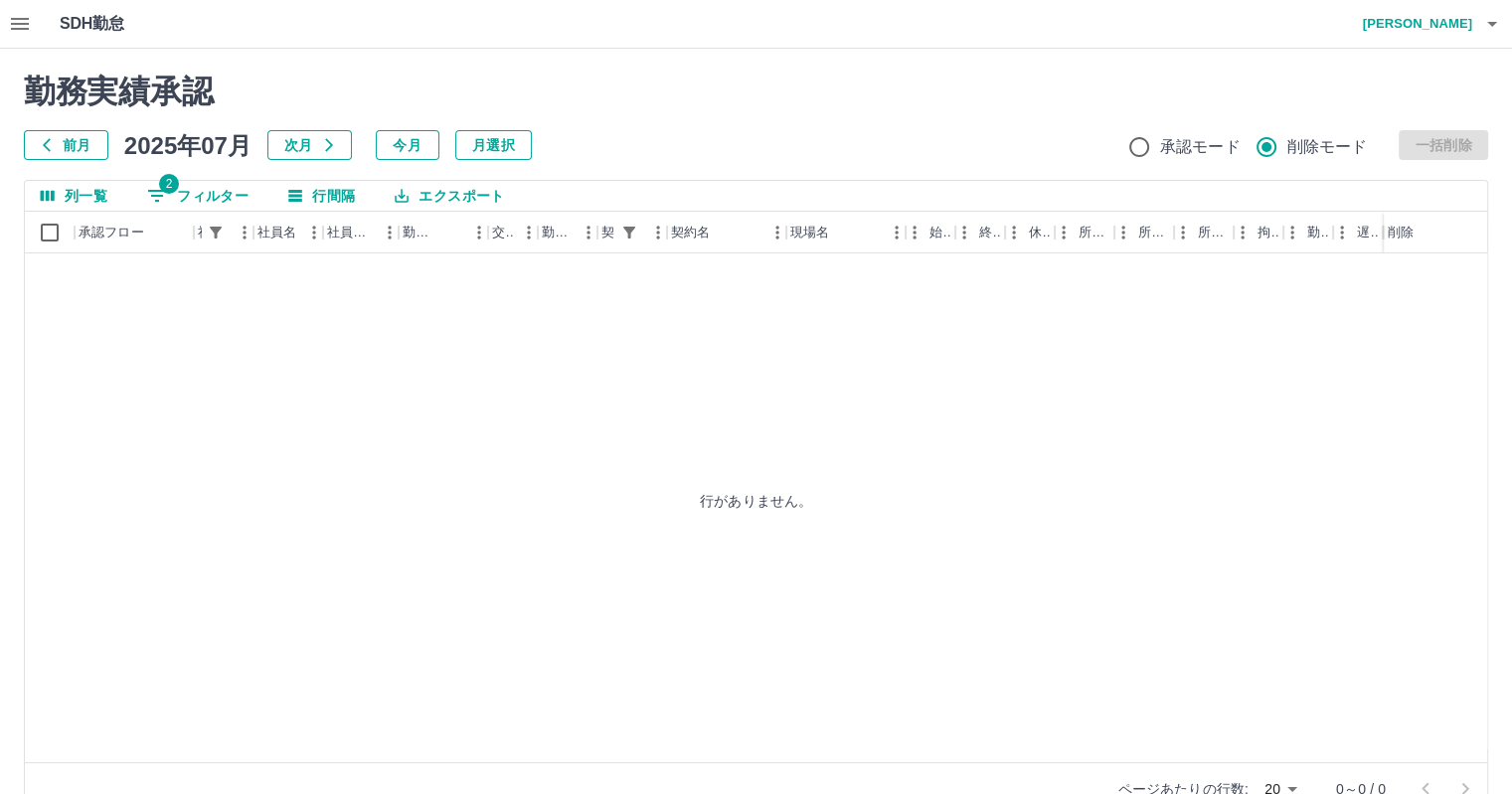 click on "前月 2025年07月 次月 今月 月選択 承認モード 削除モード 一括削除" at bounding box center [756, 145] 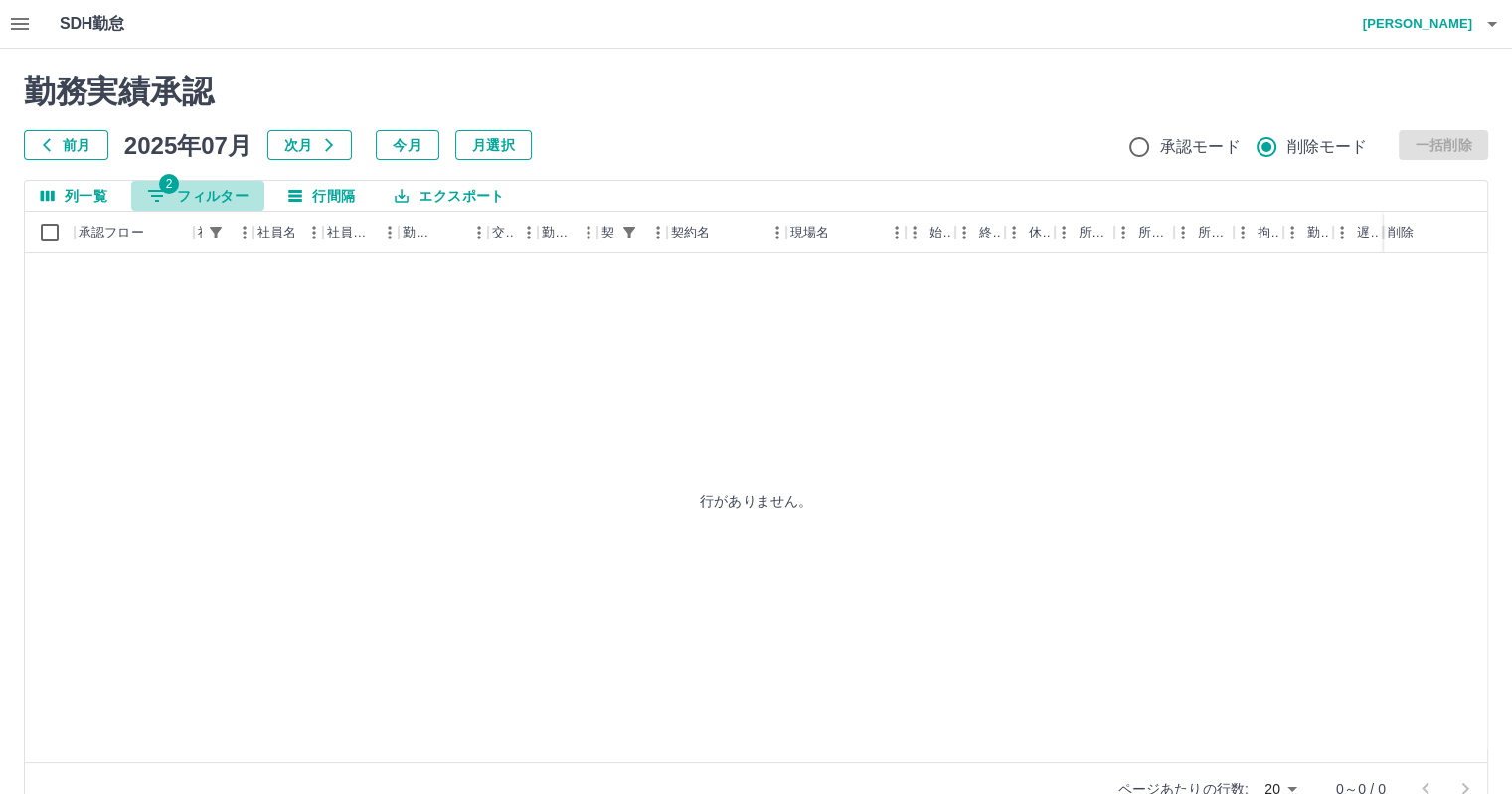 click on "2 フィルター" at bounding box center [198, 196] 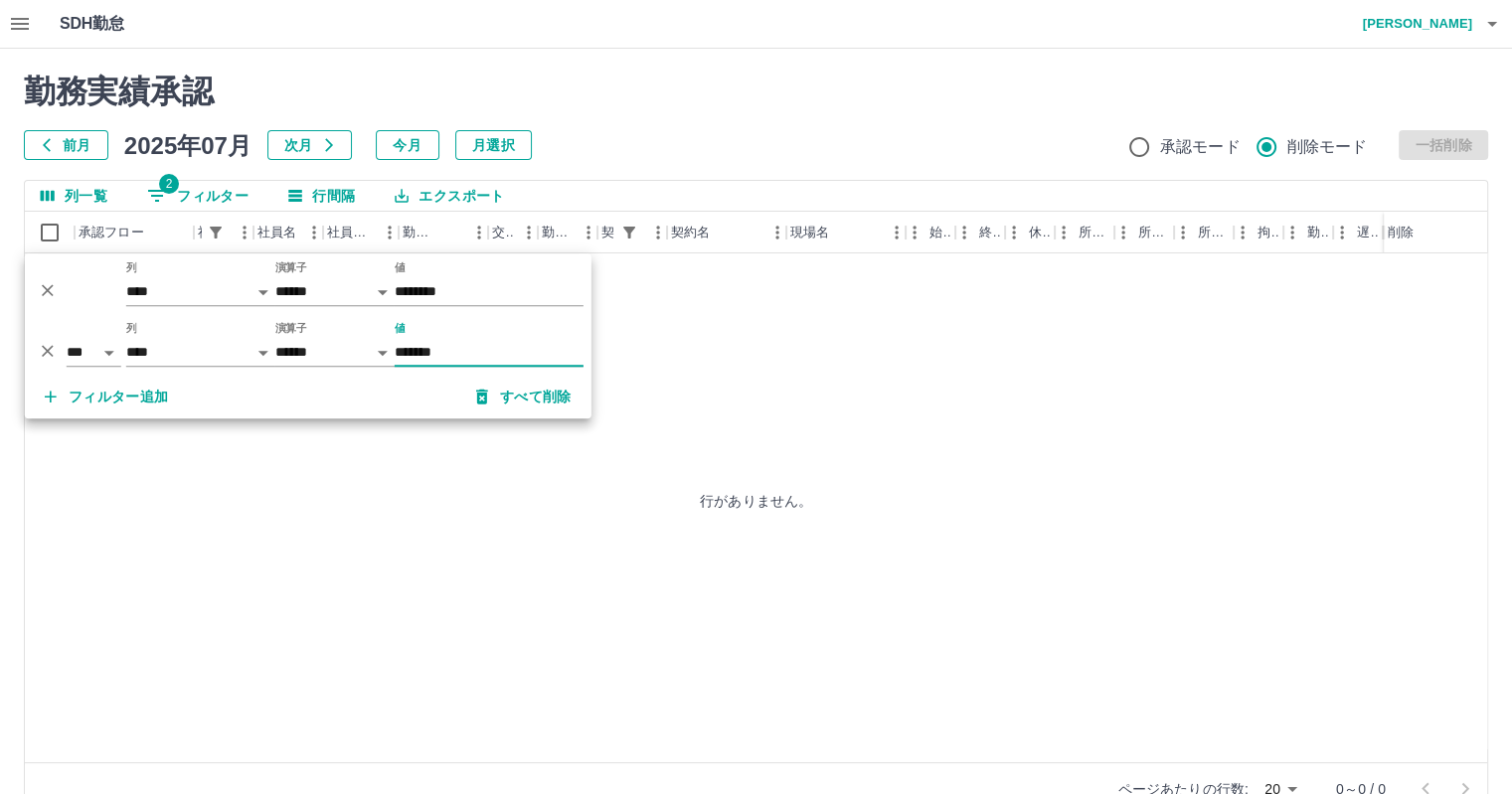 drag, startPoint x: 46, startPoint y: 352, endPoint x: 32, endPoint y: 357, distance: 14.866069 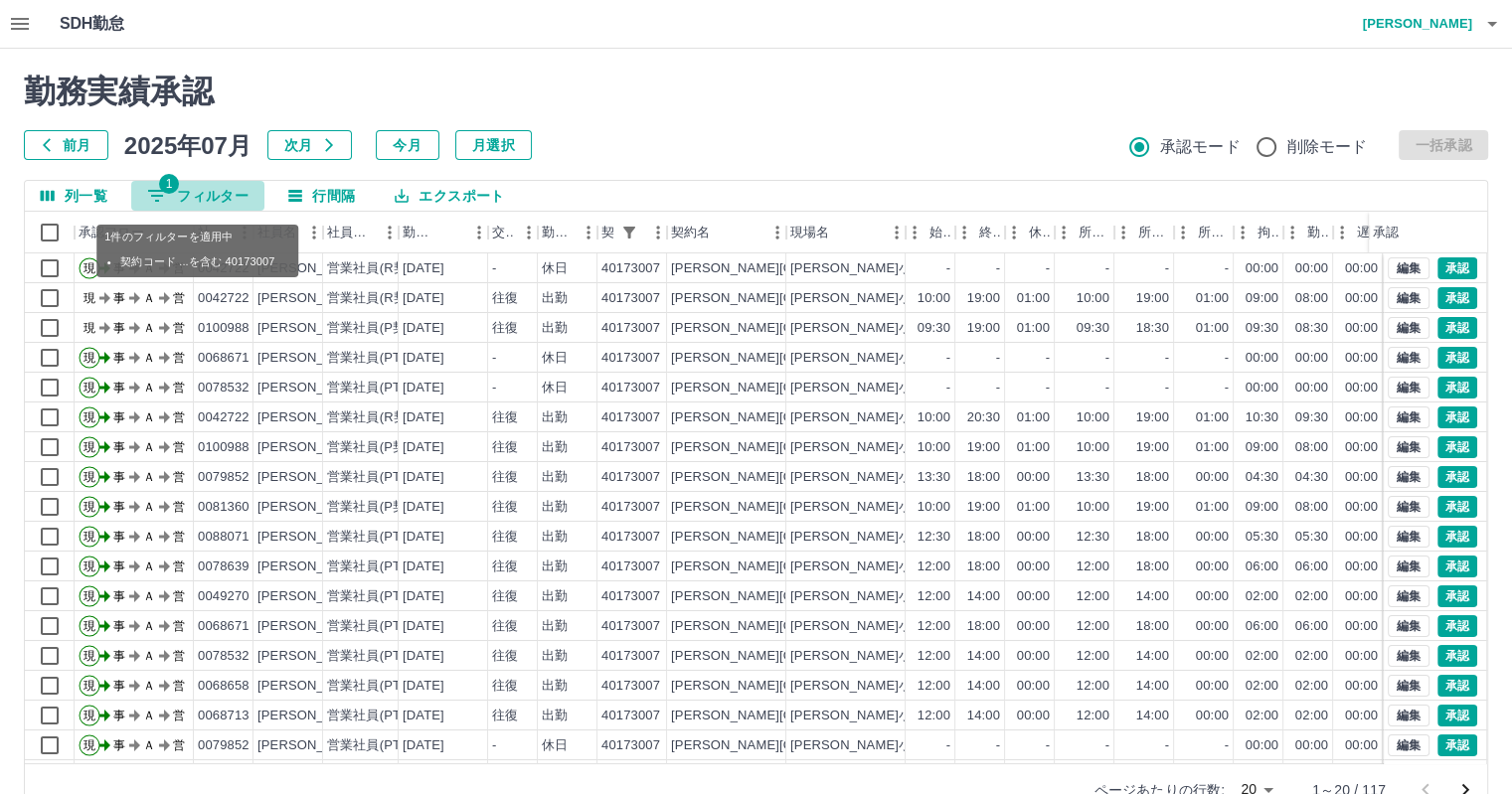 click on "1 フィルター" at bounding box center (198, 196) 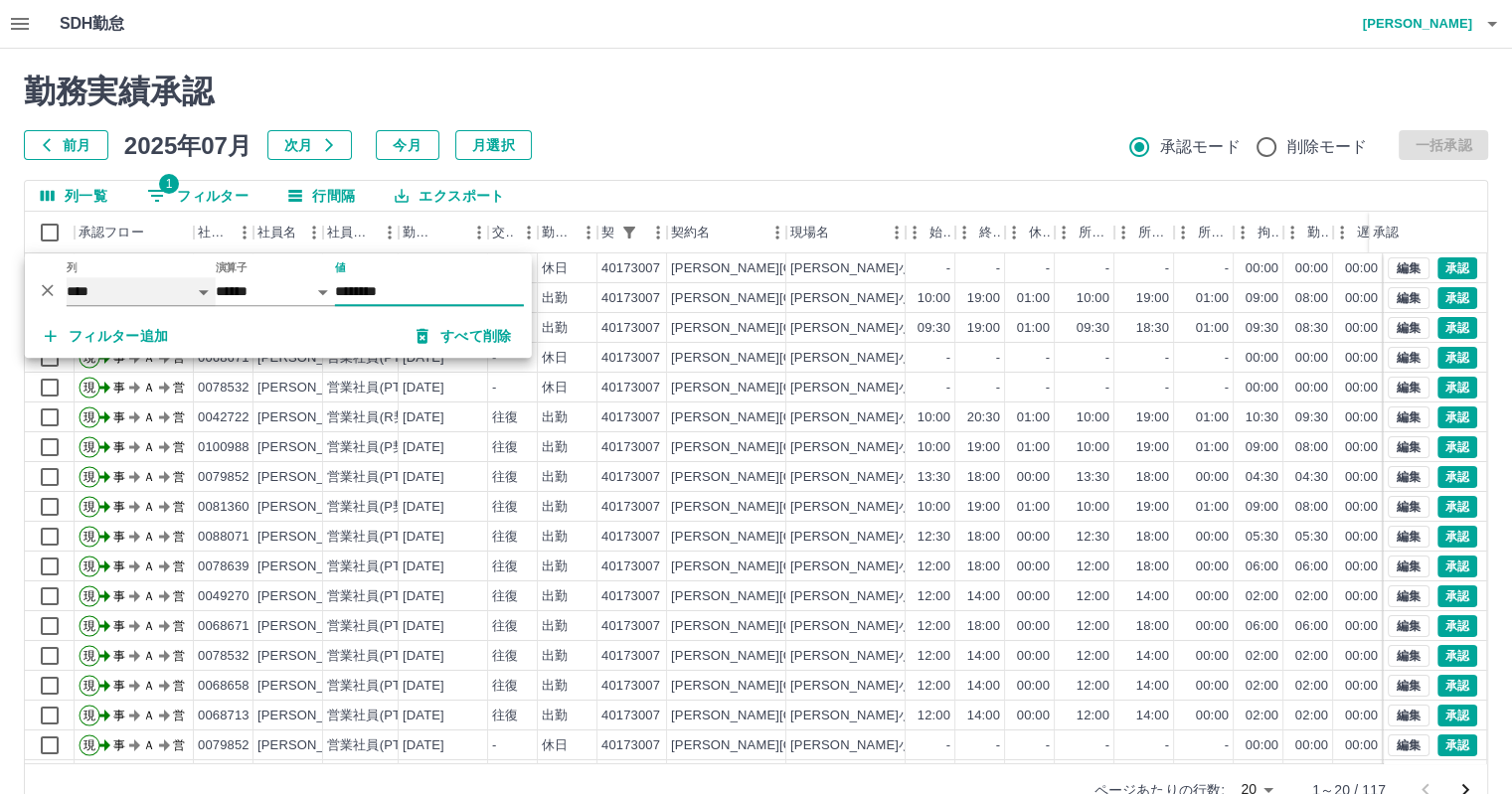 click on "**** *** **** *** *** **** ***** *** *** ** ** ** **** **** **** ** ** *** **** *****" at bounding box center [141, 291] 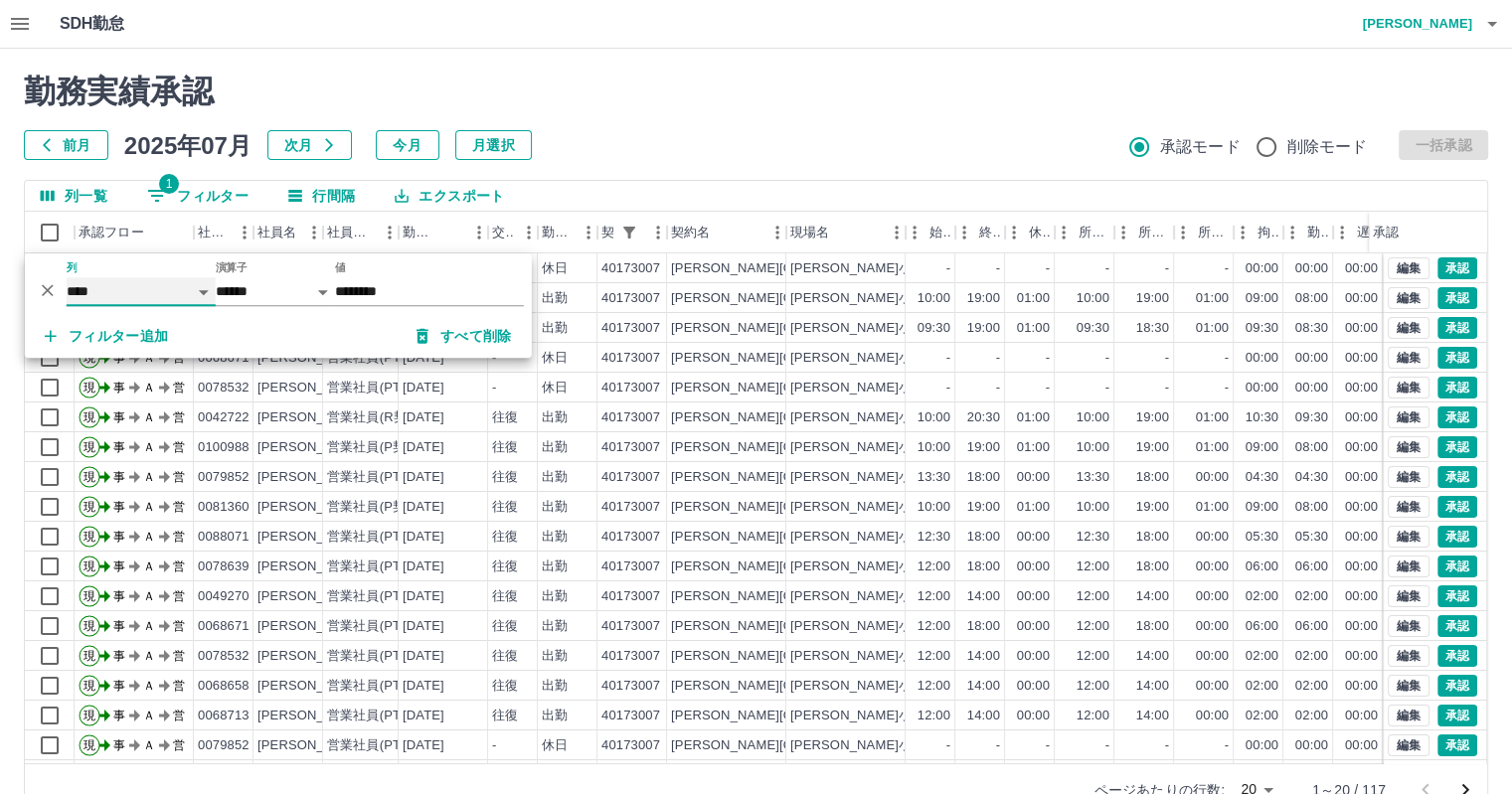 click on "**** *** **** *** *** **** ***** *** *** ** ** ** **** **** **** ** ** *** **** *****" at bounding box center (141, 291) 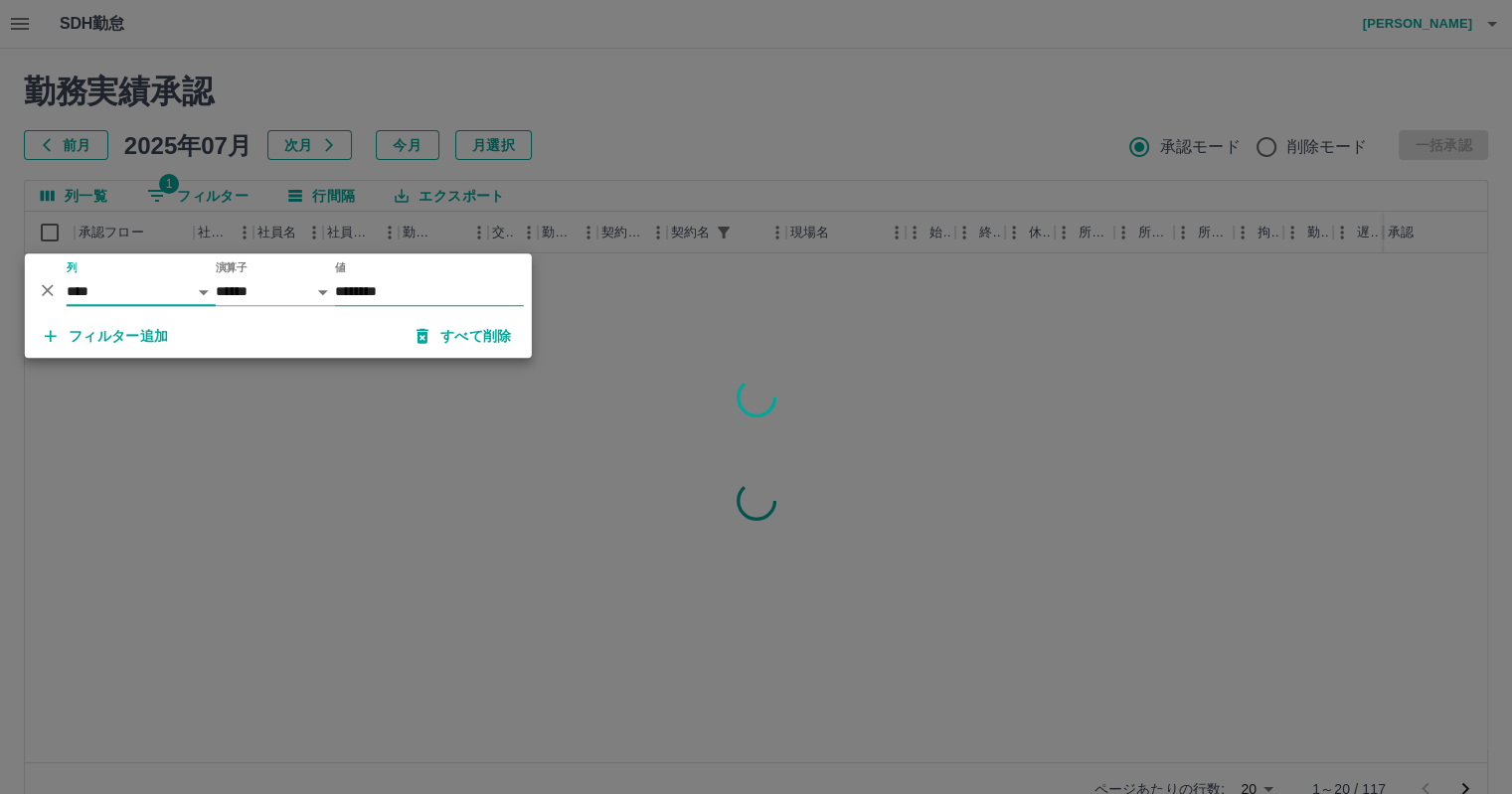 click on "********" at bounding box center (429, 291) 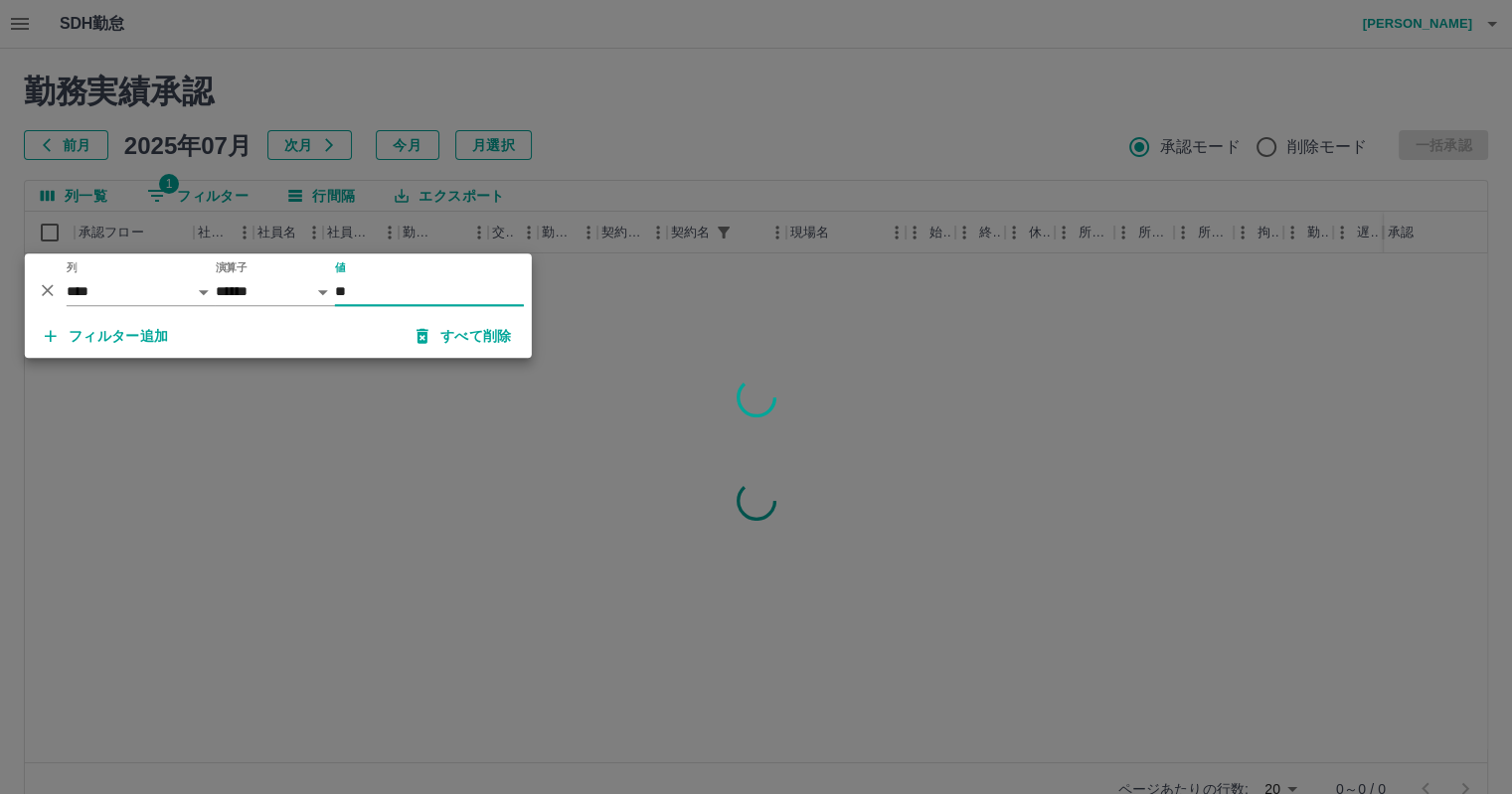 type on "*" 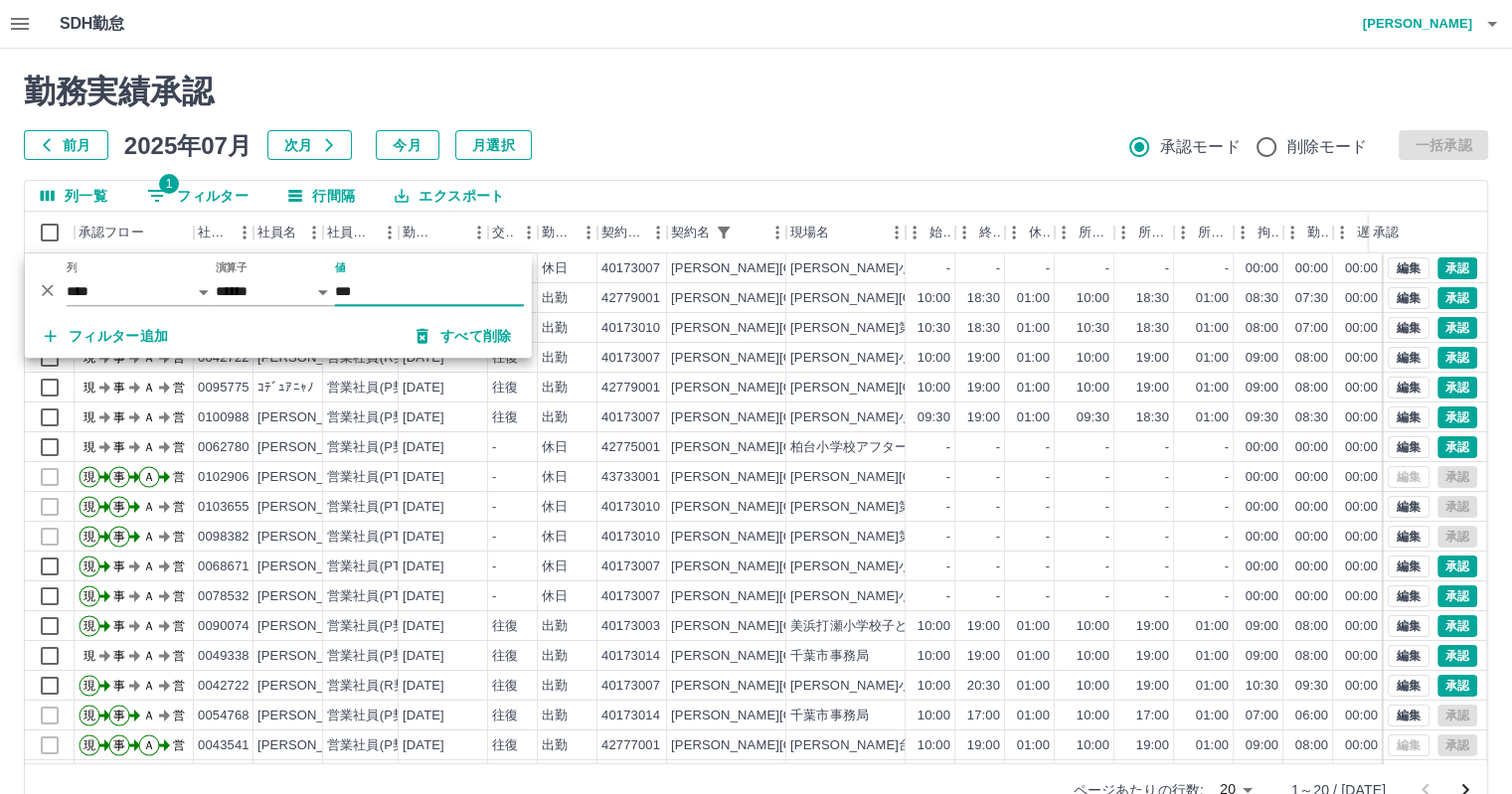 type on "***" 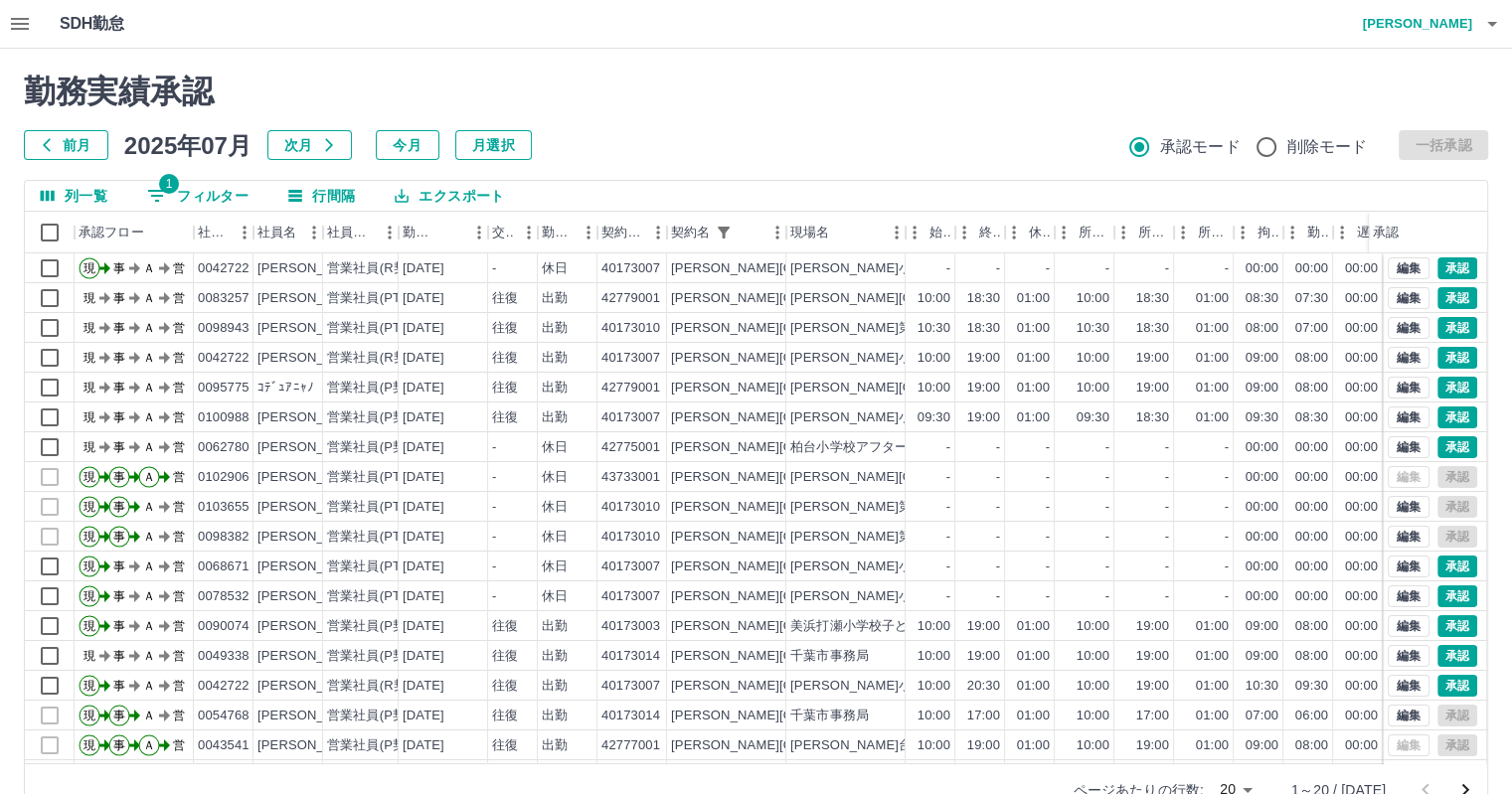 scroll, scrollTop: 46, scrollLeft: 0, axis: vertical 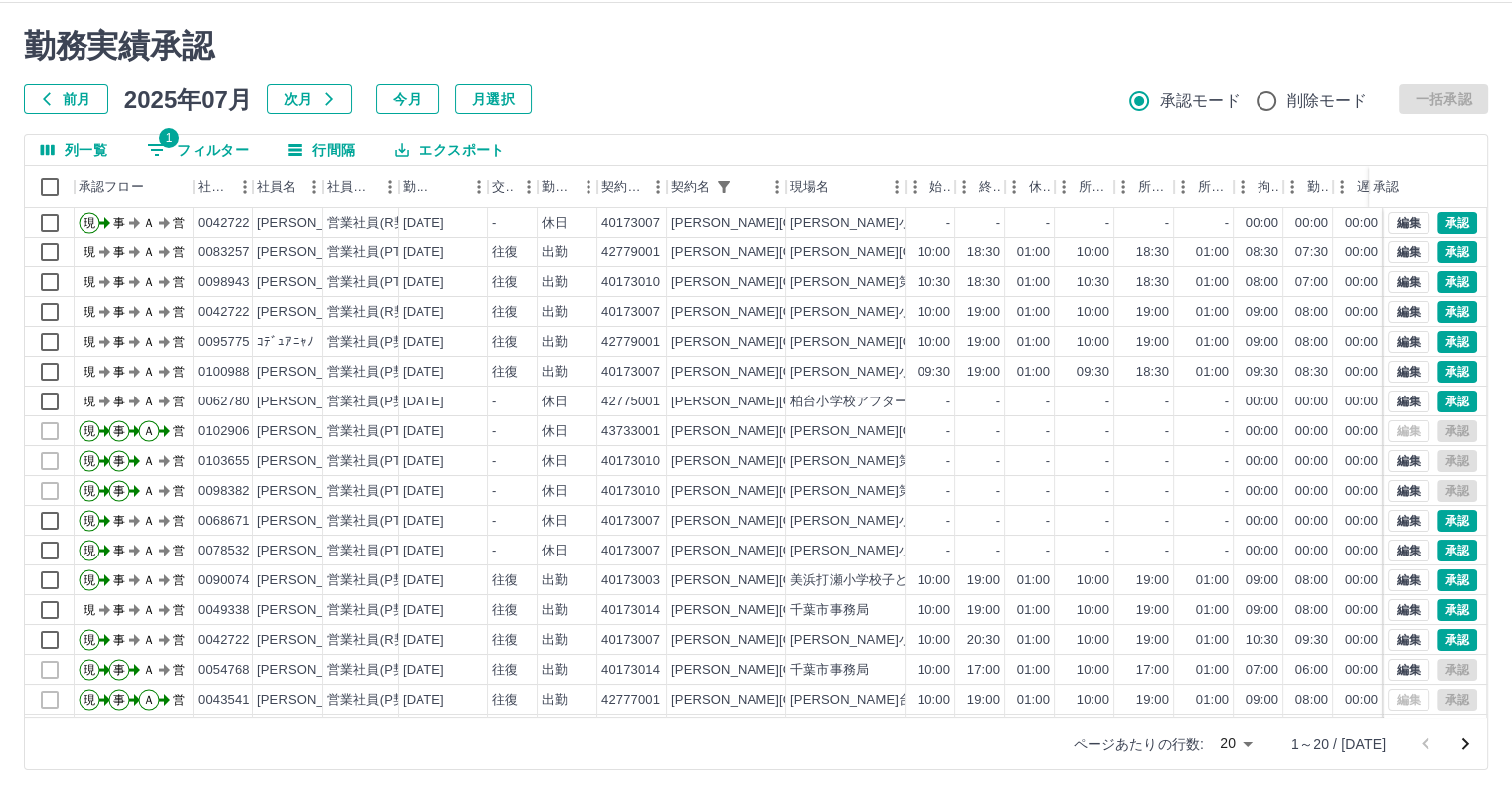 click on "SDH勤怠 村山　輝子 勤務実績承認 前月 2025年07月 次月 今月 月選択 承認モード 削除モード 一括承認 列一覧 1 フィルター 行間隔 エクスポート 承認フロー 社員番号 社員名 社員区分 勤務日 交通費 勤務区分 契約コード 契約名 現場名 始業 終業 休憩 所定開始 所定終業 所定休憩 拘束 勤務 遅刻等 コメント ステータス 承認 現 事 Ａ 営 0042722 宮森　直之 営業社員(R契約) 2025-07-12  -  休日 40173007 千葉市 真砂東小学校子どもルーム - - - - - - 00:00 00:00 00:00 事務担当者承認待 現 事 Ａ 営 0083257 杉原　真紀 営業社員(PT契約) 2025-07-11 往復 出勤 42779001 千葉市 高浜海浜小学校アフタースクールA 10:00 18:30 01:00 10:00 18:30 01:00 08:30 07:30 00:00 現場責任者承認待 現 事 Ａ 営 0098943 山路　玲奈 営業社員(PT契約) 2025-07-11 往復 出勤 40173010 千葉市 稲毛第二小学校子どもルームA 10:30 18:30 現" at bounding box center (756, 374) 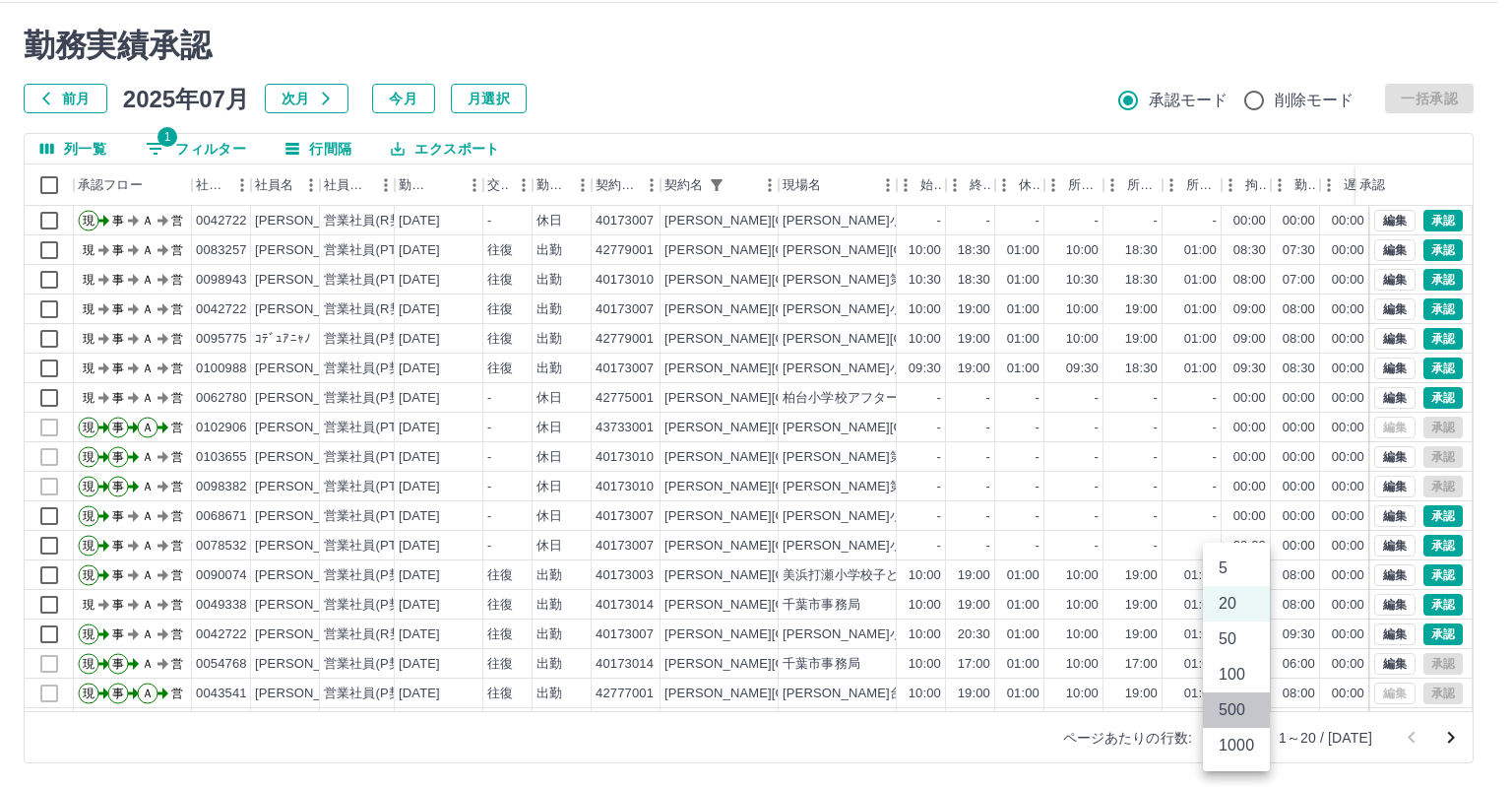 click on "500" at bounding box center (1236, 710) 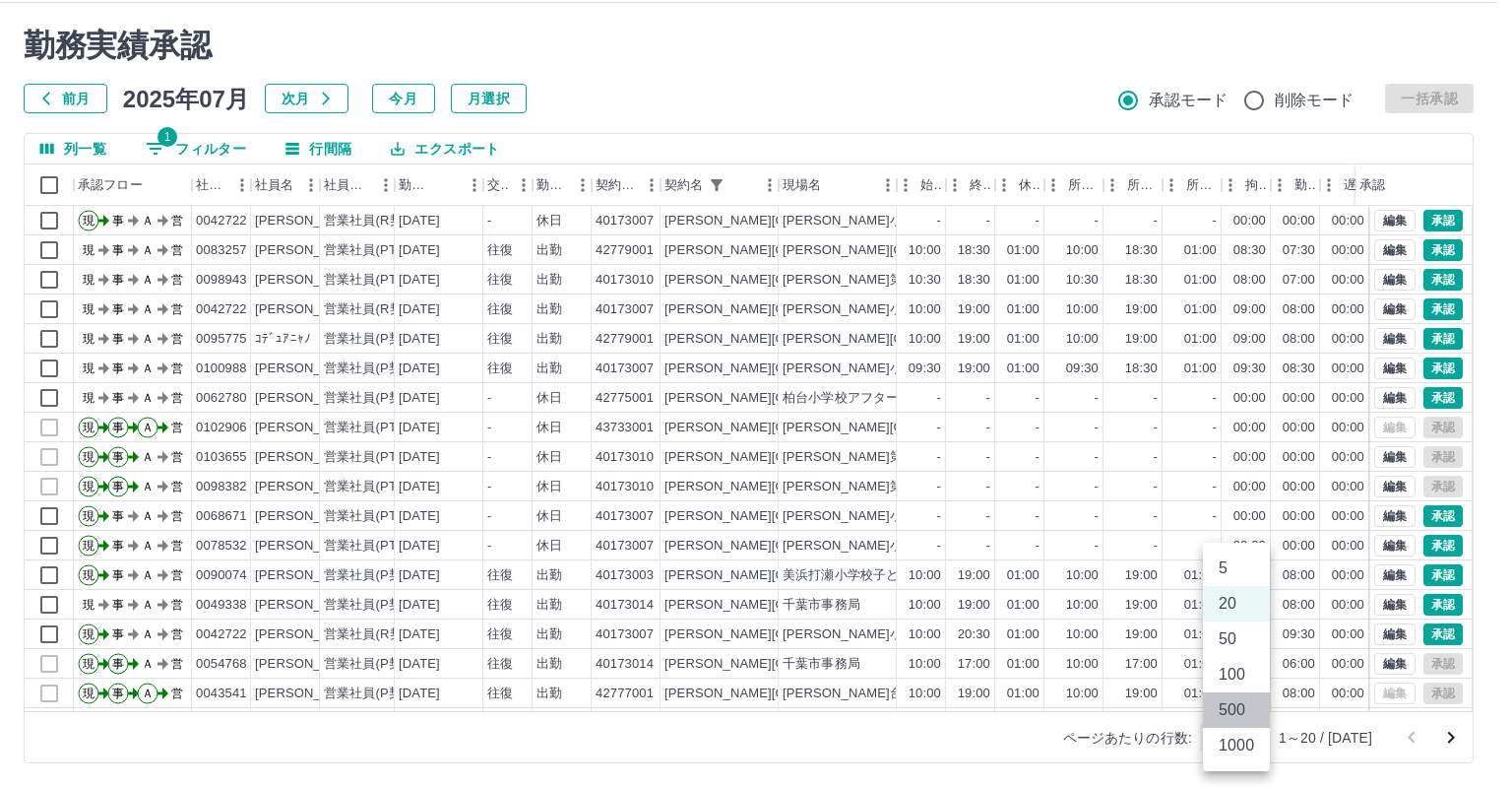 type on "***" 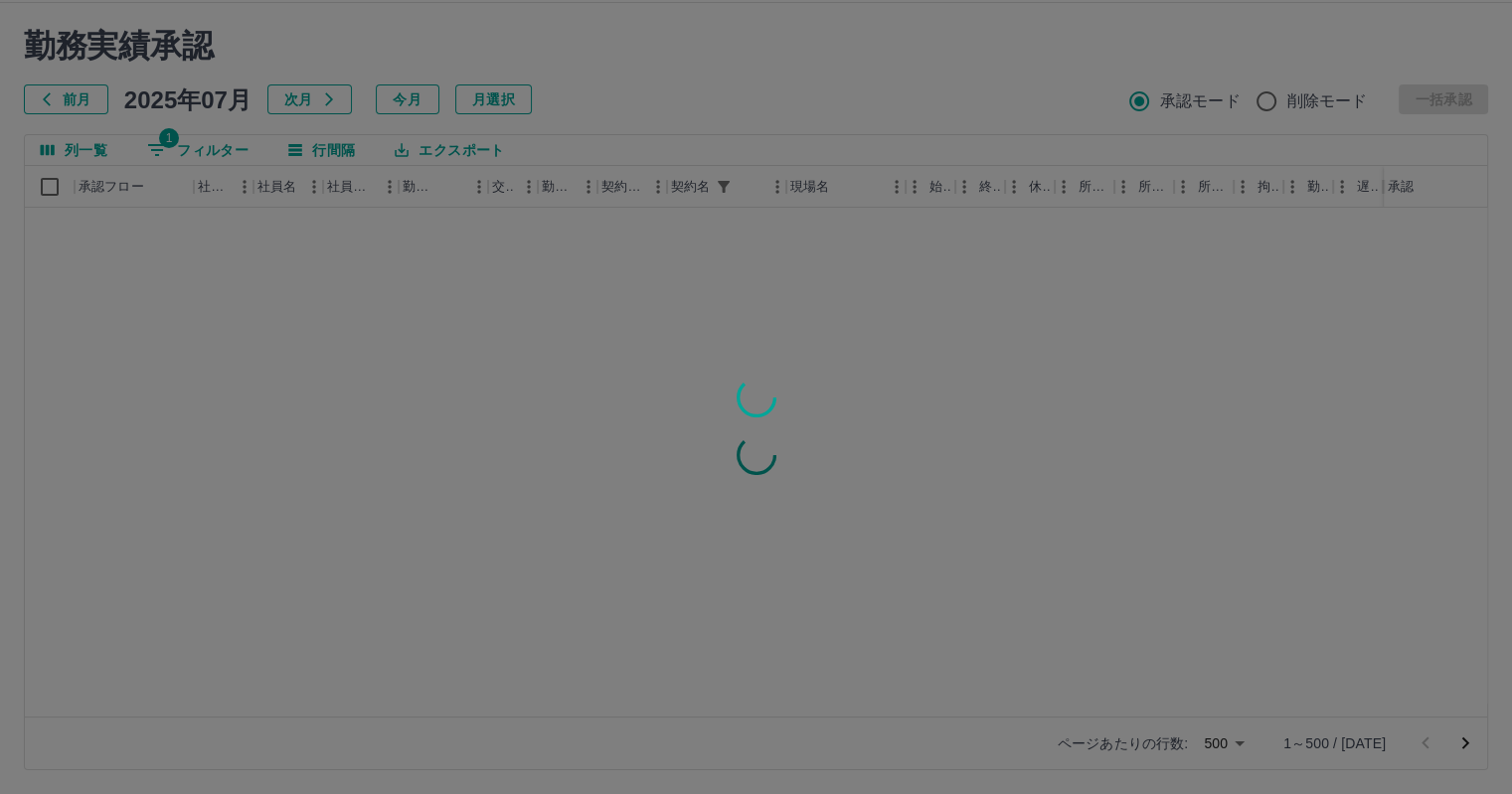 click at bounding box center (756, 397) 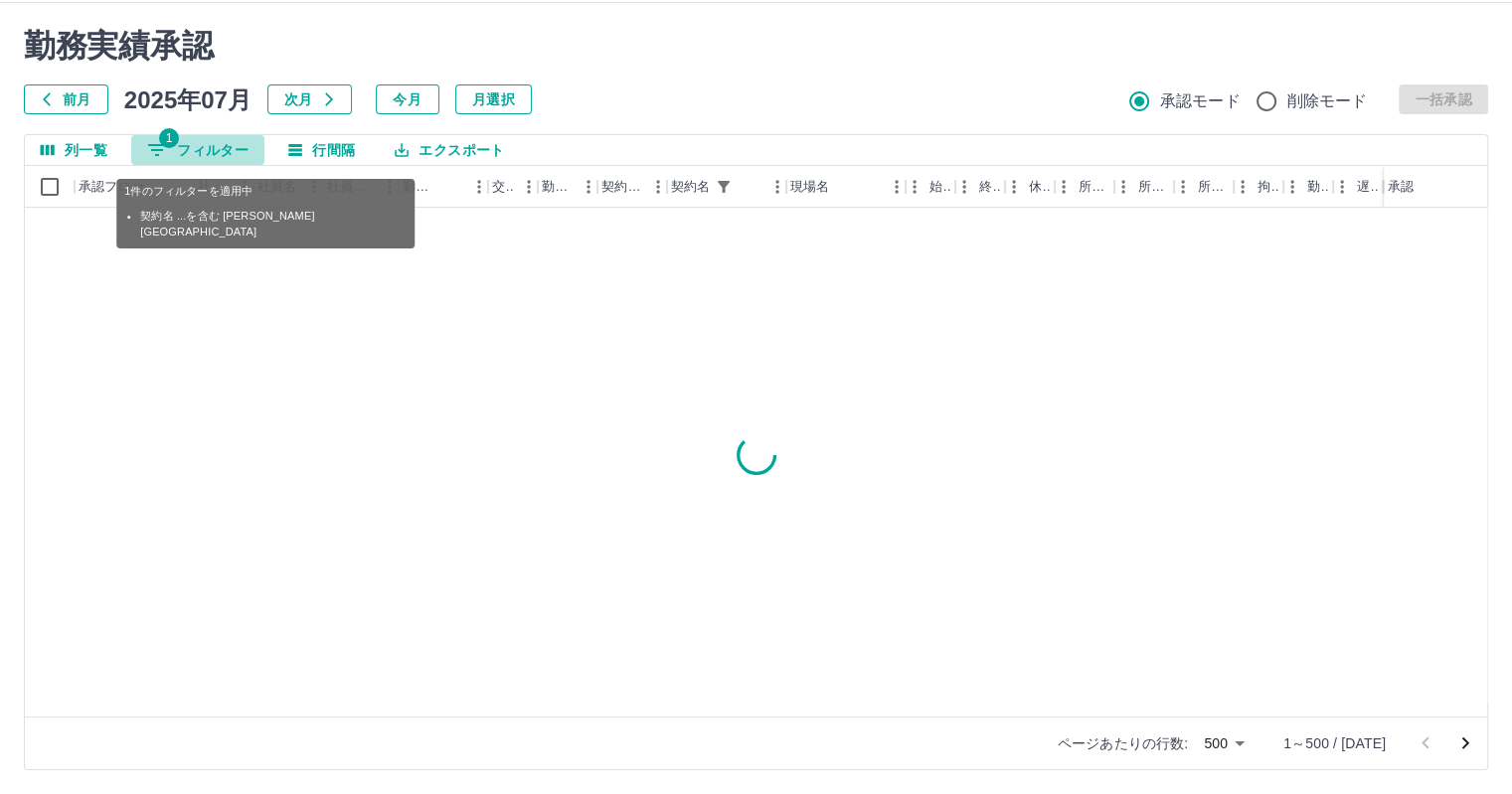 click on "1 フィルター" at bounding box center [198, 150] 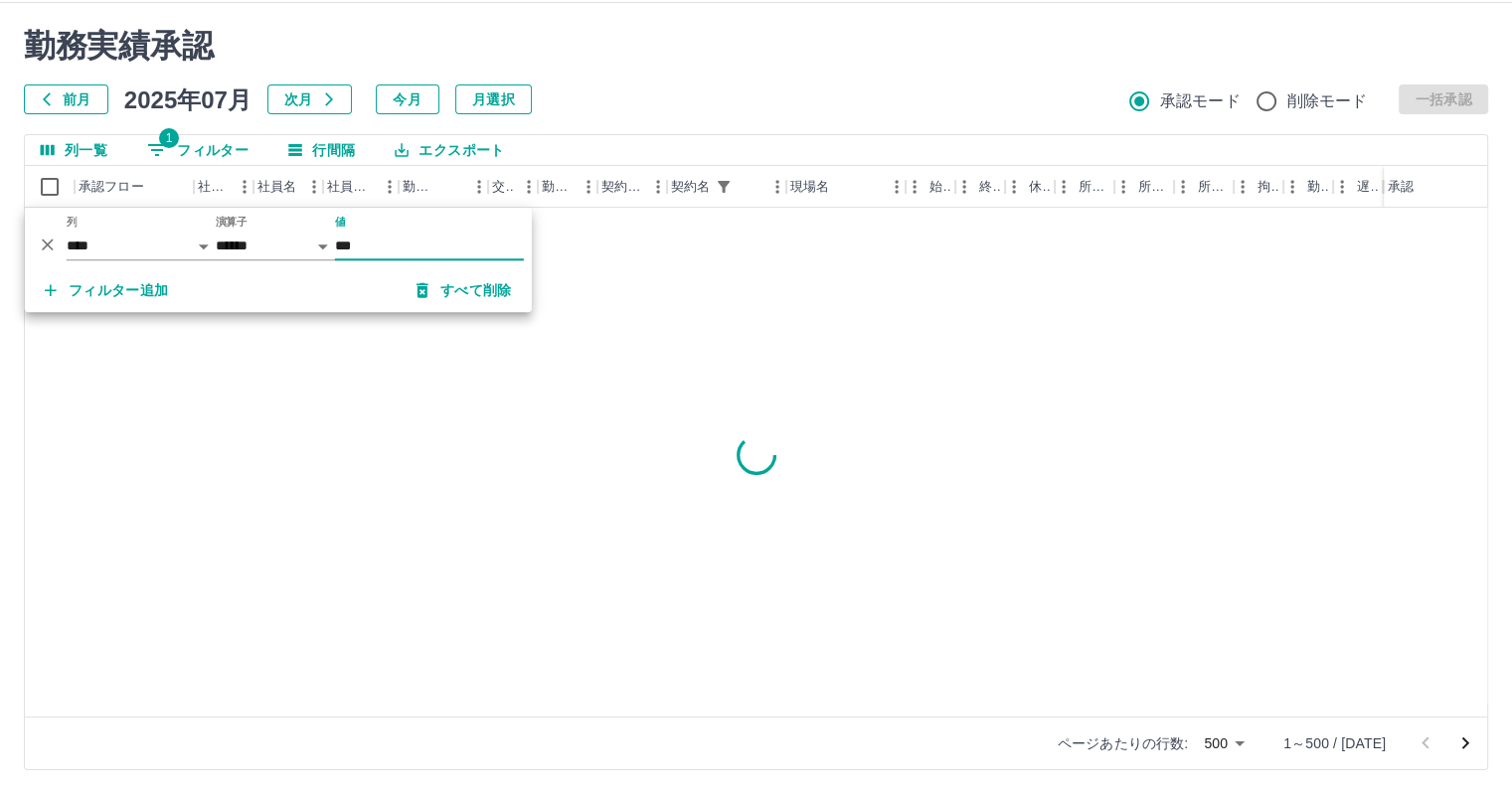 click on "フィルター追加" at bounding box center (106, 290) 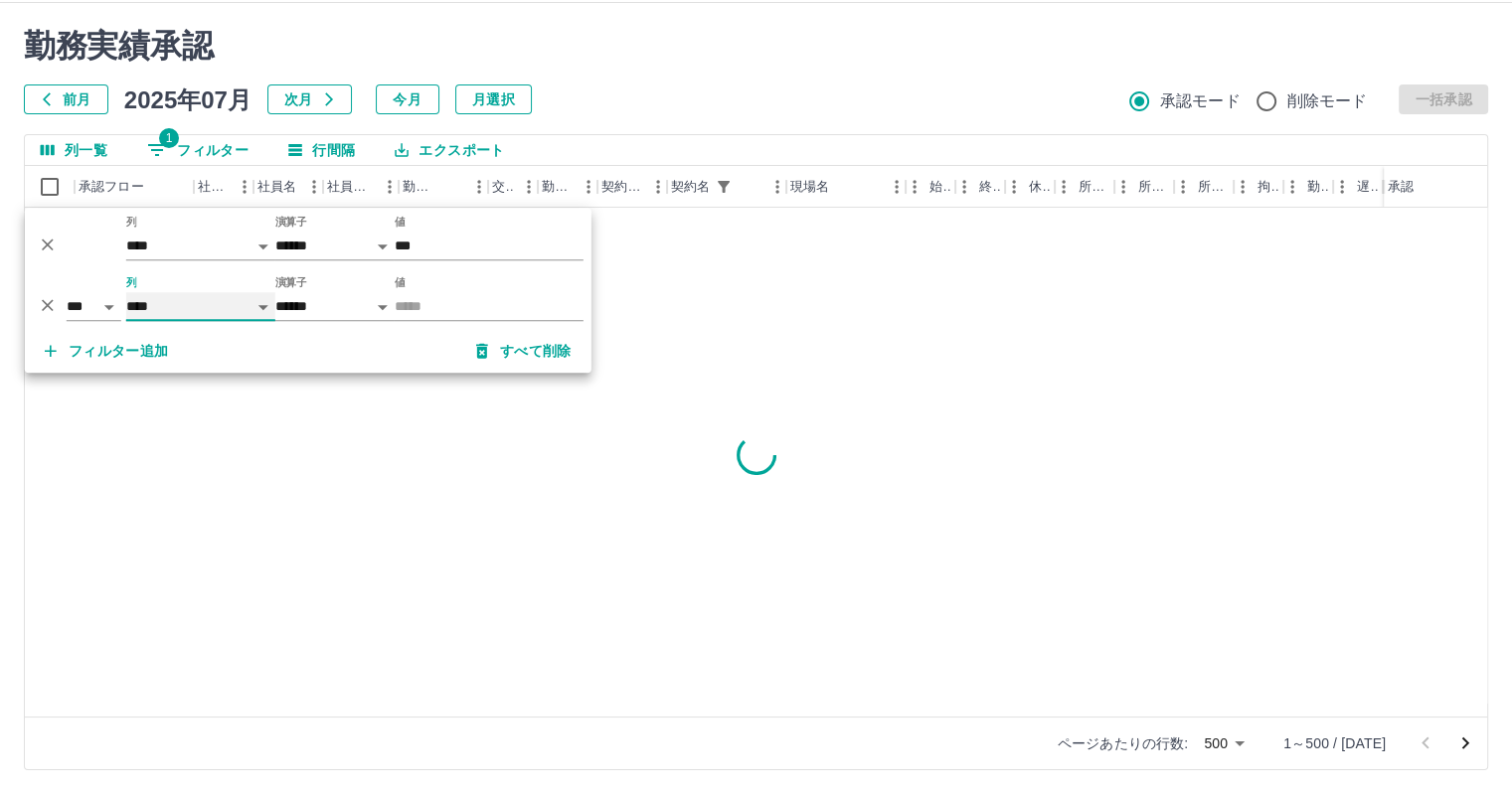 click on "**** *** **** *** *** **** ***** *** *** ** ** ** **** **** **** ** ** *** **** *****" at bounding box center [201, 306] 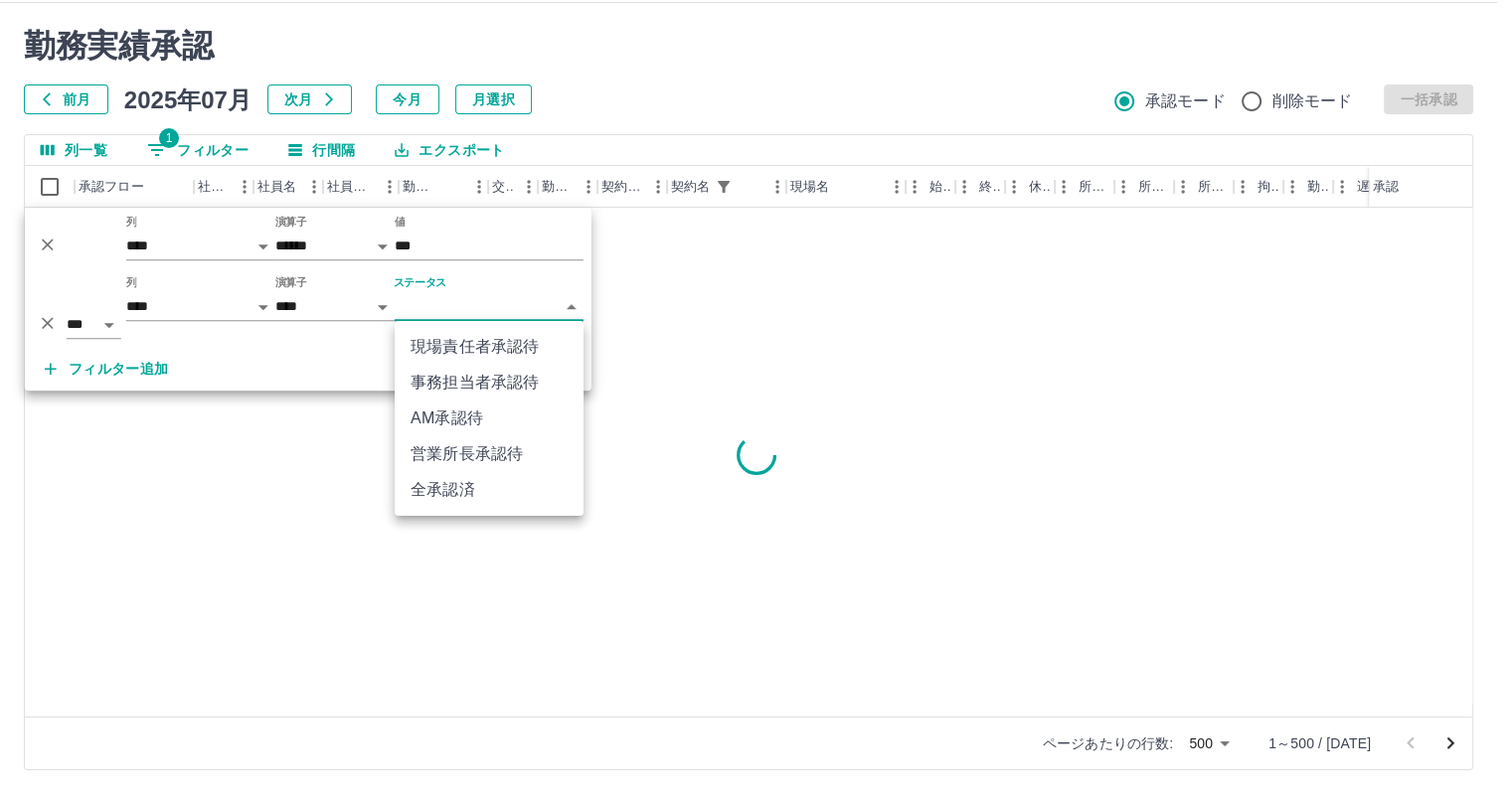 click on "SDH勤怠 村山　輝子 勤務実績承認 前月 2025年07月 次月 今月 月選択 承認モード 削除モード 一括承認 列一覧 1 フィルター 行間隔 エクスポート 承認フロー 社員番号 社員名 社員区分 勤務日 交通費 勤務区分 契約コード 契約名 現場名 始業 終業 休憩 所定開始 所定終業 所定休憩 拘束 勤務 遅刻等 コメント ステータス 承認 ページあたりの行数: 500 *** 1～500 / 1398 SDH勤怠 *** ** 列 **** *** **** *** *** **** ***** *** *** ** ** ** **** **** **** ** ** *** **** ***** 演算子 ****** ******* 値 *** *** ** 列 **** *** **** *** *** **** ***** *** *** ** ** ** **** **** **** ** ** *** **** ***** 演算子 **** ****** ステータス ​ ********* フィルター追加 すべて削除 現場責任者承認待 事務担当者承認待 AM承認待 営業所長承認待 全承認済" at bounding box center (756, 374) 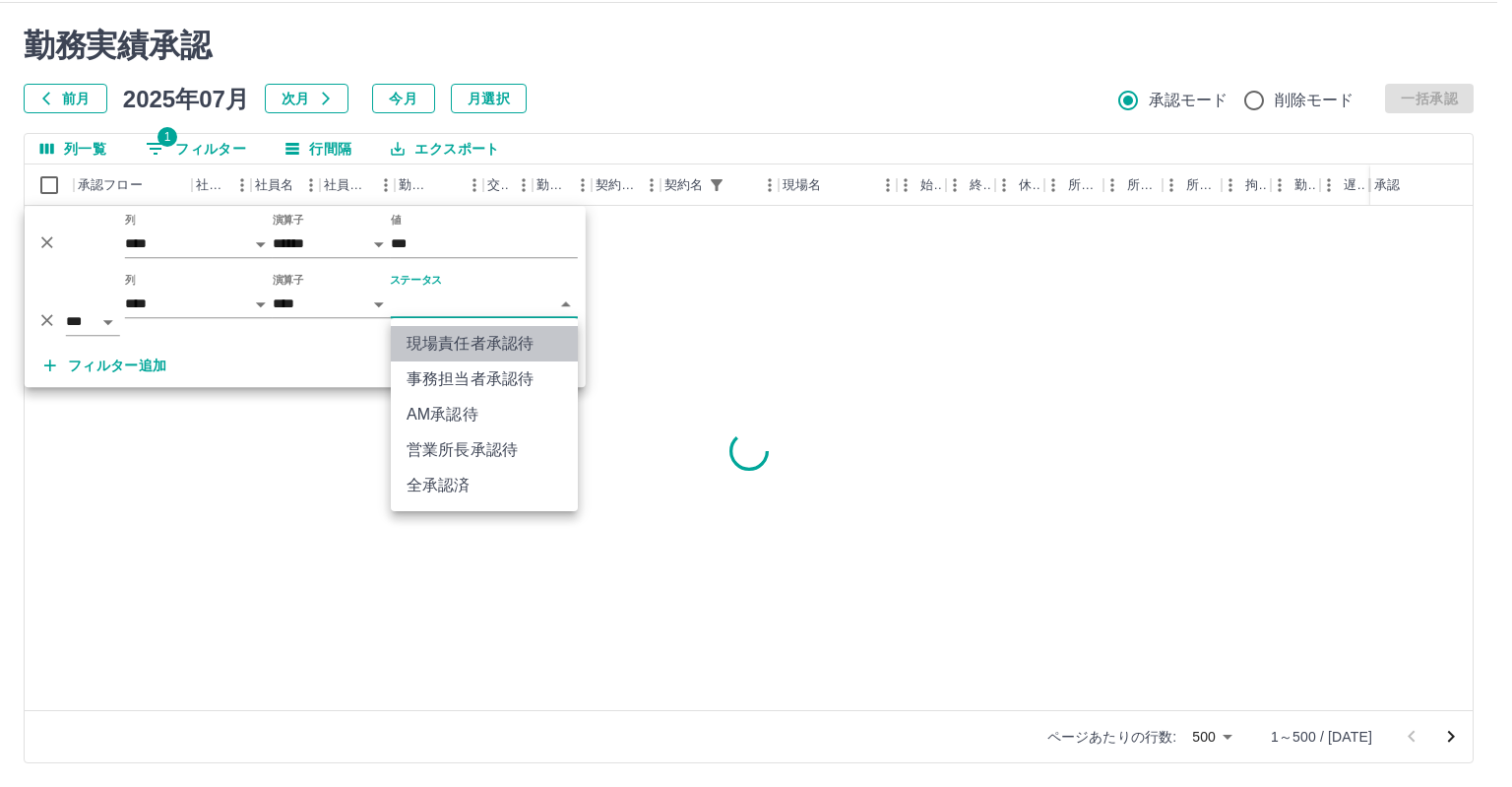 click on "現場責任者承認待" at bounding box center [484, 344] 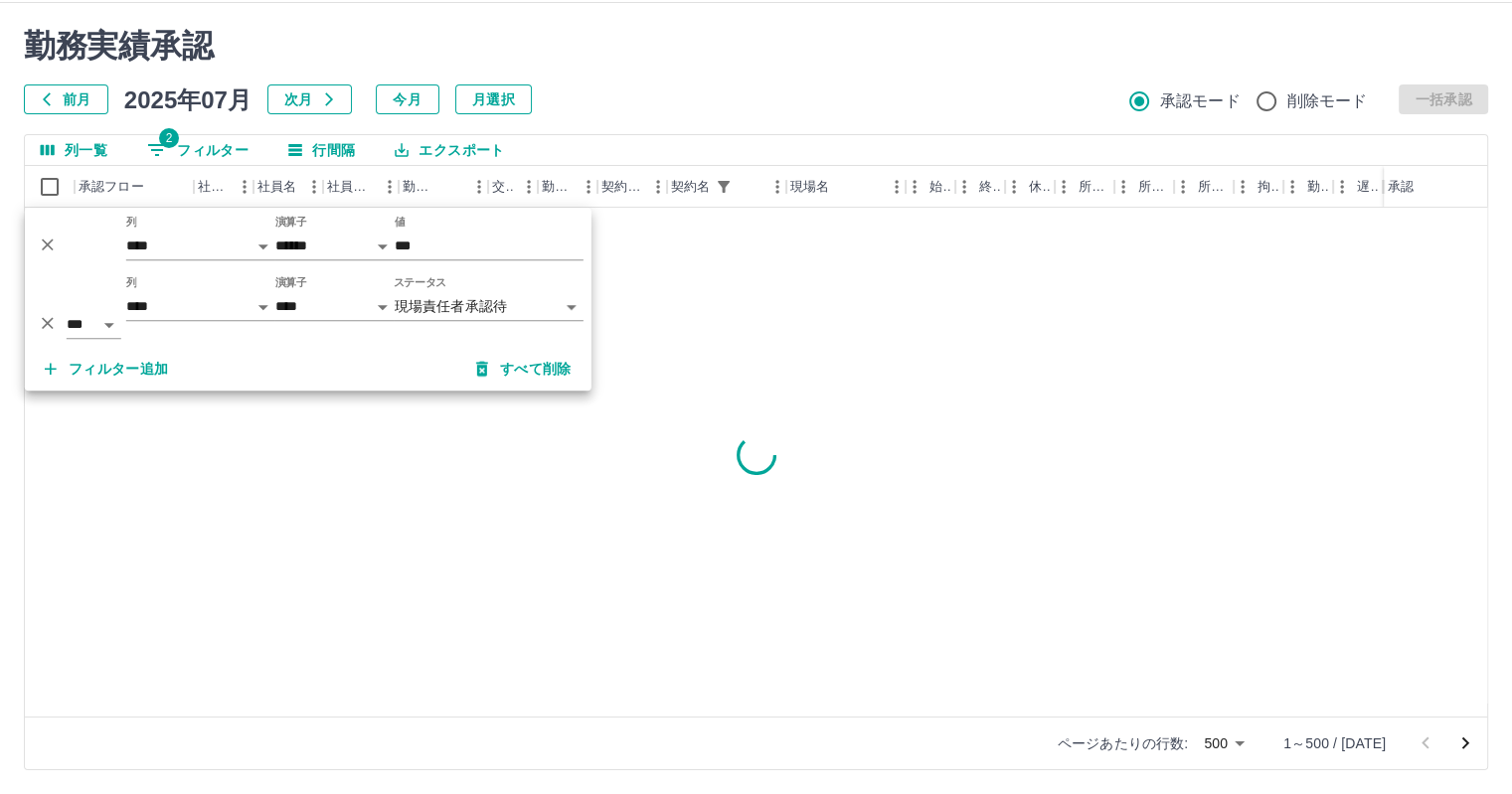 click on "勤務実績承認" at bounding box center [756, 46] 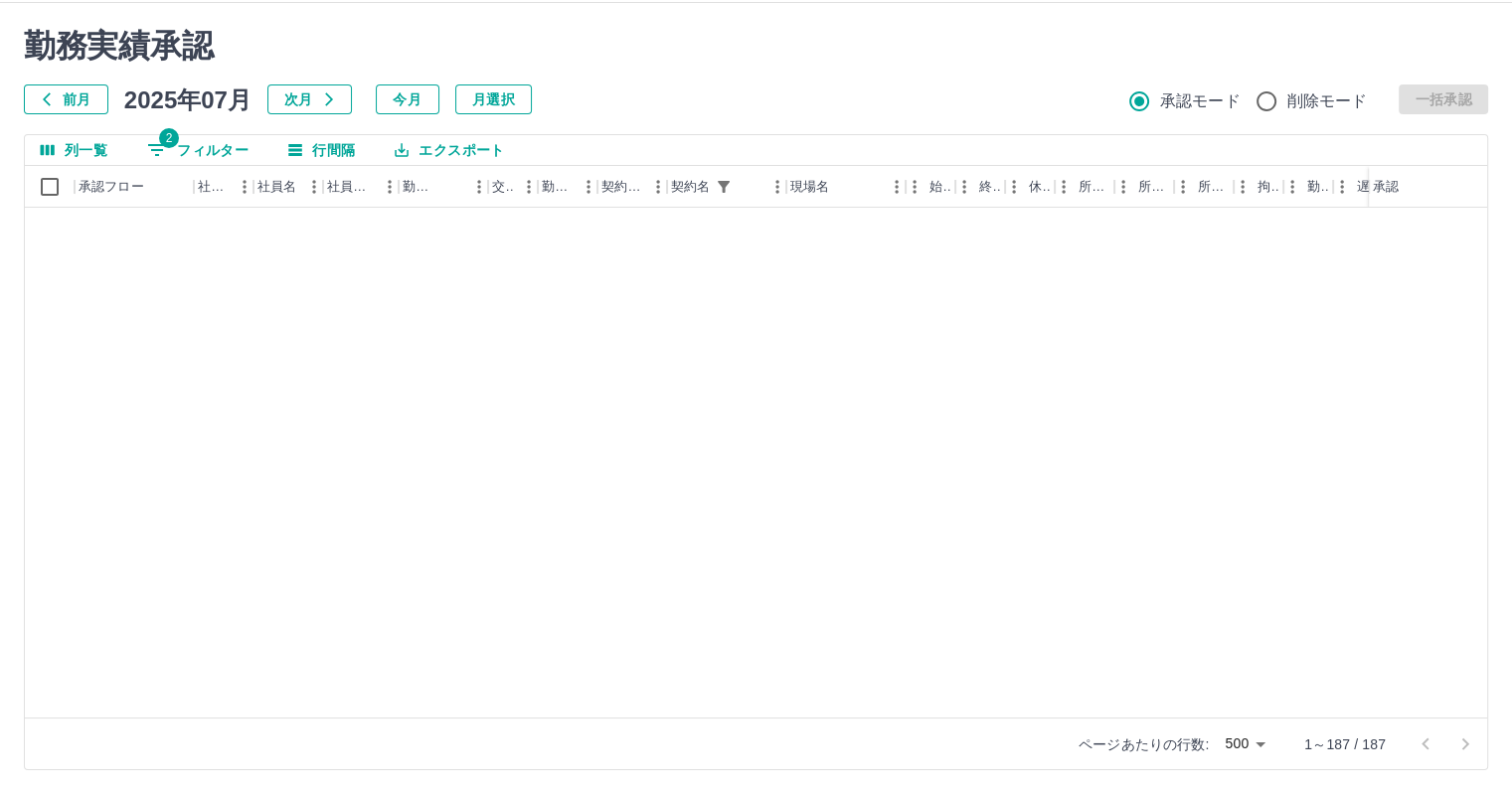 scroll, scrollTop: 5079, scrollLeft: 0, axis: vertical 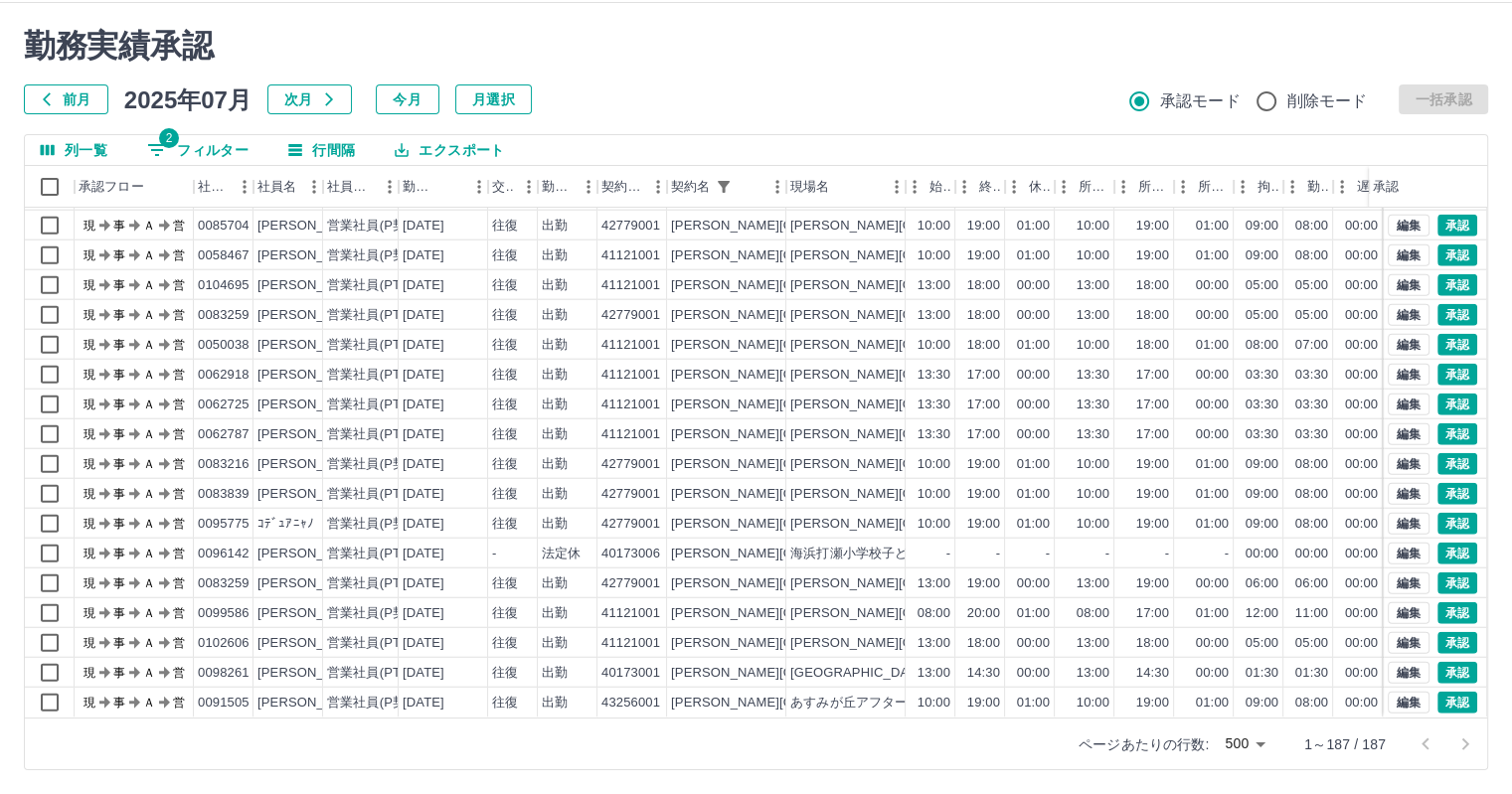 click on "2 フィルター" at bounding box center [198, 150] 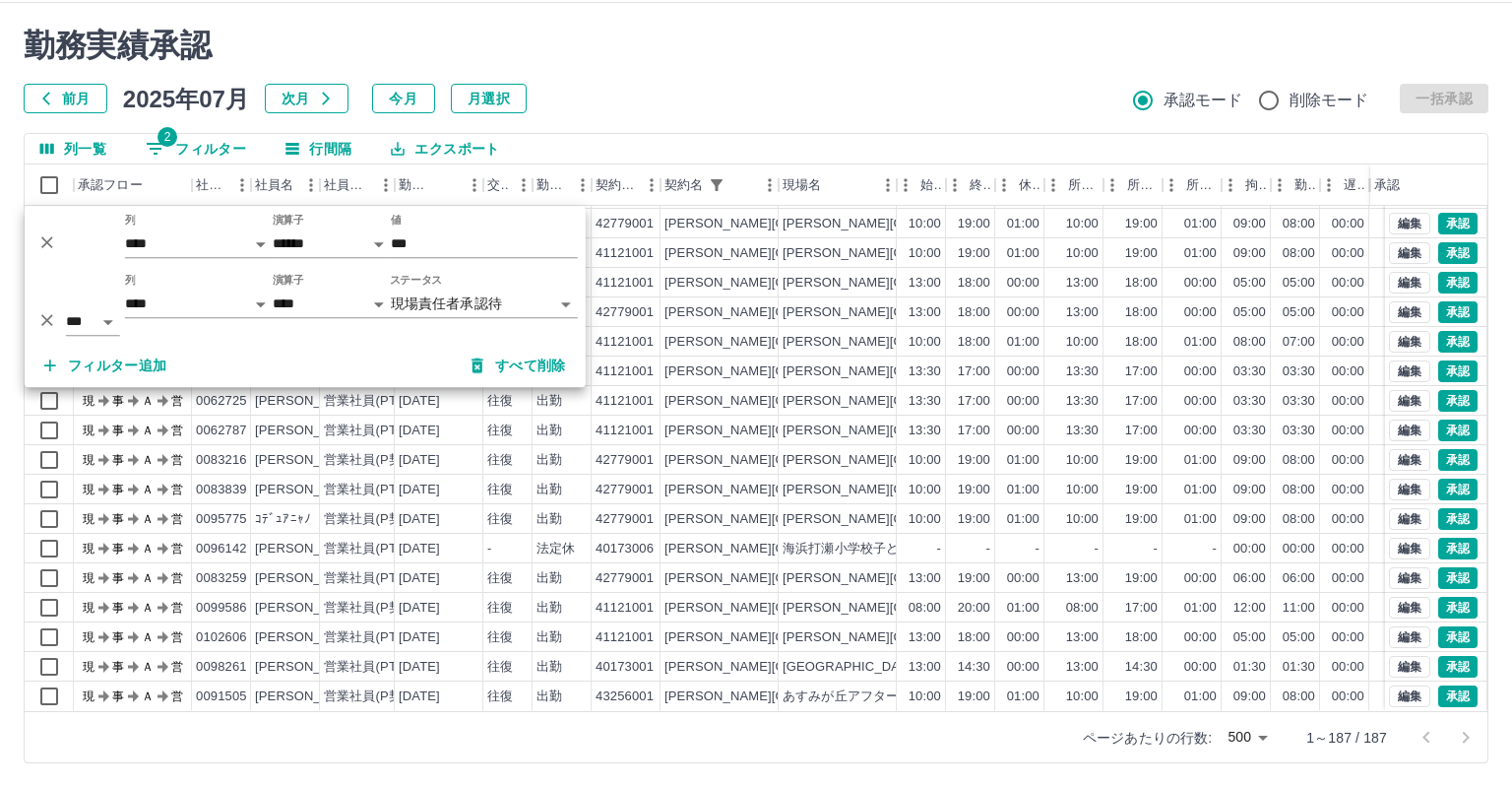 click on "SDH勤怠 村山　輝子 勤務実績承認 前月 2025年07月 次月 今月 月選択 承認モード 削除モード 一括承認 列一覧 2 フィルター 行間隔 エクスポート 承認フロー 社員番号 社員名 社員区分 勤務日 交通費 勤務区分 契約コード 契約名 現場名 始業 終業 休憩 所定開始 所定終業 所定休憩 拘束 勤務 遅刻等 コメント ステータス 承認 現 事 Ａ 営 0099586 長妻　由香 営業社員(P契約) 2025-07-07 往復 出勤 41121001 千葉市 川戸小学校アフタースクール 10:00 19:00 01:00 10:00 19:00 01:00 09:00 08:00 00:00 現場責任者承認待 現 事 Ａ 営 0105198 三浦　岳美 営業社員(P契約) 2025-07-07 往復 出勤 41121001 千葉市 川戸小学校アフタースクール 10:00 19:00 01:00 10:00 19:00 01:00 09:00 08:00 00:00 現場責任者承認待 現 事 Ａ 営 0085704 大塚　智恵 営業社員(P契約) 2025-07-07 往復 出勤 42779001 千葉市 10:00 19:00 01:00 10:00 19:00 01:00" at bounding box center [756, 370] 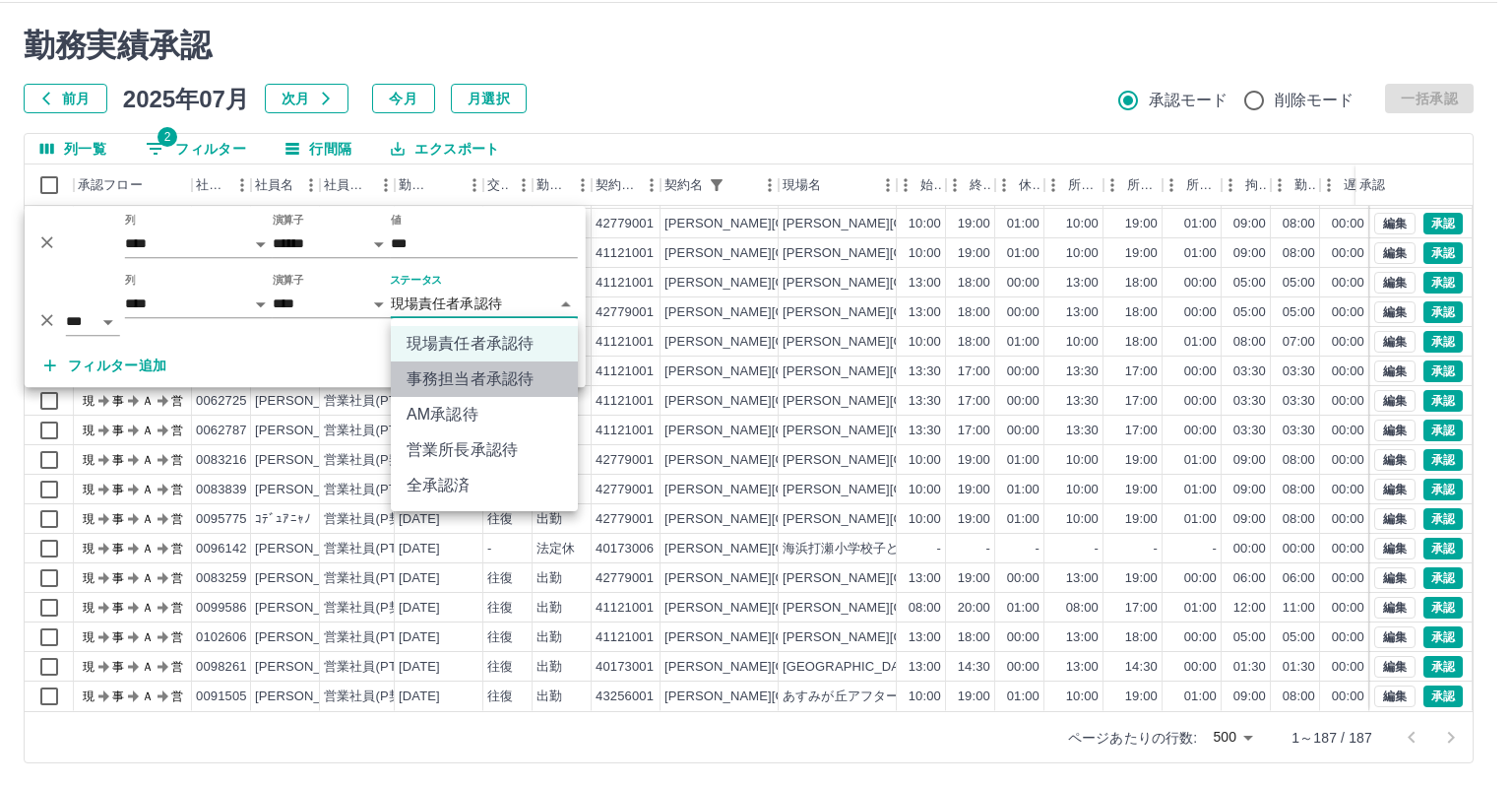 click on "事務担当者承認待" at bounding box center (484, 379) 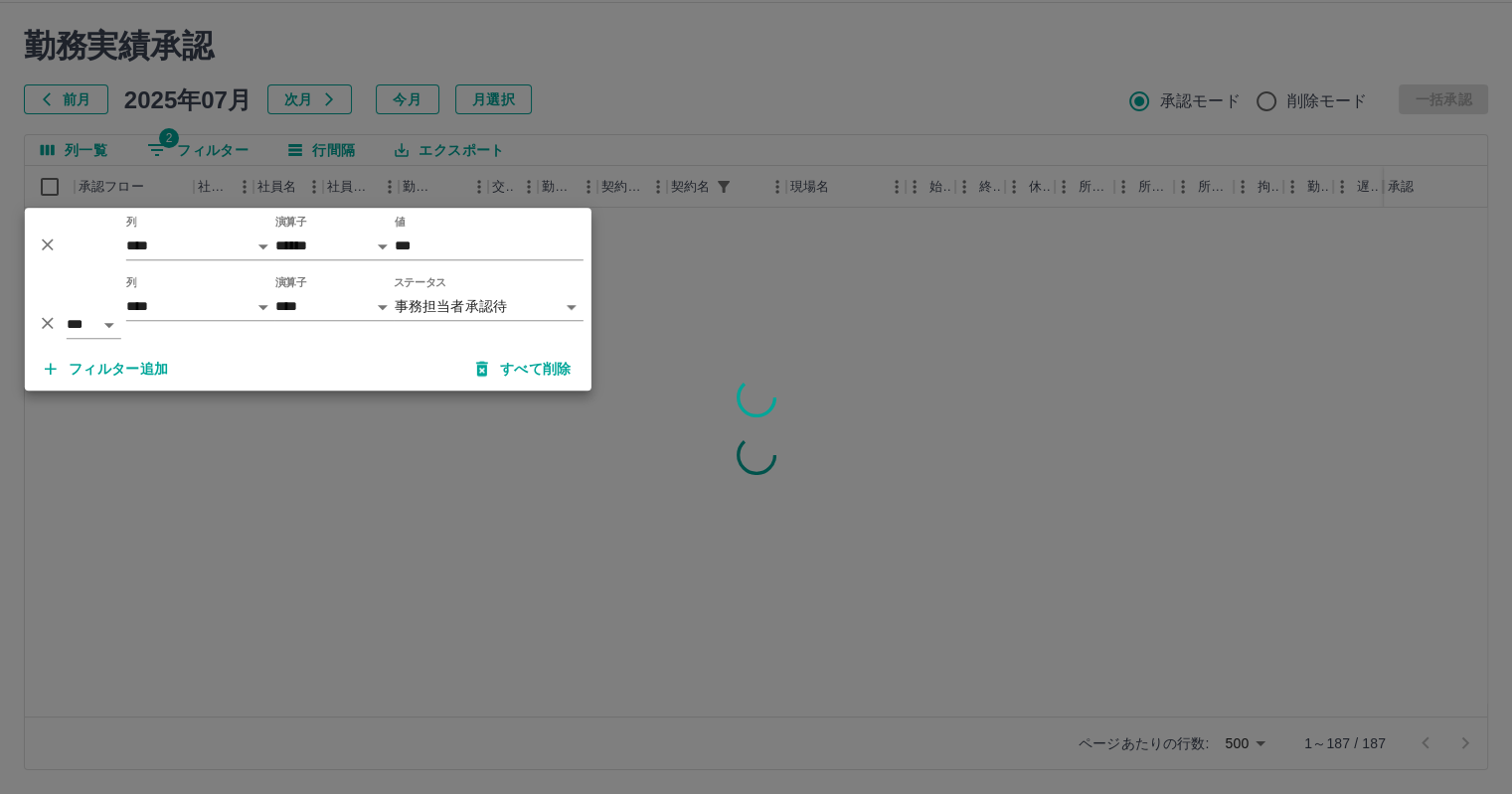 scroll, scrollTop: 0, scrollLeft: 0, axis: both 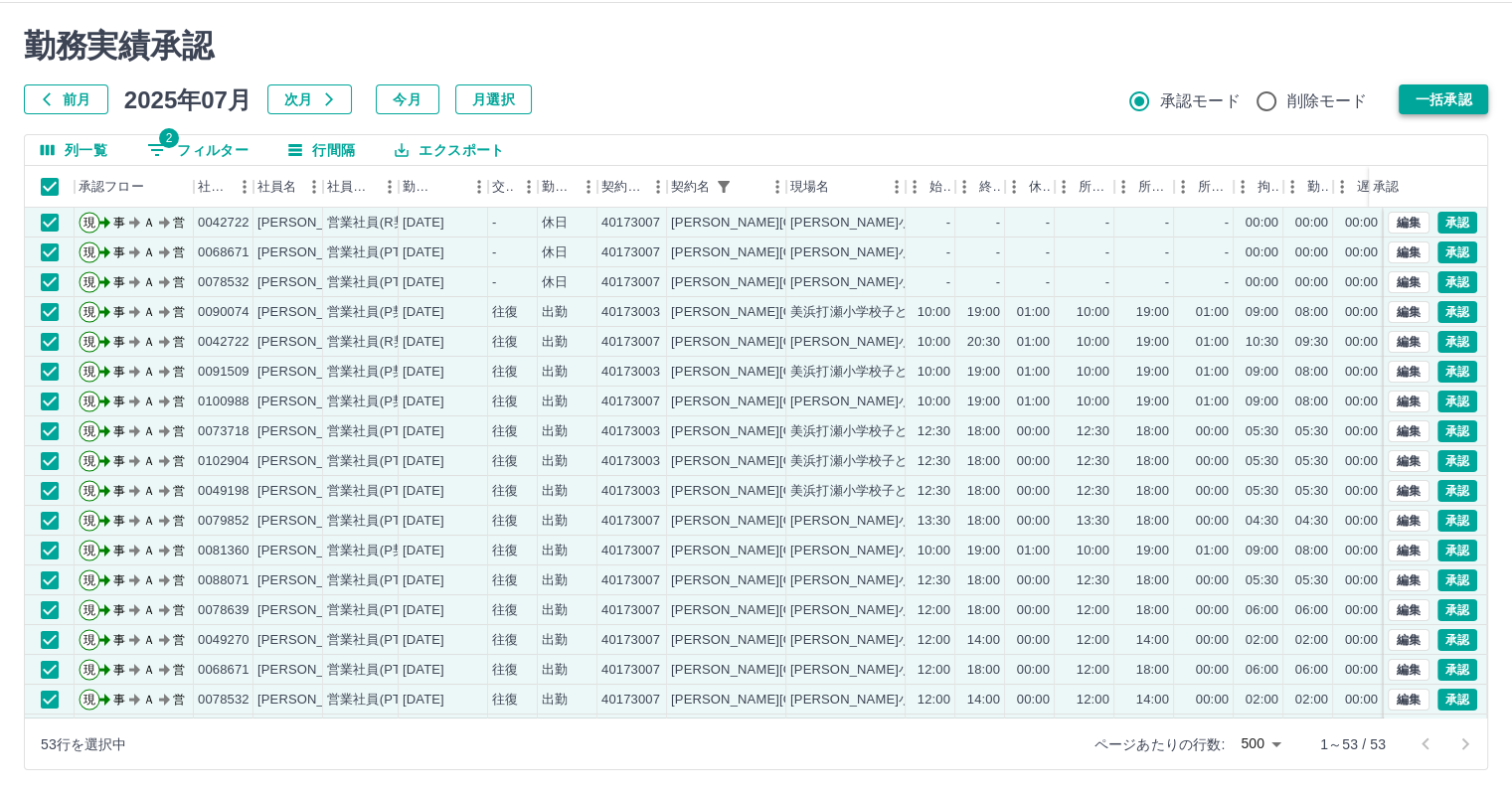 click on "一括承認" at bounding box center [1443, 99] 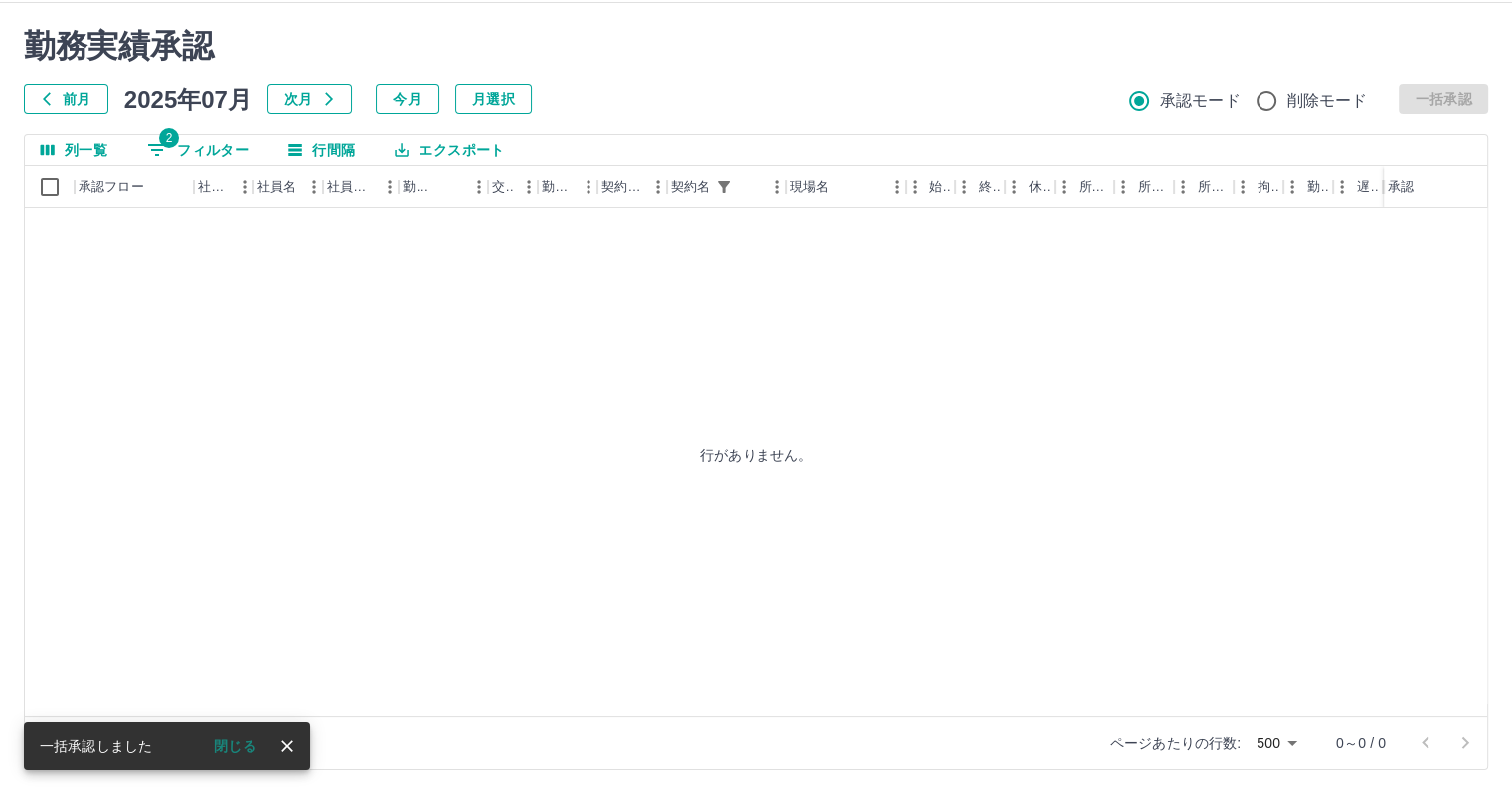 click on "勤務実績承認 前月 2025年07月 次月 今月 月選択 承認モード 削除モード 一括承認" at bounding box center (756, 71) 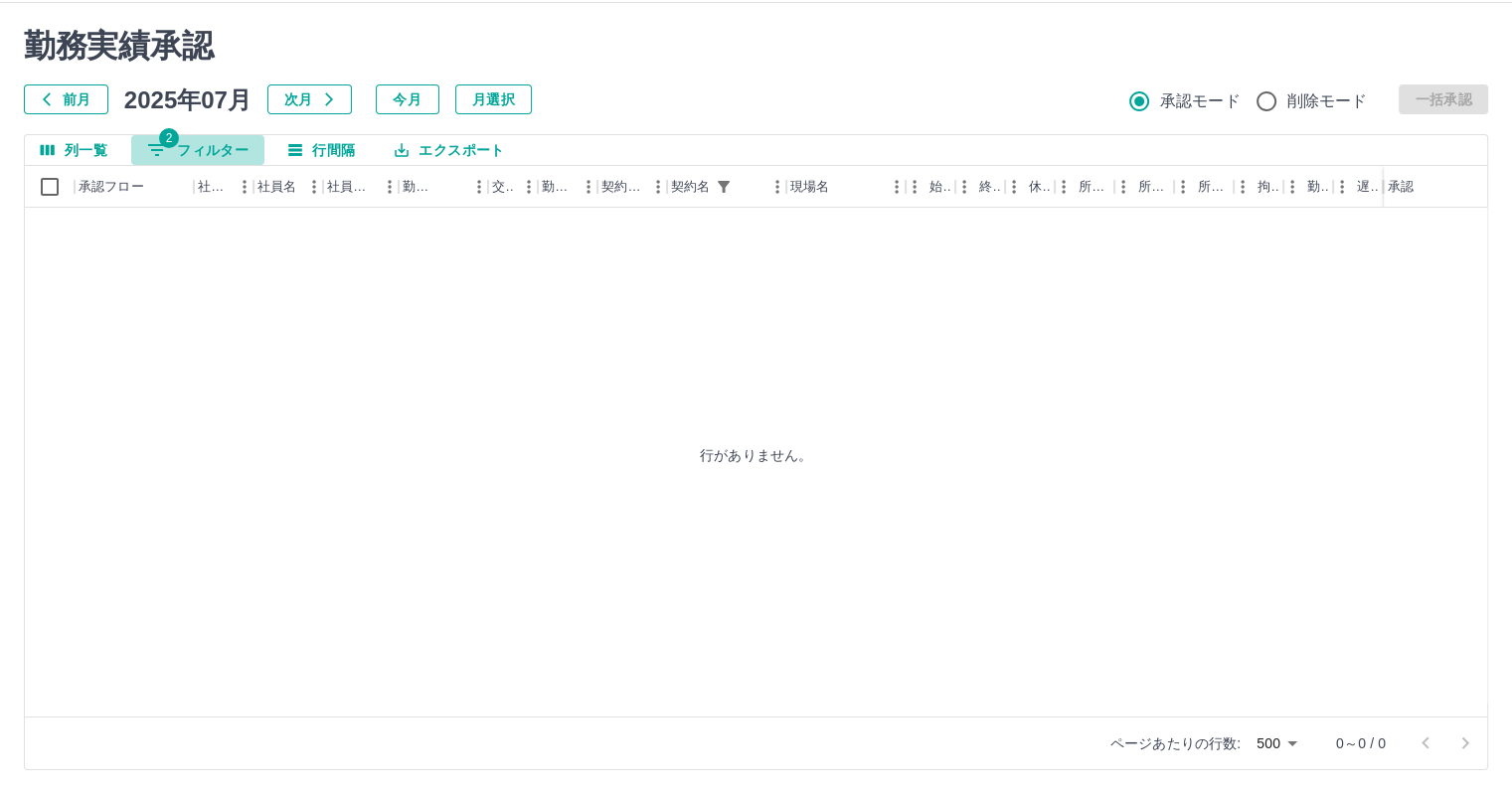 click on "2 フィルター" at bounding box center [198, 150] 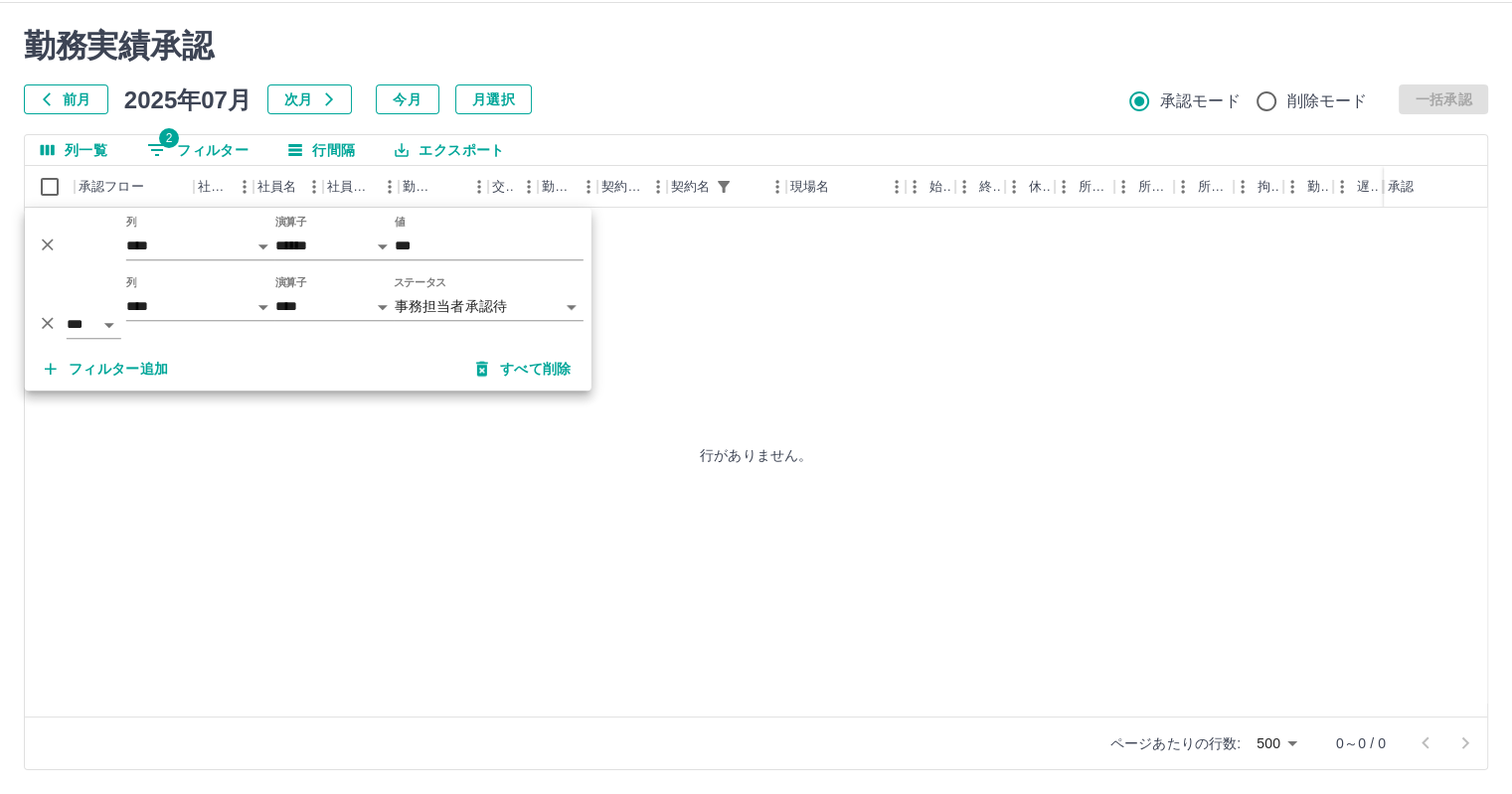 click 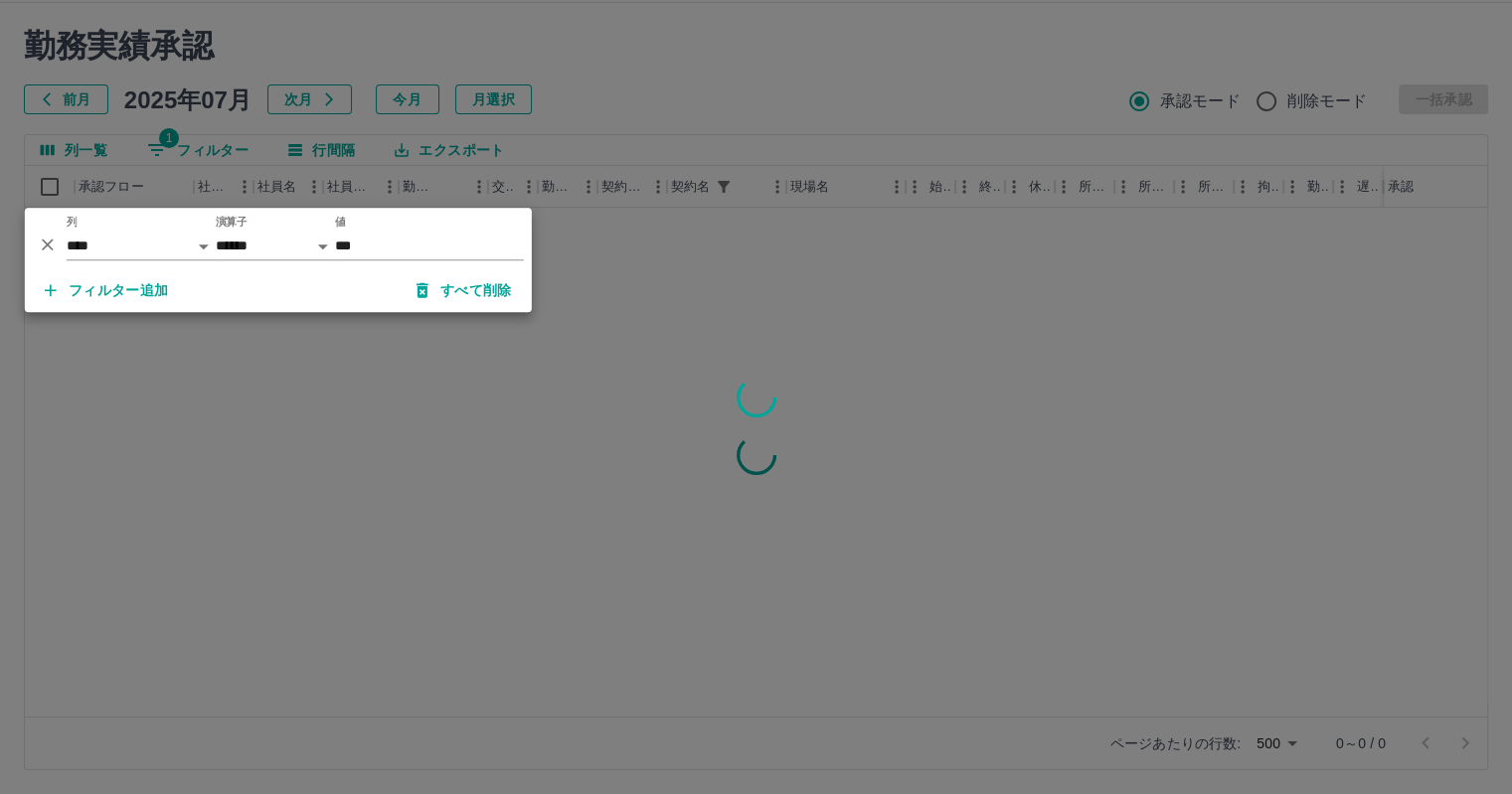 click at bounding box center [756, 397] 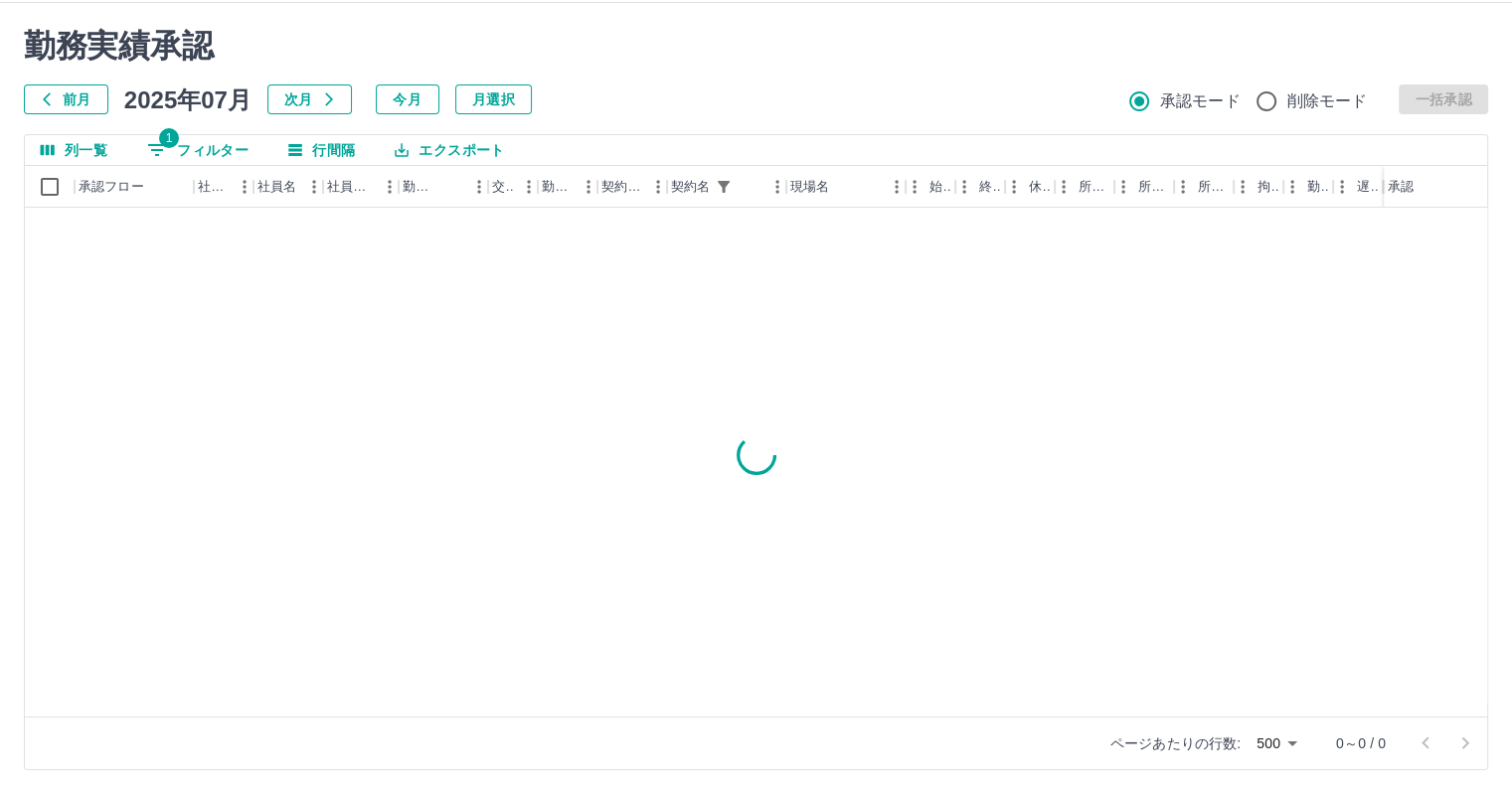 click on "勤務実績承認" at bounding box center (756, 46) 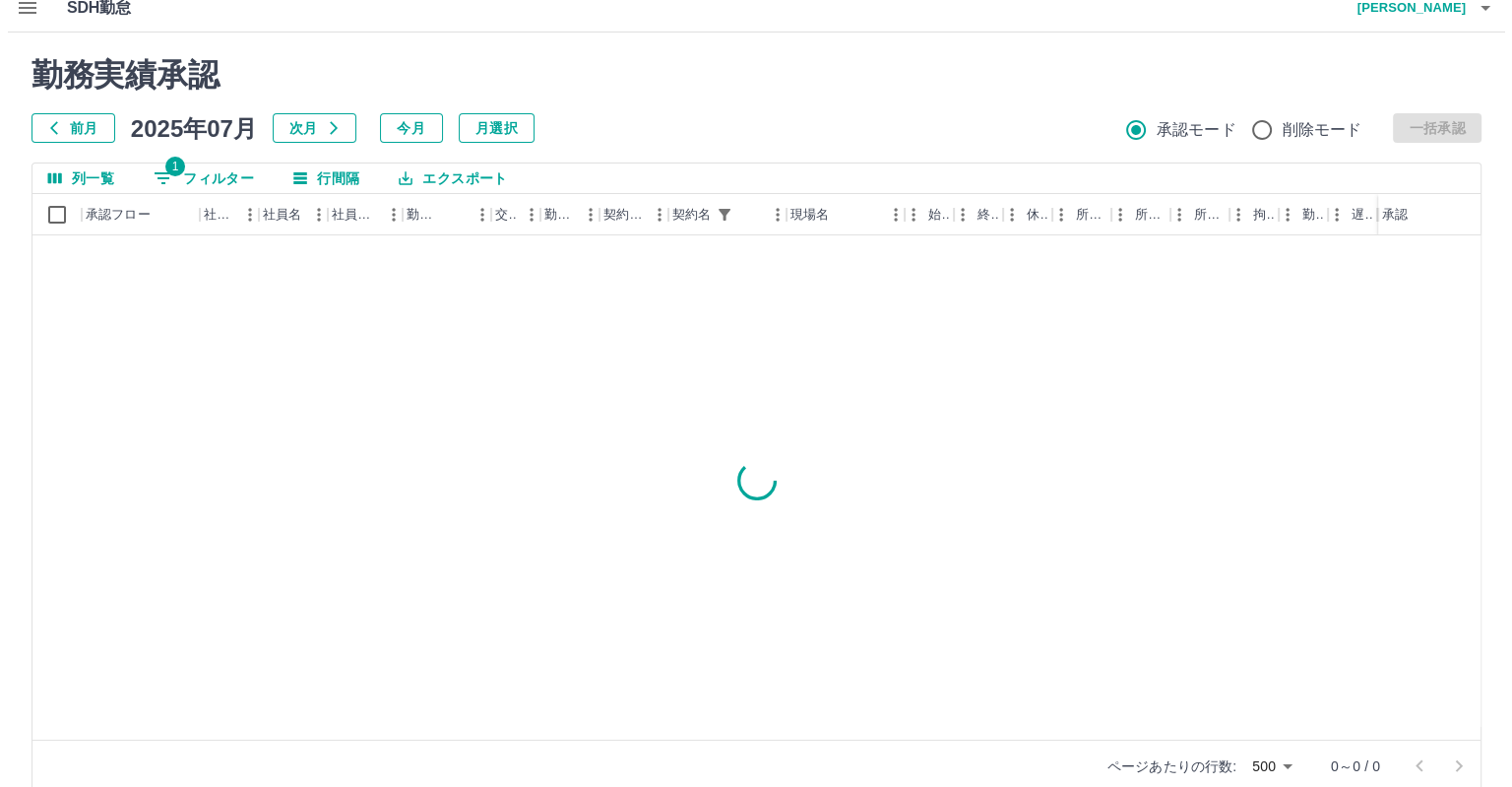 scroll, scrollTop: 0, scrollLeft: 0, axis: both 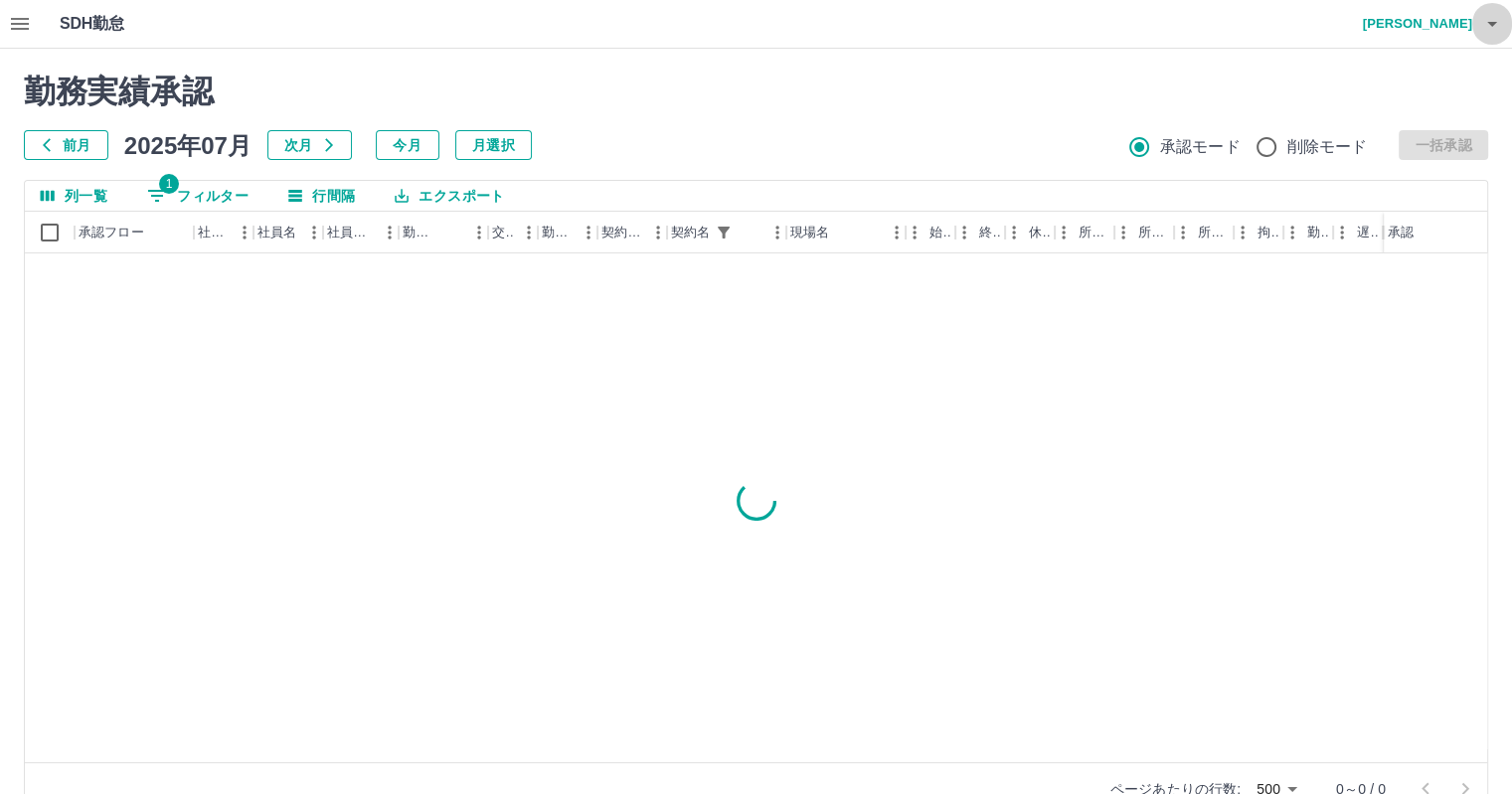 click 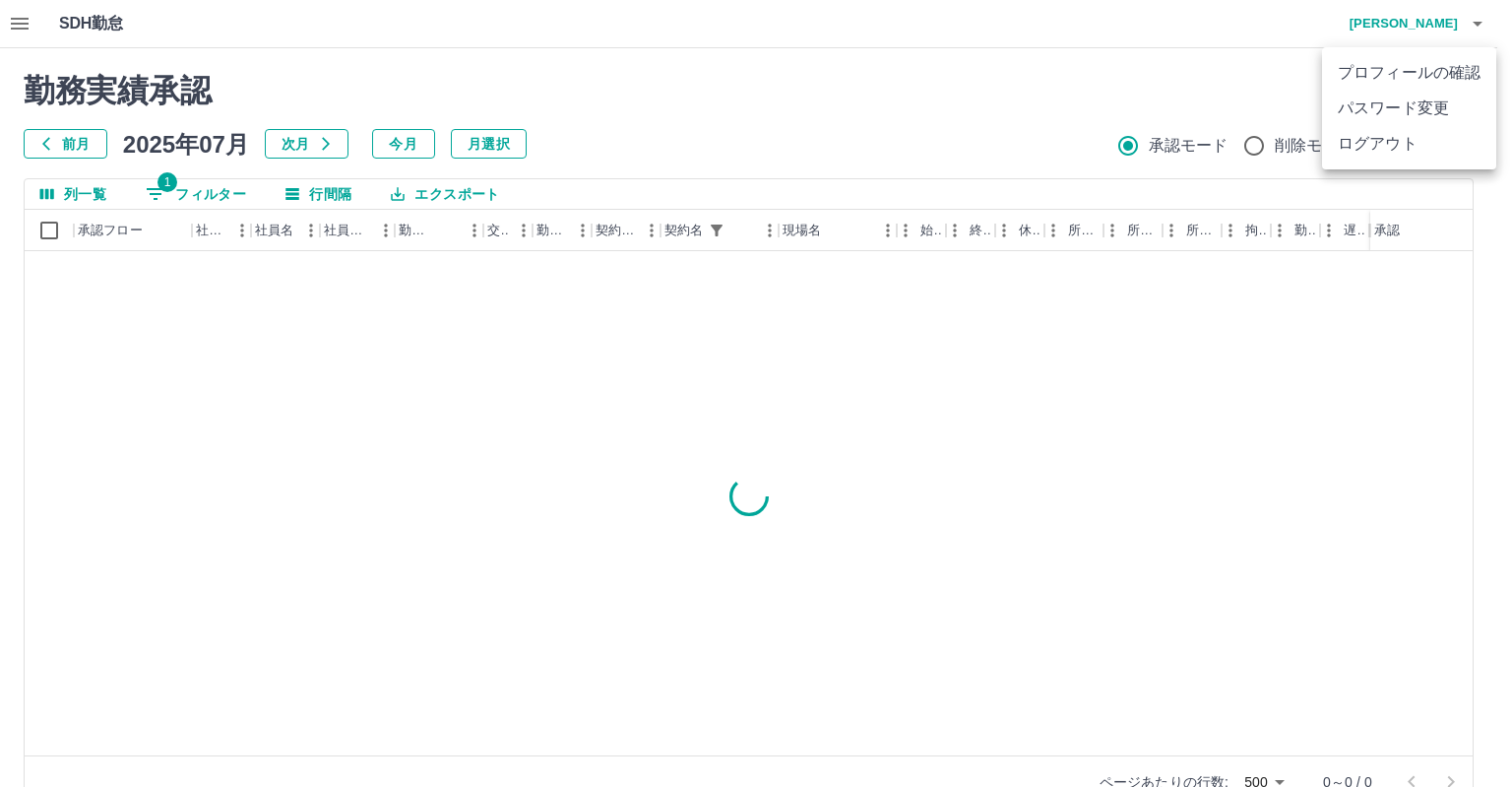 click on "ログアウト" at bounding box center (1409, 144) 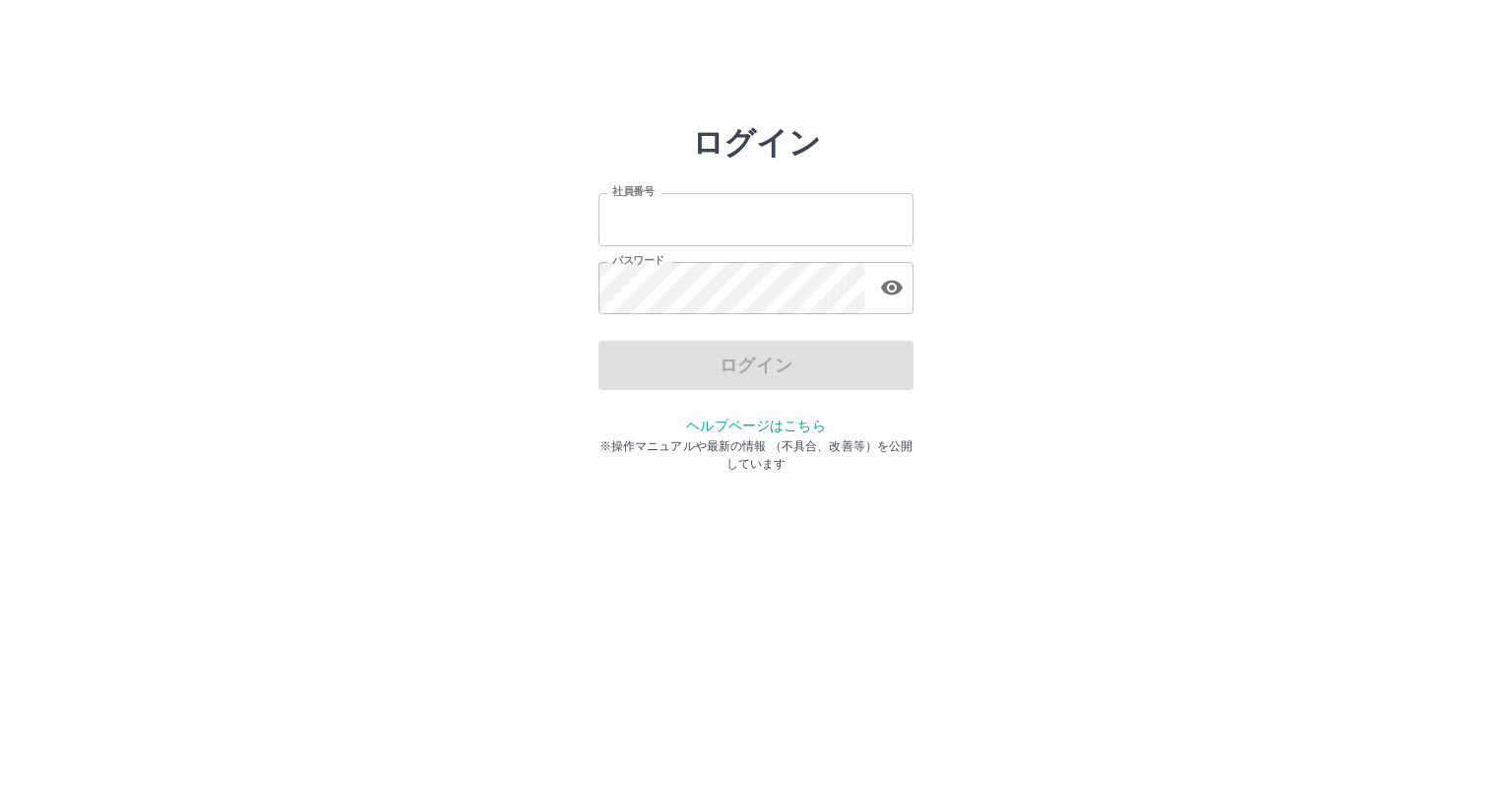 scroll, scrollTop: 0, scrollLeft: 0, axis: both 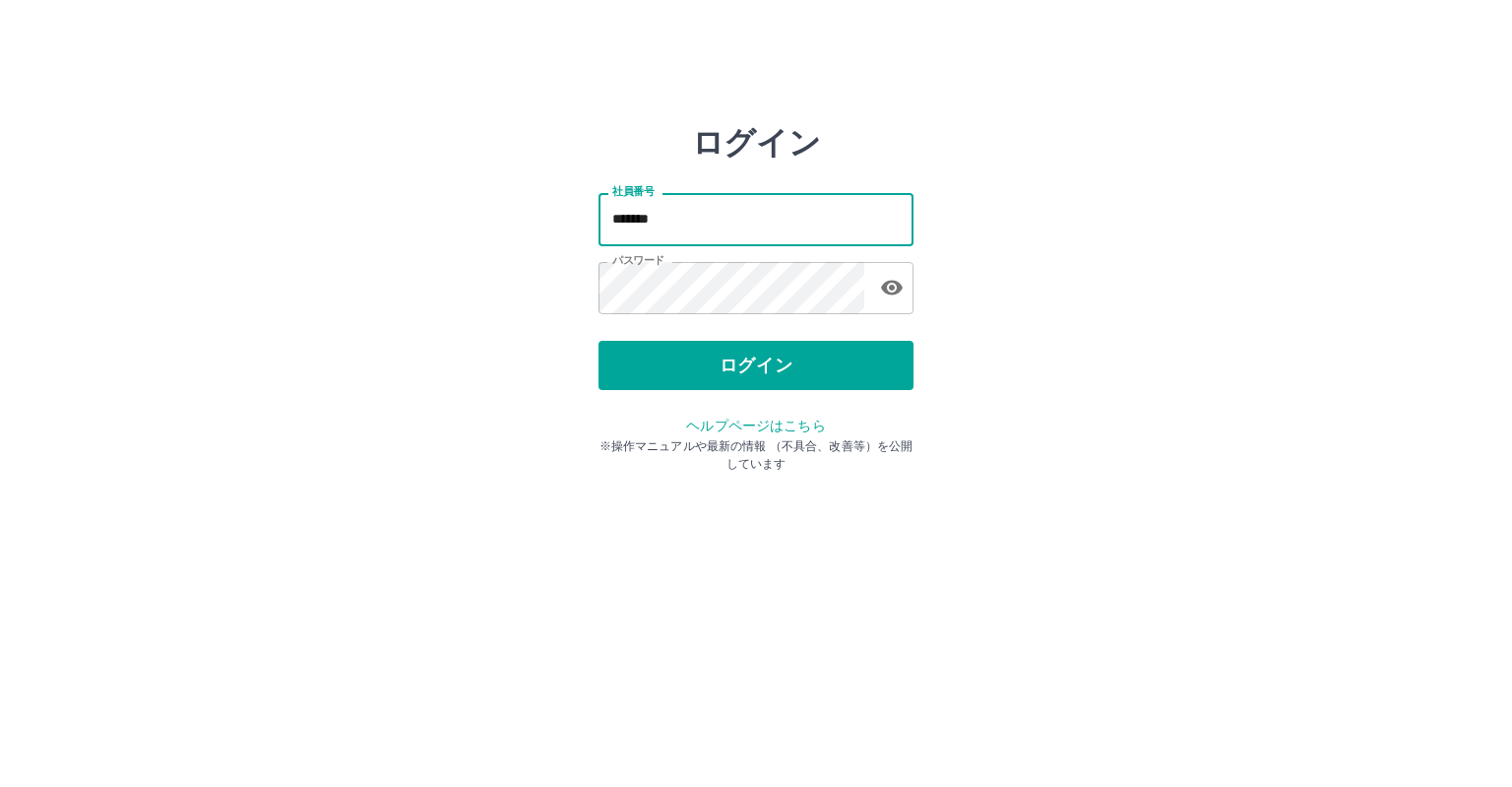 click on "*******" at bounding box center (756, 219) 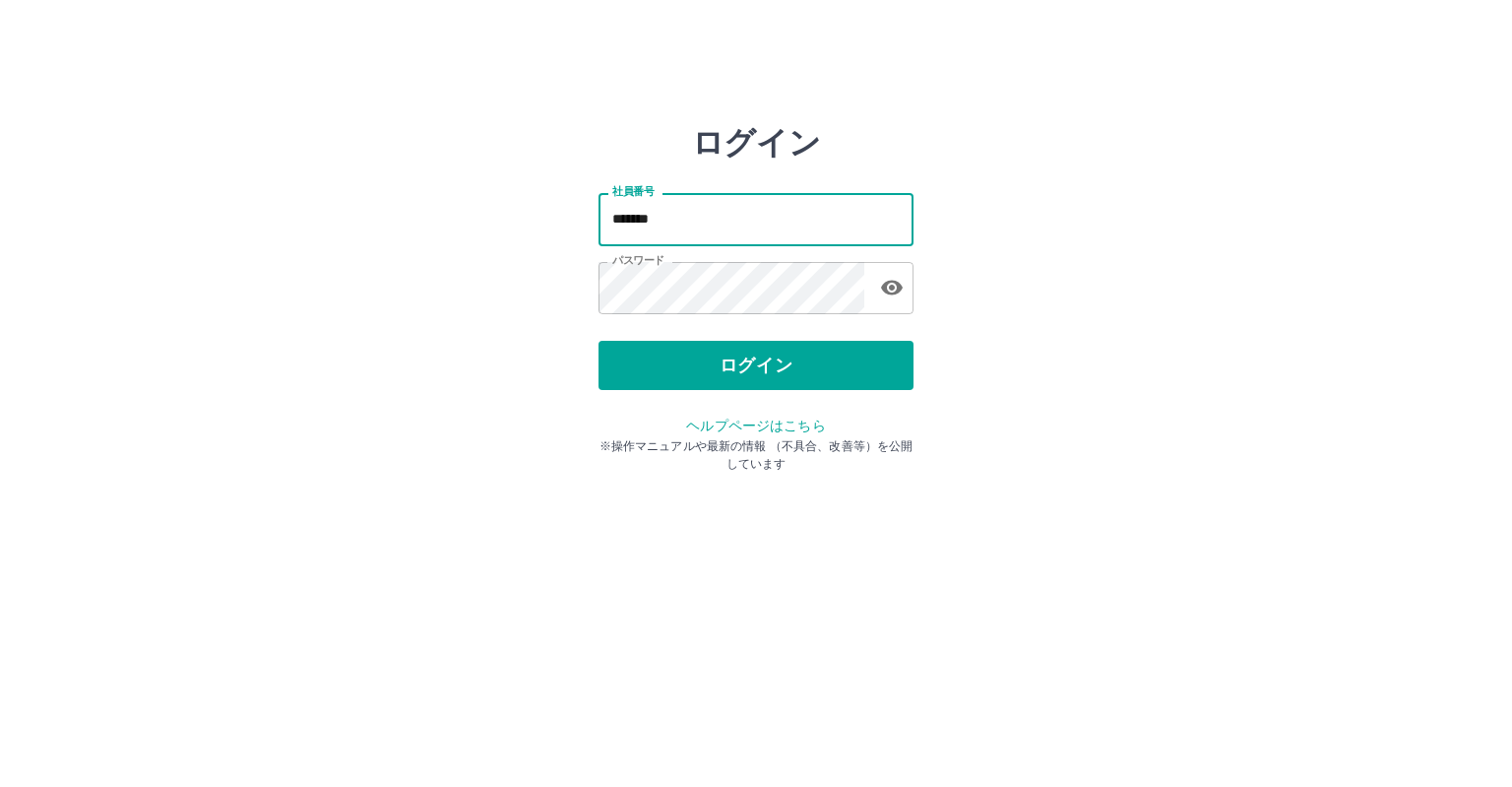 type on "*******" 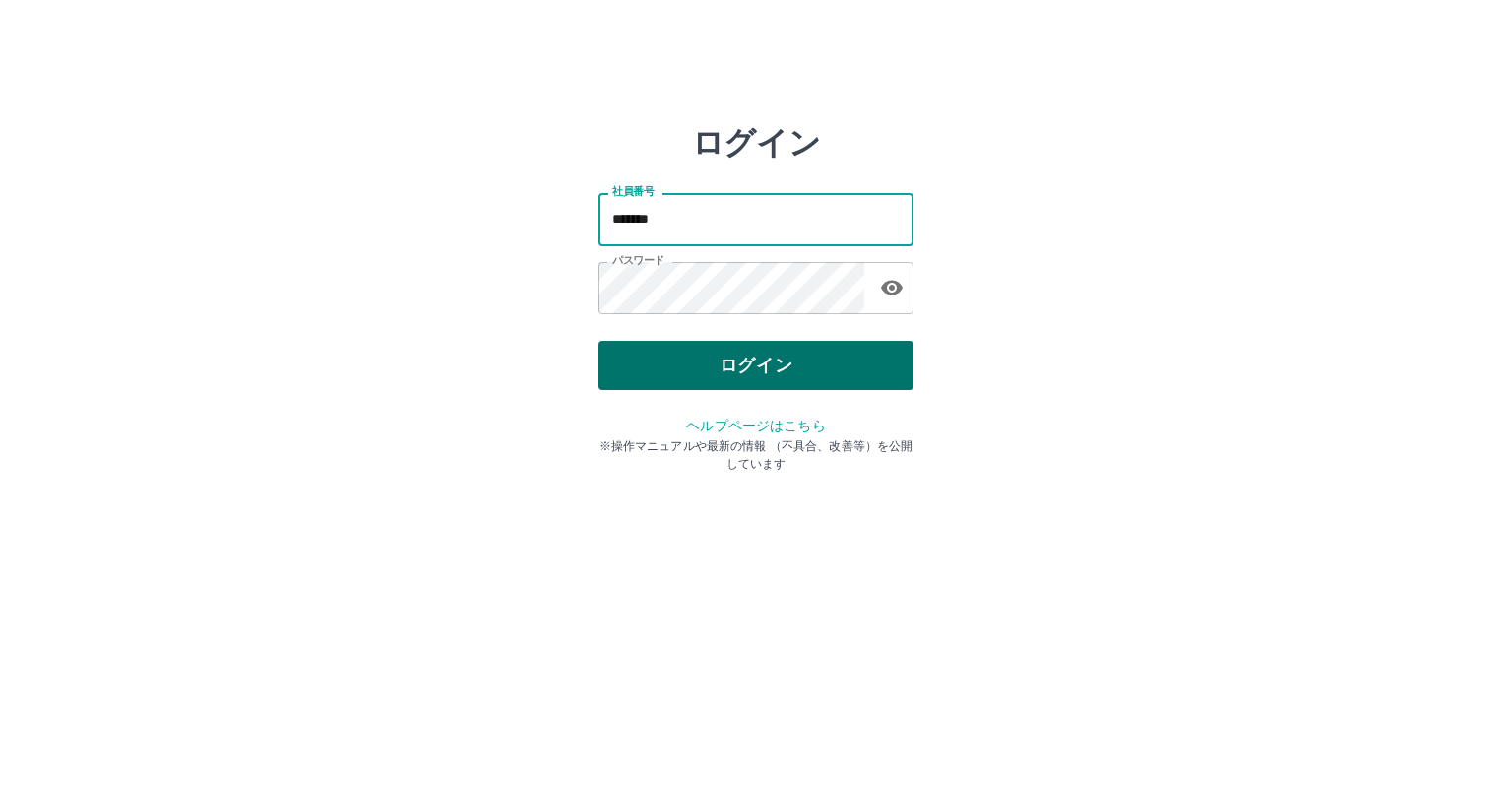 click on "ログイン" at bounding box center [756, 365] 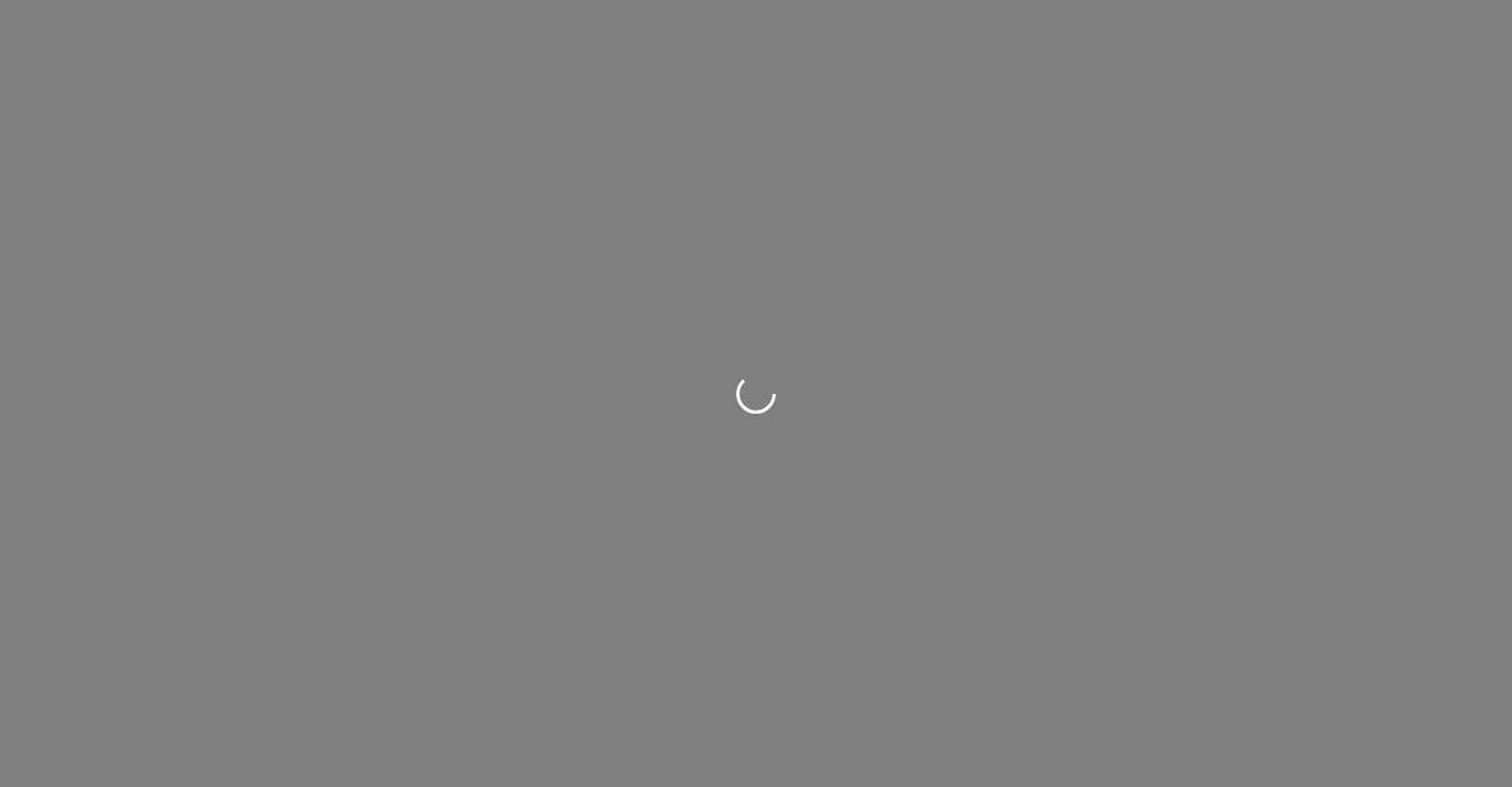 scroll, scrollTop: 0, scrollLeft: 0, axis: both 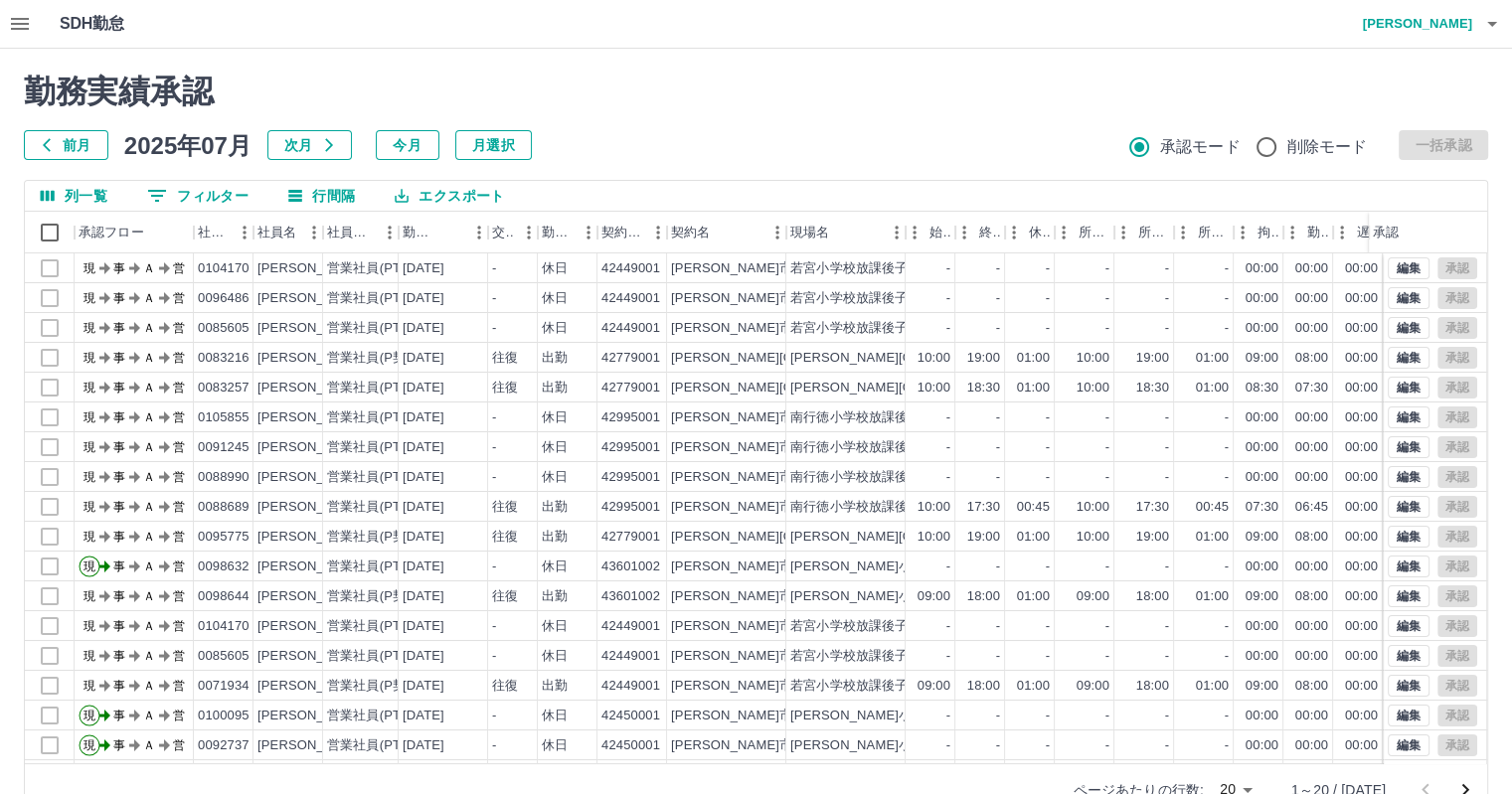 click on "0 フィルター" at bounding box center (198, 196) 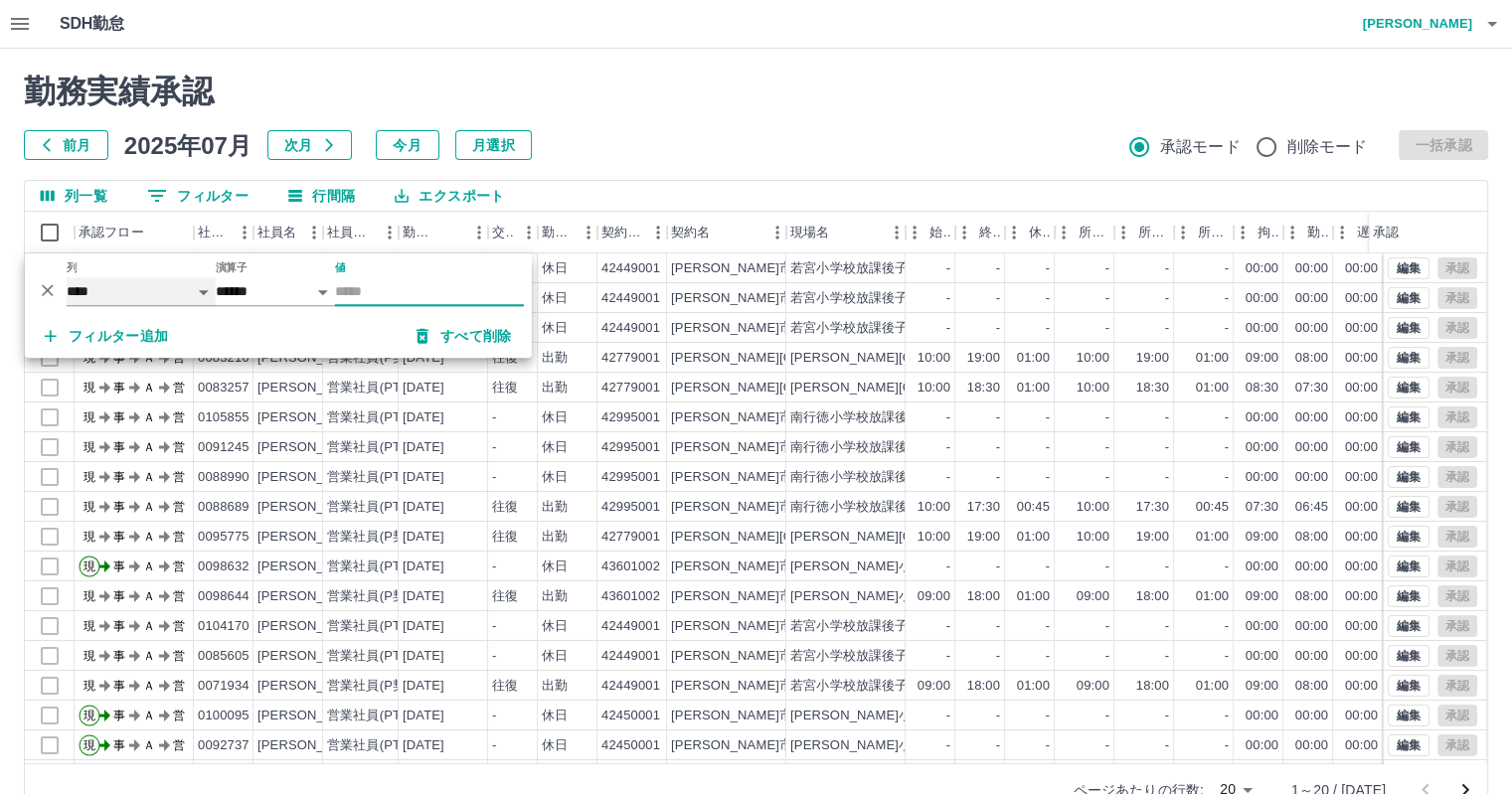 click on "**** *** **** *** *** **** ***** *** *** ** ** ** **** **** **** ** ** *** **** *****" at bounding box center [141, 291] 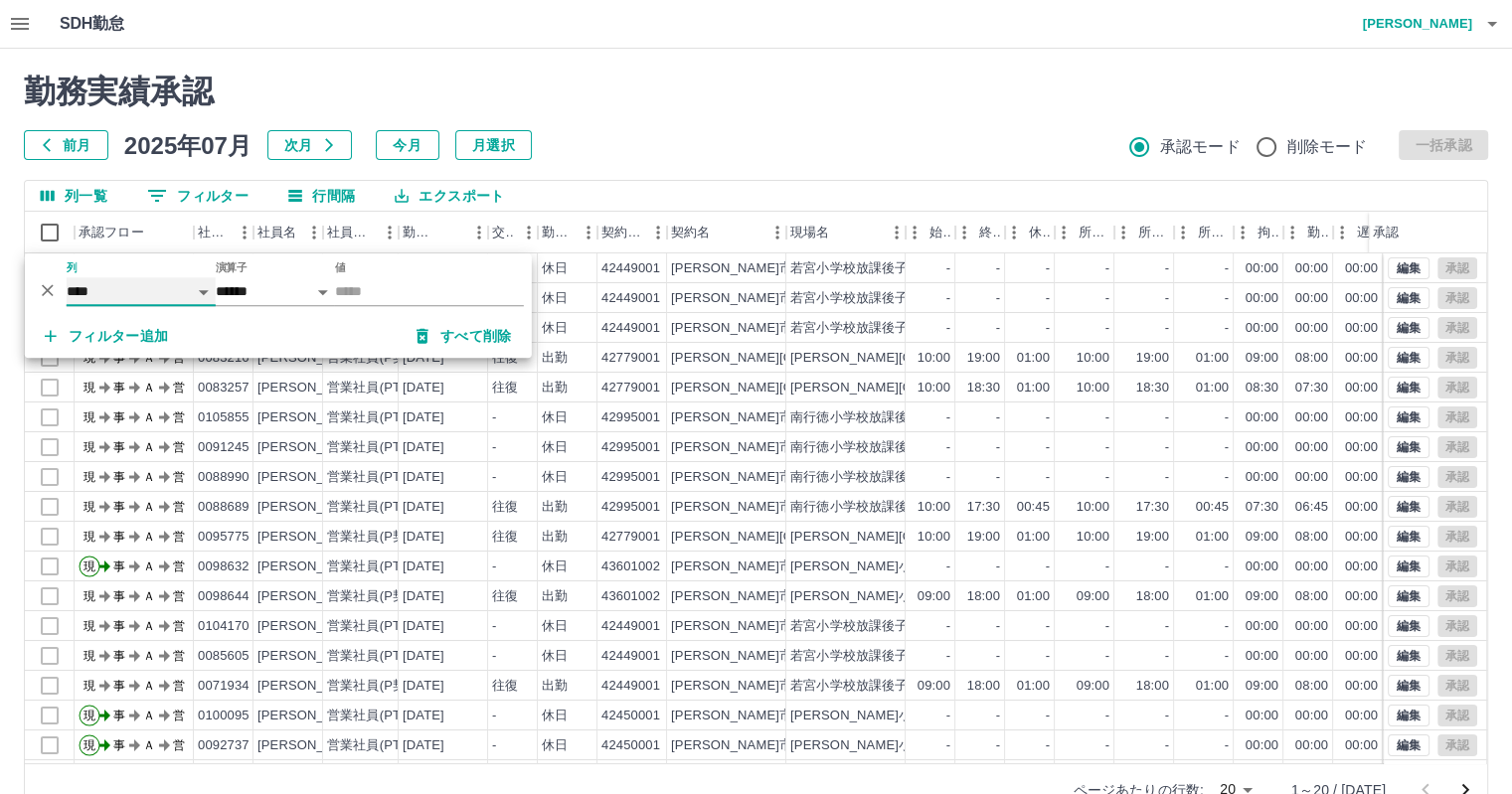 click on "**** *** **** *** *** **** ***** *** *** ** ** ** **** **** **** ** ** *** **** *****" at bounding box center [141, 291] 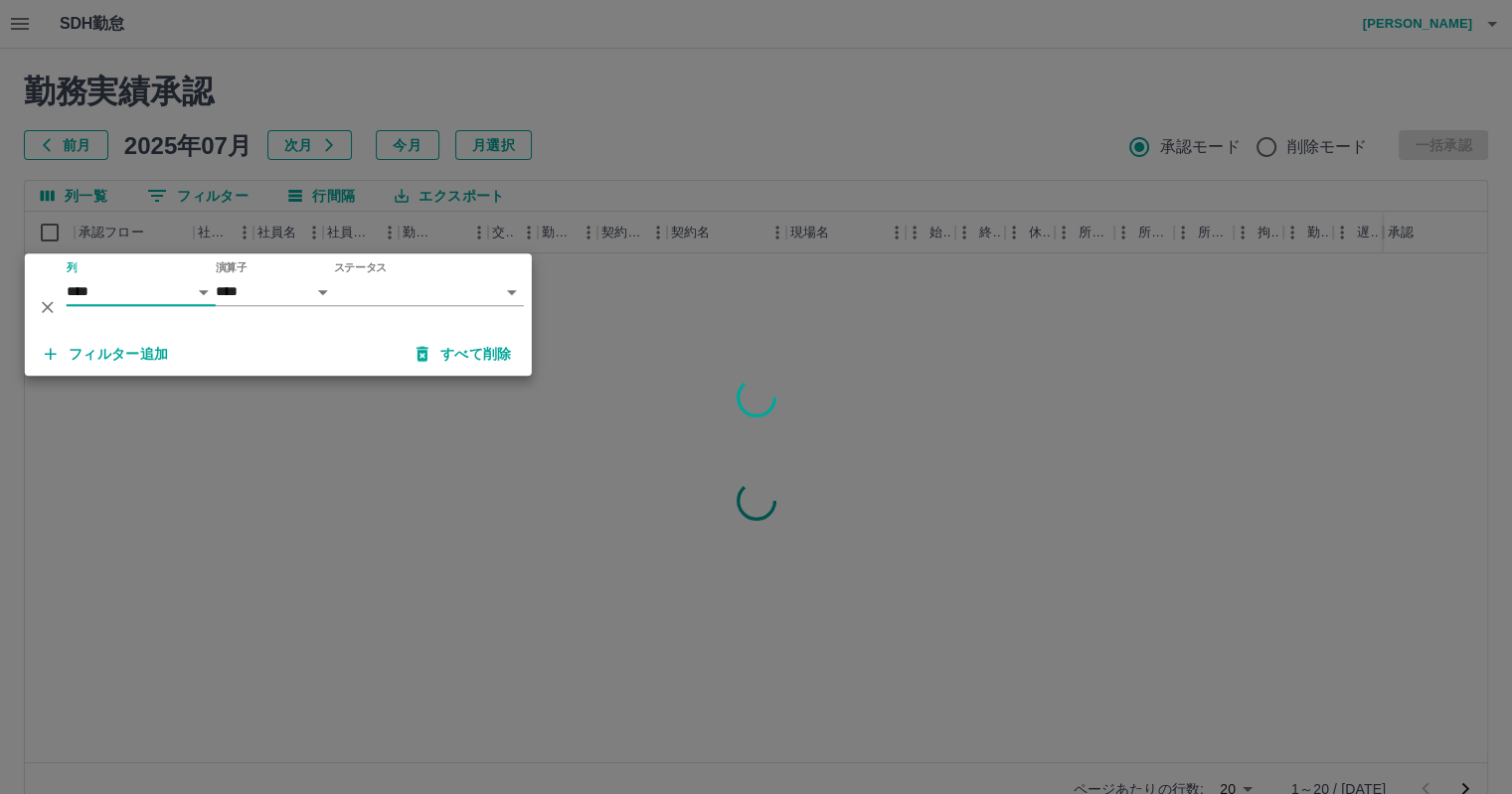 click on "SDH勤怠 [PERSON_NAME] 勤務実績承認 前月 [DATE] 次月 今月 月選択 承認モード 削除モード 一括承認 列一覧 0 フィルター 行間隔 エクスポート 承認フロー 社員番号 社員名 社員区分 勤務日 交通費 勤務区分 契約コード 契約名 現場名 始業 終業 休憩 所定開始 所定終業 所定休憩 拘束 勤務 遅刻等 コメント ステータス 承認 ページあたりの行数: 20 ** 1～20 / [DATE] SDH勤怠 *** ** 列 **** *** **** *** *** **** ***** *** *** ** ** ** **** **** **** ** ** *** **** ***** 演算子 **** ****** ステータス ​ ********* フィルター追加 すべて削除" at bounding box center [756, 419] 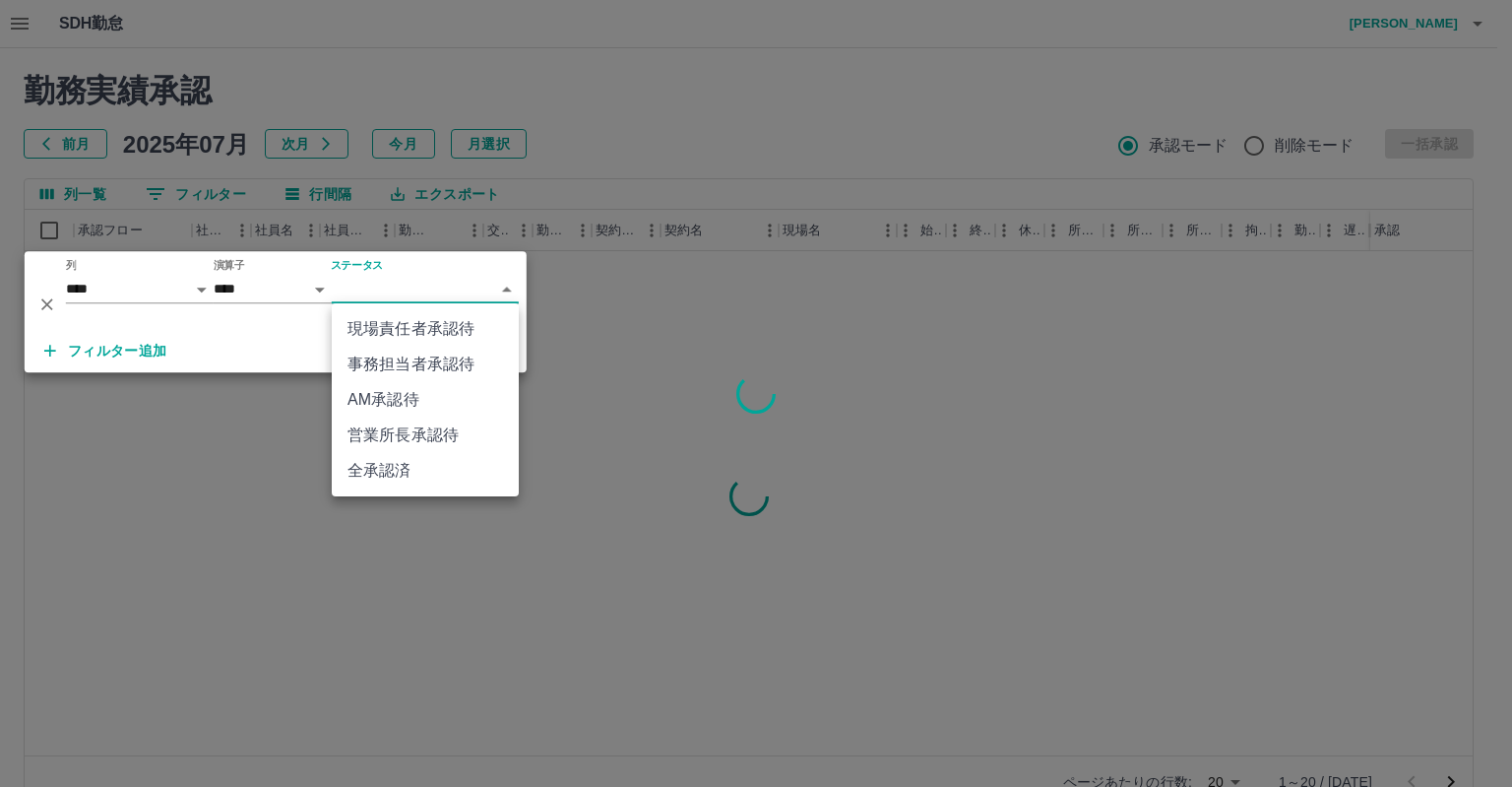 click on "AM承認待" at bounding box center (425, 400) 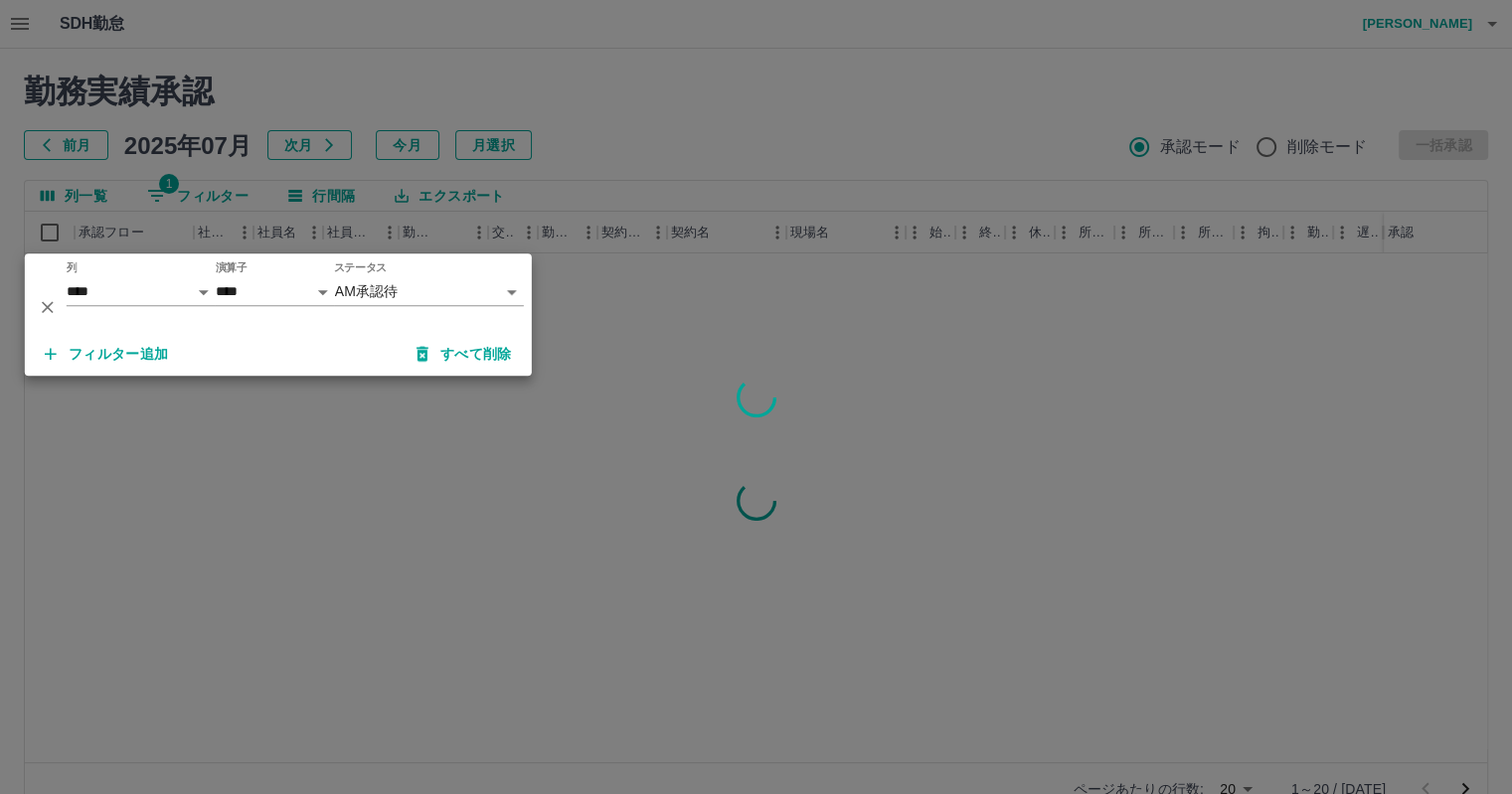 click at bounding box center (756, 397) 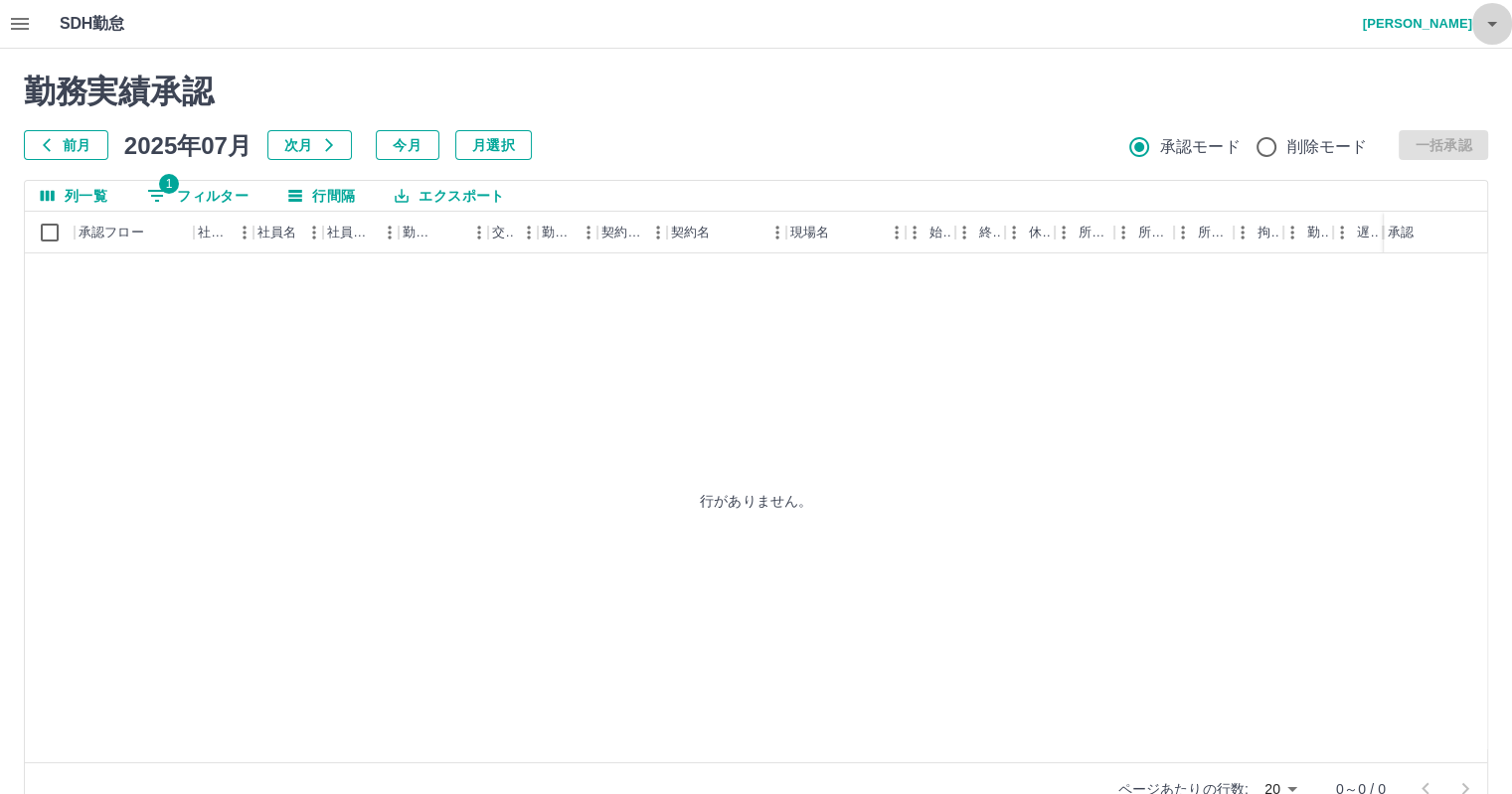 click 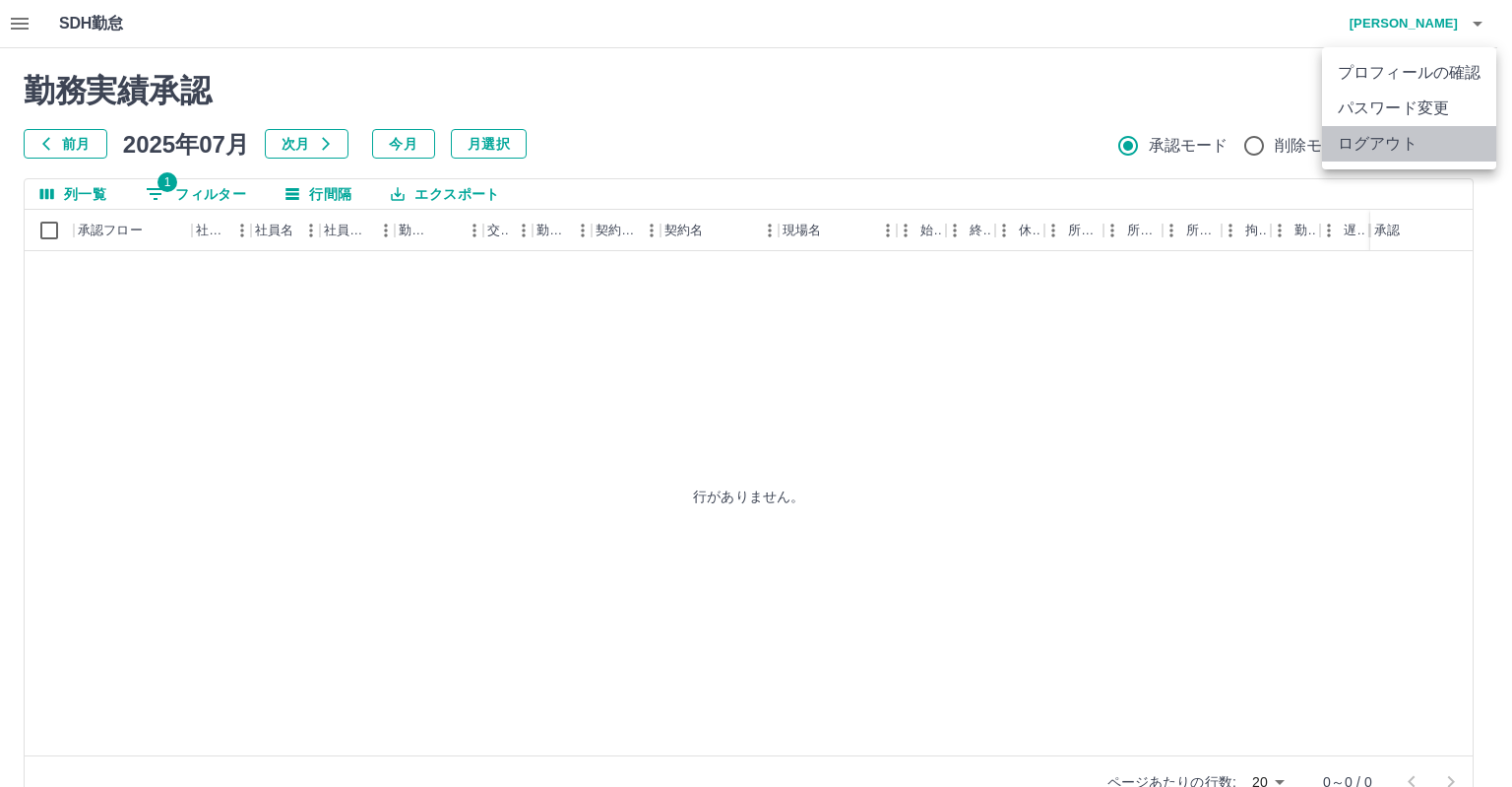 click on "ログアウト" at bounding box center [1409, 144] 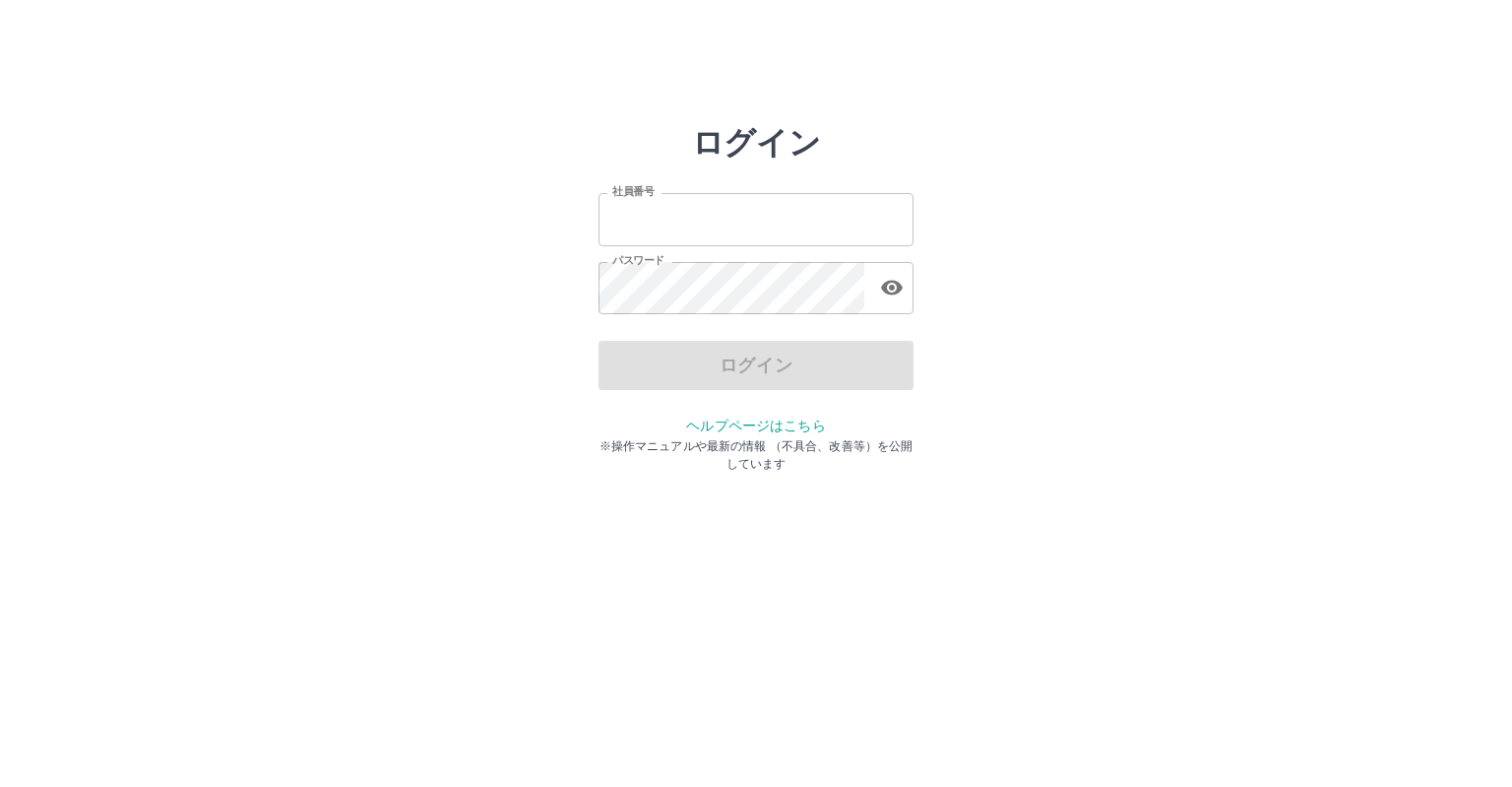 scroll, scrollTop: 0, scrollLeft: 0, axis: both 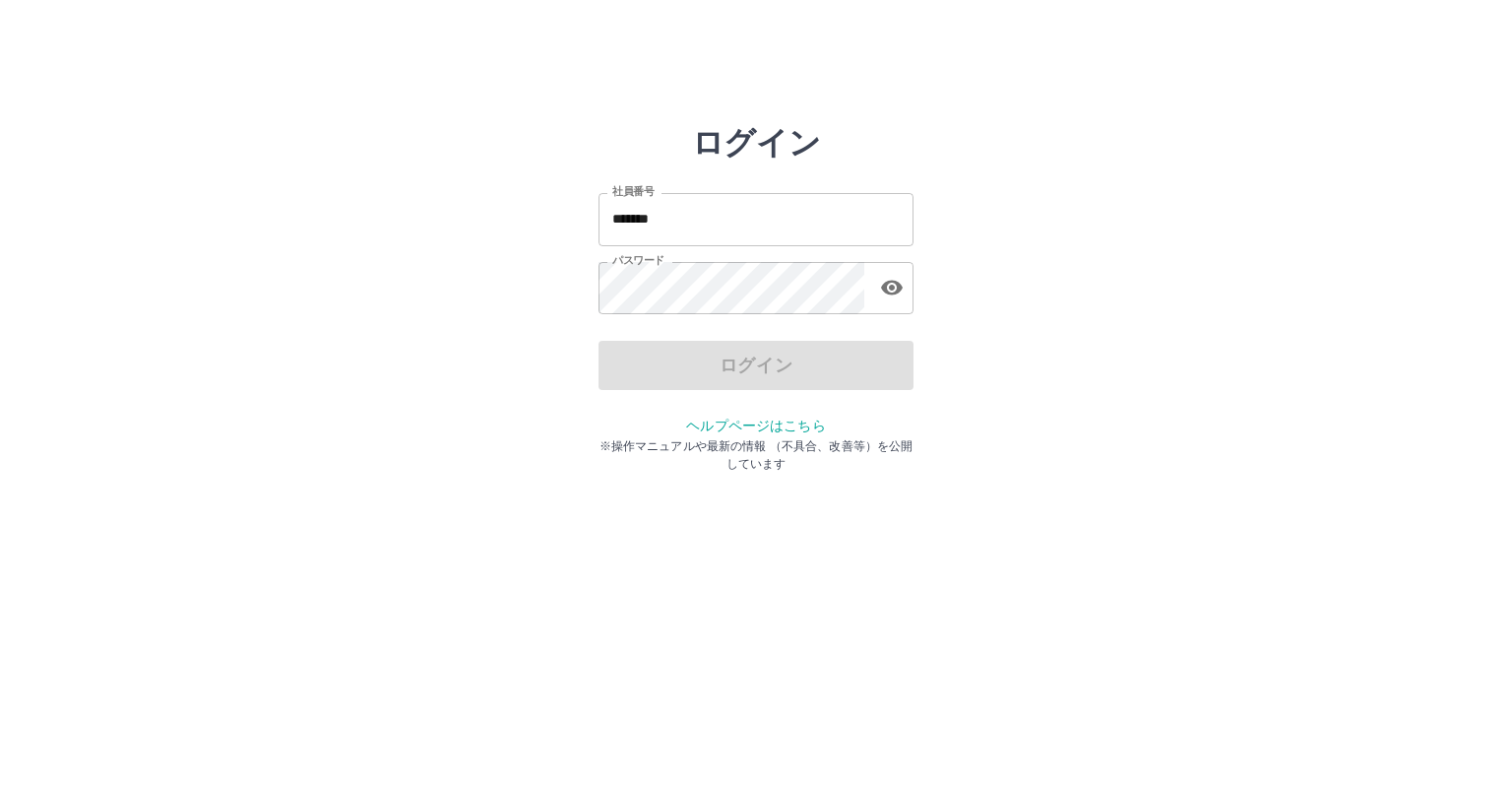 click on "*******" at bounding box center (756, 219) 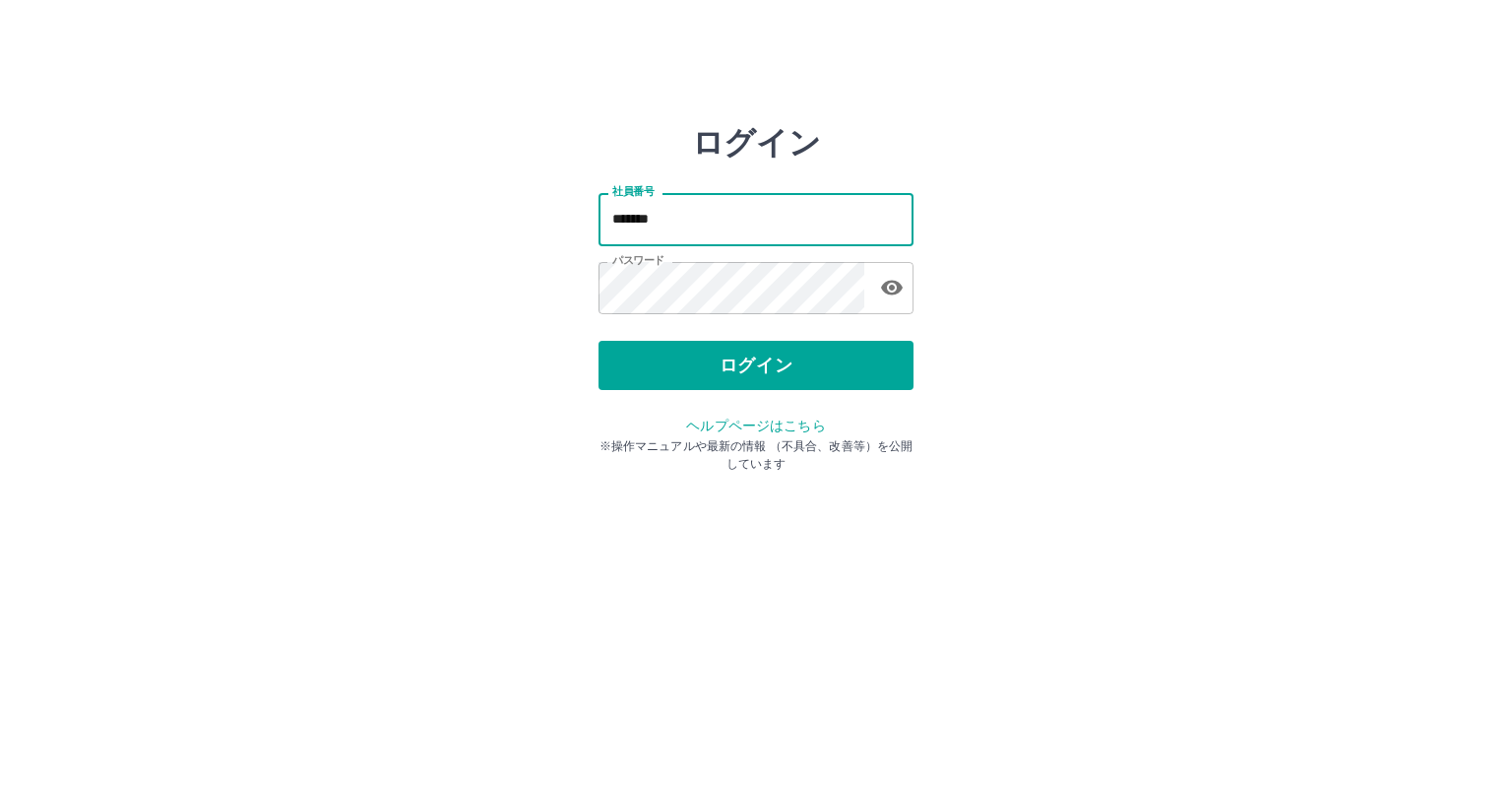 type on "*******" 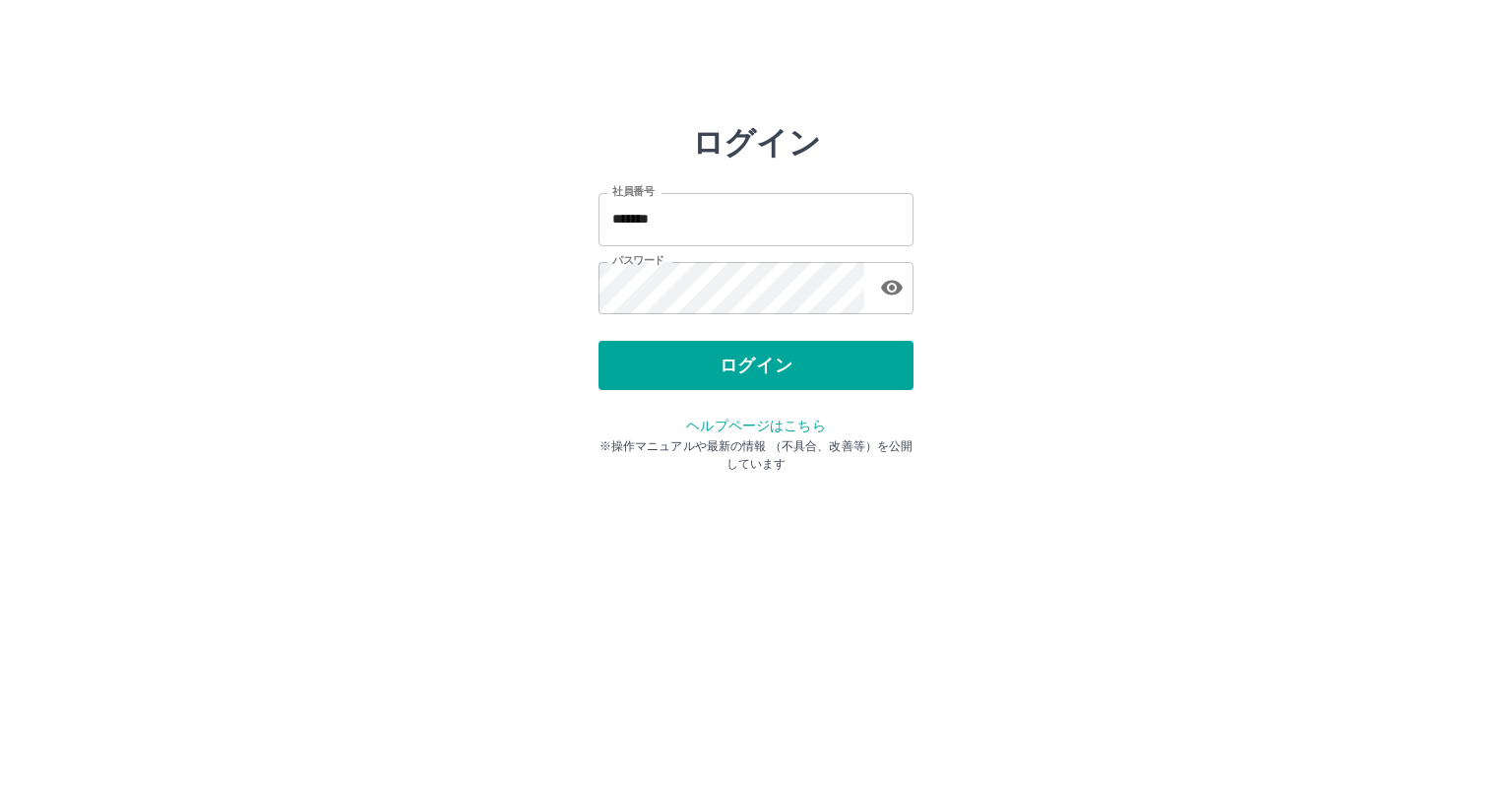 drag, startPoint x: 621, startPoint y: 542, endPoint x: 711, endPoint y: 434, distance: 140.58449 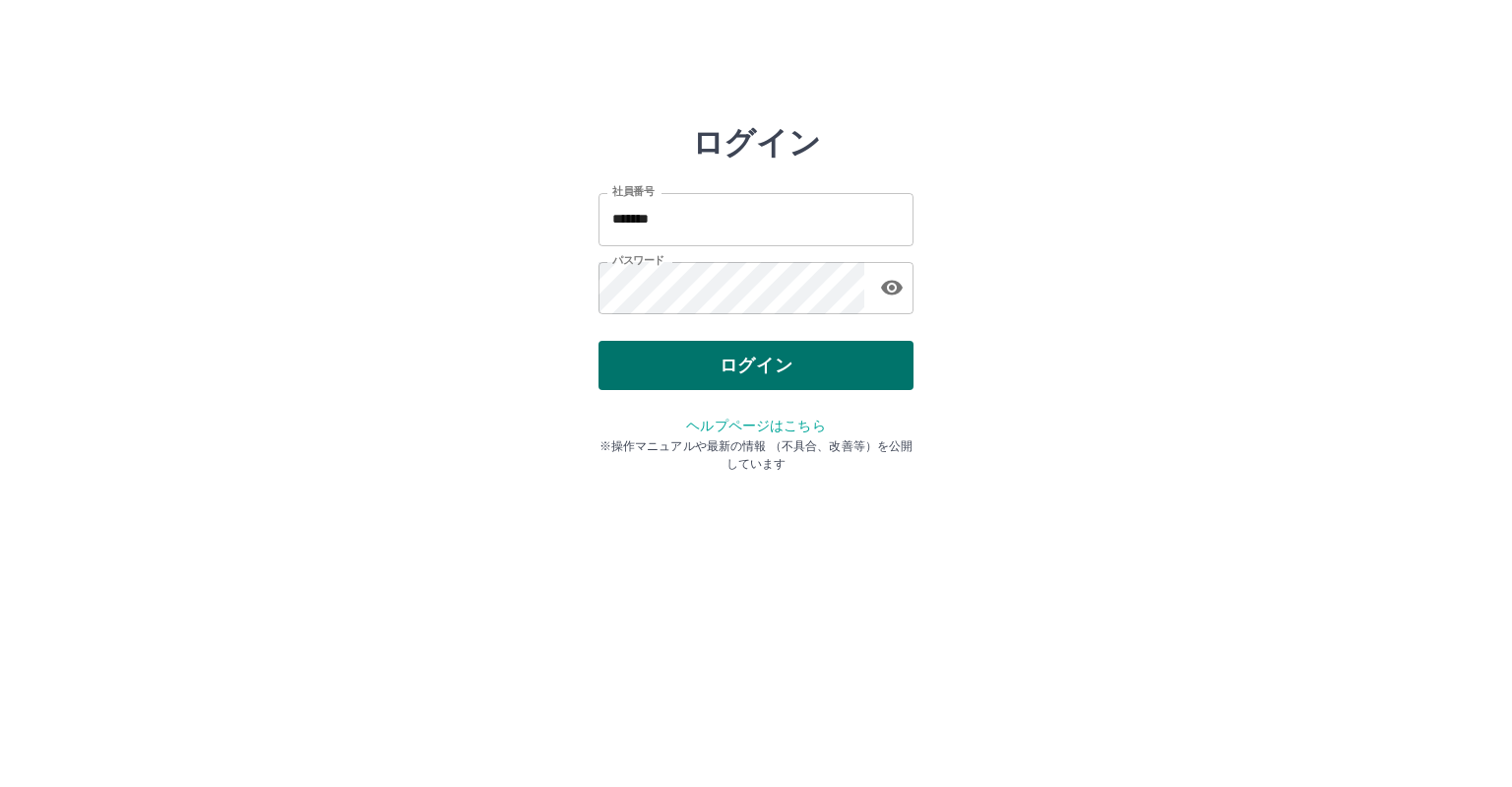 click on "ログイン" at bounding box center [756, 365] 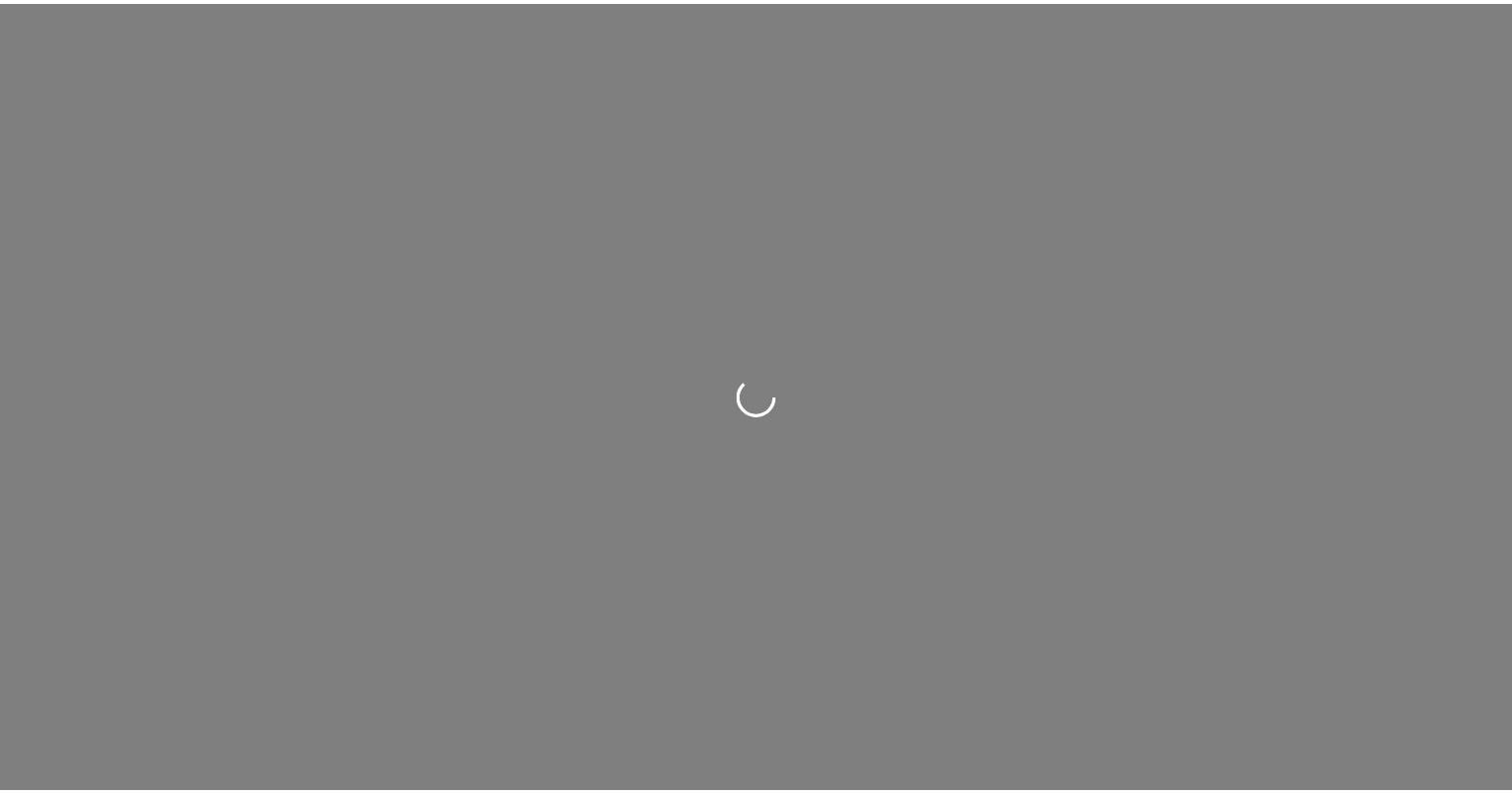 scroll, scrollTop: 0, scrollLeft: 0, axis: both 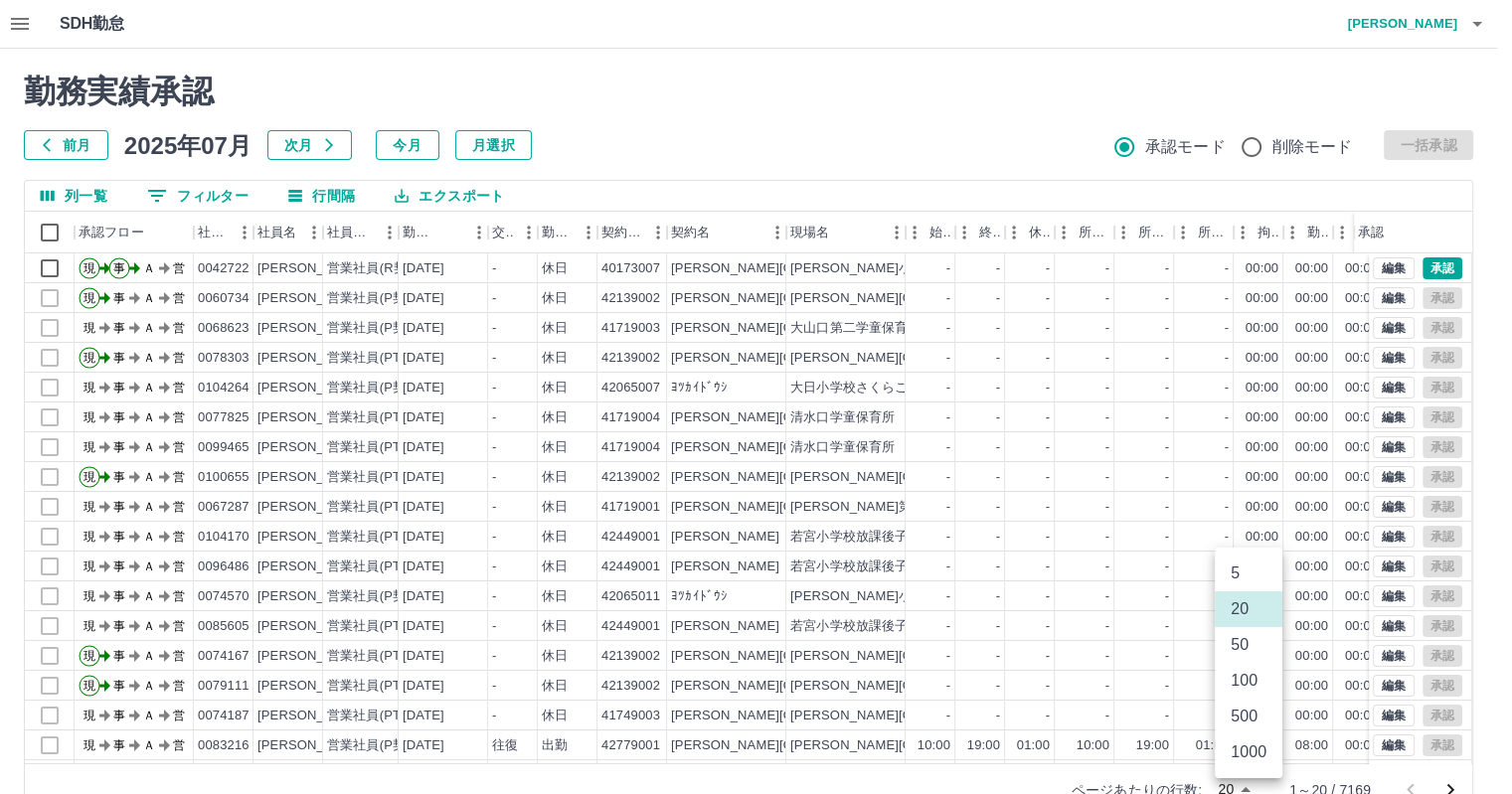 click on "SDH勤怠 [PERSON_NAME] 勤務実績承認 前月 [DATE] 次月 今月 月選択 承認モード 削除モード 一括承認 列一覧 0 フィルター 行間隔 エクスポート 承認フロー 社員番号 社員名 社員区分 勤務日 交通費 勤務区分 契約コード 契約名 現場名 始業 終業 休憩 所定開始 所定終業 所定休憩 拘束 勤務 遅刻等 コメント ステータス 承認 現 事 Ａ 営 0042722 [PERSON_NAME] 営業社員(R契約) [DATE]  -  休日 40173007 [PERSON_NAME][GEOGRAPHIC_DATA] [PERSON_NAME][GEOGRAPHIC_DATA]ルーム - - - - - - 00:00 00:00 00:00 AM承認待 現 事 Ａ 営 0060734 [PERSON_NAME] 営業社員(P契約) [DATE]  -  休日 42139002 [PERSON_NAME][GEOGRAPHIC_DATA] [PERSON_NAME][GEOGRAPHIC_DATA]立高花学童クラブ - - - - - - 00:00 00:00 00:00 事務担当者承認待 現 事 Ａ 営 0068623 [PERSON_NAME] 営業社員(P契約) [DATE]  -  休日 41719003 [PERSON_NAME][GEOGRAPHIC_DATA]保育所 - - - - - - 00:00 00:00 00:00 現場責任者承認待 現 事 Ａ 営 0078303" at bounding box center [756, 419] 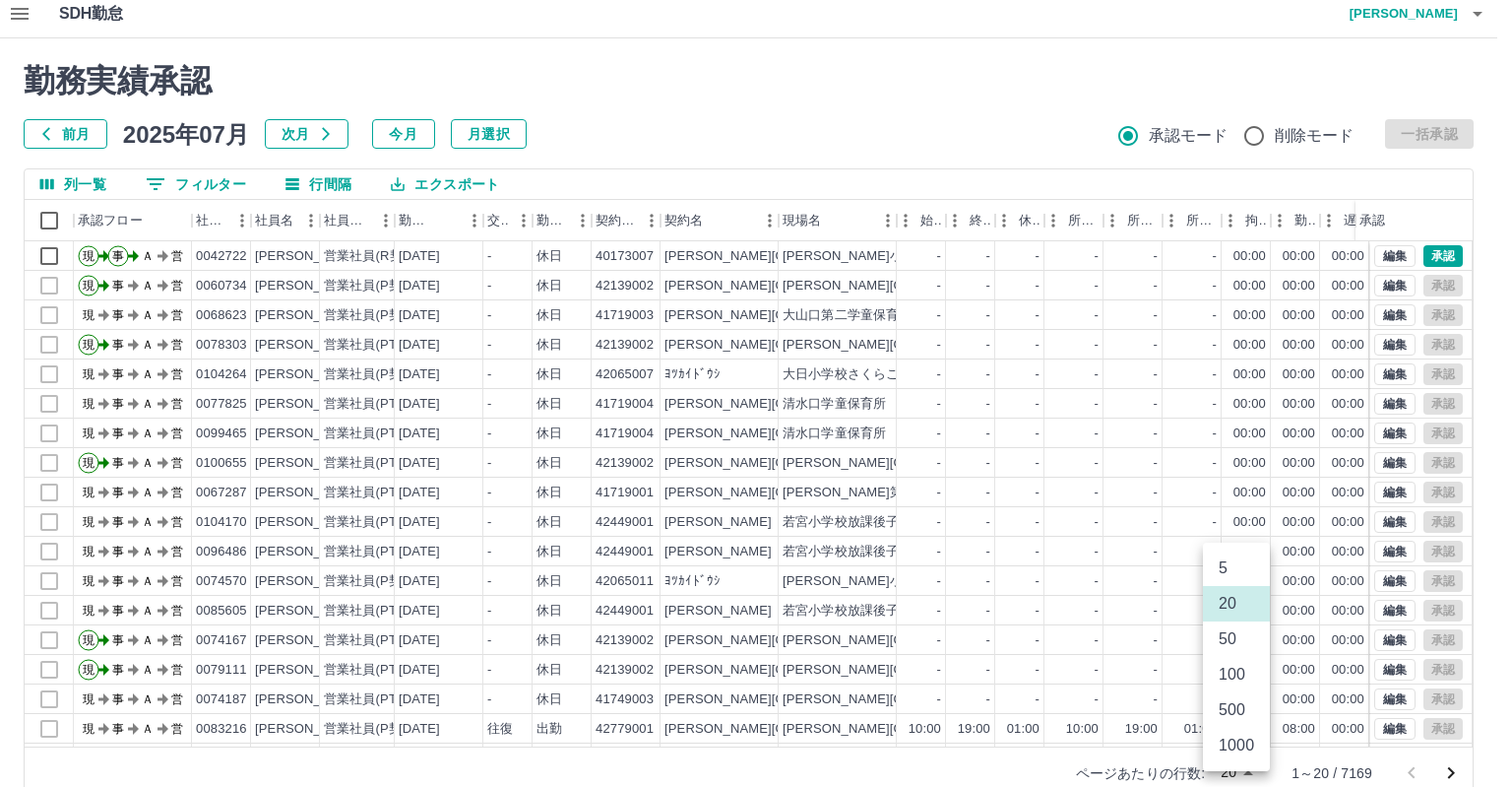click on "500" at bounding box center [1236, 710] 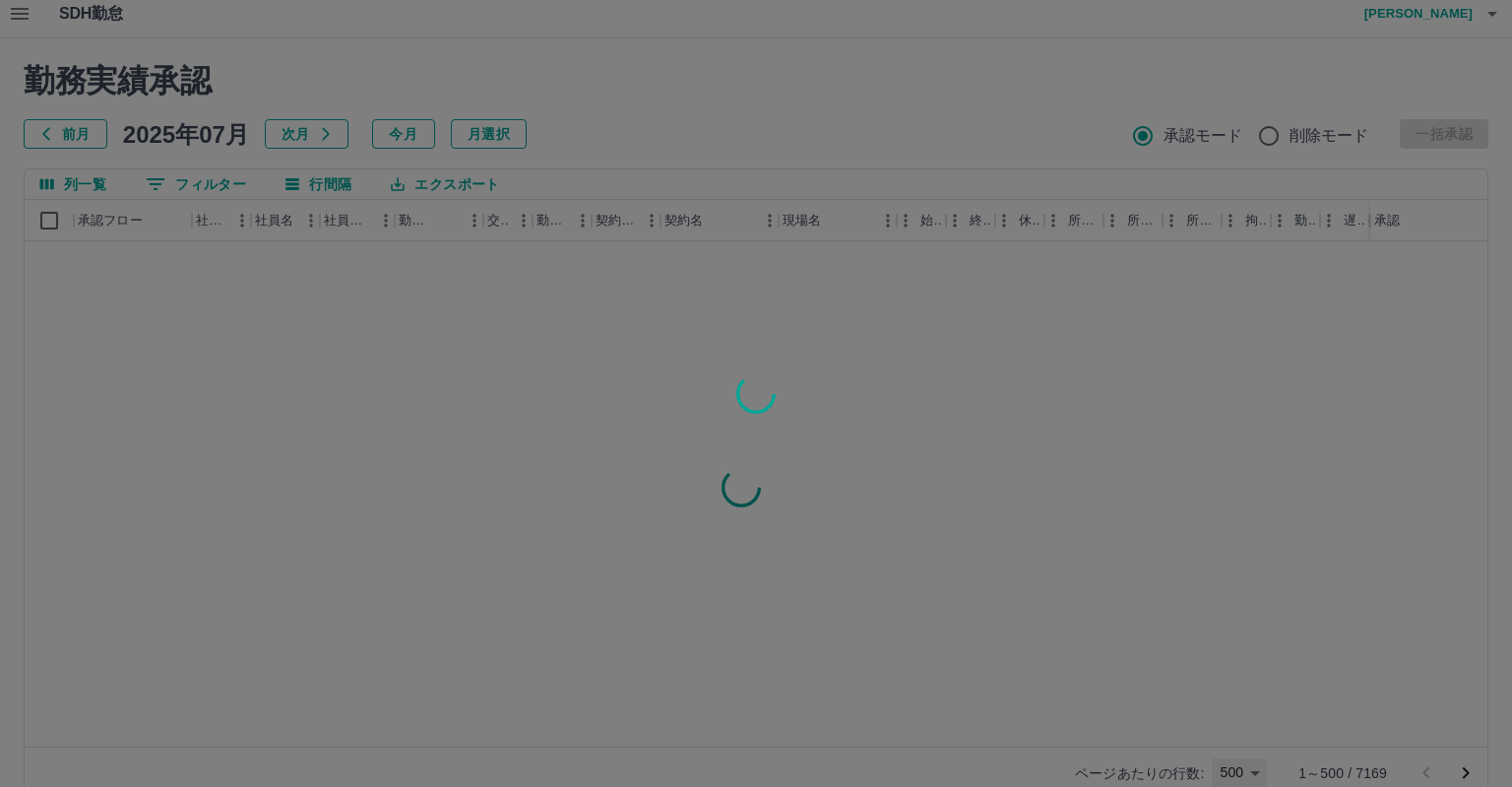 type on "***" 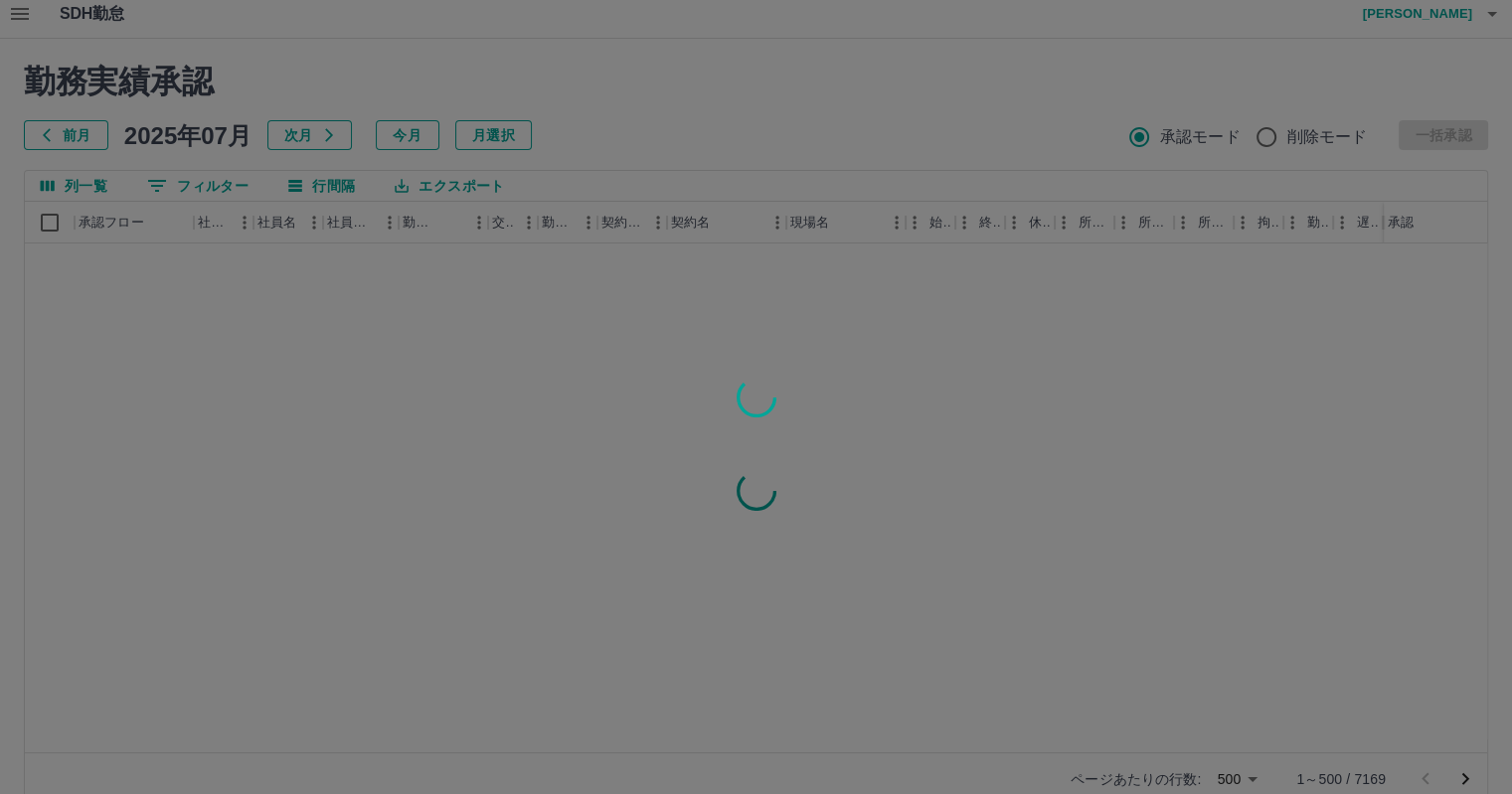 click at bounding box center (756, 397) 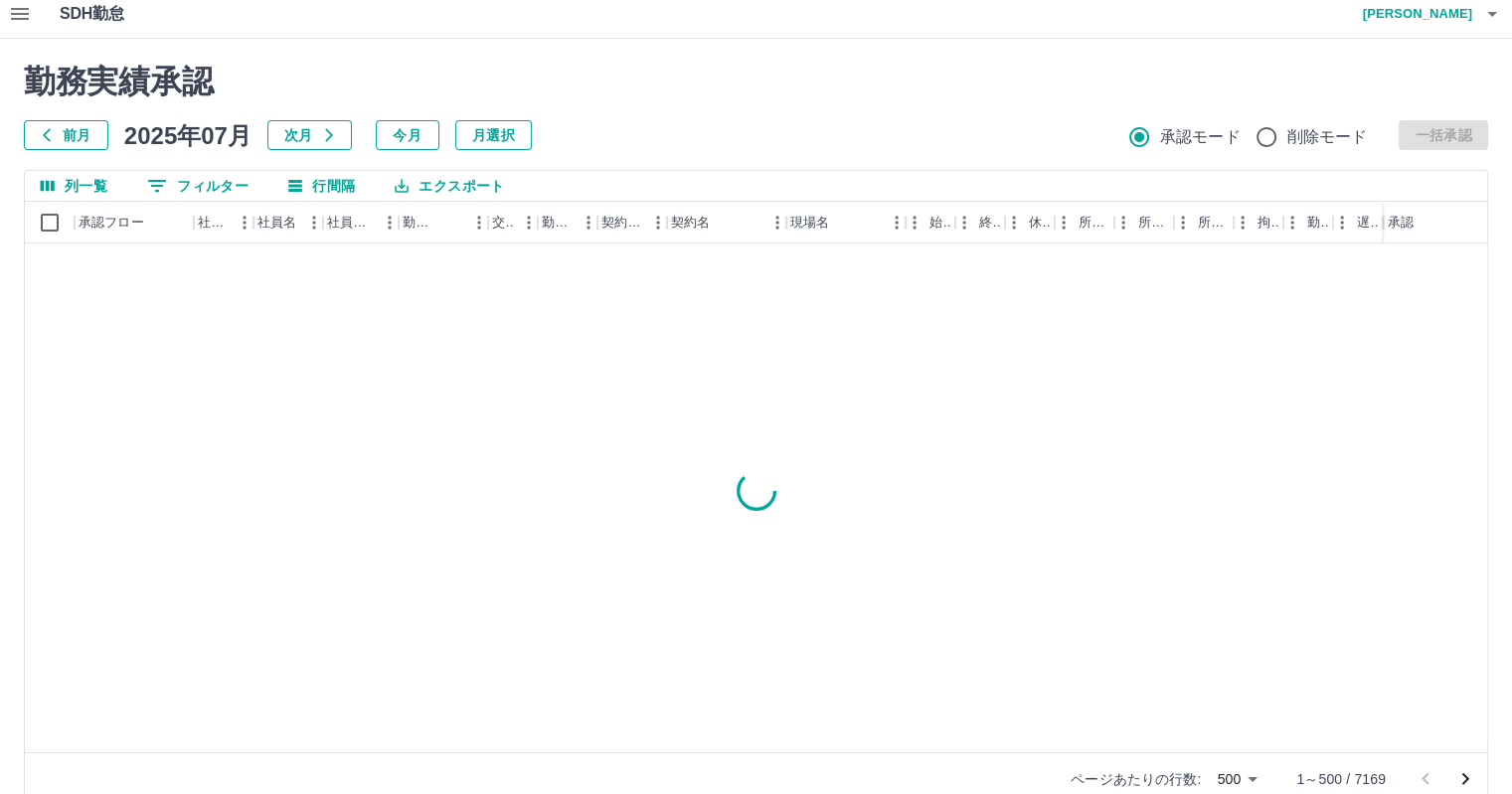 click on "0 フィルター" at bounding box center (198, 186) 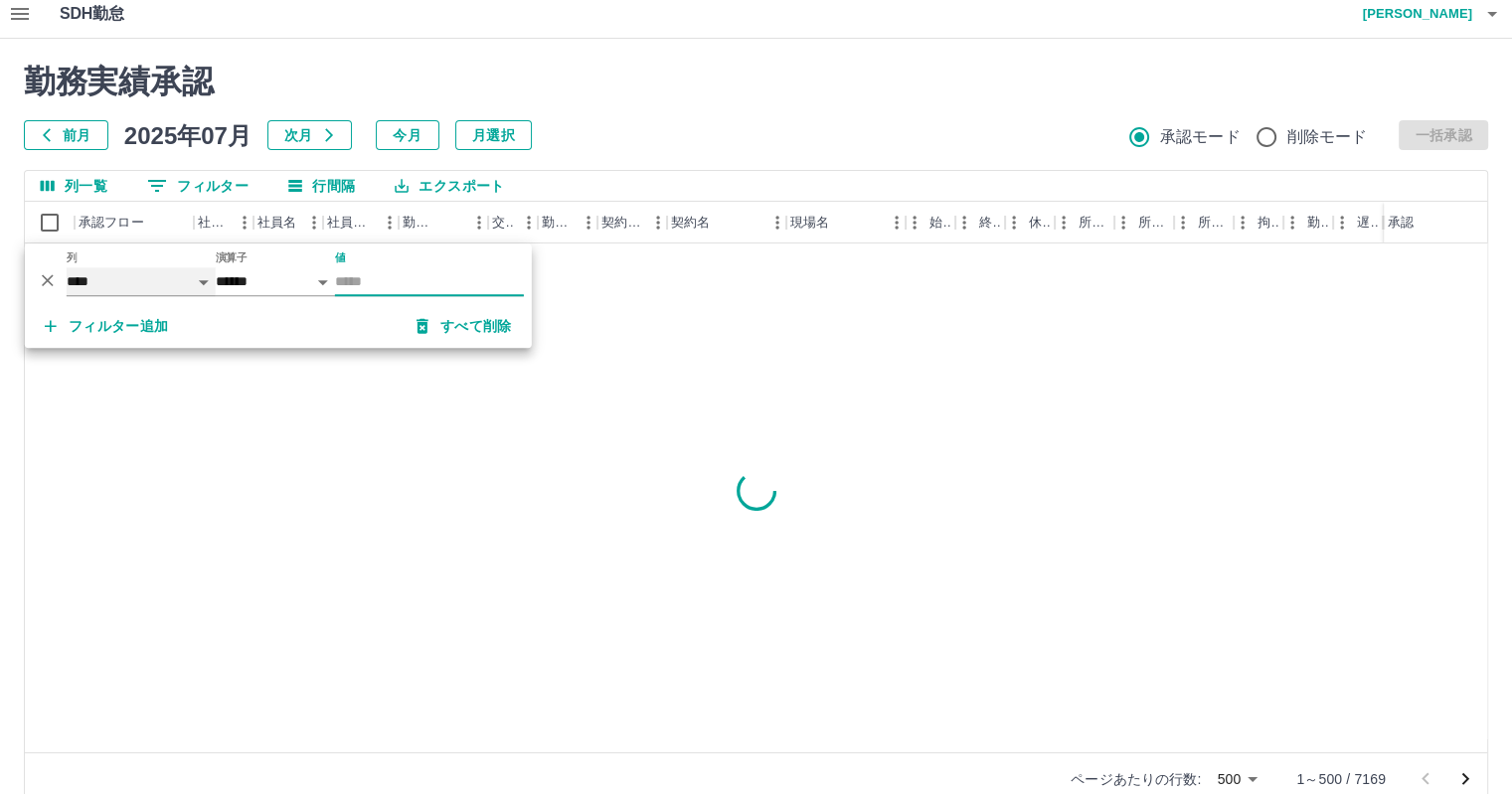 click on "**** *** **** *** *** **** ***** *** *** ** ** ** **** **** **** ** ** *** **** *****" at bounding box center (141, 281) 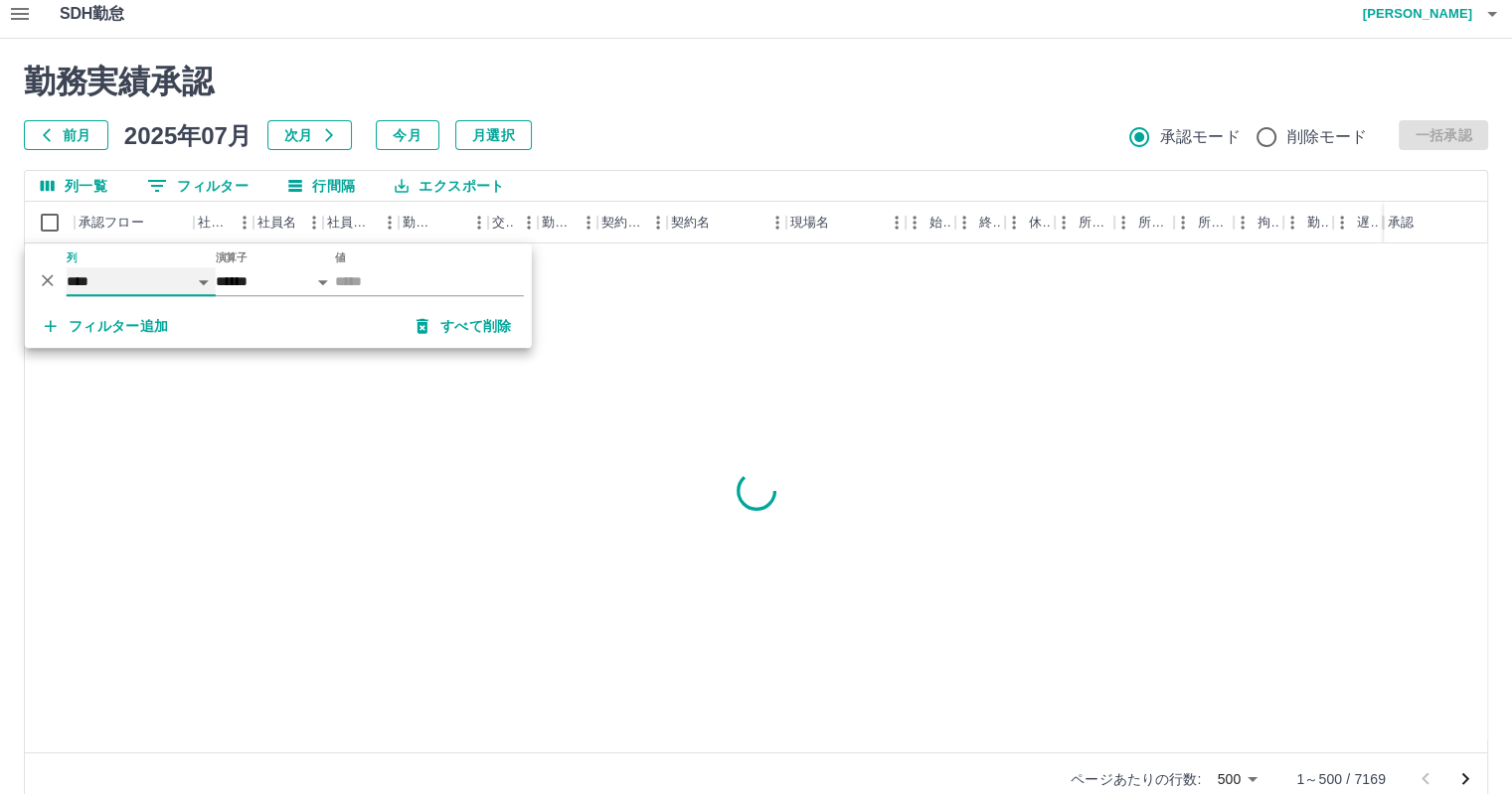 click on "**** *** **** *** *** **** ***** *** *** ** ** ** **** **** **** ** ** *** **** *****" at bounding box center [141, 281] 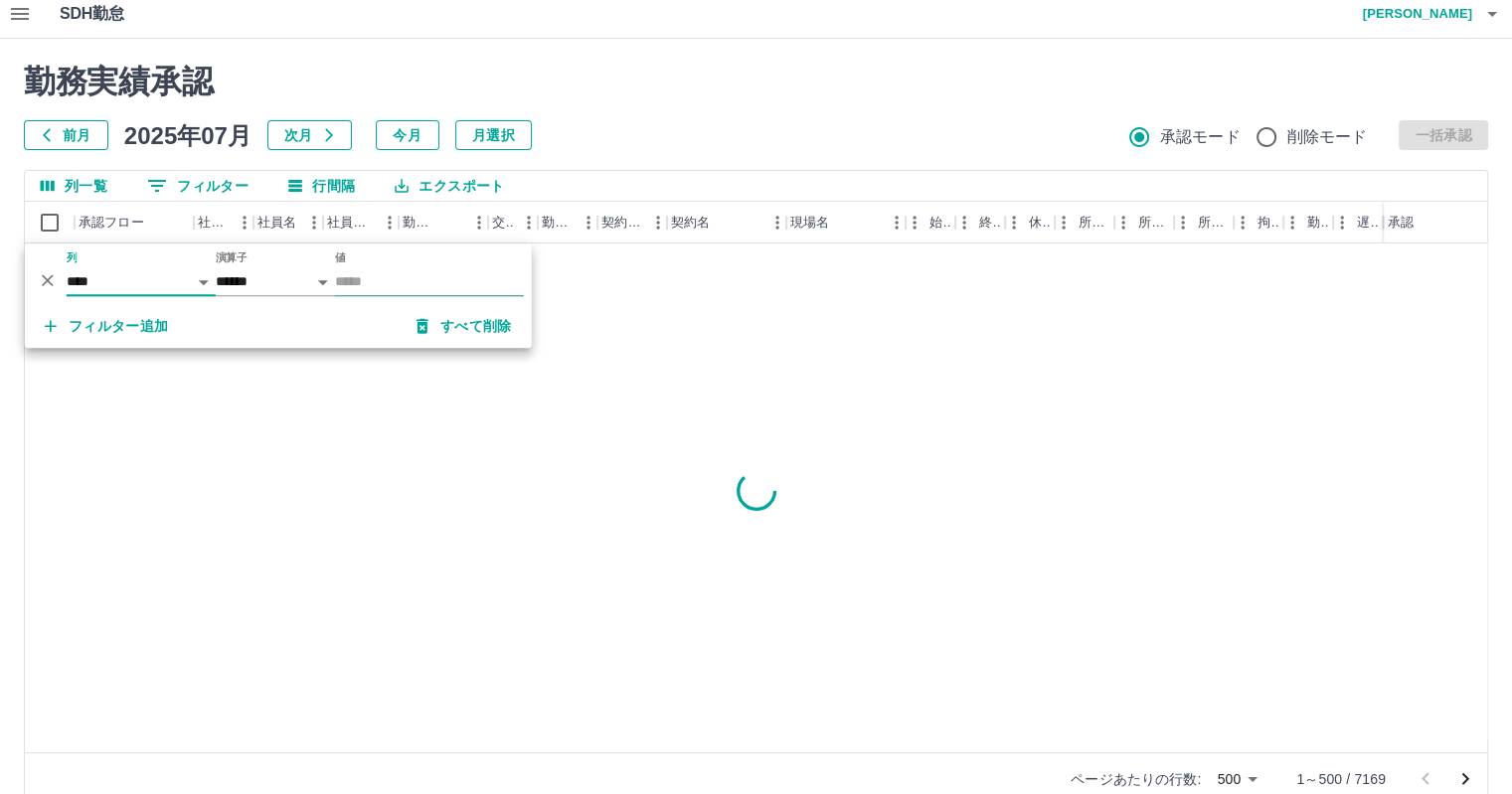 click on "値" at bounding box center (429, 281) 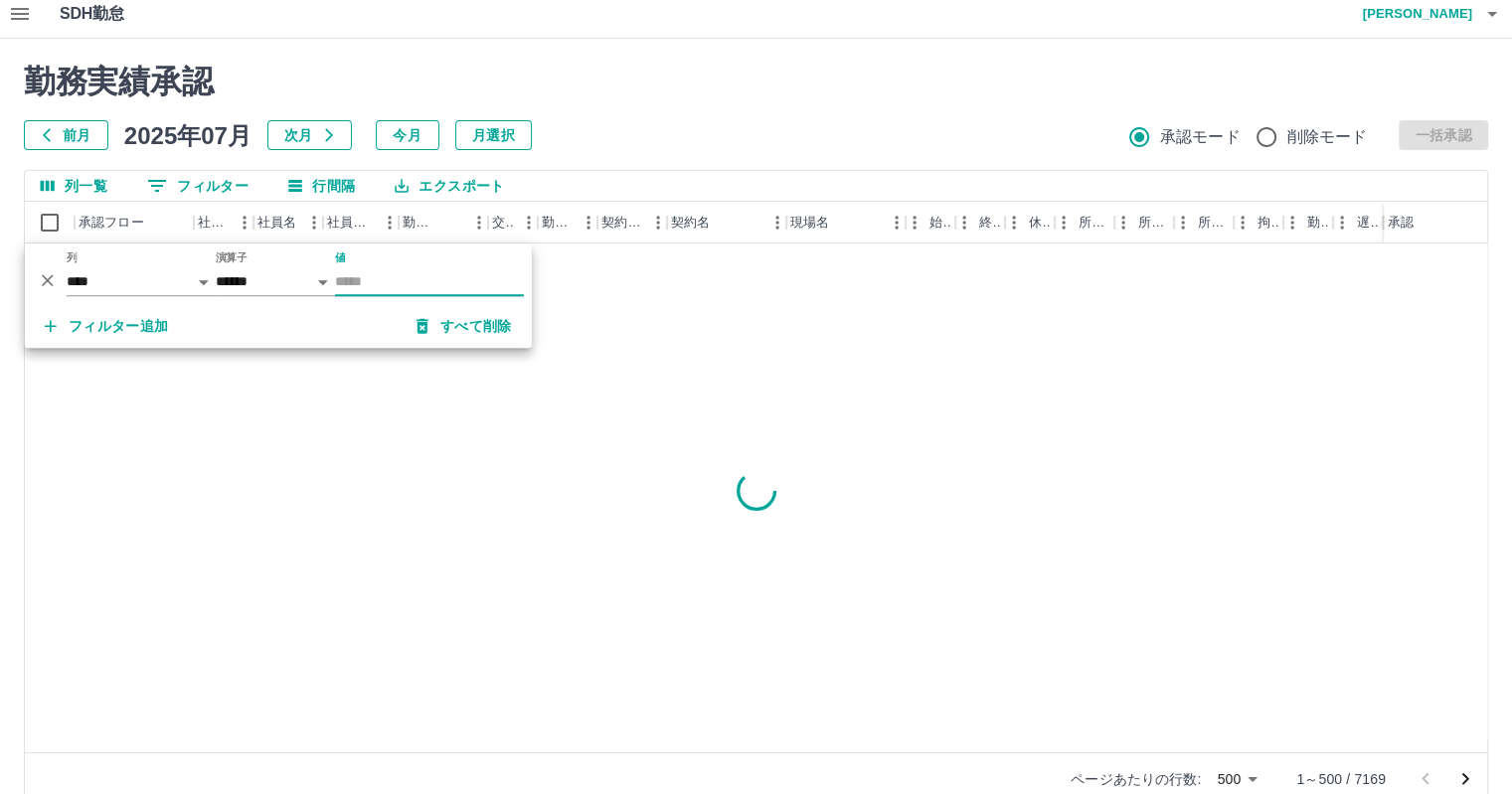 type on "***" 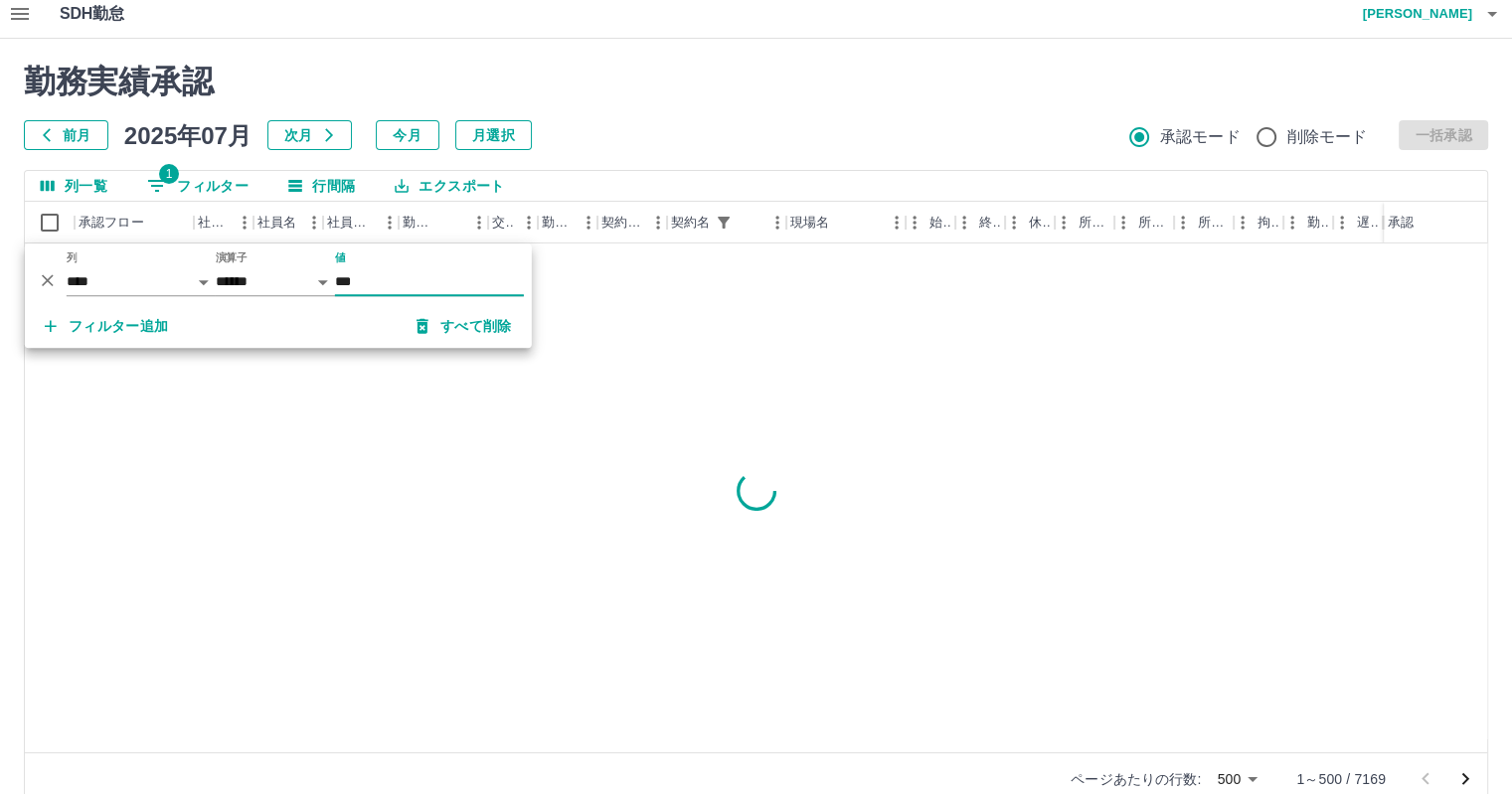 click on "フィルター追加" at bounding box center [106, 326] 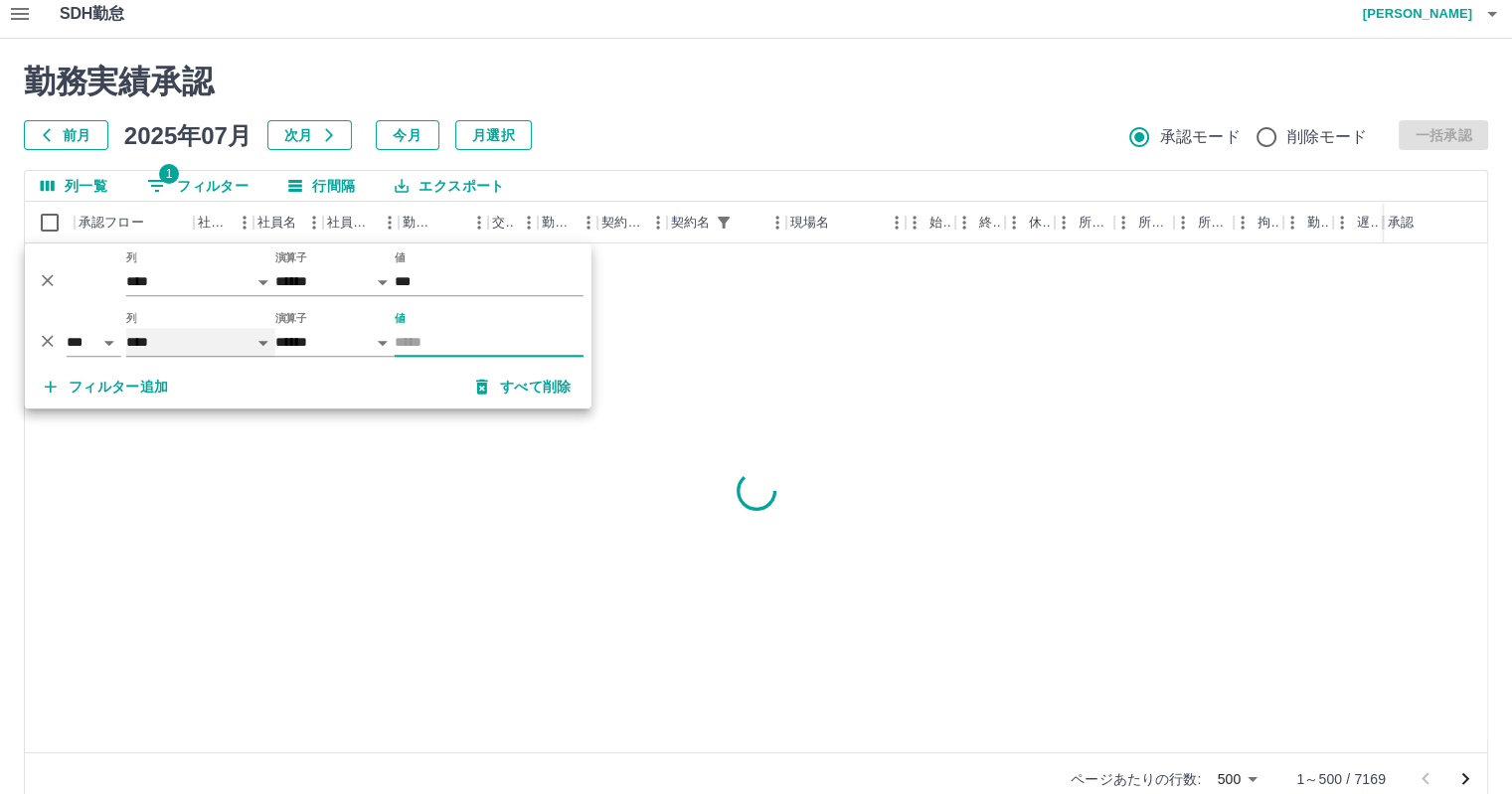 click on "**** *** **** *** *** **** ***** *** *** ** ** ** **** **** **** ** ** *** **** *****" at bounding box center (201, 342) 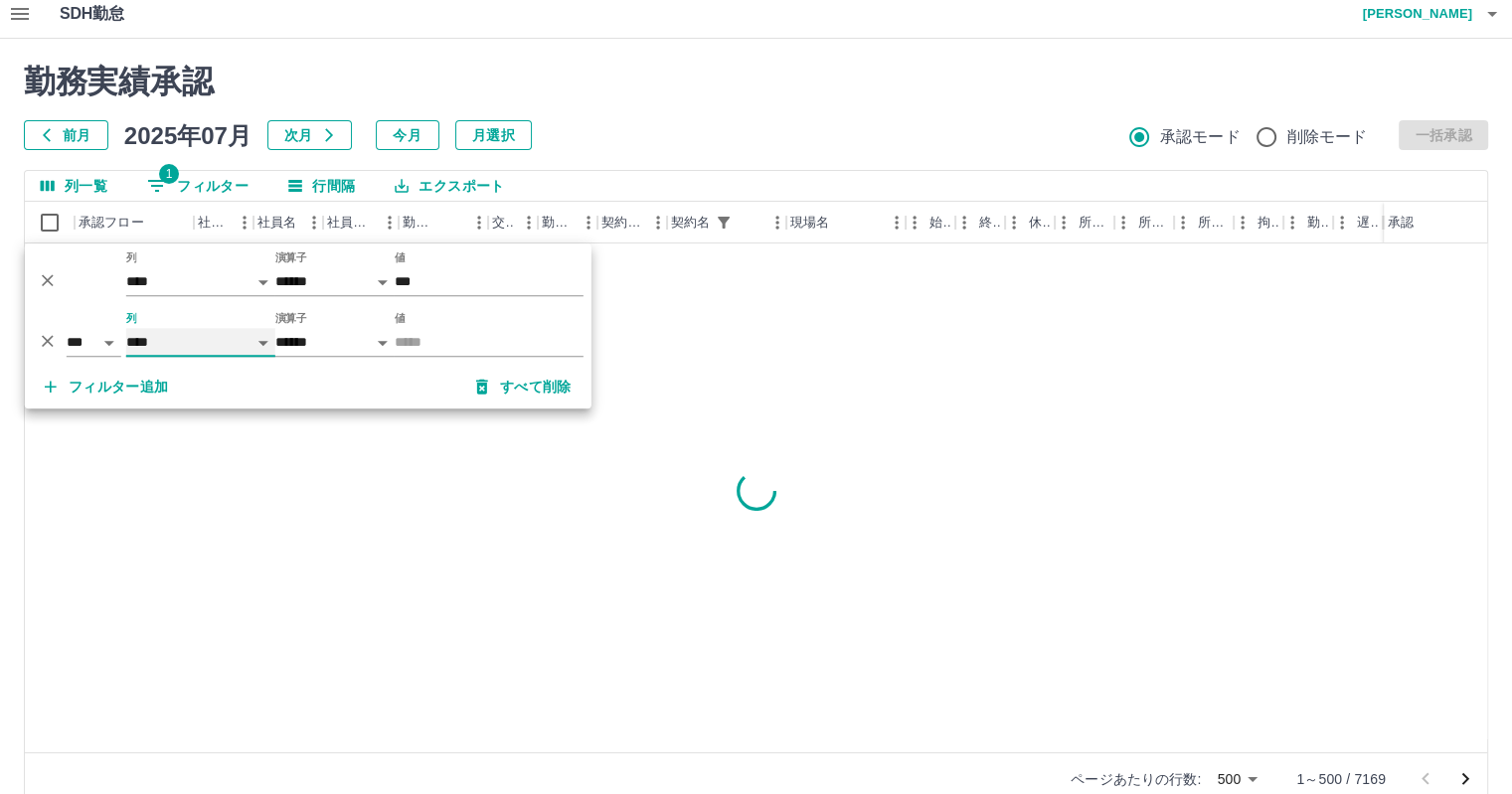 click on "**** *** **** *** *** **** ***** *** *** ** ** ** **** **** **** ** ** *** **** *****" at bounding box center [201, 342] 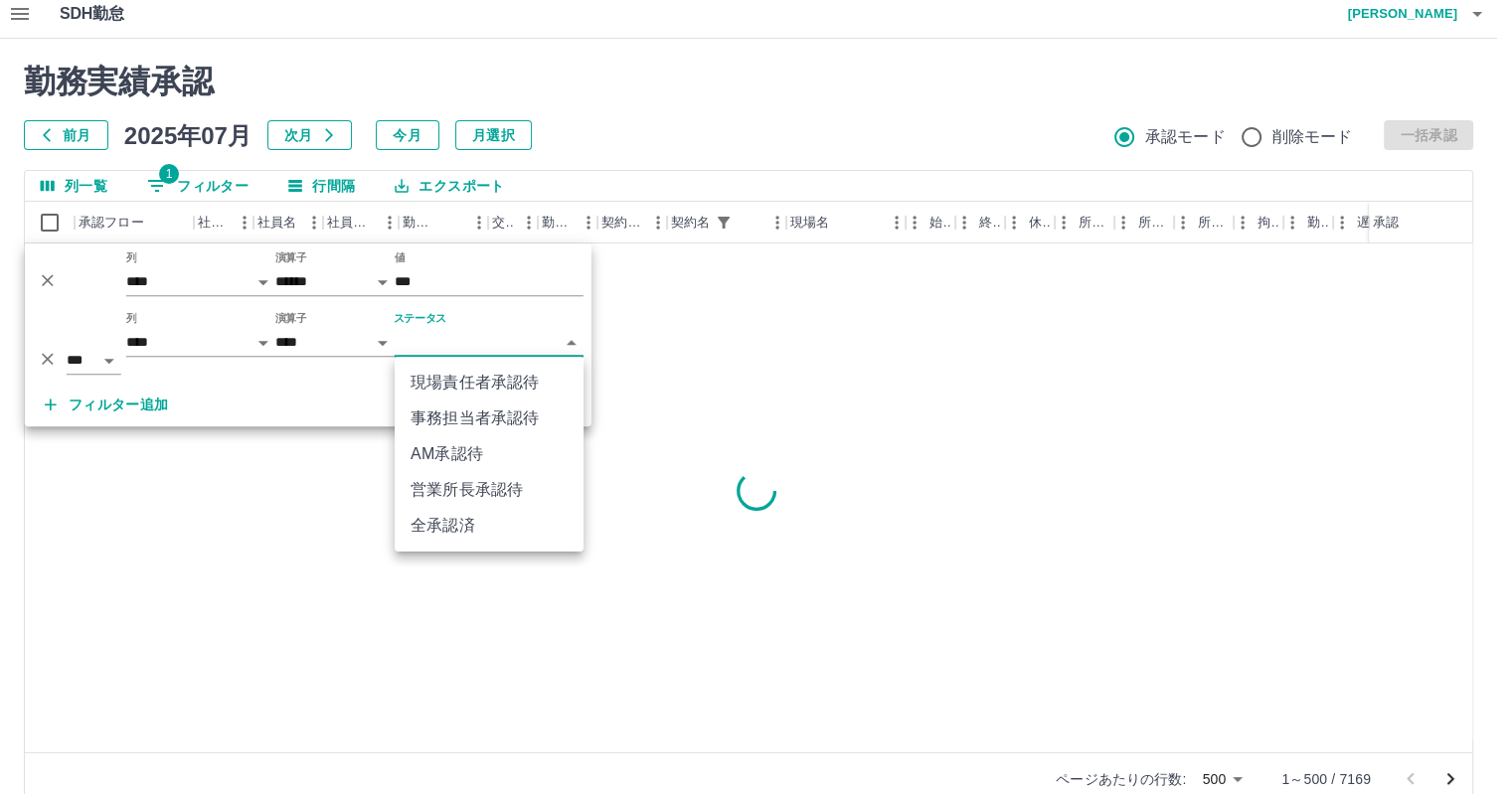 click on "SDH勤怠 [PERSON_NAME] 勤務実績承認 前月 [DATE] 次月 今月 月選択 承認モード 削除モード 一括承認 列一覧 1 フィルター 行間隔 エクスポート 承認フロー 社員番号 社員名 社員区分 勤務日 交通費 勤務区分 契約コード 契約名 現場名 始業 終業 休憩 所定開始 所定終業 所定休憩 拘束 勤務 遅刻等 コメント ステータス 承認 ページあたりの行数: 500 *** 1～500 / 7169 SDH勤怠 *** ** 列 **** *** **** *** *** **** ***** *** *** ** ** ** **** **** **** ** ** *** **** ***** 演算子 ****** ******* 値 *** *** ** 列 **** *** **** *** *** **** ***** *** *** ** ** ** **** **** **** ** ** *** **** ***** 演算子 **** ****** ステータス ​ ********* フィルター追加 すべて削除 現場責任者承認待 事務担当者承認待 AM承認待 営業所長承認待 全承認済" at bounding box center [756, 409] 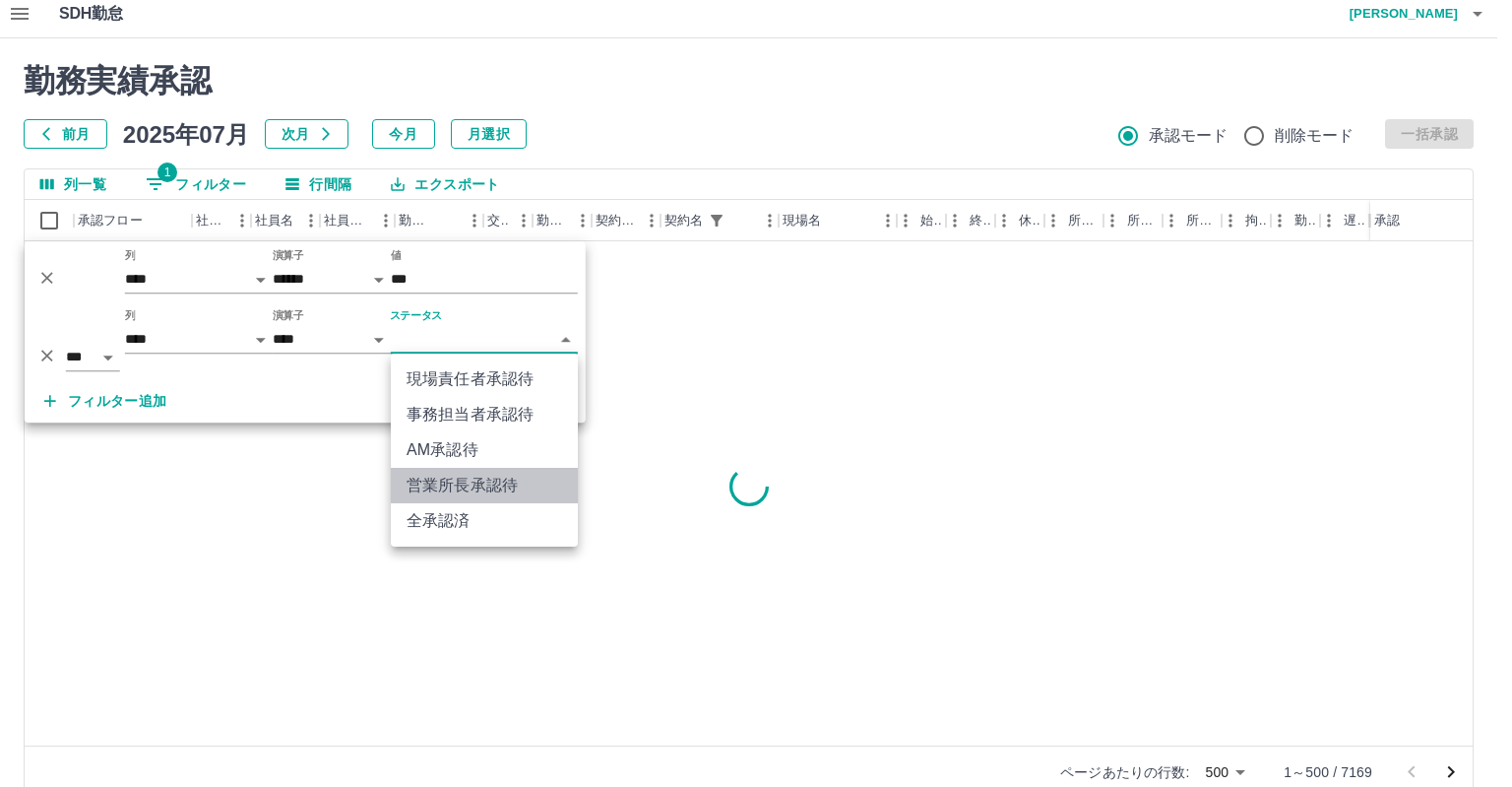 click on "営業所長承認待" at bounding box center (484, 486) 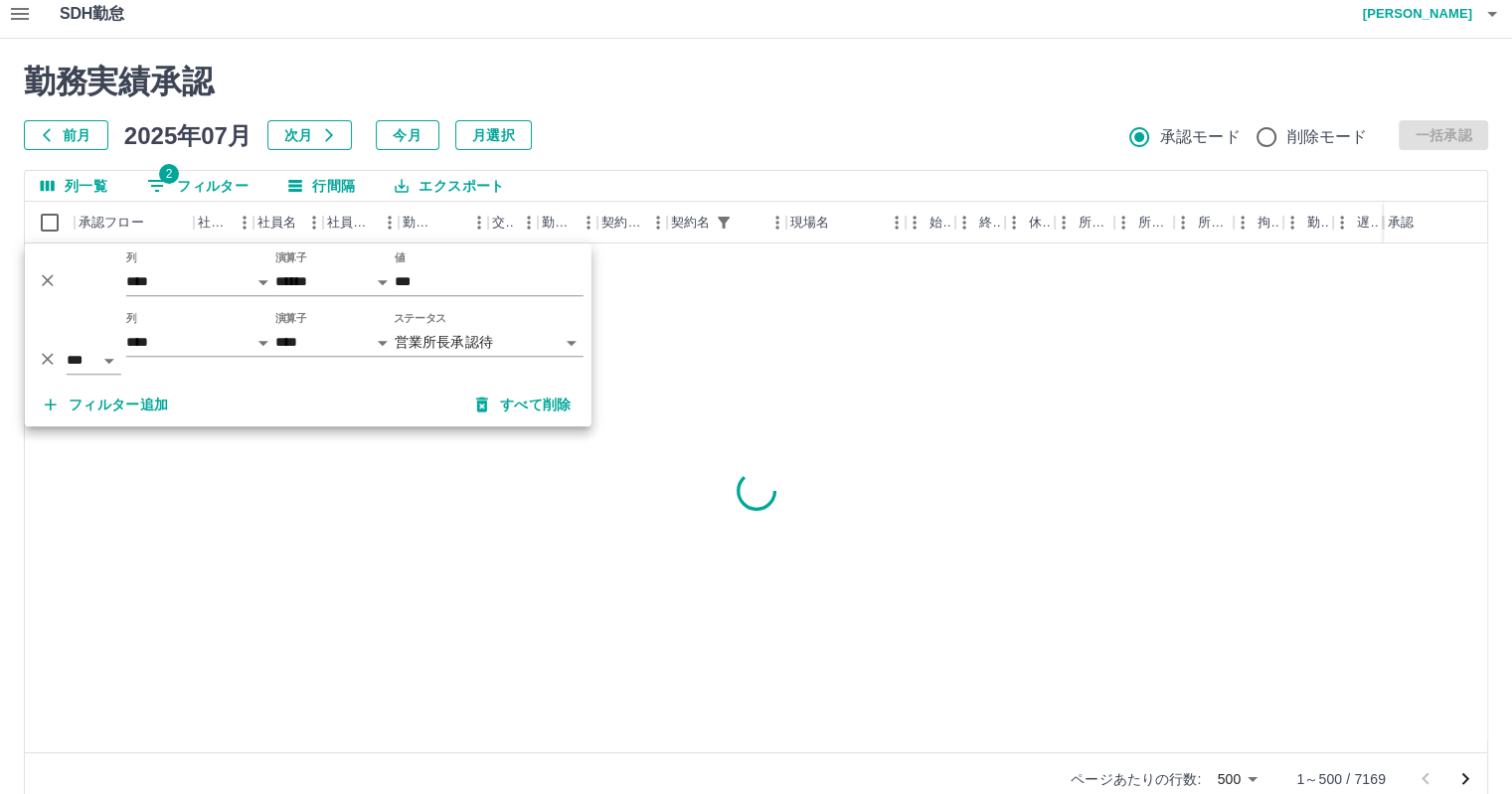 click on "勤務実績承認 前月 [DATE] 次月 今月 月選択 承認モード 削除モード 一括承認 列一覧 2 フィルター 行間隔 エクスポート 承認フロー 社員番号 社員名 社員区分 勤務日 交通費 勤務区分 契約コード 契約名 現場名 始業 終業 休憩 所定開始 所定終業 所定休憩 拘束 勤務 遅刻等 コメント ステータス 承認 ページあたりの行数: 500 *** 1～500 / 7169" at bounding box center [756, 434] 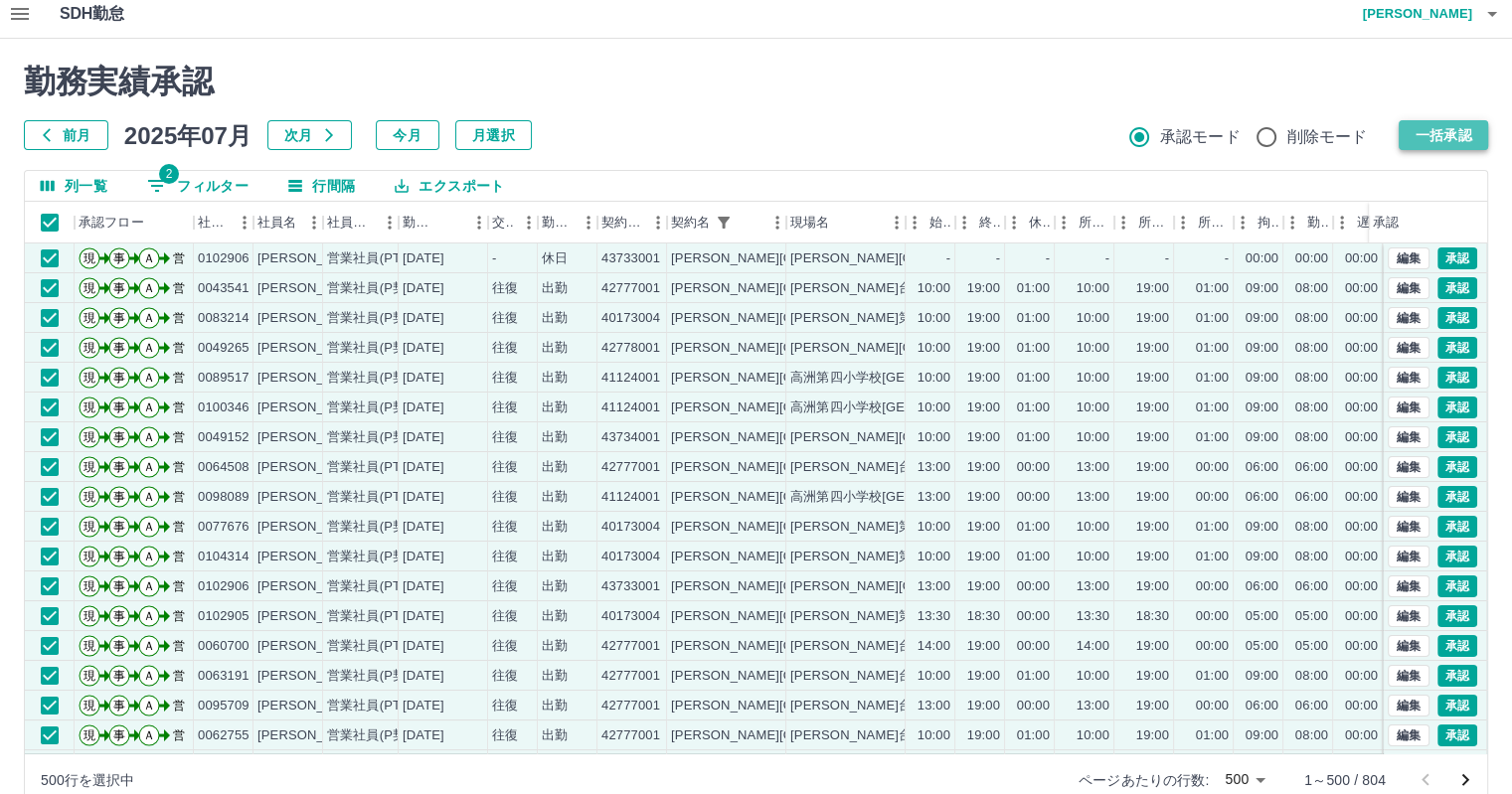 click on "一括承認" at bounding box center (1443, 135) 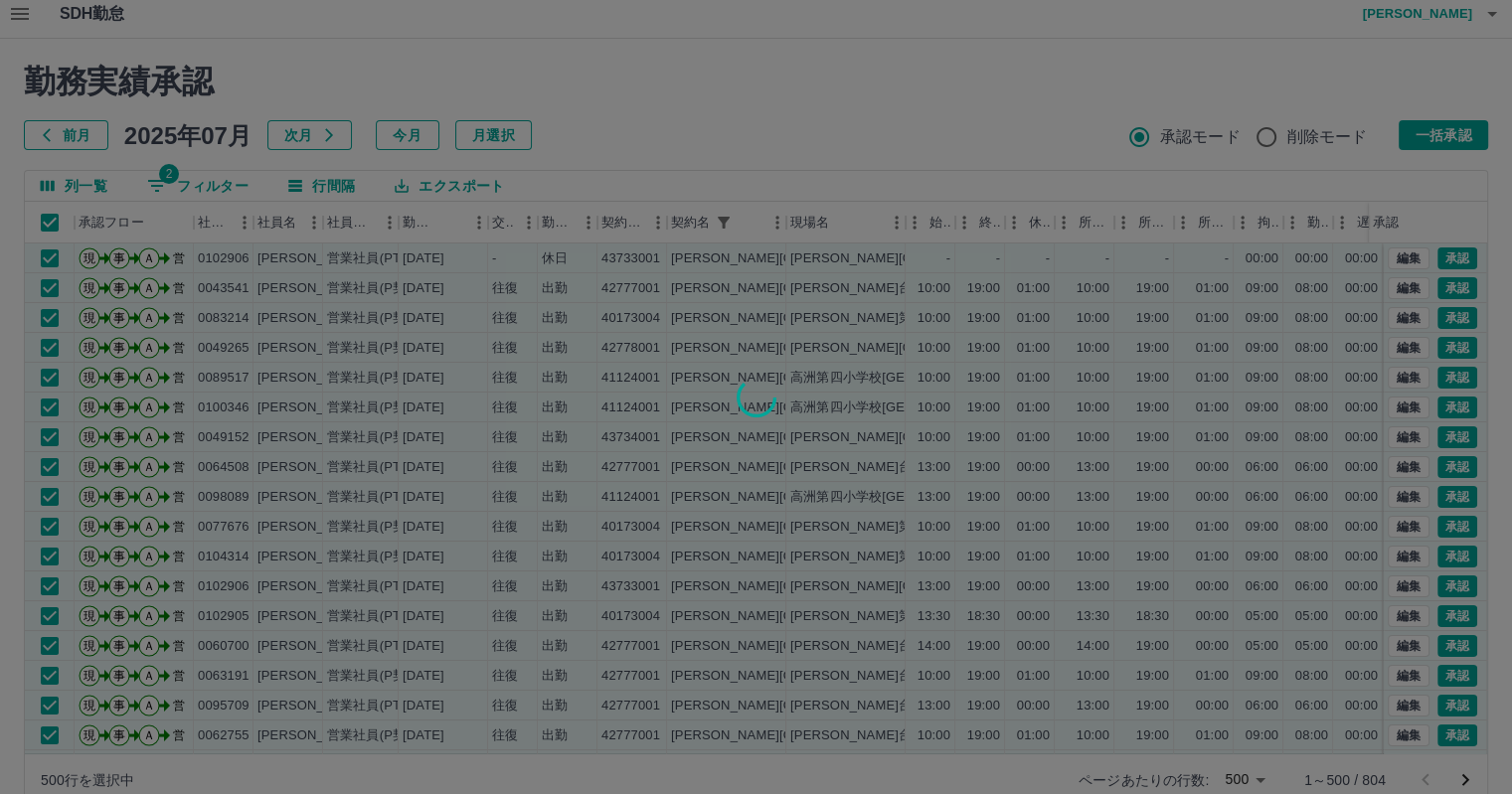 click at bounding box center [756, 397] 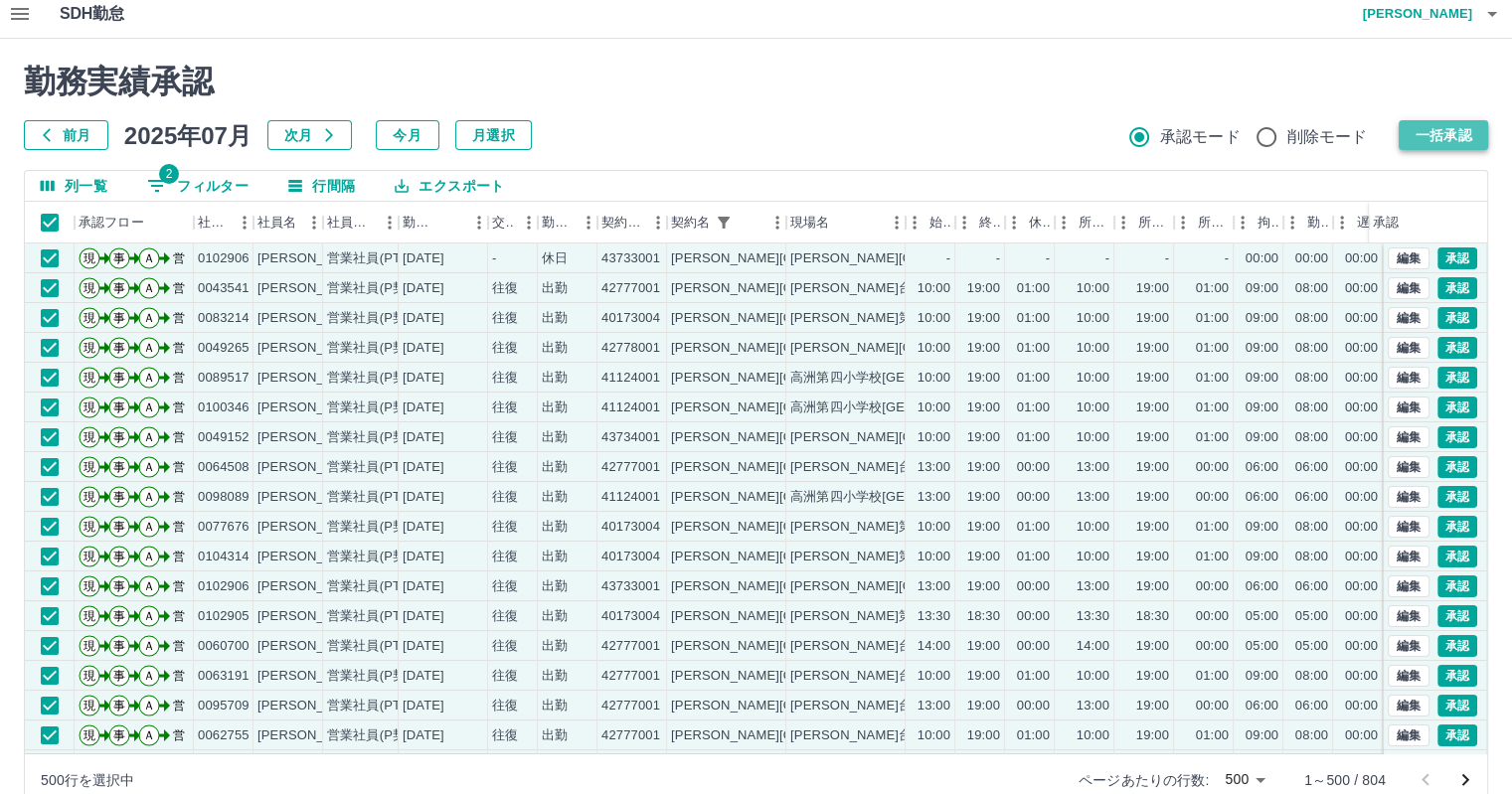 click on "一括承認" at bounding box center [1443, 135] 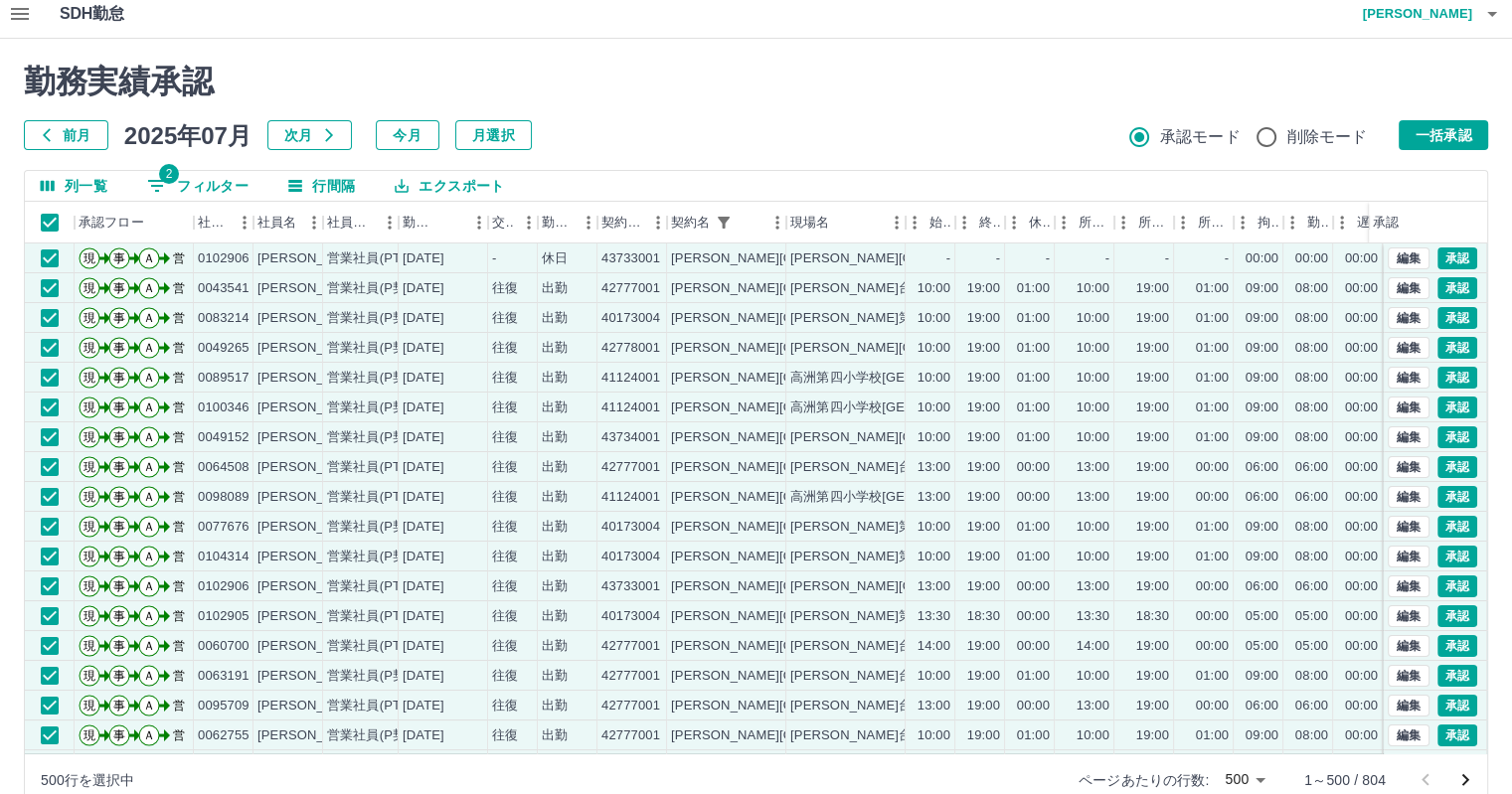 click on "前月 [DATE] 次月 今月 月選択 承認モード 削除モード 一括承認" at bounding box center [756, 135] 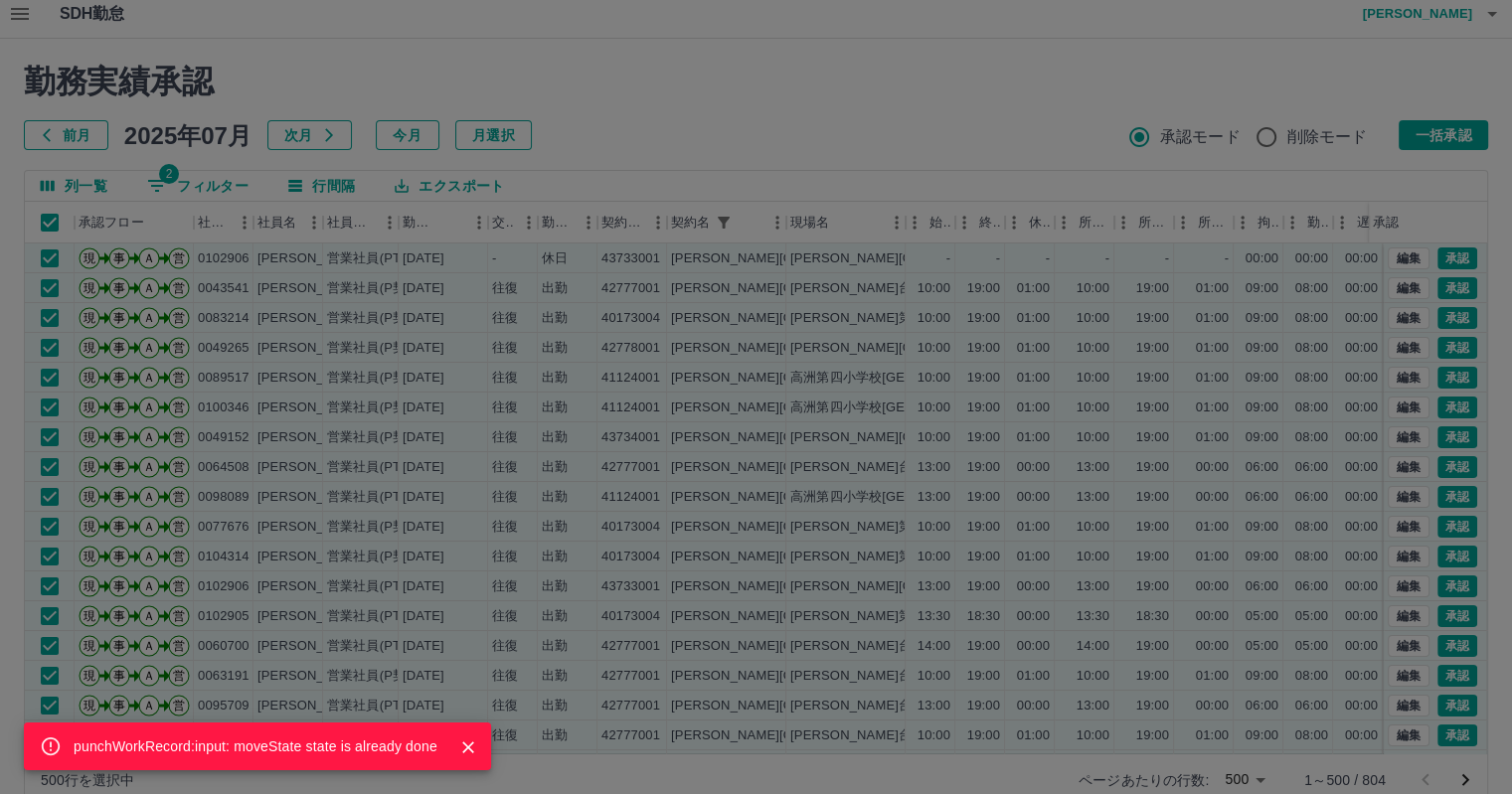 click on "punchWorkRecord:input: moveState state is already done" at bounding box center [756, 397] 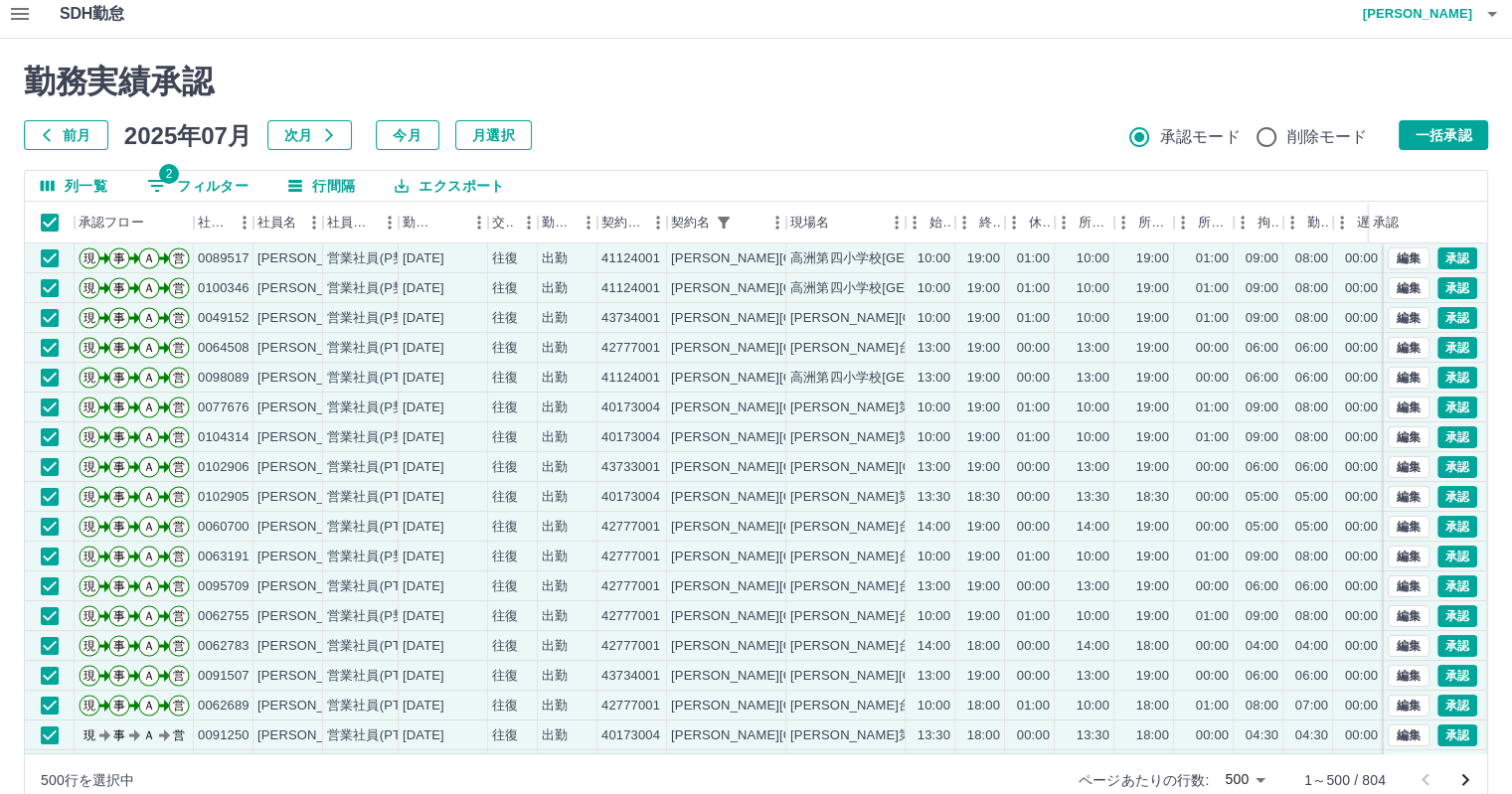 scroll, scrollTop: 397, scrollLeft: 0, axis: vertical 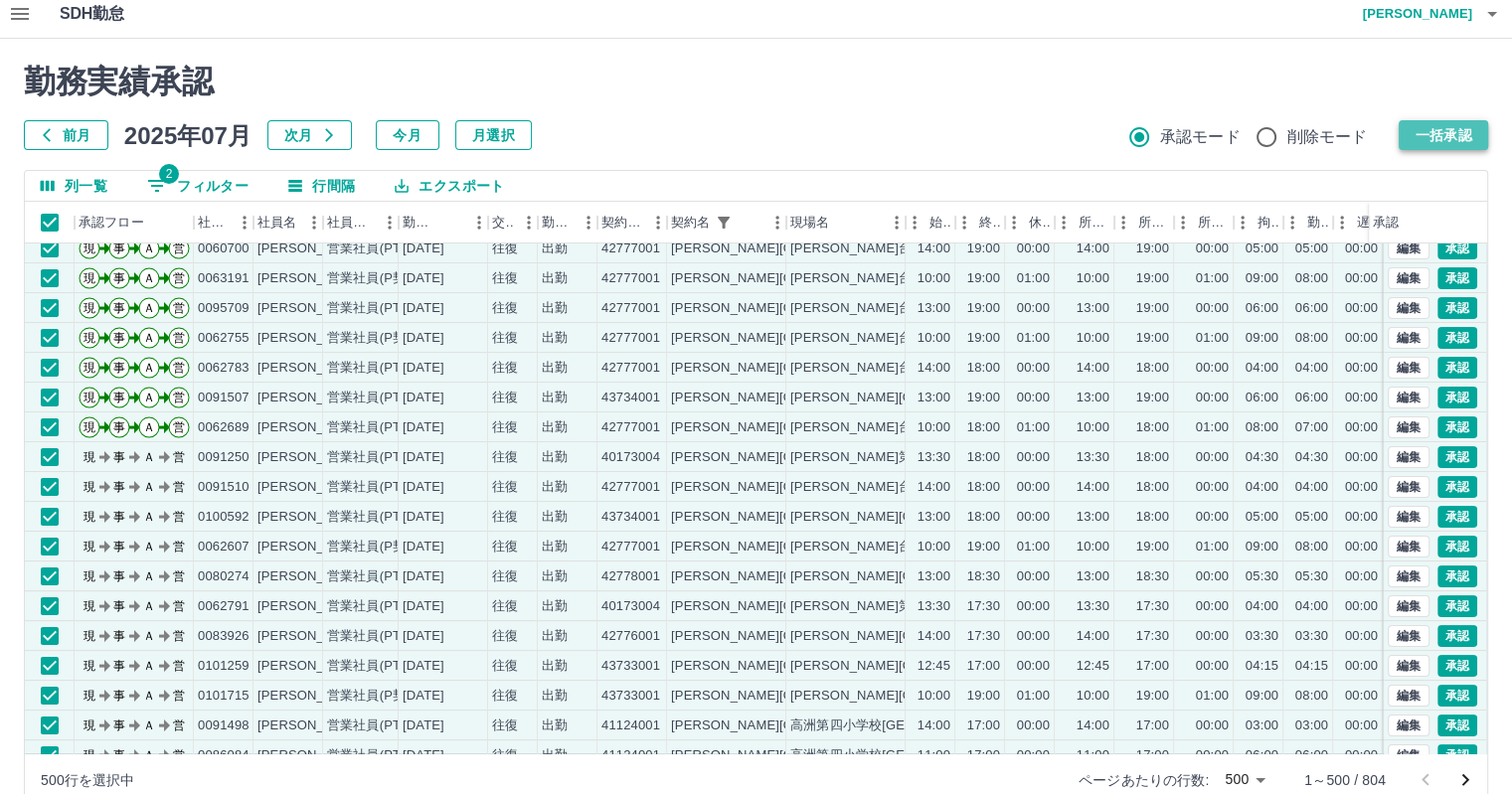 click on "一括承認" at bounding box center (1443, 135) 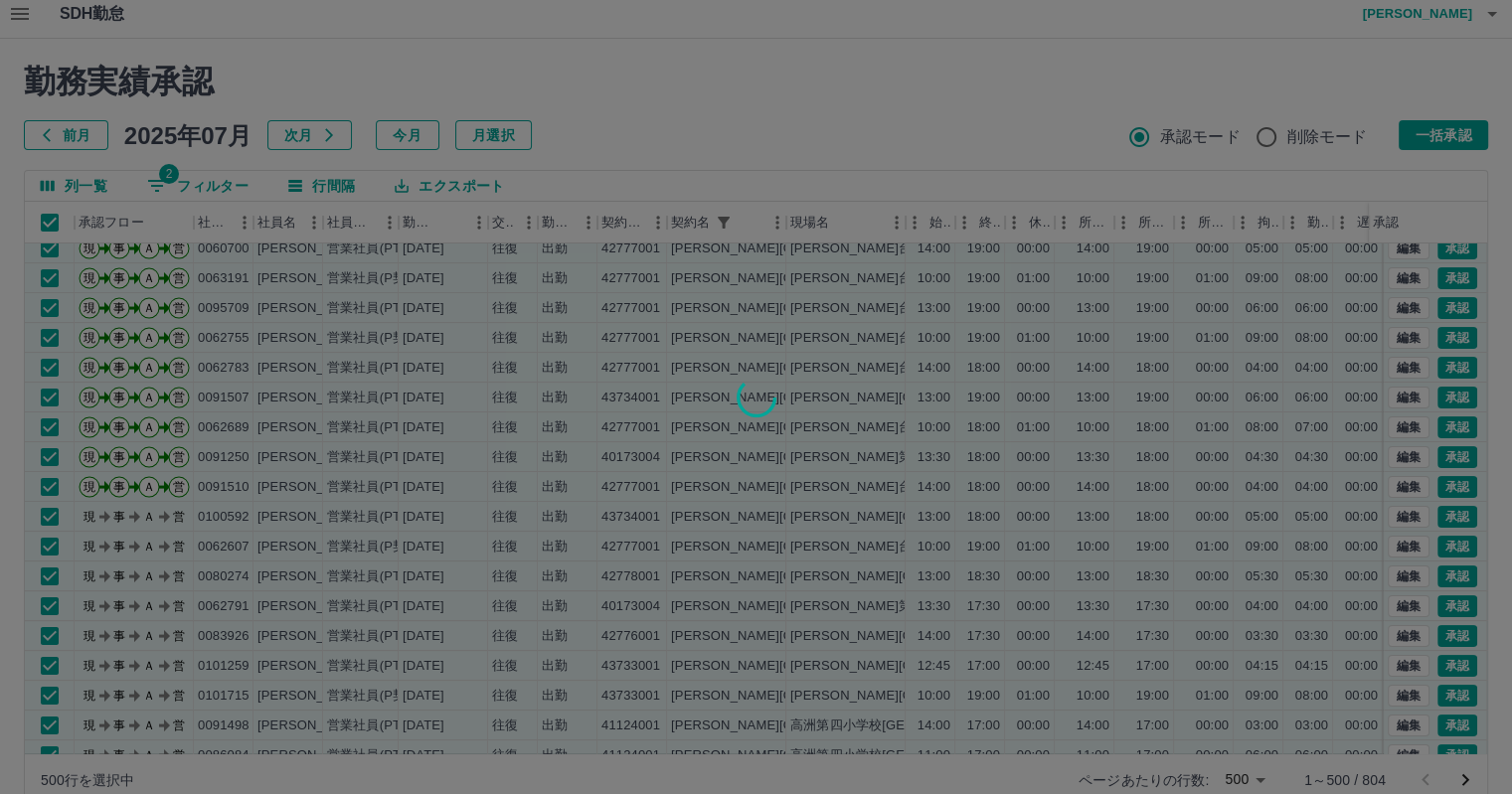 click at bounding box center (756, 397) 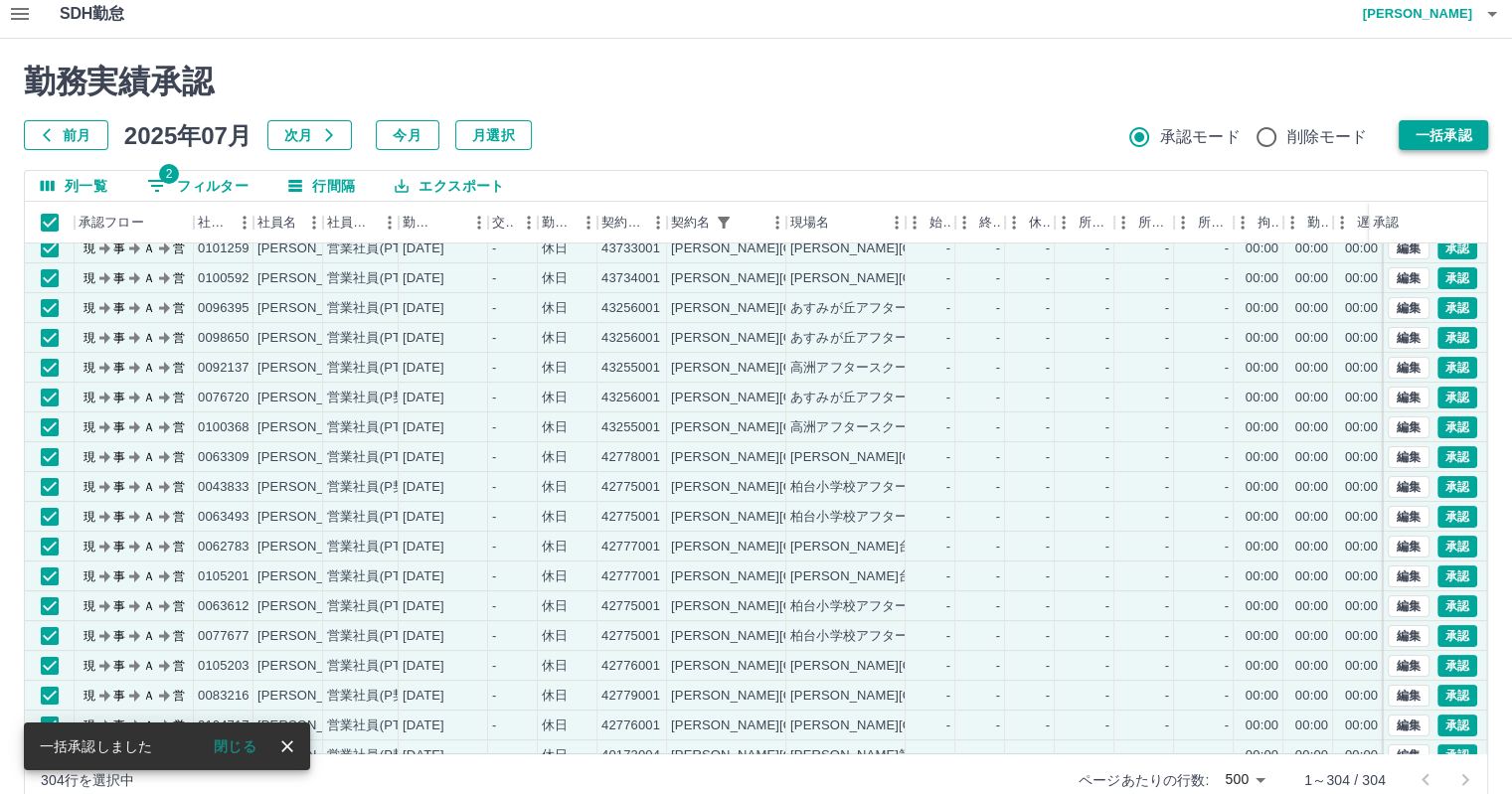 click on "一括承認" at bounding box center (1443, 135) 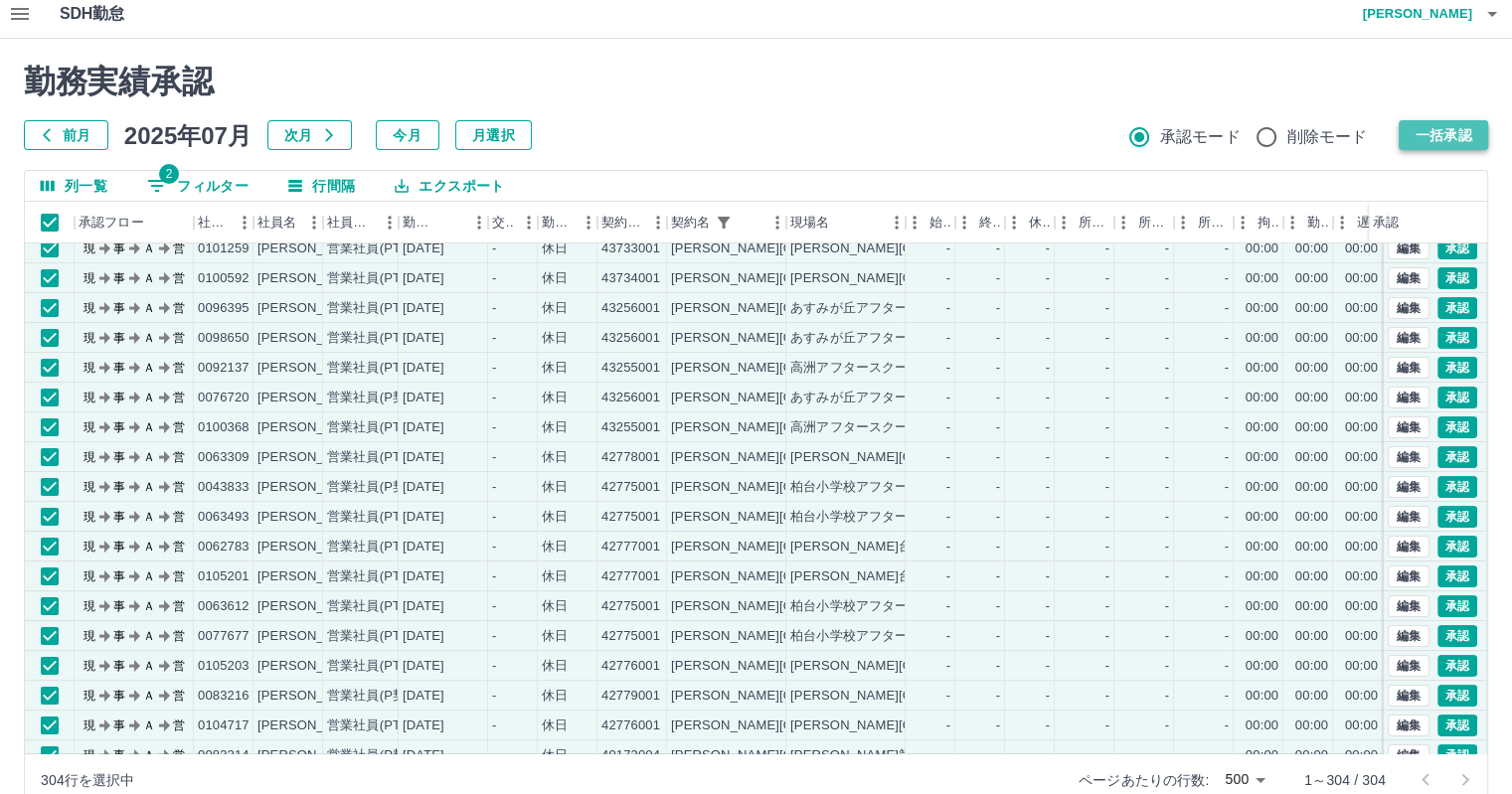 click on "一括承認" at bounding box center (1443, 135) 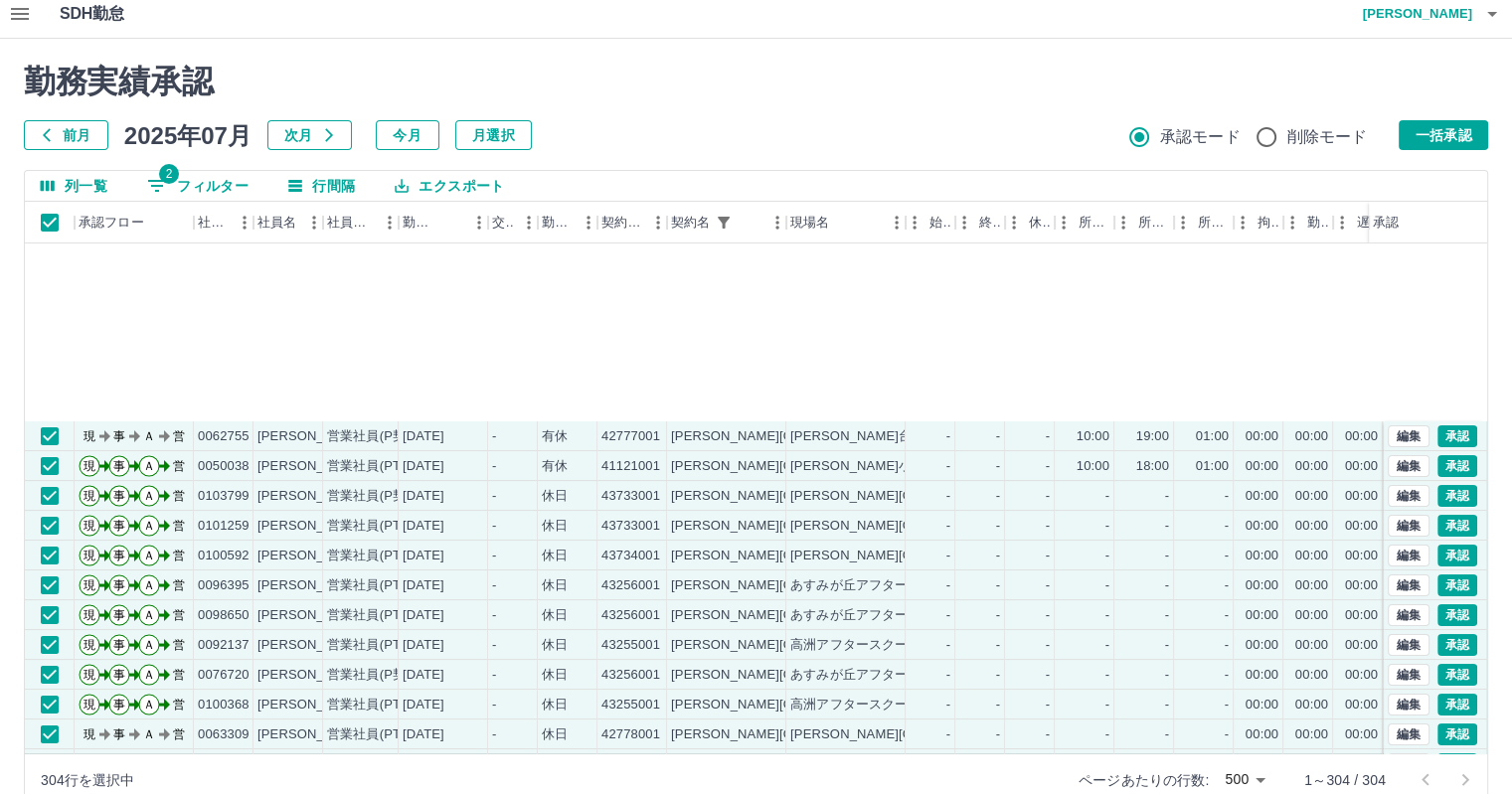 scroll, scrollTop: 397, scrollLeft: 0, axis: vertical 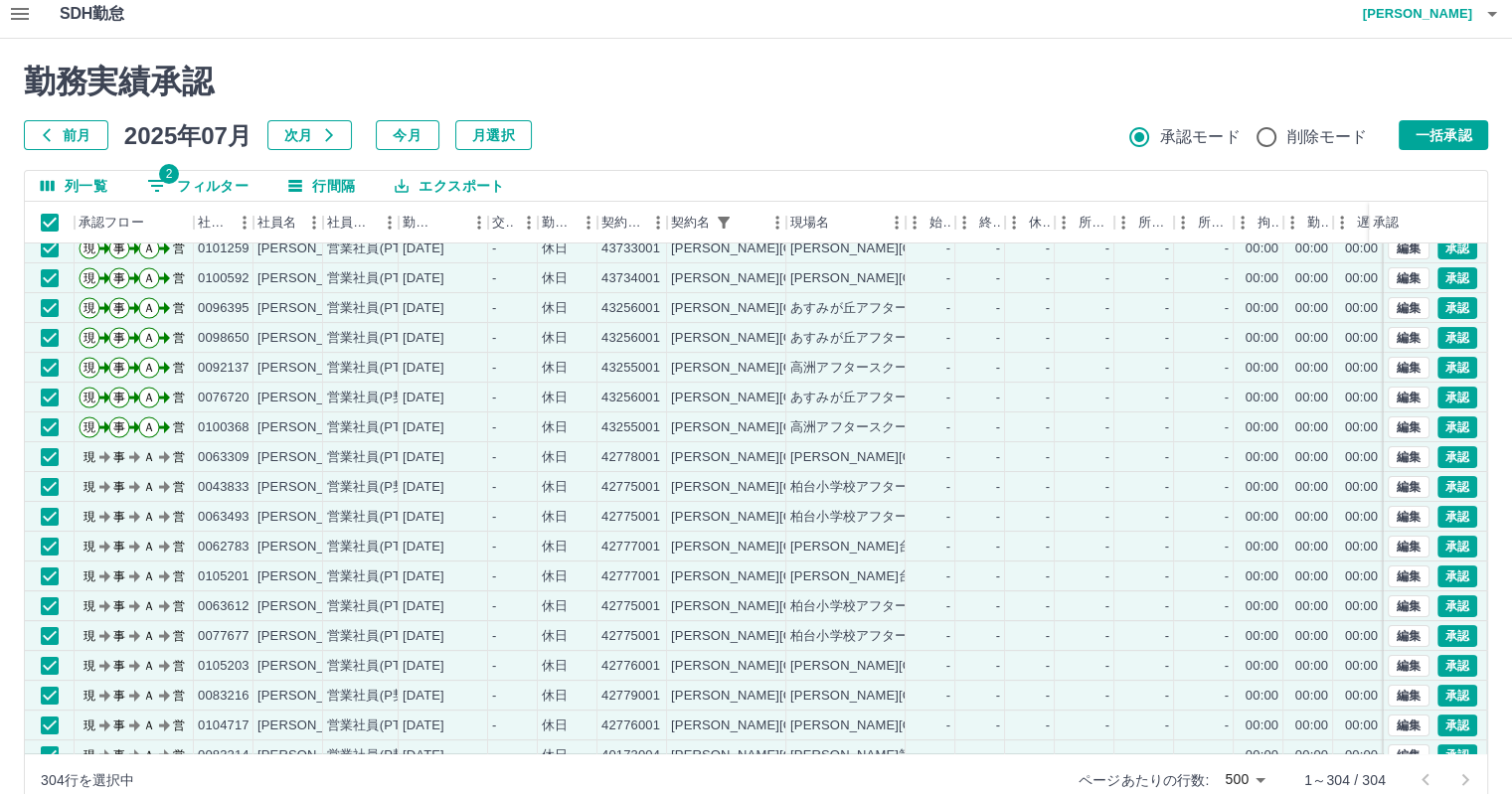 click on "前月 [DATE] 次月 今月 月選択 承認モード 削除モード 一括承認" at bounding box center (756, 135) 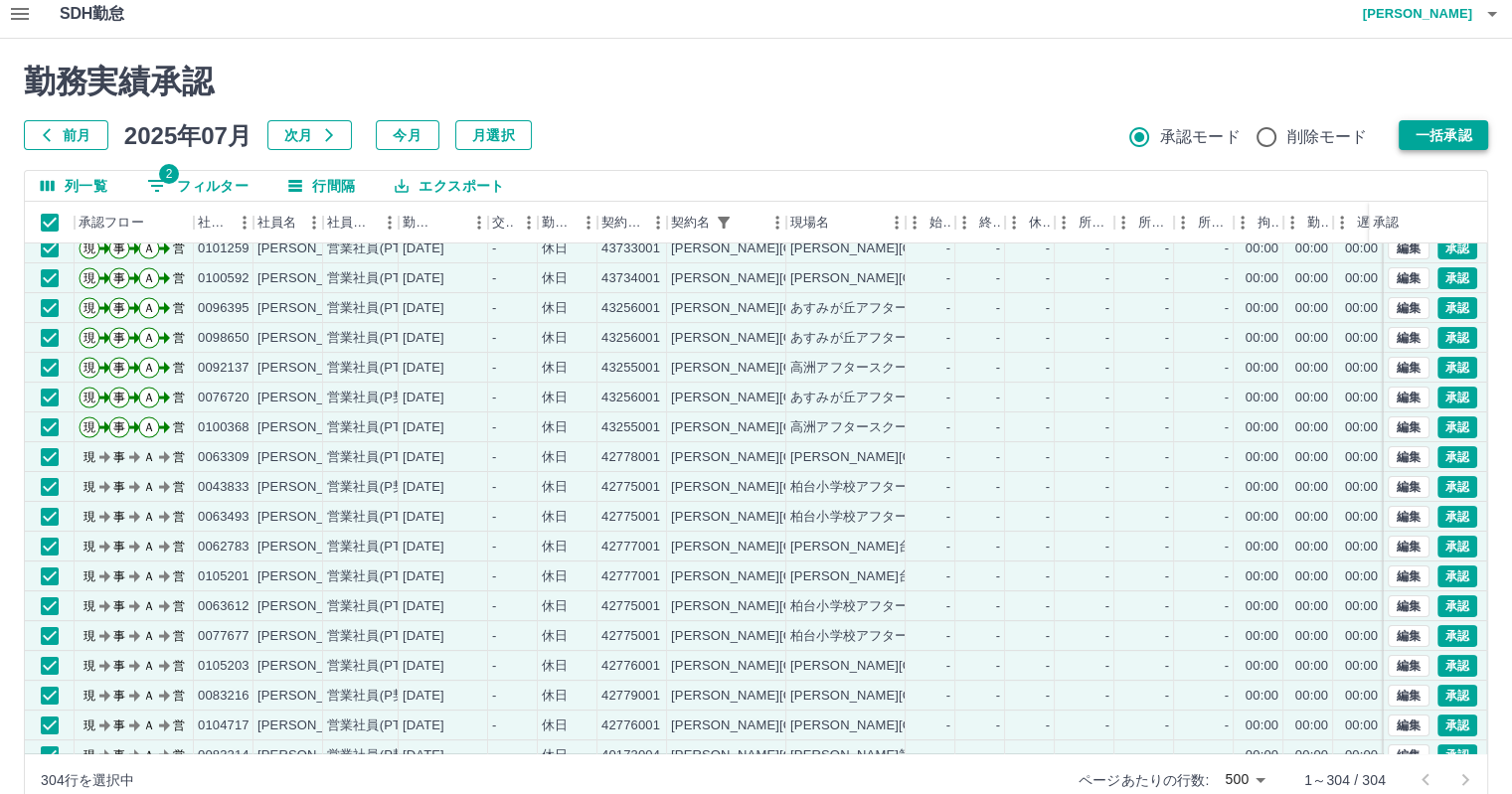 click on "一括承認" at bounding box center [1443, 135] 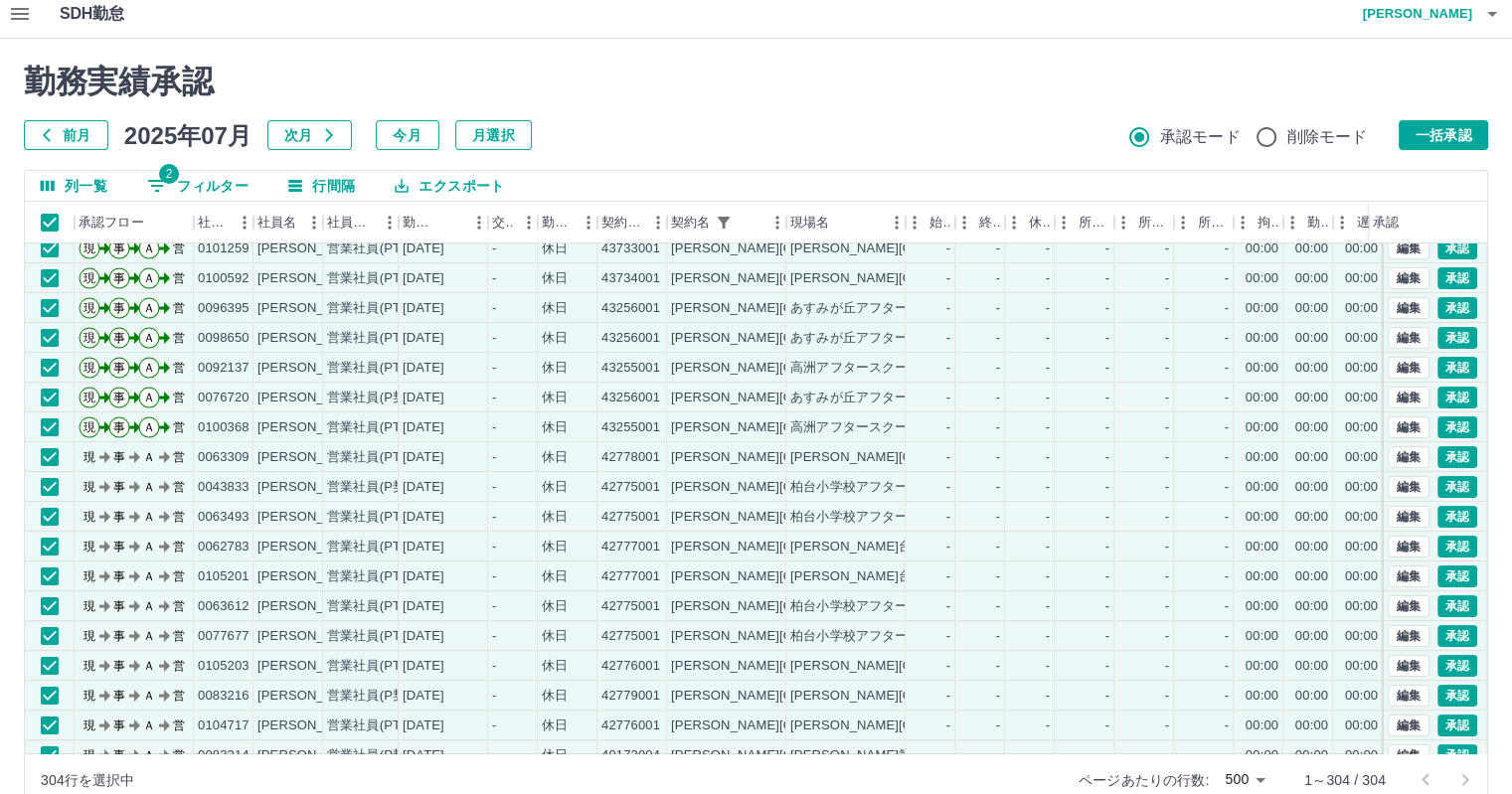 scroll, scrollTop: 0, scrollLeft: 0, axis: both 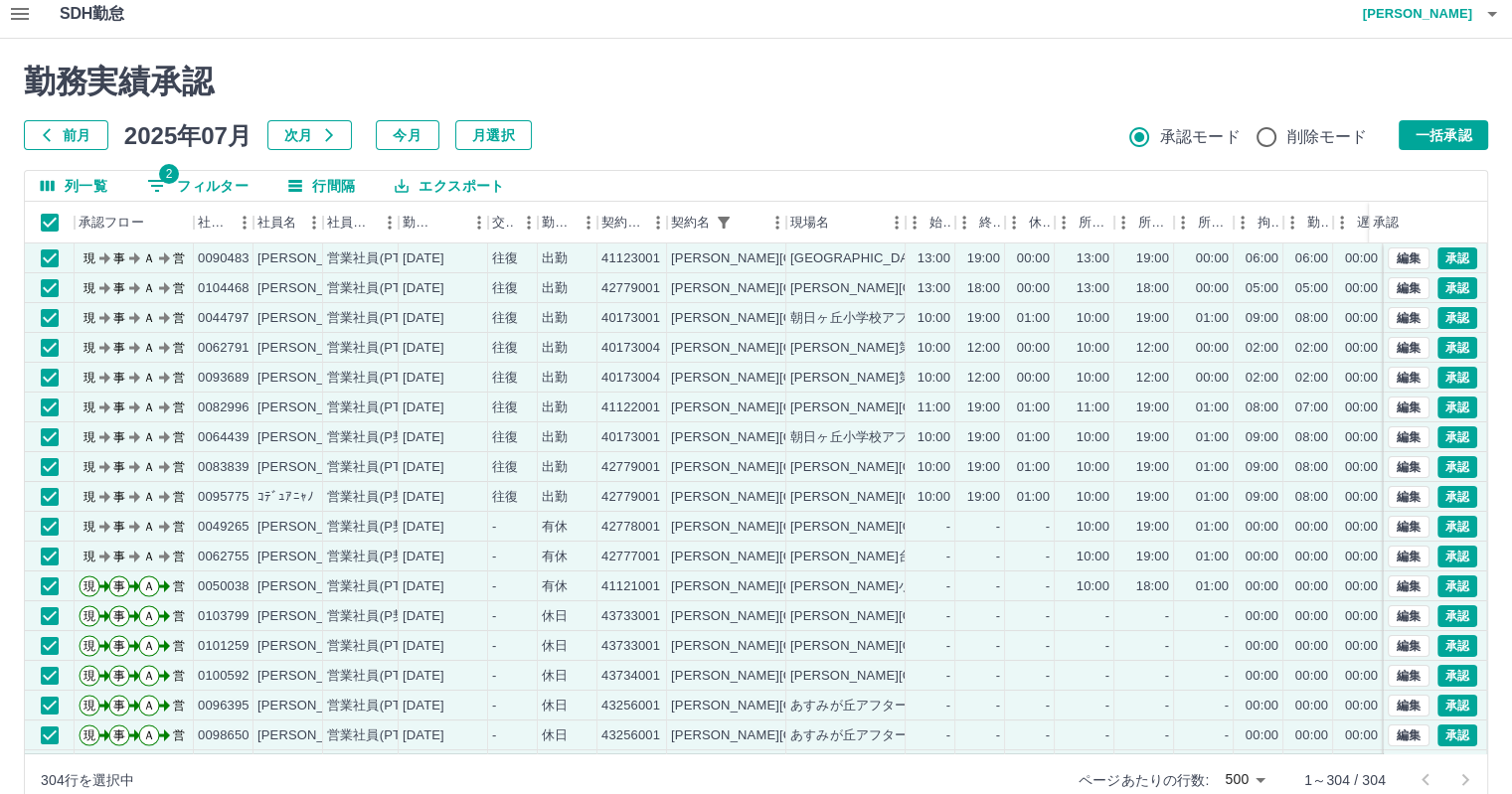 click on "勤務実績承認" at bounding box center [756, 81] 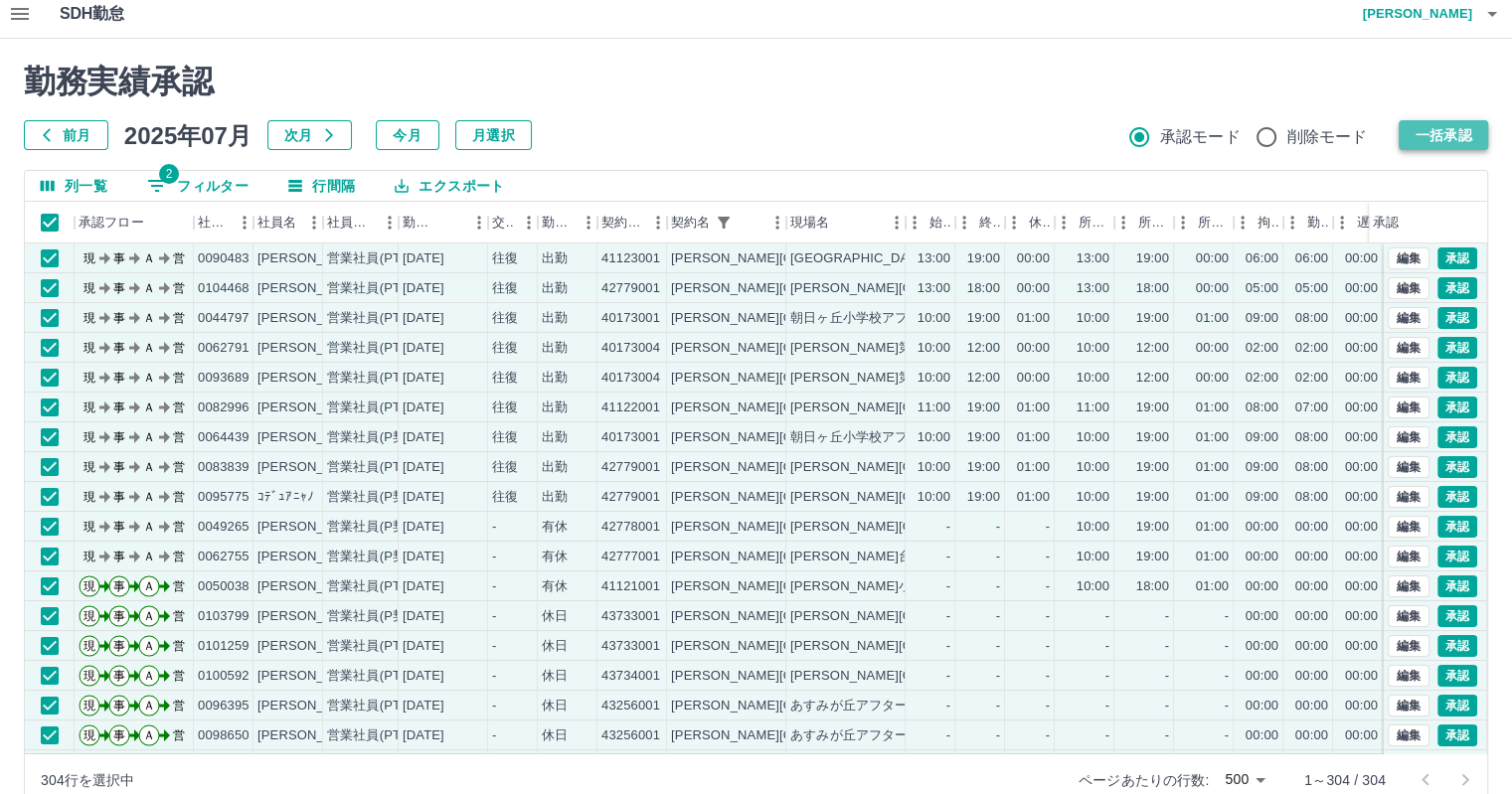 click on "一括承認" at bounding box center [1443, 135] 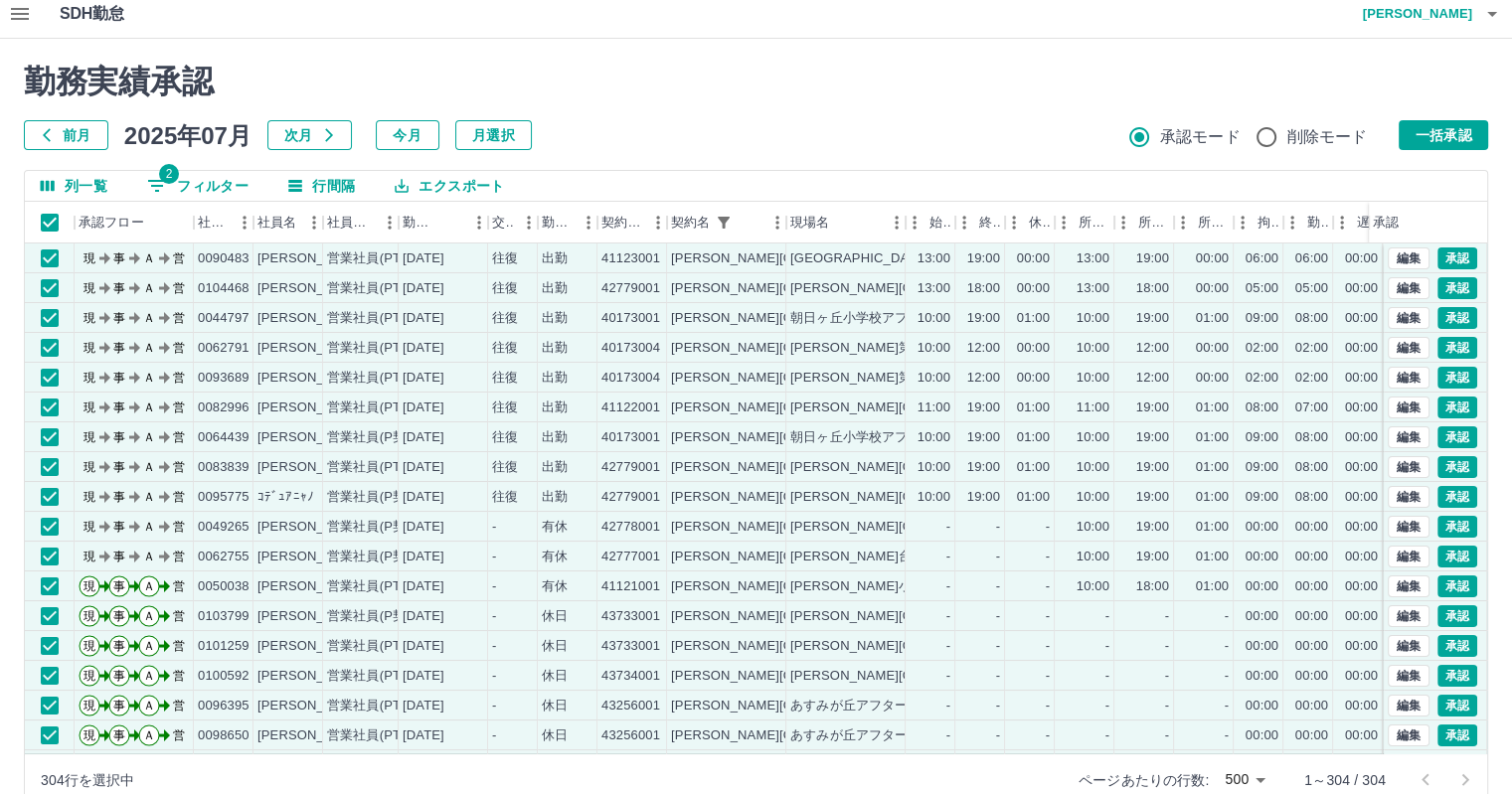 click on "勤務実績承認 前月 [DATE] 次月 今月 月選択 承認モード 削除モード 一括承認 列一覧 2 フィルター 行間隔 エクスポート 承認フロー 社員番号 社員名 社員区分 勤務日 交通費 勤務区分 契約コード 契約名 現場名 始業 終業 休憩 所定開始 所定終業 所定休憩 拘束 勤務 遅刻等 コメント ステータス 承認 現 事 Ａ 営 0090483 [PERSON_NAME] 営業社員(PT契約) [DATE] 往復 出勤 41123001 [PERSON_NAME][GEOGRAPHIC_DATA] [GEOGRAPHIC_DATA] 13:00 19:00 00:00 13:00 19:00 00:00 06:00 06:00 00:00 営業所長承認待 現 事 Ａ 営 0104468 [PERSON_NAME] 営業社員(PT契約) [DATE] 往復 出勤 42779001 [PERSON_NAME][GEOGRAPHIC_DATA] [PERSON_NAME][GEOGRAPHIC_DATA]A 13:00 18:00 00:00 13:00 18:00 00:00 05:00 05:00 00:00 営業所長承認待 現 事 Ａ 営 0044797 [PERSON_NAME] 営業社員(PT契約) [DATE] 往復 出勤 40173001 [PERSON_NAME][GEOGRAPHIC_DATA] 10:00 19:00 01:00 10:00 19:00 01:00 09:00 -" at bounding box center [756, 434] 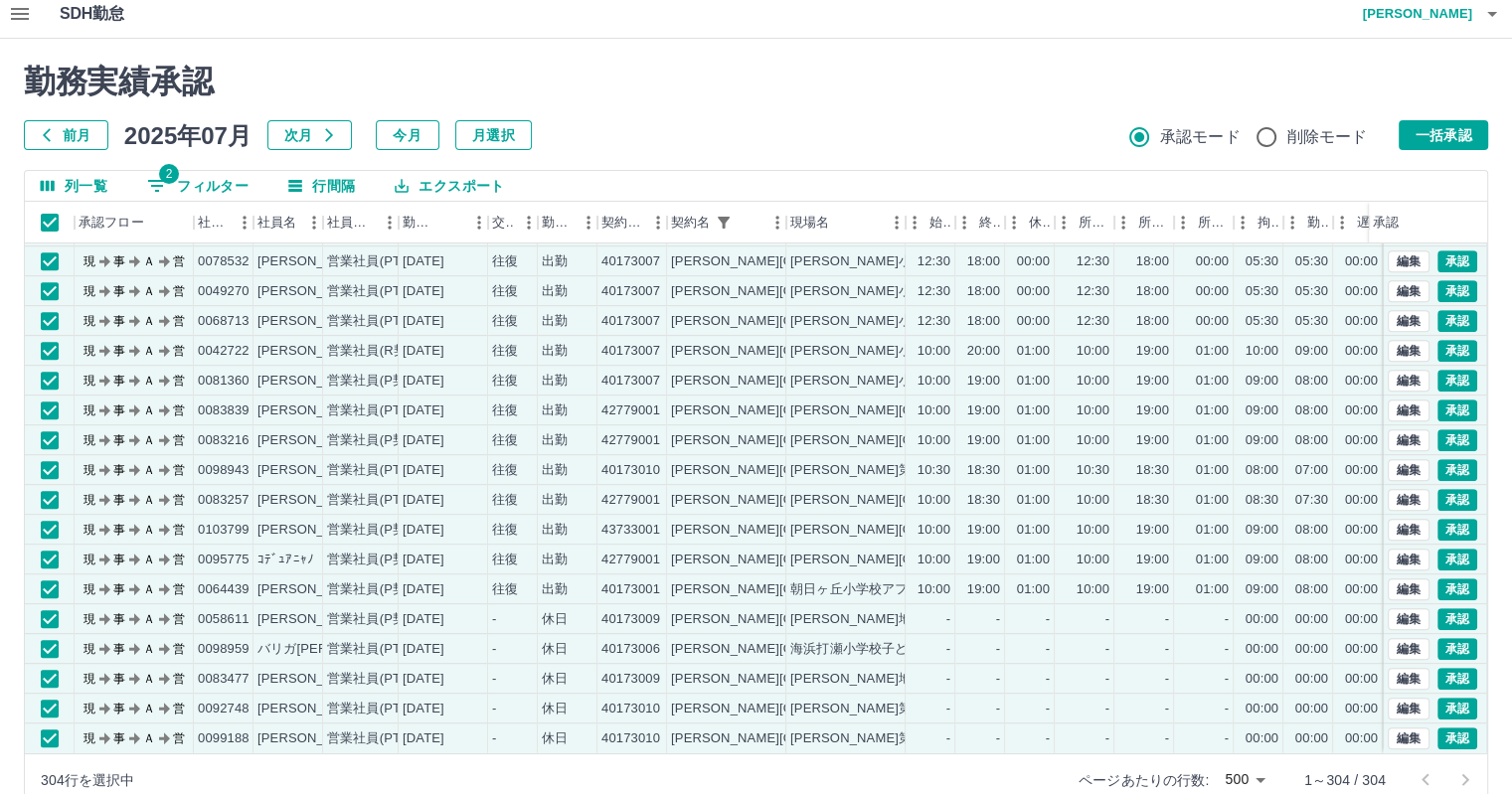 scroll, scrollTop: 8567, scrollLeft: 0, axis: vertical 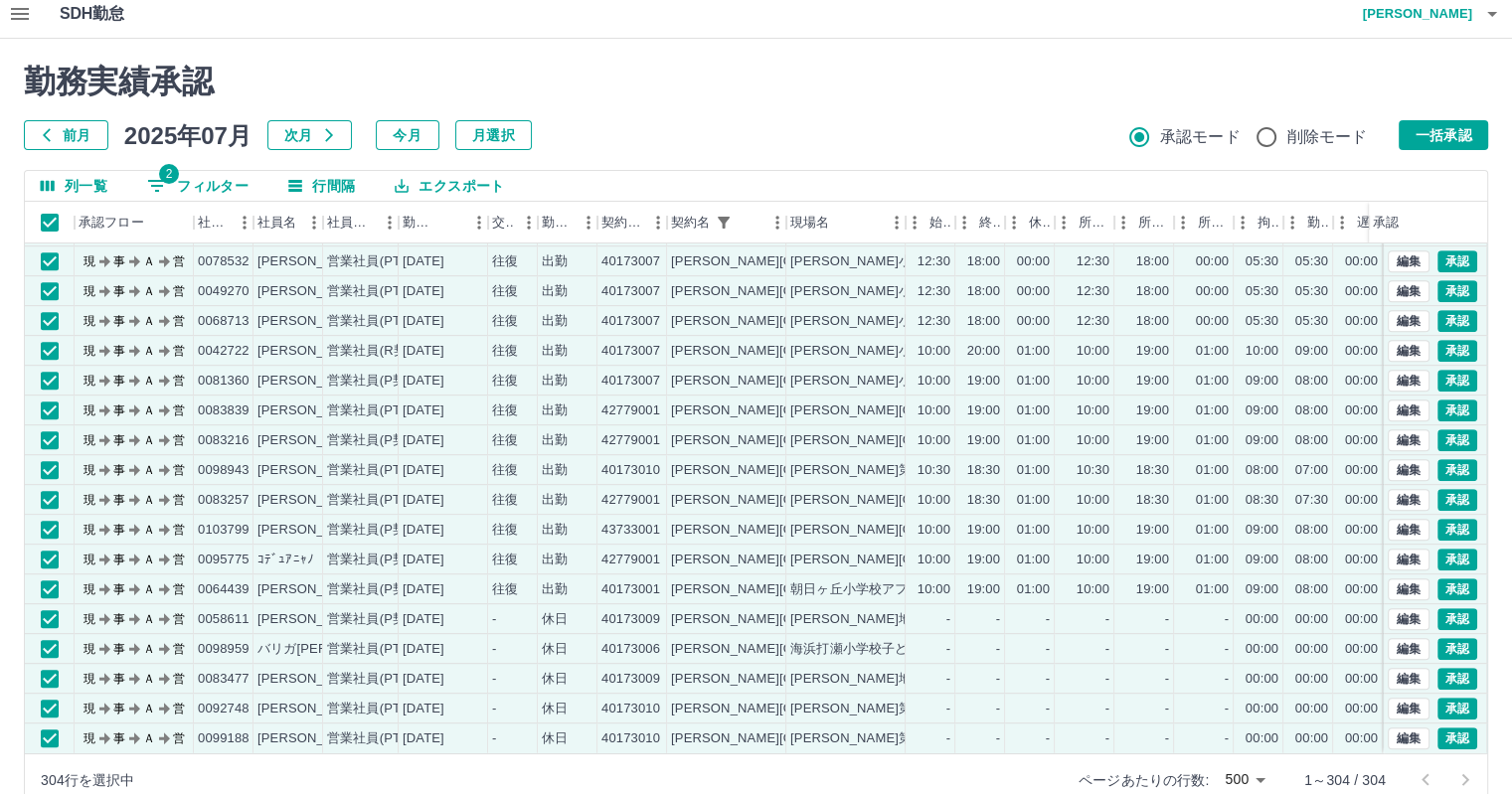 click on "勤務実績承認 前月 [DATE] 次月 今月 月選択 承認モード 削除モード 一括承認 列一覧 2 フィルター 行間隔 エクスポート 承認フロー 社員番号 社員名 社員区分 勤務日 交通費 勤務区分 契約コード 契約名 現場名 始業 終業 休憩 所定開始 所定終業 所定休憩 拘束 勤務 遅刻等 コメント ステータス 承認 現 事 Ａ 営 0099516 [PERSON_NAME] 営業社員(PT契約) [DATE] 往復 出勤 40173010 [PERSON_NAME][GEOGRAPHIC_DATA] [PERSON_NAME][GEOGRAPHIC_DATA]ルームA 13:00 18:00 00:00 13:00 18:00 00:00 05:00 05:00 00:00 営業所長承認待 現 事 Ａ 営 0068658 [PERSON_NAME][PERSON_NAME] 営業社員(PT契約) [DATE] 往復 出勤 40173007 [PERSON_NAME][GEOGRAPHIC_DATA] [PERSON_NAME][GEOGRAPHIC_DATA]ルーム 12:30 18:00 00:00 12:30 18:00 00:00 05:30 05:30 00:00 営業所長承認待 現 事 Ａ 営 0078532 [PERSON_NAME] 営業社員(PT契約) [DATE] 往復 出勤 40173007 [PERSON_NAME][GEOGRAPHIC_DATA] [PERSON_NAME][GEOGRAPHIC_DATA]ルーム 12:30 18:00 00:00 12:30" at bounding box center (756, 434) 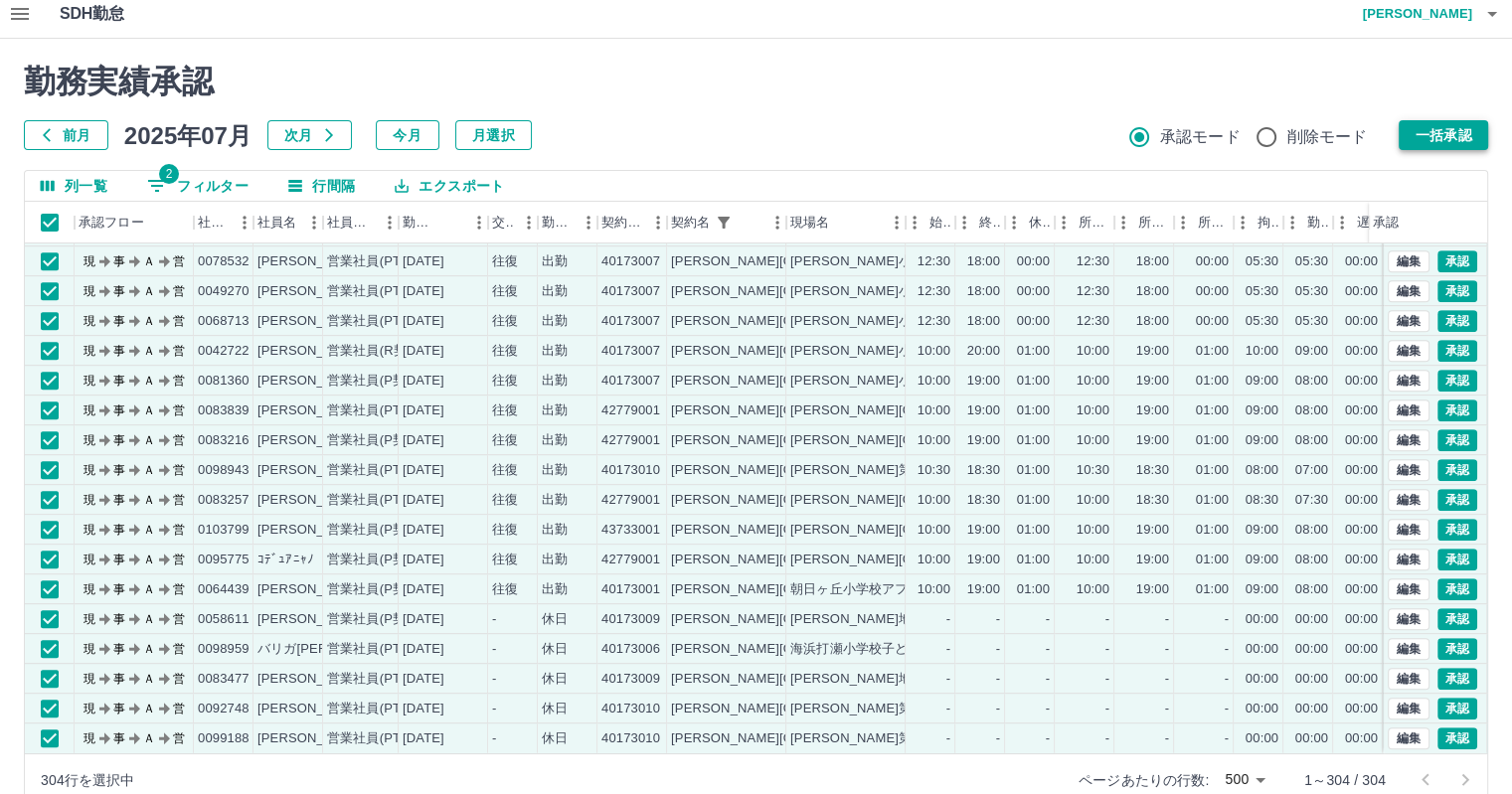 click on "一括承認" at bounding box center [1443, 135] 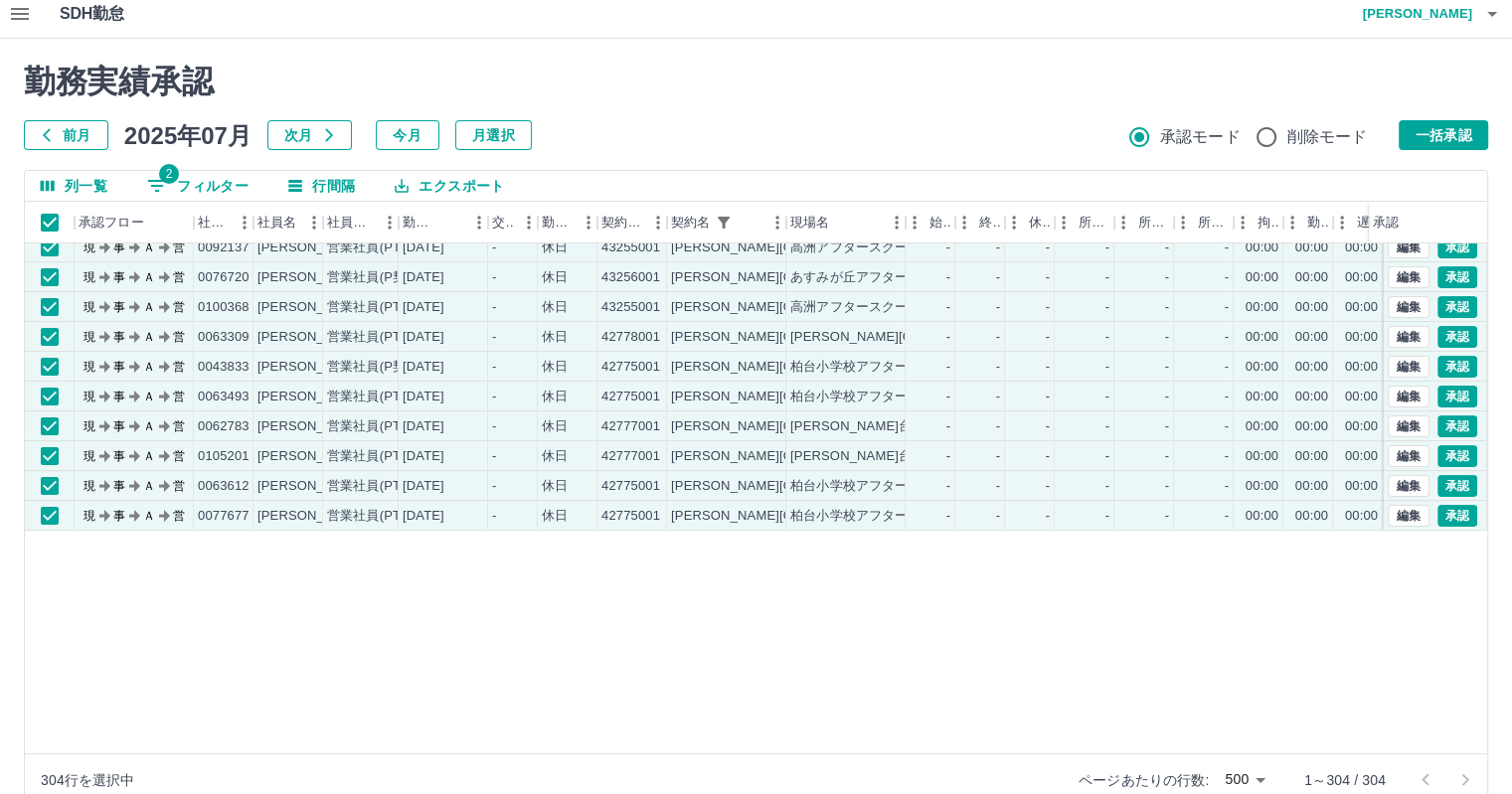 scroll, scrollTop: 0, scrollLeft: 0, axis: both 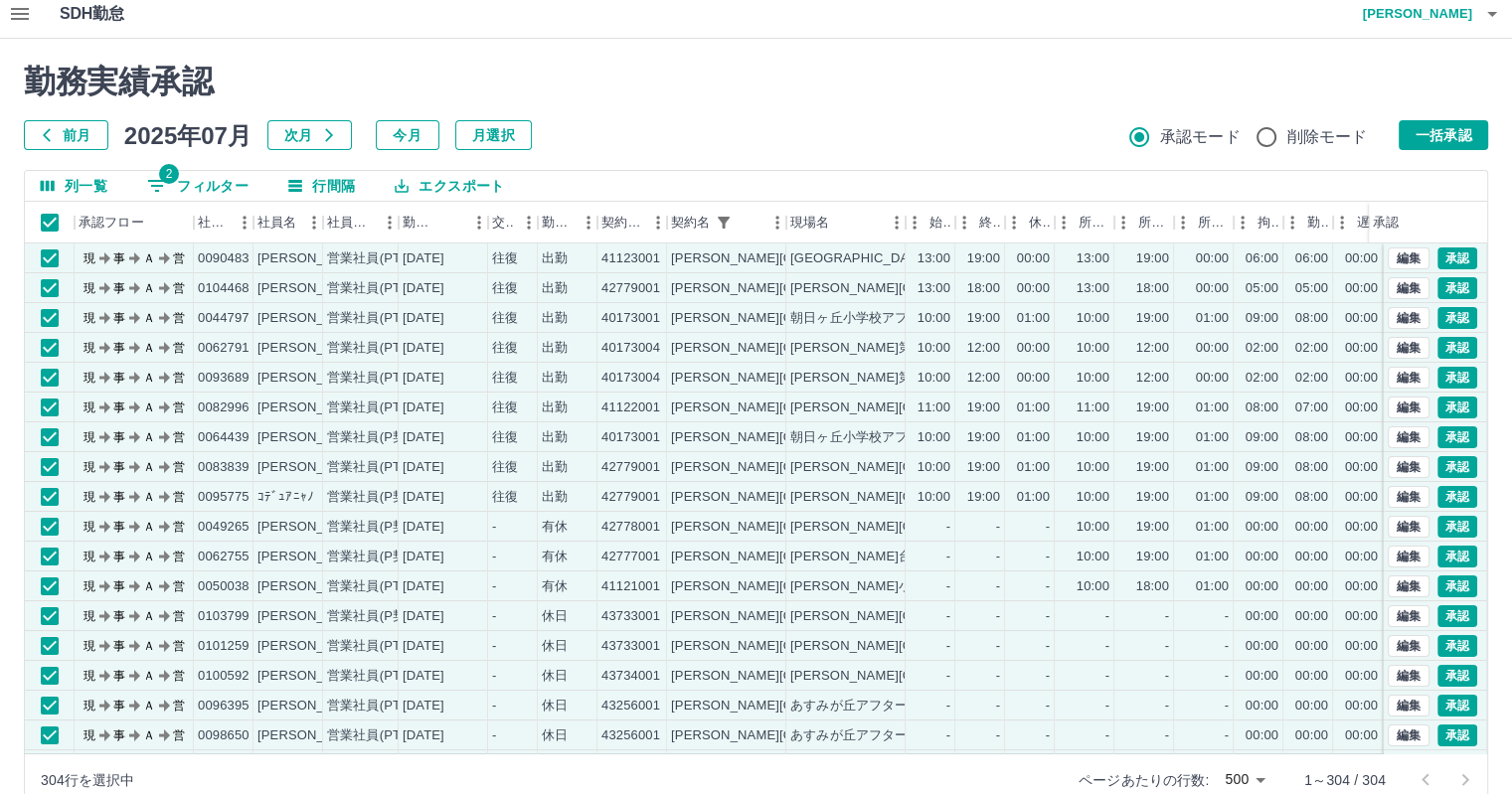 click on "前月 [DATE] 次月 今月 月選択 承認モード 削除モード 一括承認" at bounding box center (756, 135) 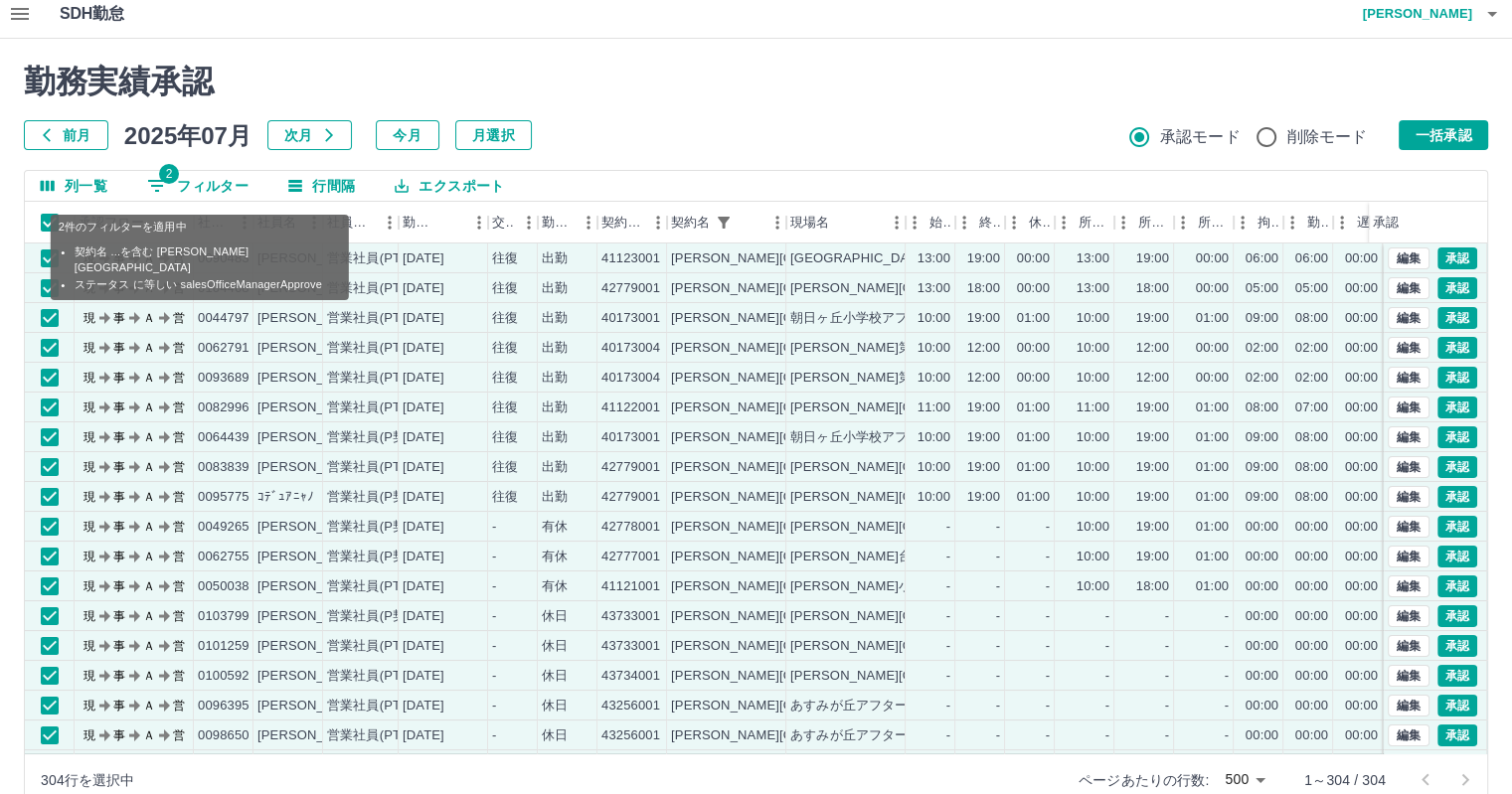 click on "2 フィルター" at bounding box center [198, 186] 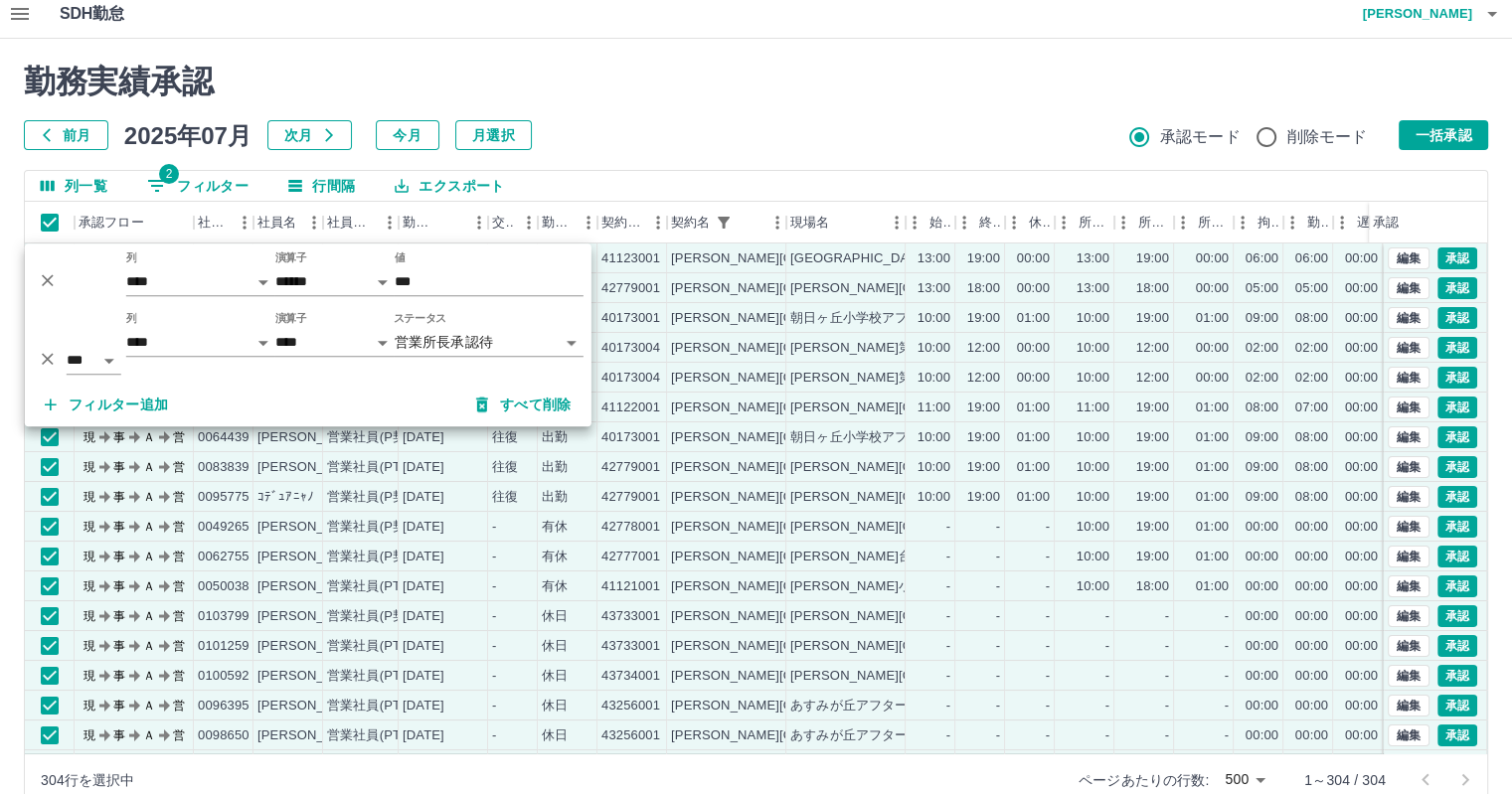 click on "勤務実績承認 前月 2025年07月 次月 今月 月選択 承認モード 削除モード 一括承認" at bounding box center (756, 106) 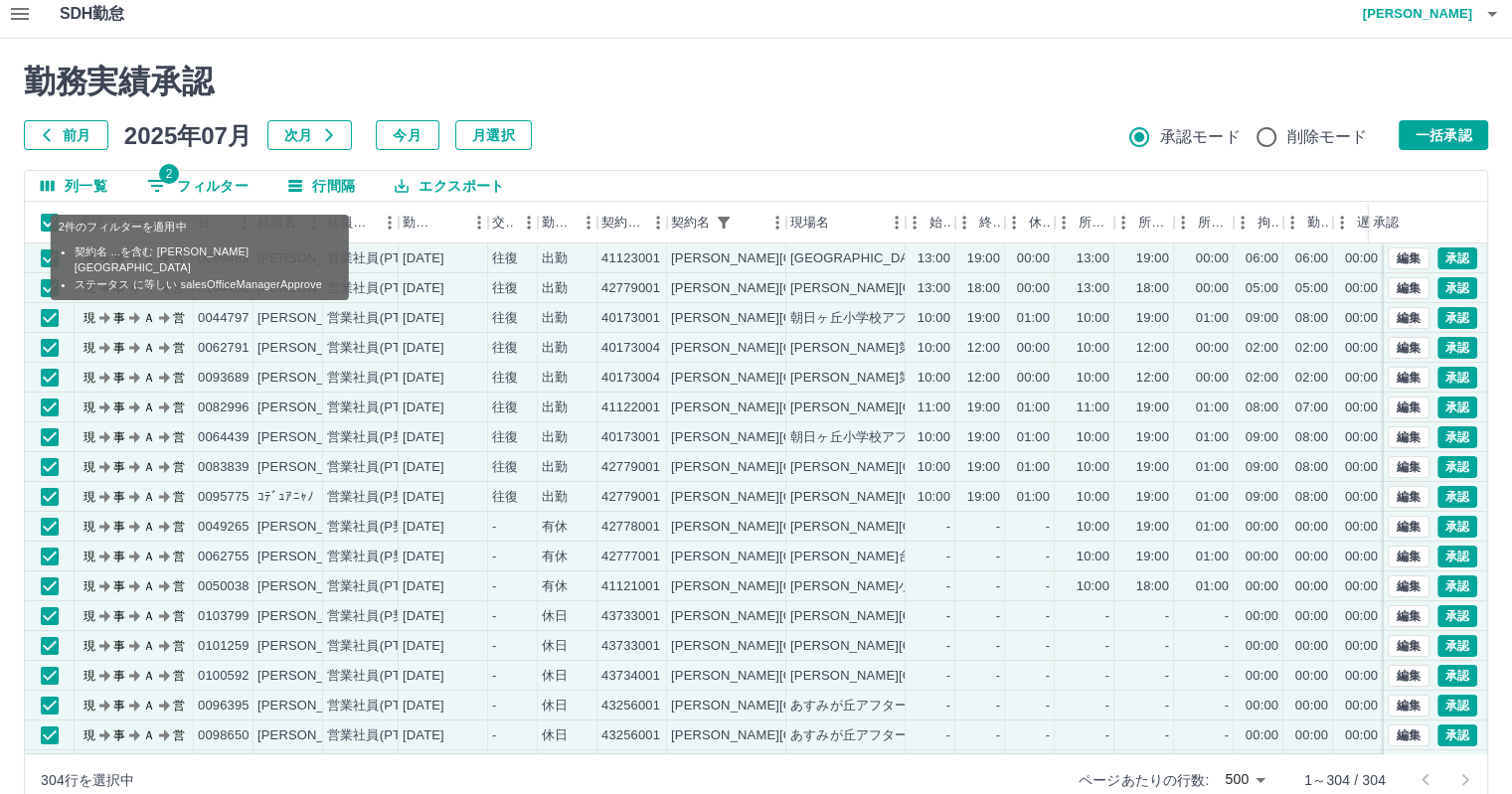 click on "2 フィルター" at bounding box center [198, 186] 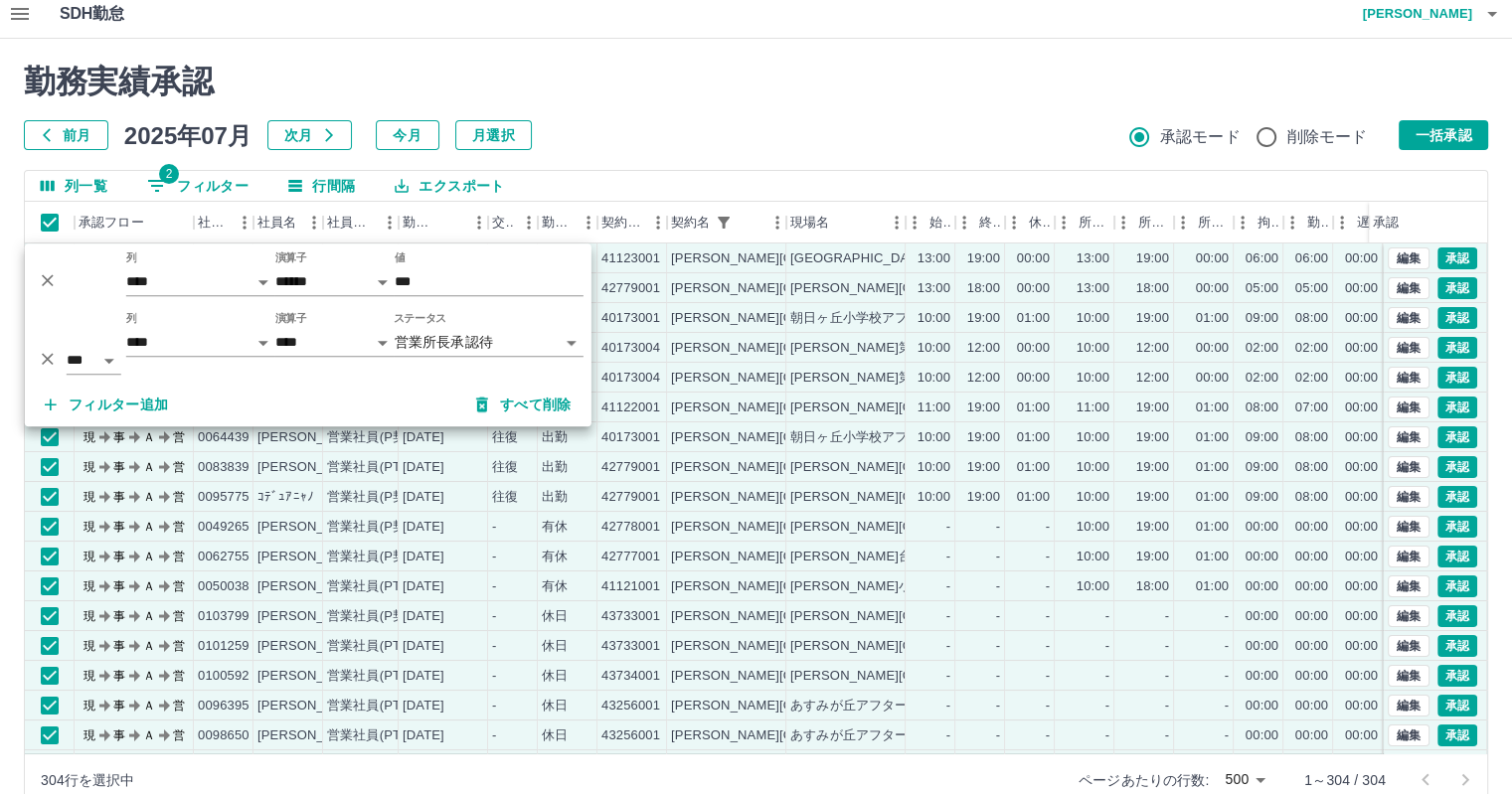 click on "前月 2025年07月 次月 今月 月選択 承認モード 削除モード 一括承認" at bounding box center (756, 135) 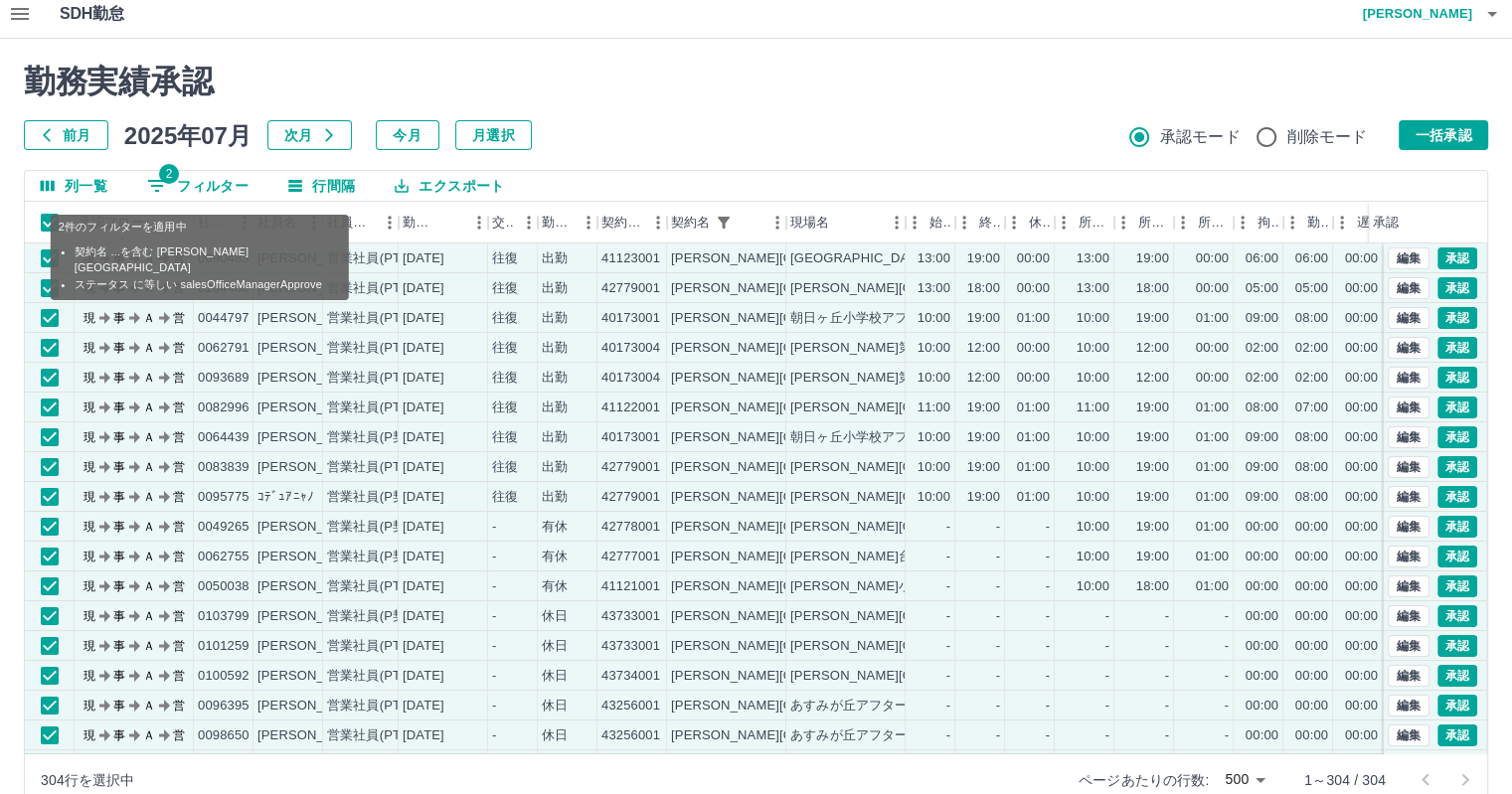 click at bounding box center (756, 397) 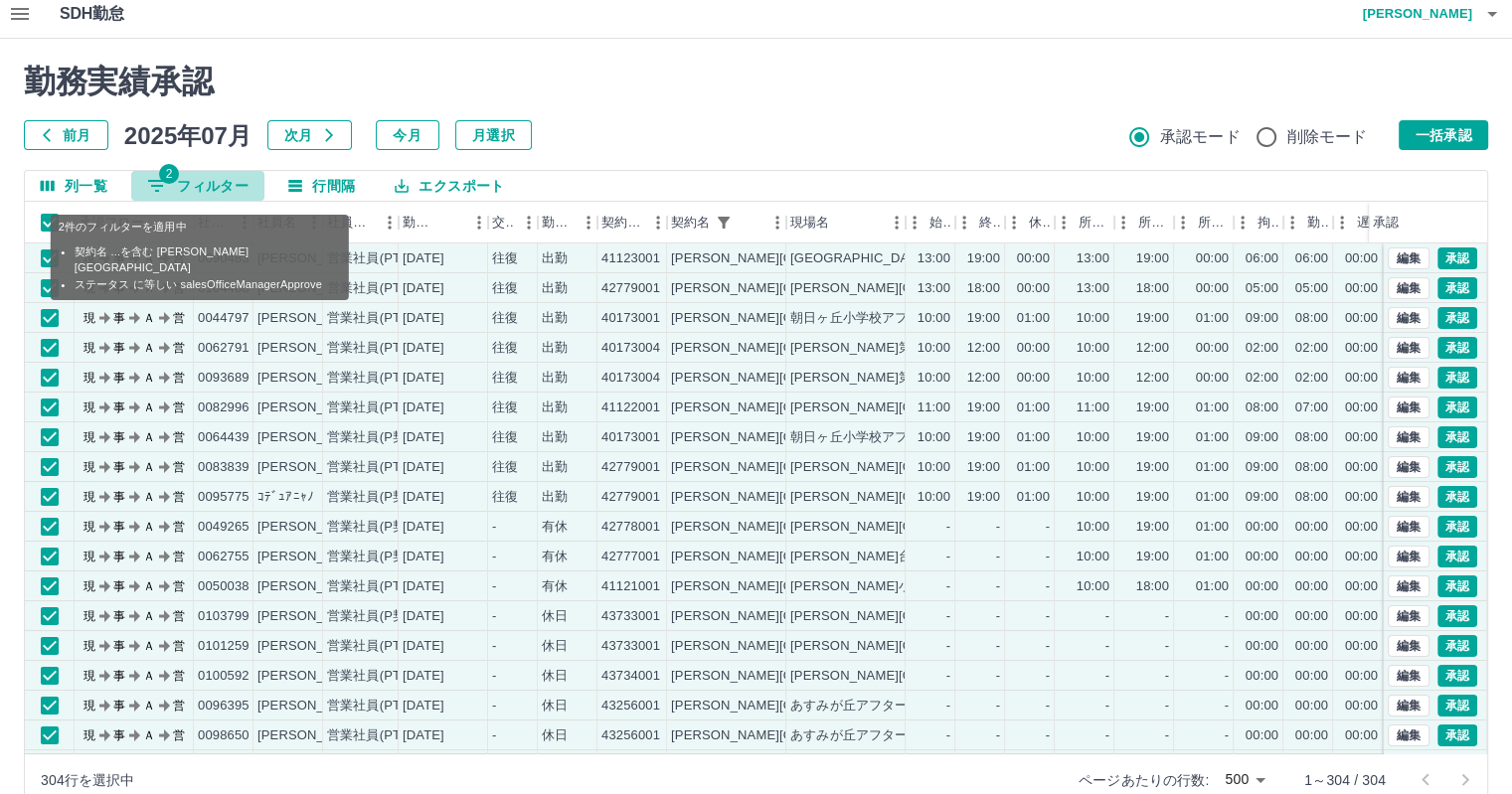 click on "2 フィルター" at bounding box center [198, 186] 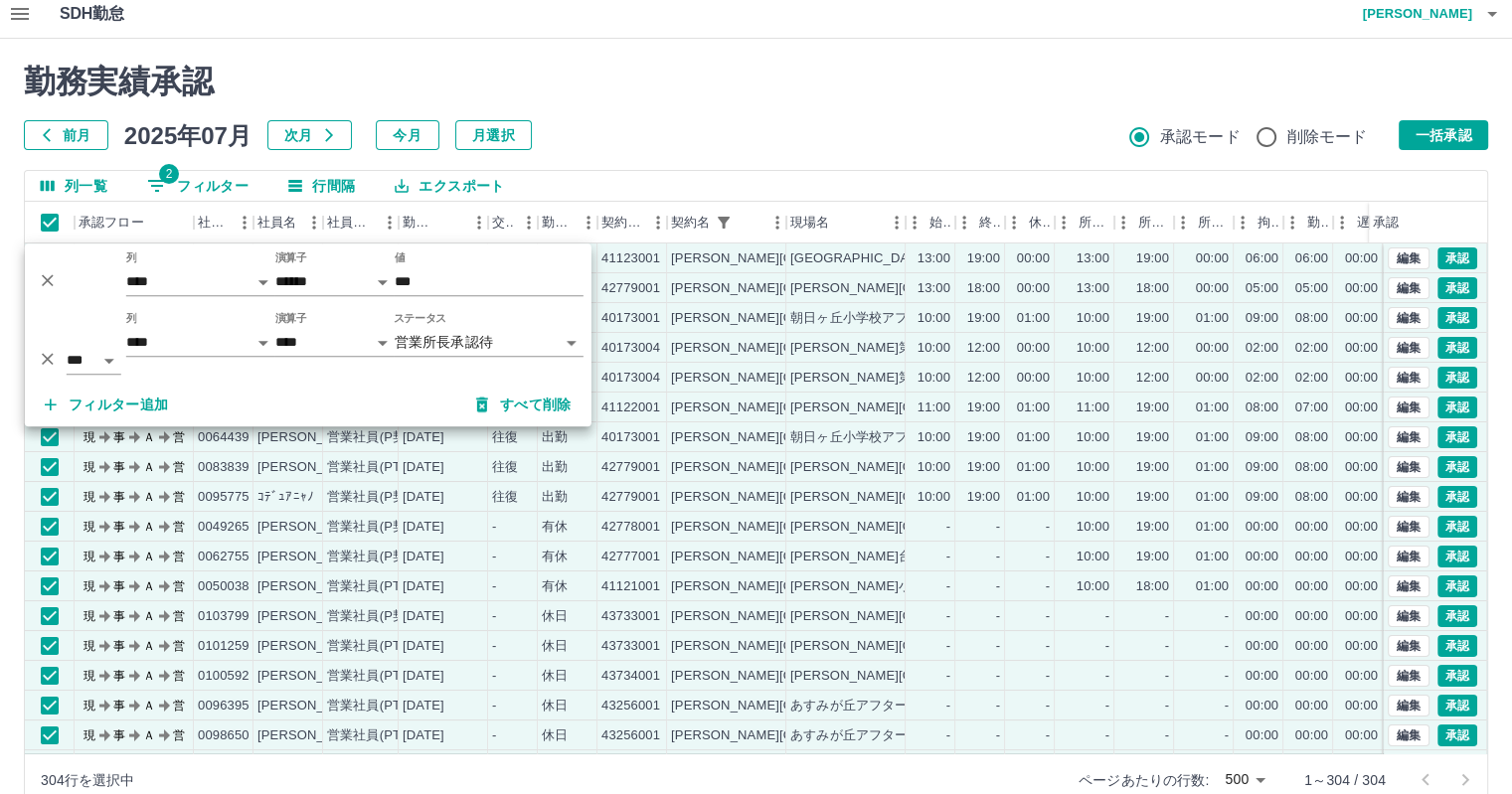 click on "勤務実績承認" at bounding box center (756, 81) 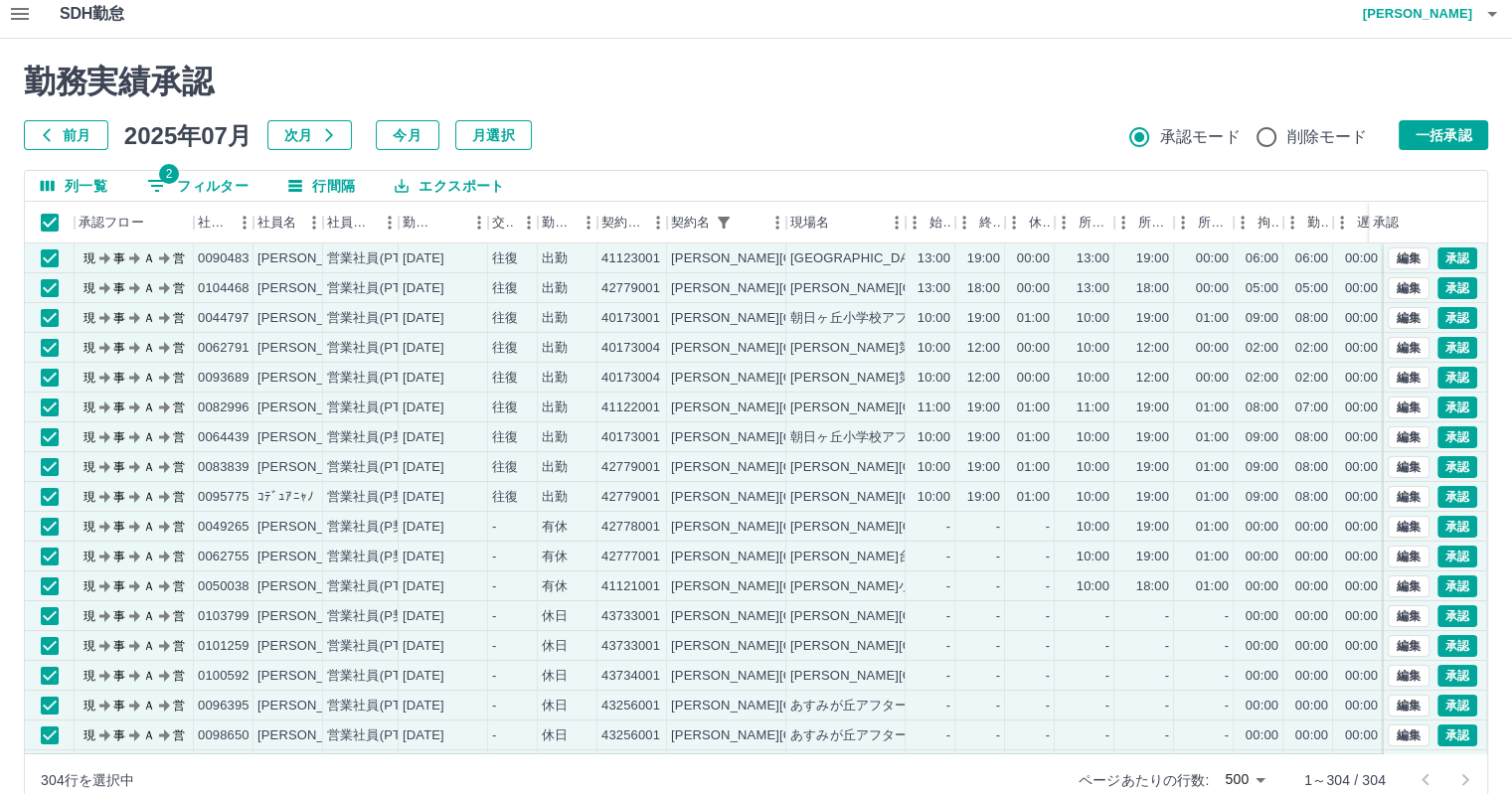 click on "2 フィルター" at bounding box center (198, 186) 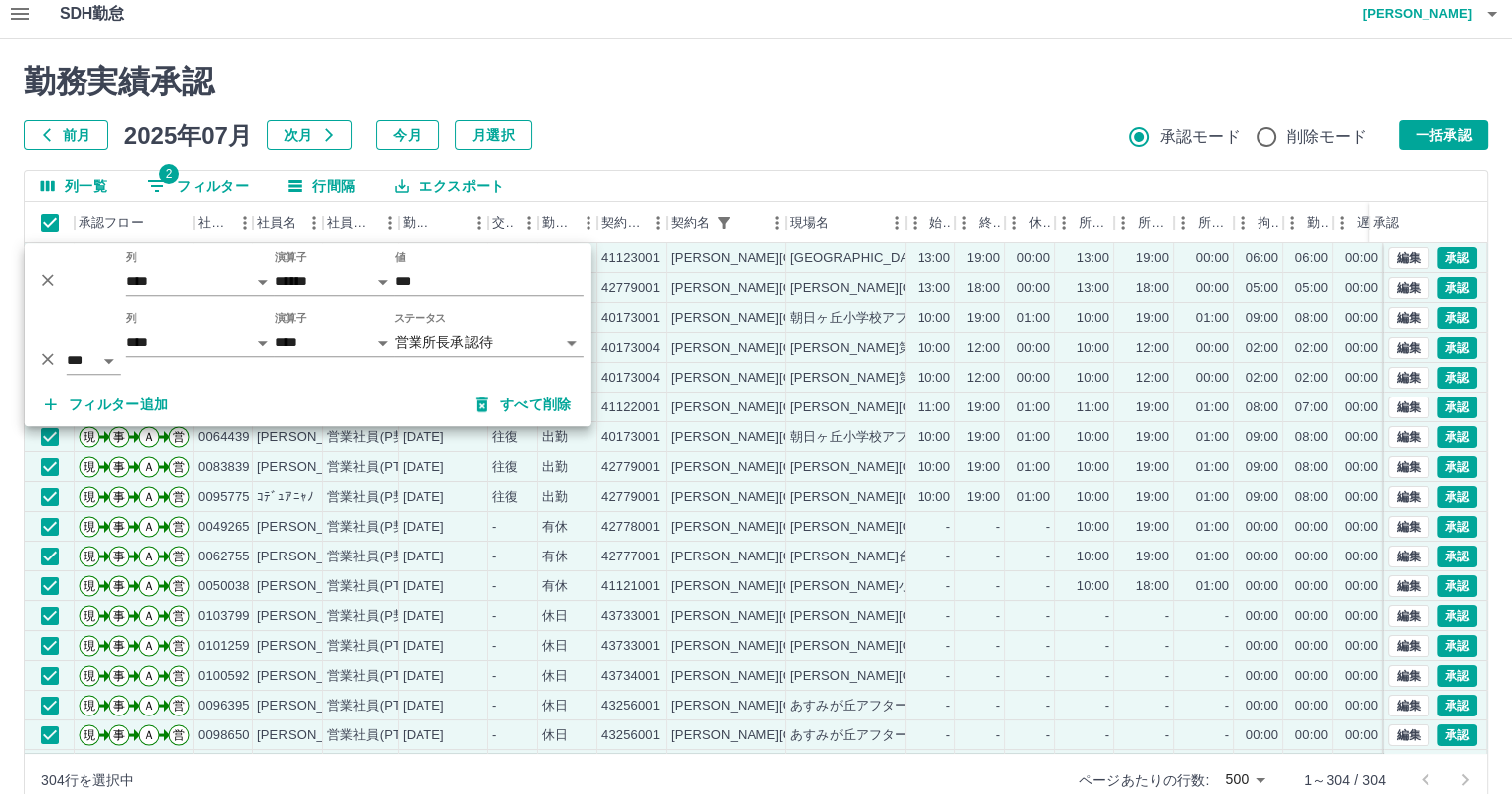click on "勤務実績承認" at bounding box center [756, 81] 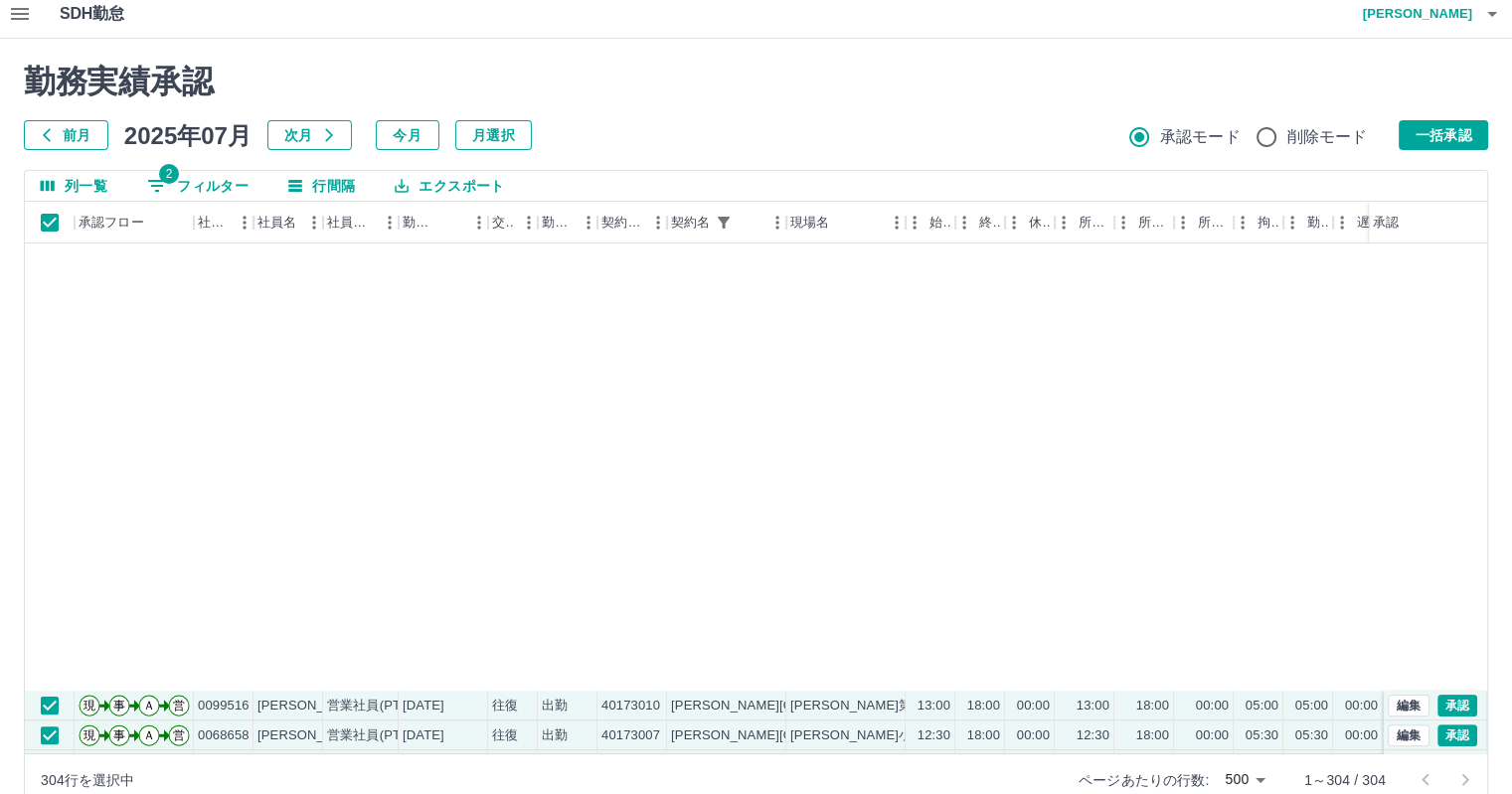 scroll, scrollTop: 8567, scrollLeft: 0, axis: vertical 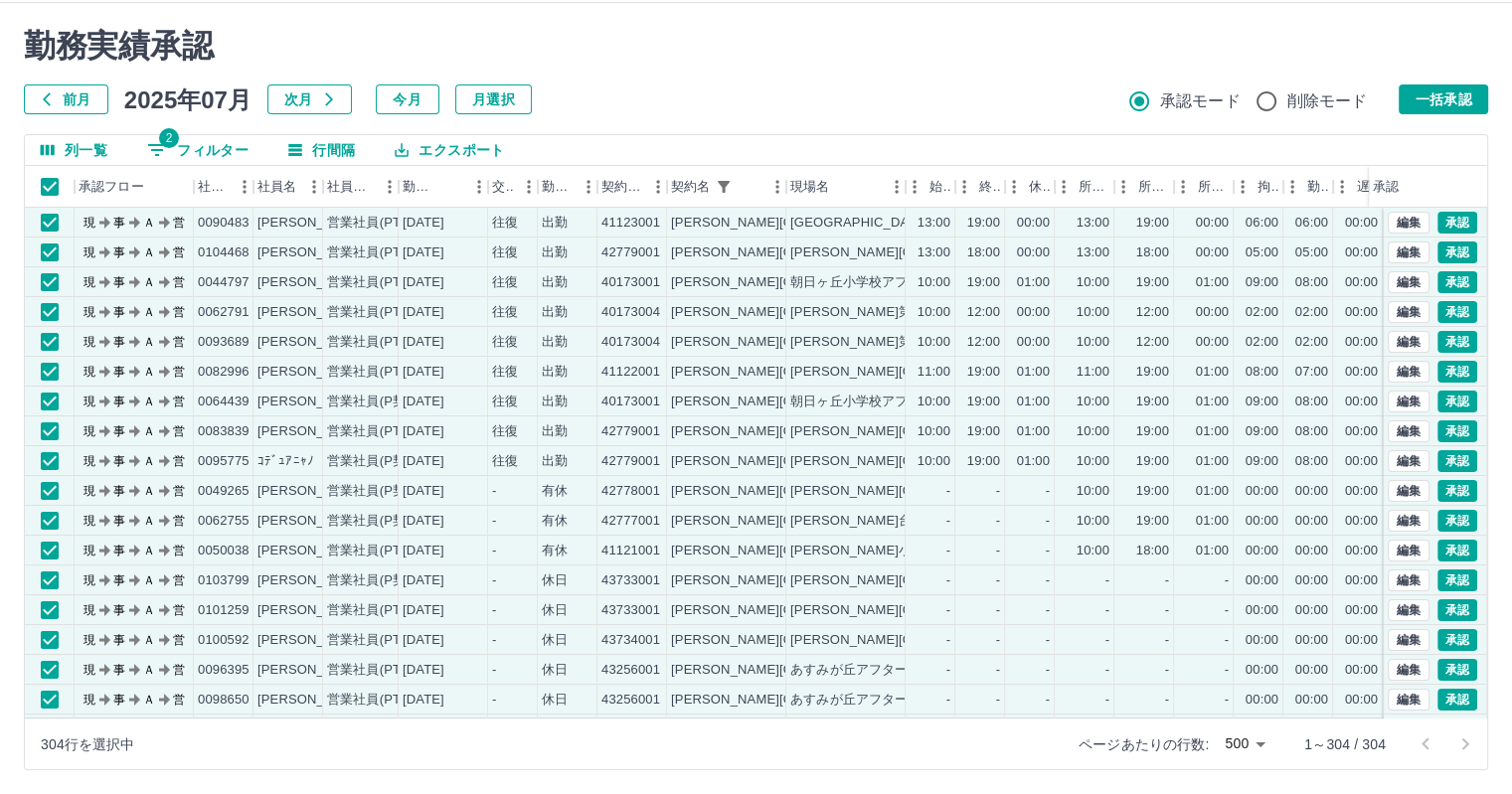 click on "2 フィルター" at bounding box center (198, 150) 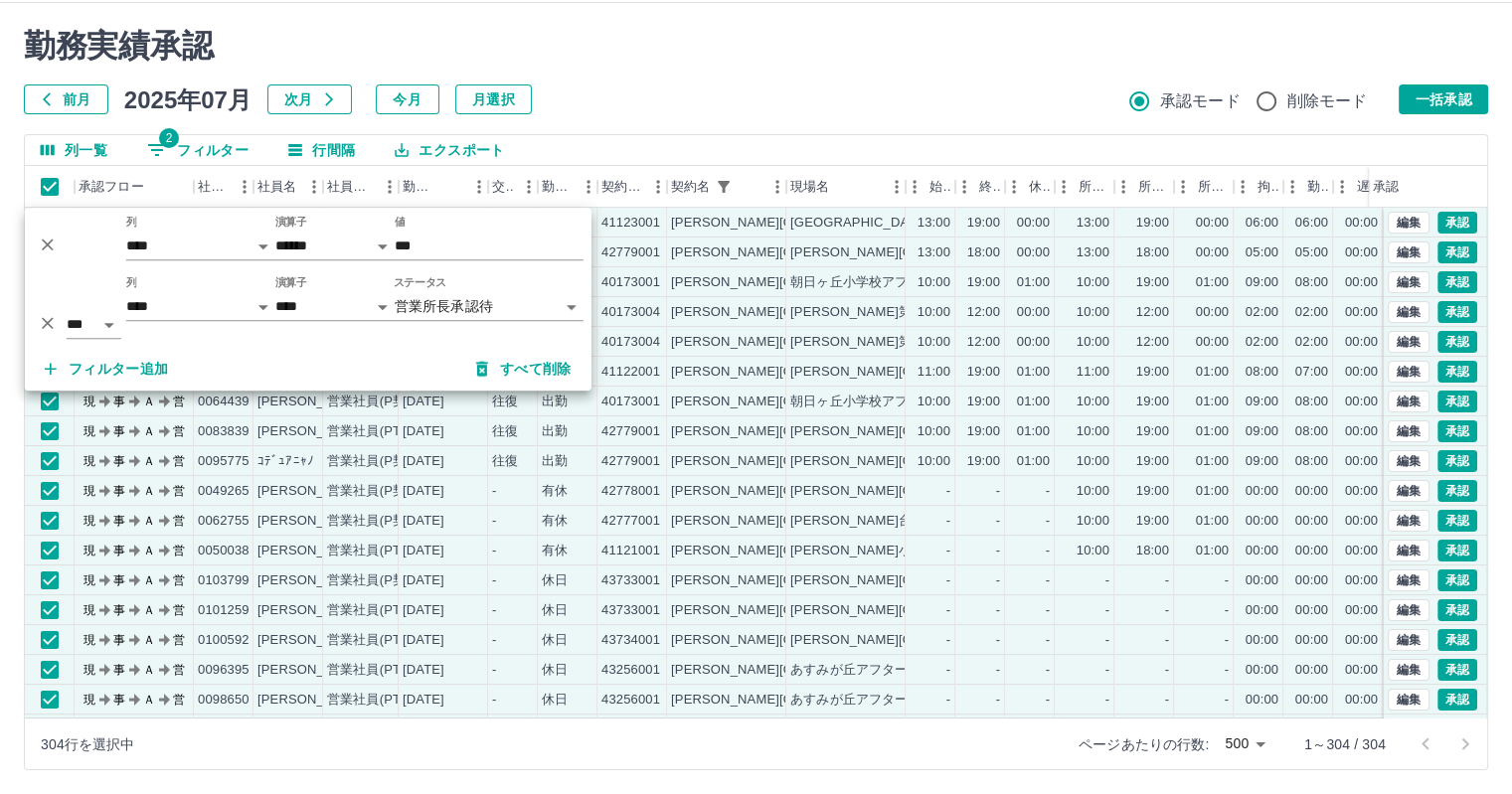 click 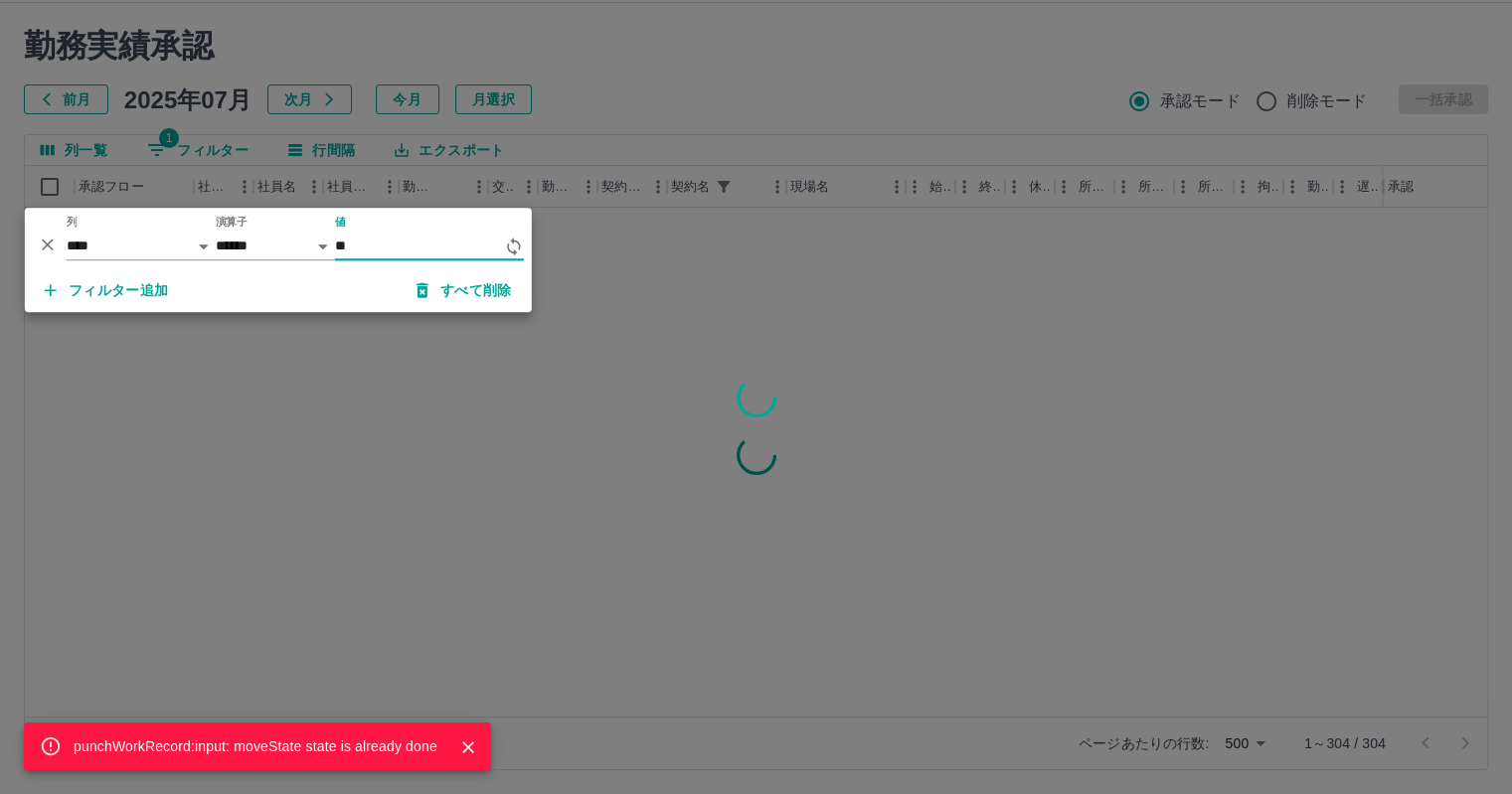 type on "*" 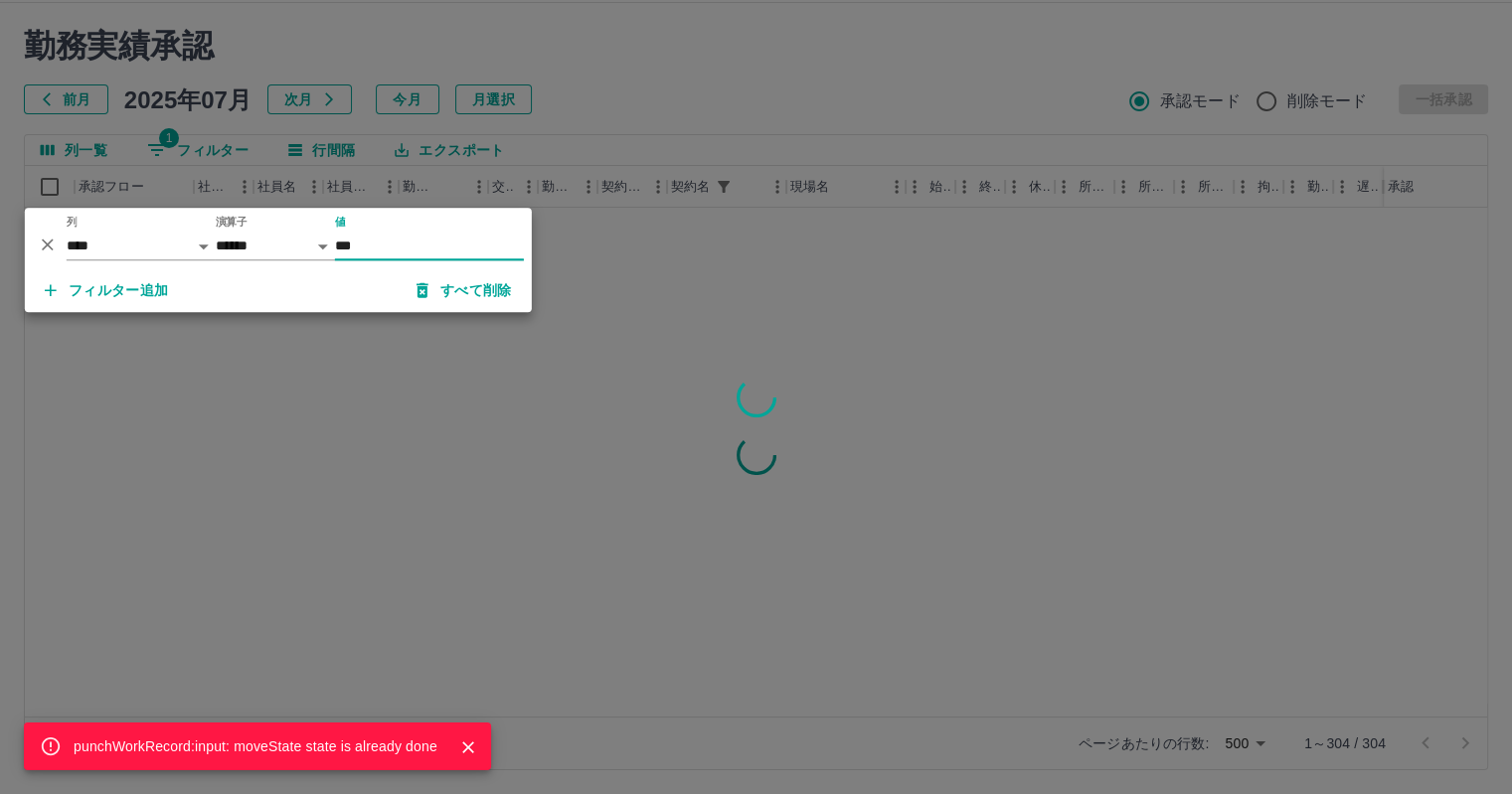 type on "***" 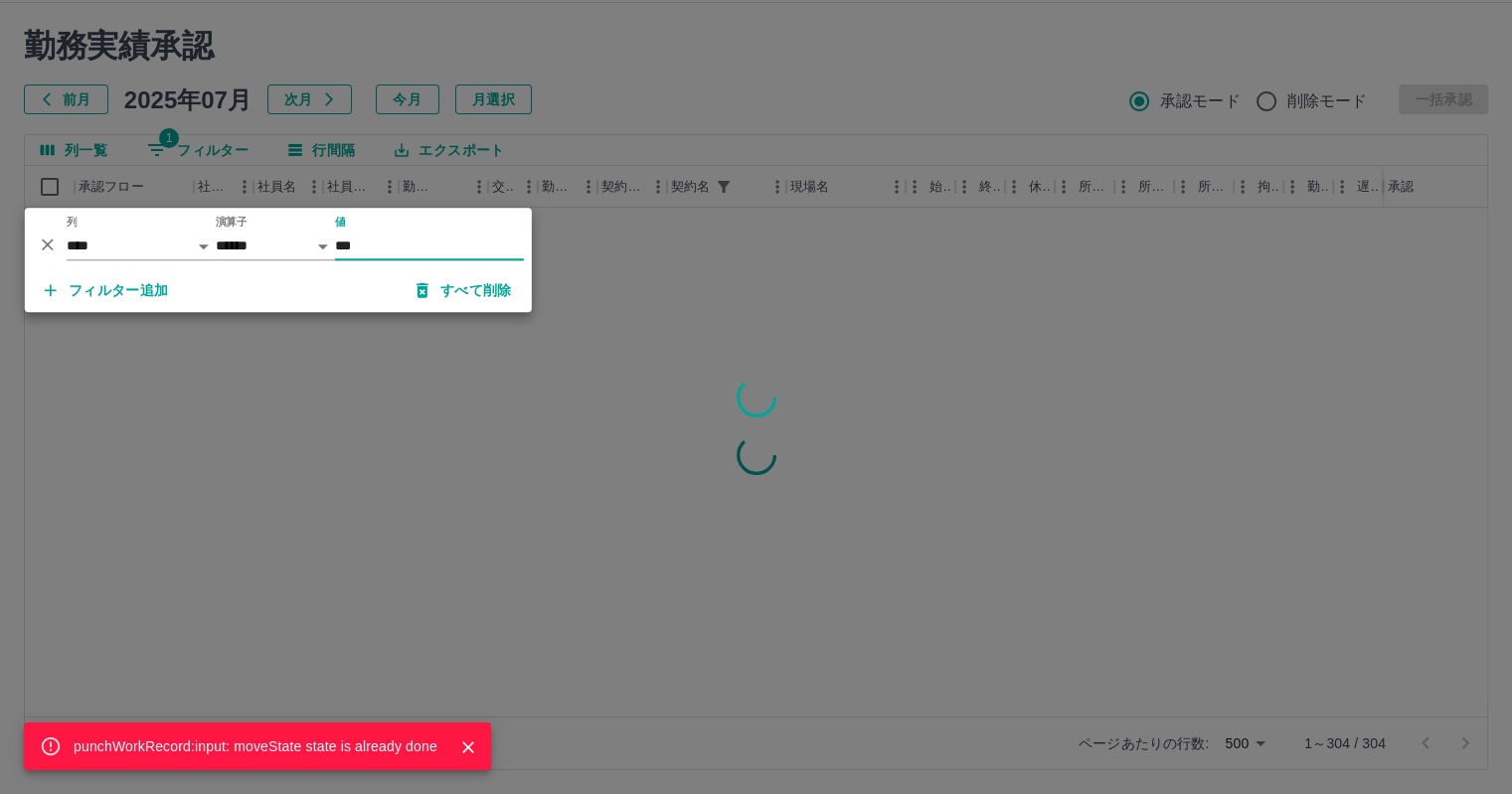click on "フィルター追加" at bounding box center [106, 290] 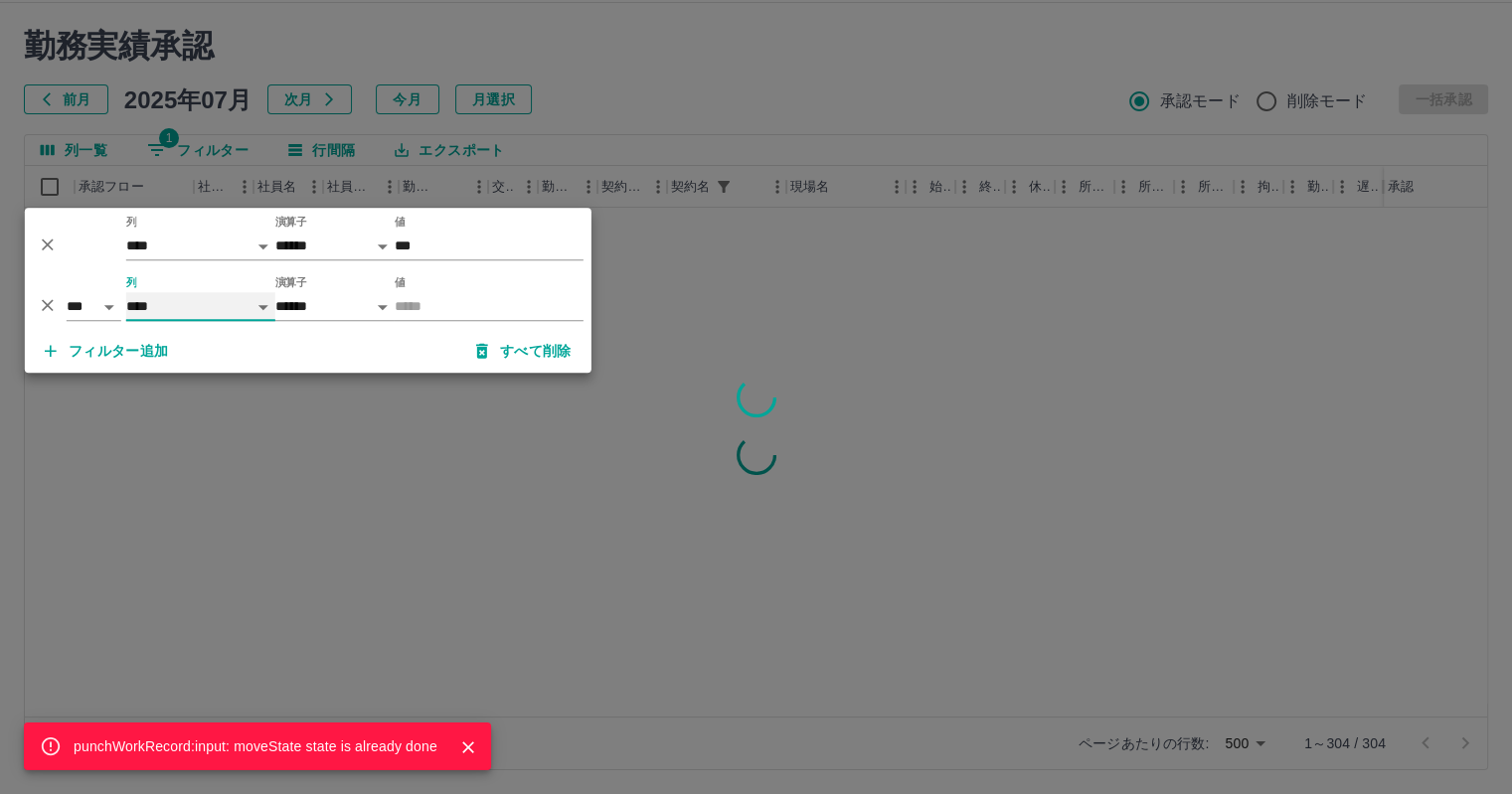 click on "**** *** **** *** *** **** ***** *** *** ** ** ** **** **** **** ** ** *** **** *****" at bounding box center (201, 306) 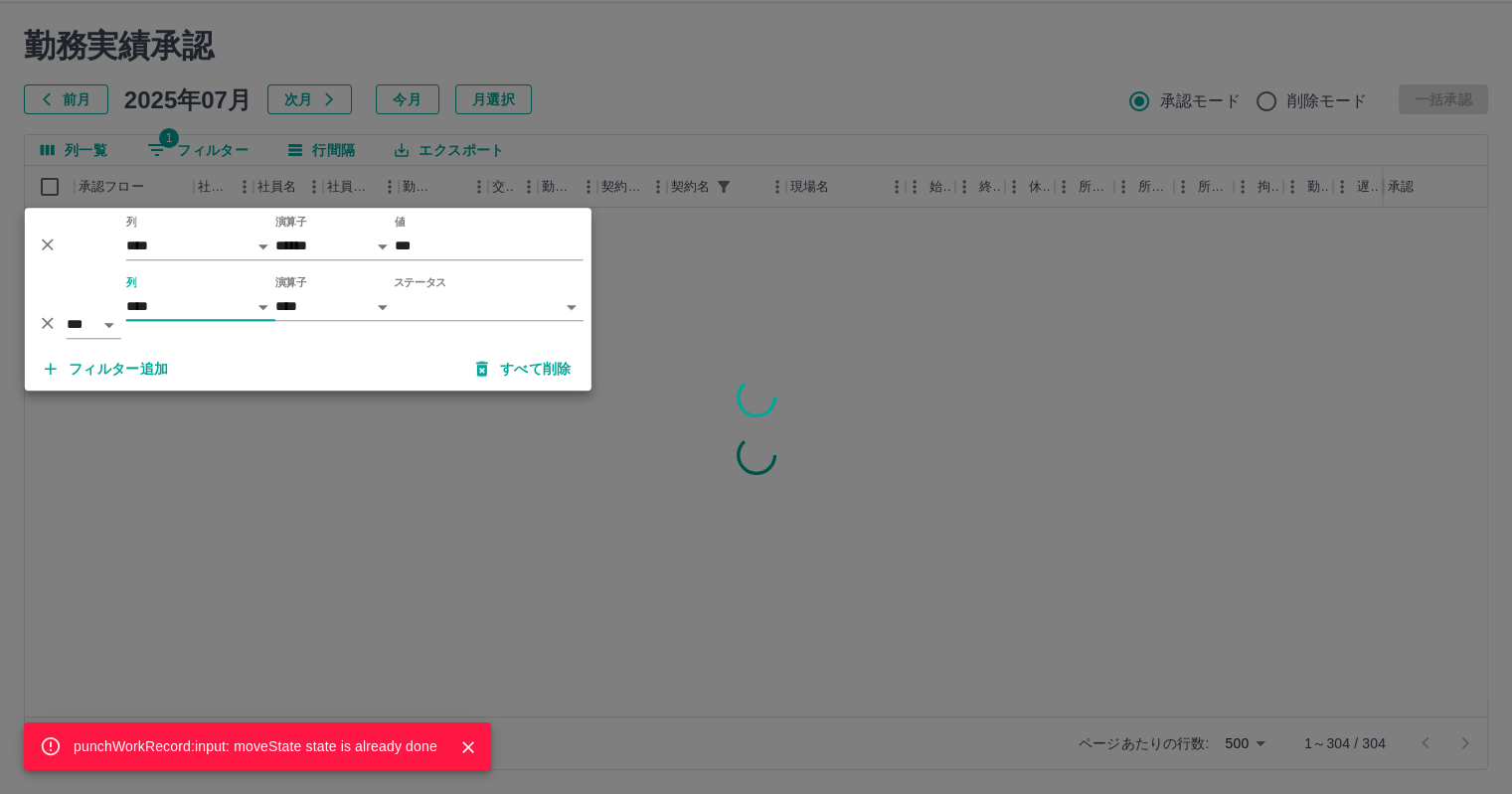 click on "SDH勤怠 池田　浩樹 punchWorkRecord:input: moveState state is already done
勤務実績承認 前月 2025年07月 次月 今月 月選択 承認モード 削除モード 一括承認 列一覧 1 フィルター 行間隔 エクスポート 承認フロー 社員番号 社員名 社員区分 勤務日 交通費 勤務区分 契約コード 契約名 現場名 始業 終業 休憩 所定開始 所定終業 所定休憩 拘束 勤務 遅刻等 コメント ステータス 承認 ページあたりの行数: 500 *** 1～304 / 304 SDH勤怠 *** ** 列 **** *** **** *** *** **** ***** *** *** ** ** ** **** **** **** ** ** *** **** ***** 演算子 ****** ******* 値 *** *** ** 列 **** *** **** *** *** **** ***** *** *** ** ** ** **** **** **** ** ** *** **** ***** 演算子 **** ****** ステータス ​ ********* フィルター追加 すべて削除" at bounding box center (756, 374) 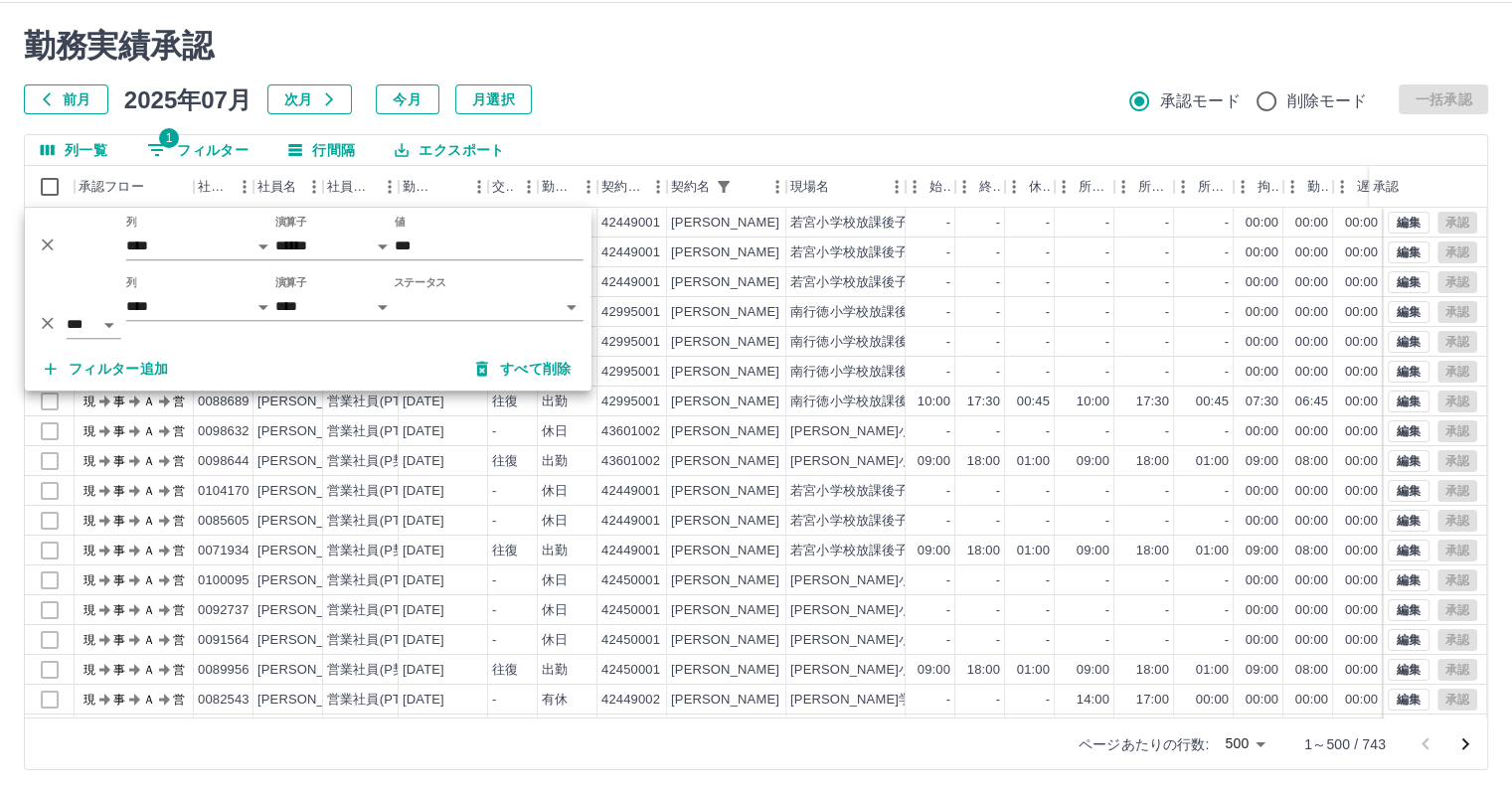 click on "SDH勤怠 池田　浩樹 punchWorkRecord:input: moveState state is already done
勤務実績承認 前月 2025年07月 次月 今月 月選択 承認モード 削除モード 一括承認 列一覧 1 フィルター 行間隔 エクスポート 承認フロー 社員番号 社員名 社員区分 勤務日 交通費 勤務区分 契約コード 契約名 現場名 始業 終業 休憩 所定開始 所定終業 所定休憩 拘束 勤務 遅刻等 コメント ステータス 承認 現 事 Ａ 営 0104170 入木　彩華 営業社員(PT契約) 2025-07-12  -  休日 42449001 市川市 若宮小学校放課後子ども教室 - - - - - - 00:00 00:00 00:00 現場責任者承認待 現 事 Ａ 営 0096486 吉田　諒子 営業社員(PT契約) 2025-07-12  -  休日 42449001 市川市 若宮小学校放課後子ども教室 - - - - - - 00:00 00:00 00:00 現場責任者承認待 現 事 Ａ 営 0085605 北村　孝枝 営業社員(PT契約) 2025-07-12  -  休日 42449001 市川市 - - - - - - 00:00 00:00 00:00 現" at bounding box center (756, 374) 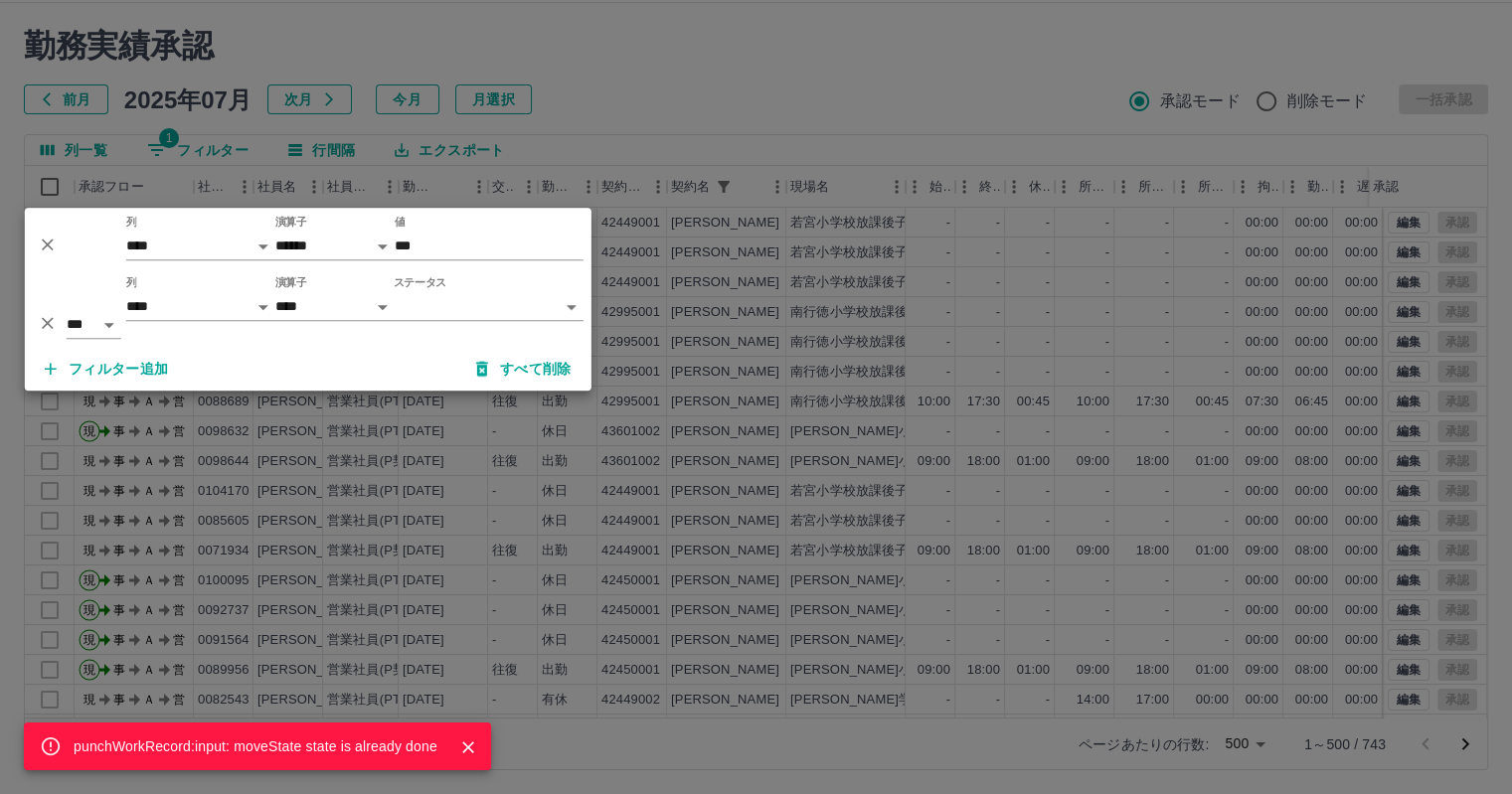 click on "SDH勤怠 池田　浩樹 punchWorkRecord:input: moveState state is already done
勤務実績承認 前月 2025年07月 次月 今月 月選択 承認モード 削除モード 一括承認 列一覧 1 フィルター 行間隔 エクスポート 承認フロー 社員番号 社員名 社員区分 勤務日 交通費 勤務区分 契約コード 契約名 現場名 始業 終業 休憩 所定開始 所定終業 所定休憩 拘束 勤務 遅刻等 コメント ステータス 承認 現 事 Ａ 営 0104170 入木　彩華 営業社員(PT契約) 2025-07-12  -  休日 42449001 市川市 若宮小学校放課後子ども教室 - - - - - - 00:00 00:00 00:00 現場責任者承認待 現 事 Ａ 営 0096486 吉田　諒子 営業社員(PT契約) 2025-07-12  -  休日 42449001 市川市 若宮小学校放課後子ども教室 - - - - - - 00:00 00:00 00:00 現場責任者承認待 現 事 Ａ 営 0085605 北村　孝枝 営業社員(PT契約) 2025-07-12  -  休日 42449001 市川市 - - - - - - 00:00 00:00 00:00 現" at bounding box center (756, 374) 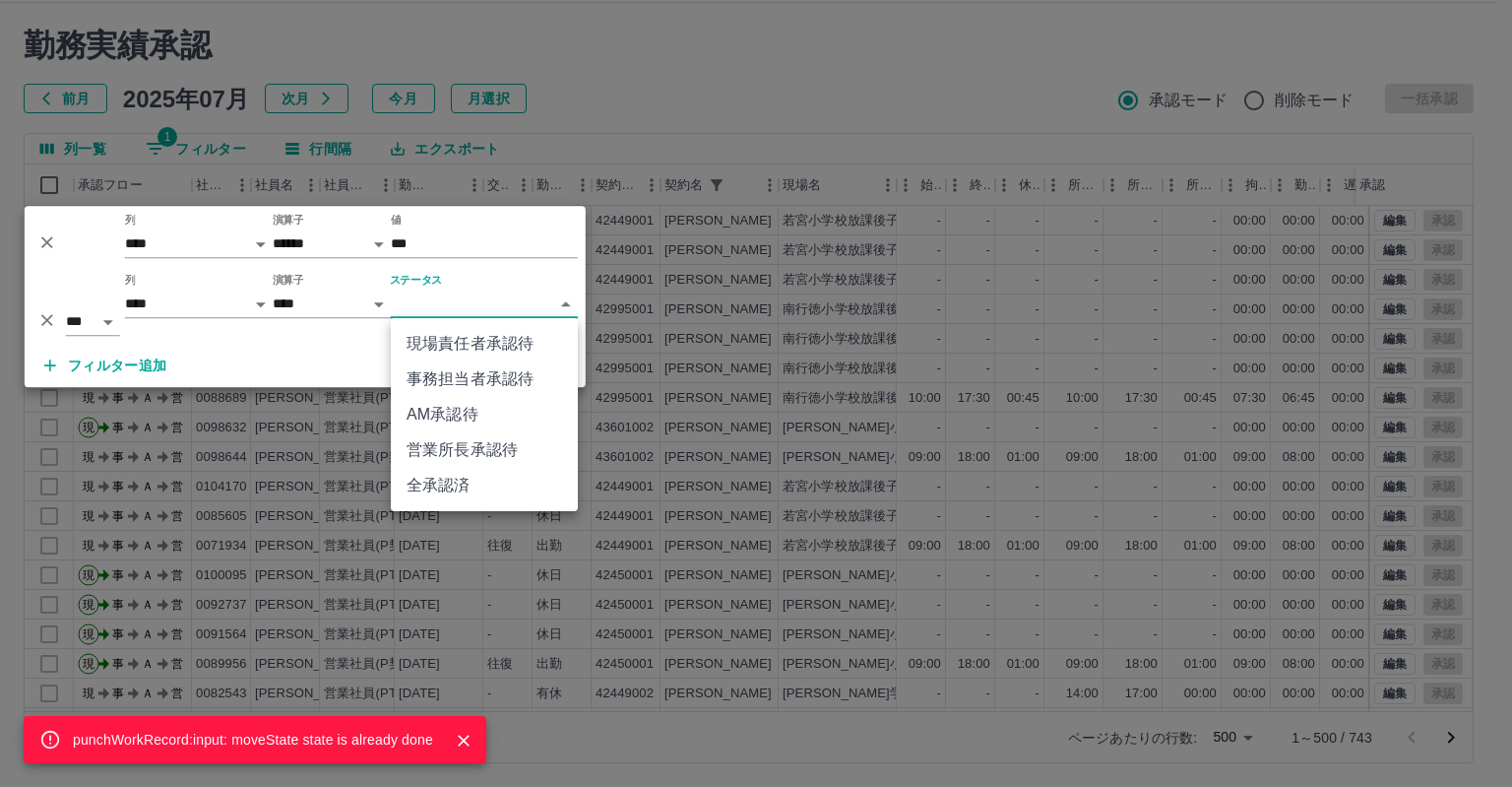 click on "営業所長承認待" at bounding box center (484, 450) 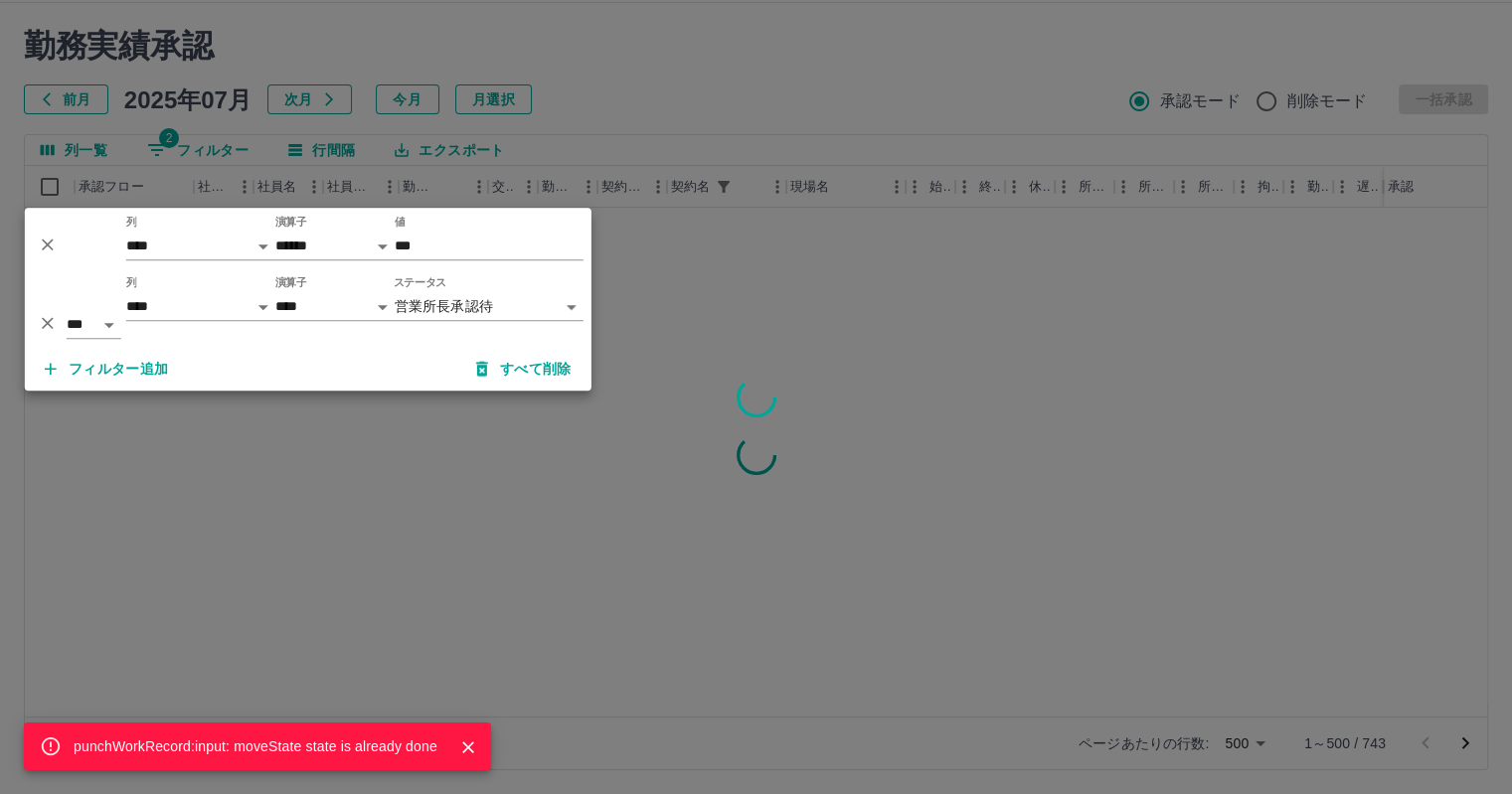 click on "punchWorkRecord:input: moveState state is already done" at bounding box center [756, 397] 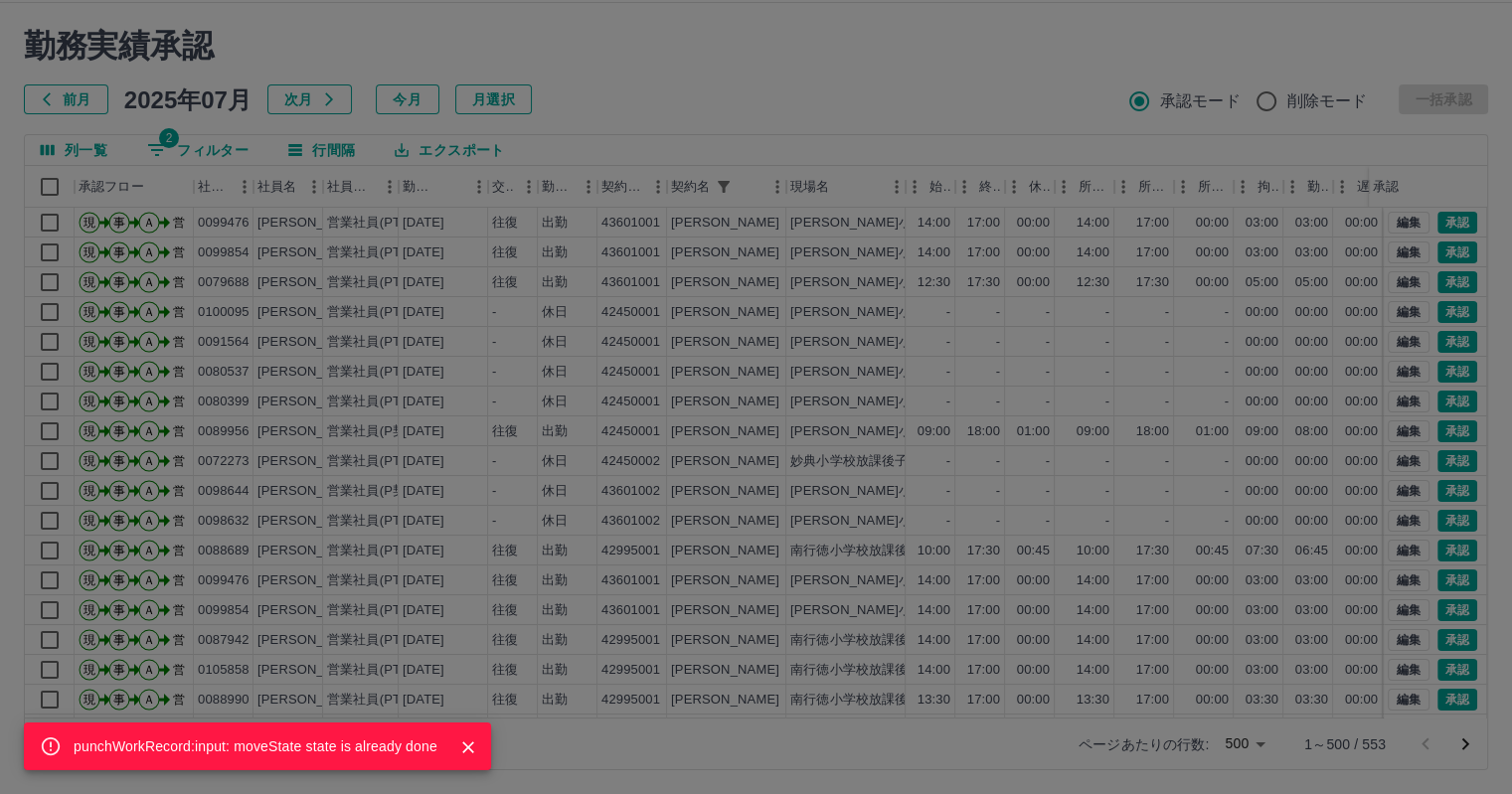 click on "punchWorkRecord:input: moveState state is already done" at bounding box center [756, 397] 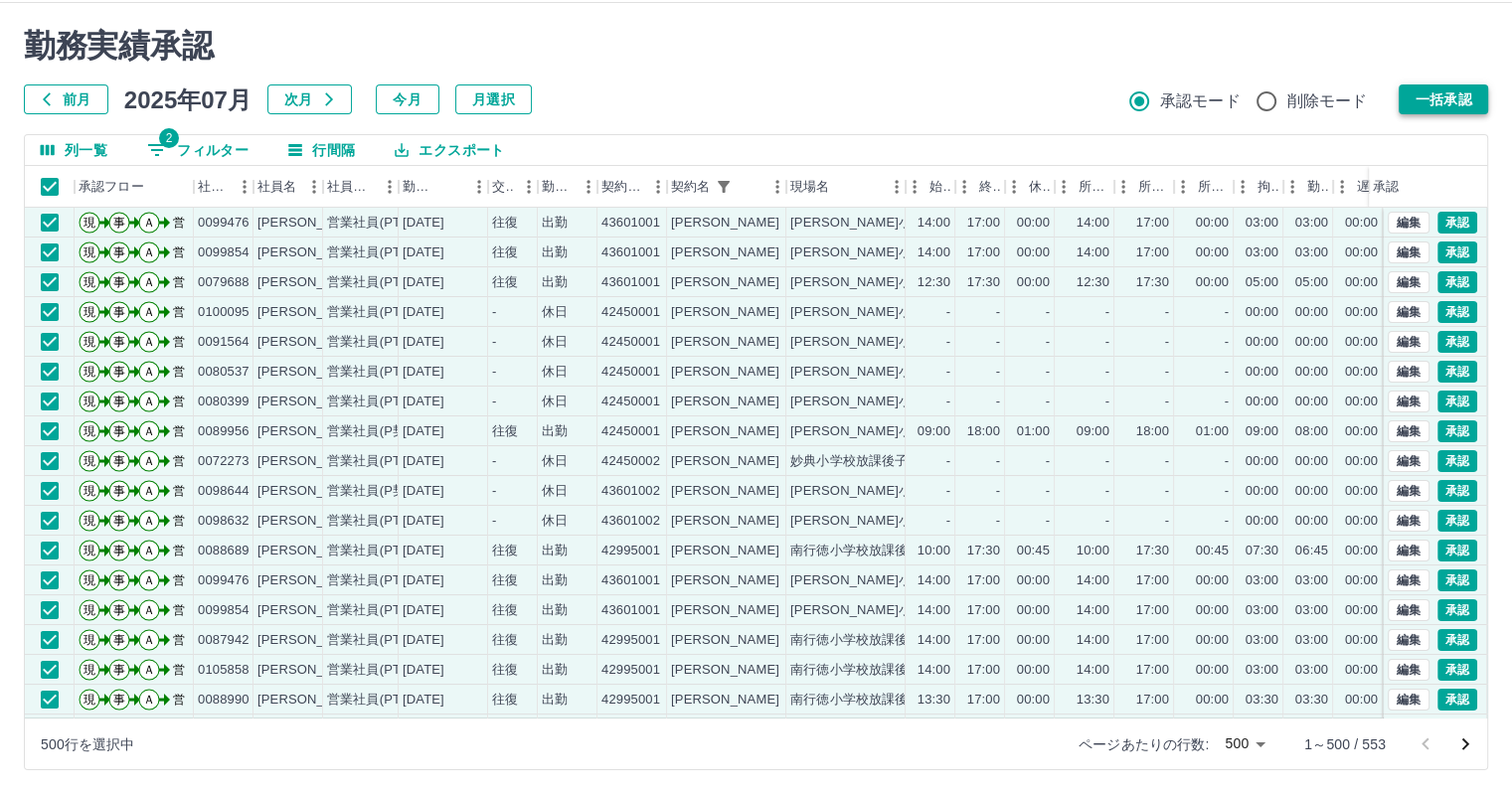 click on "一括承認" at bounding box center [1443, 99] 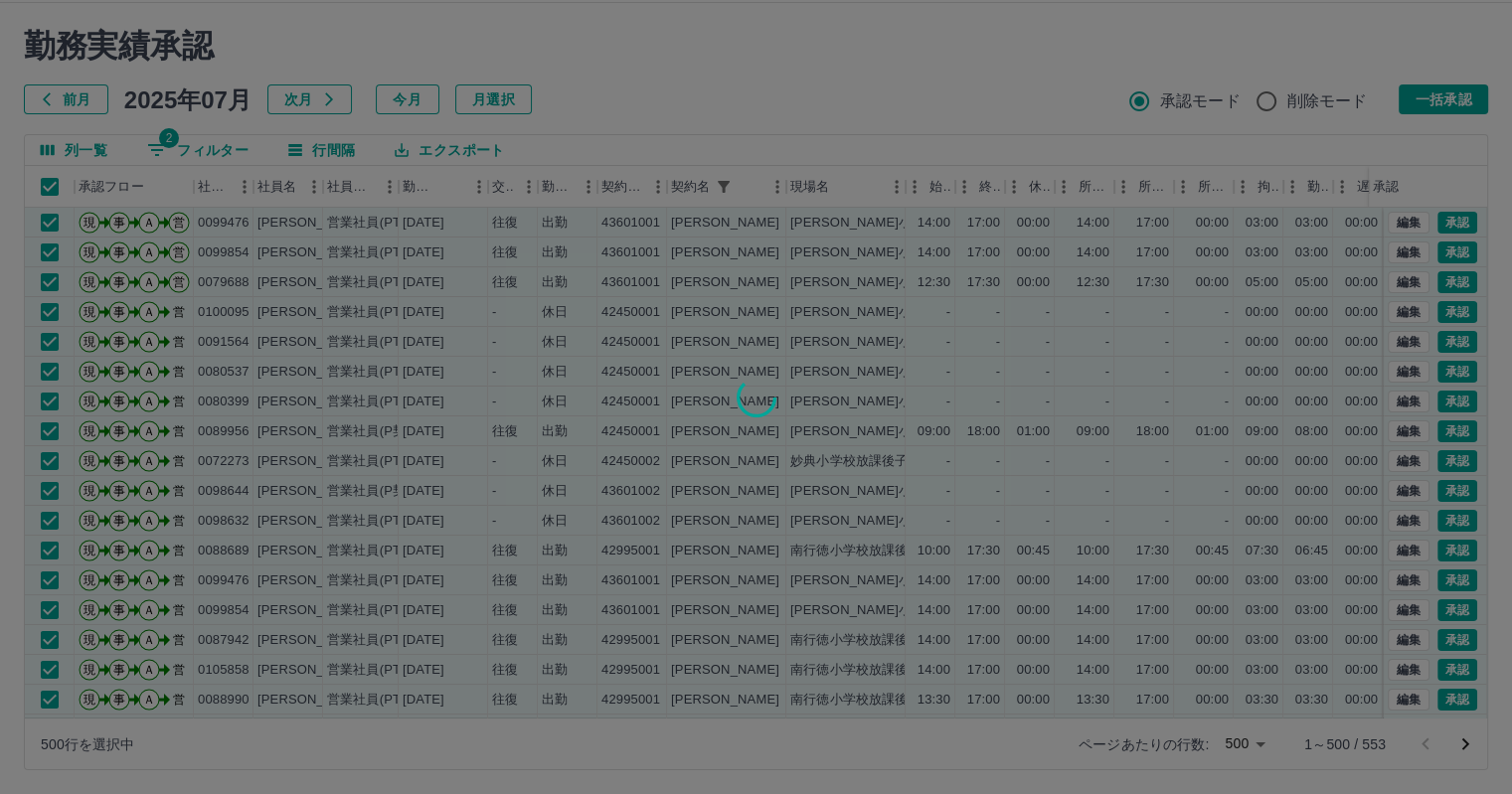 click at bounding box center [756, 397] 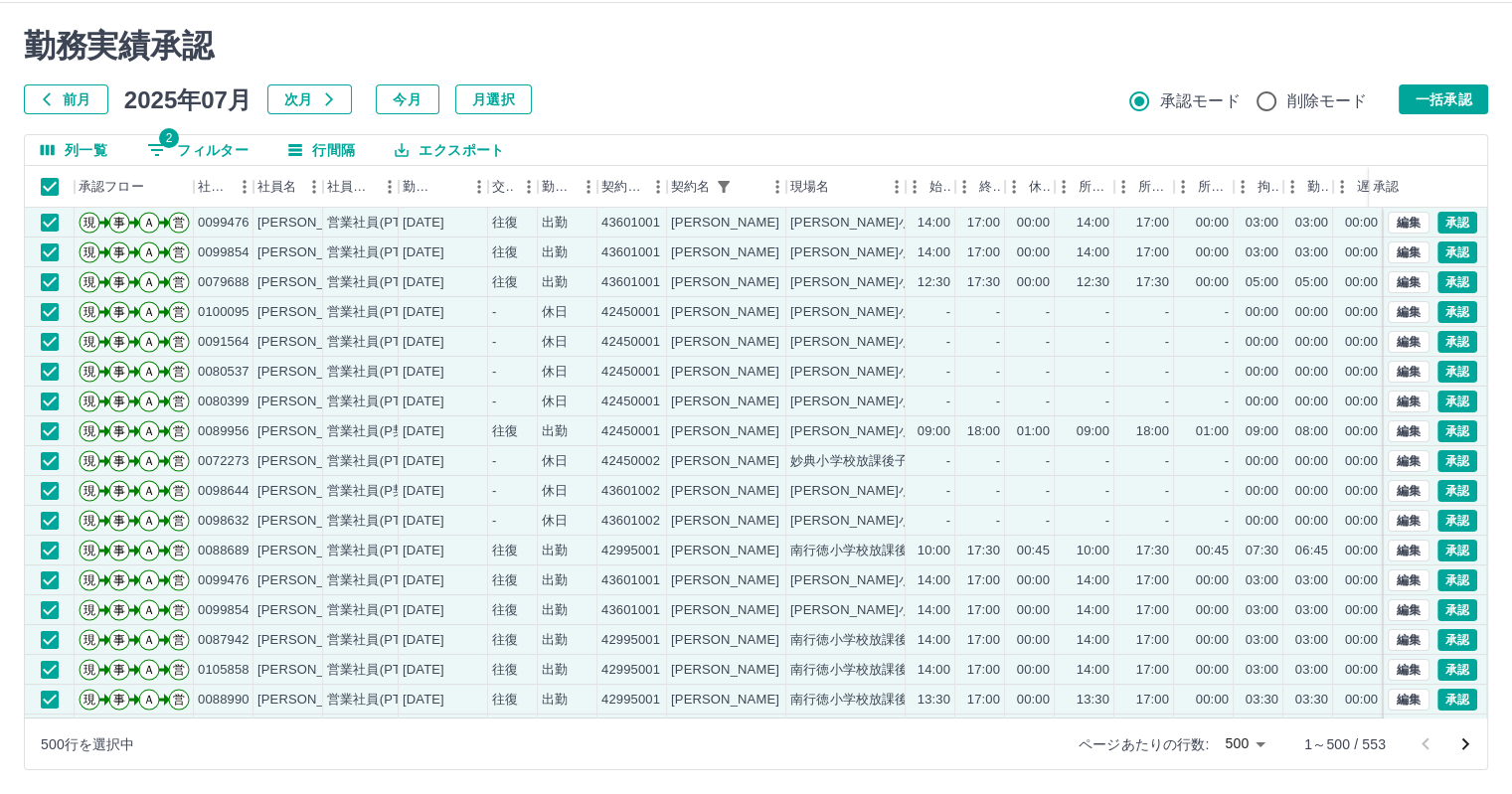 click on "前月 2025年07月 次月 今月 月選択 承認モード 削除モード 一括承認" at bounding box center [756, 99] 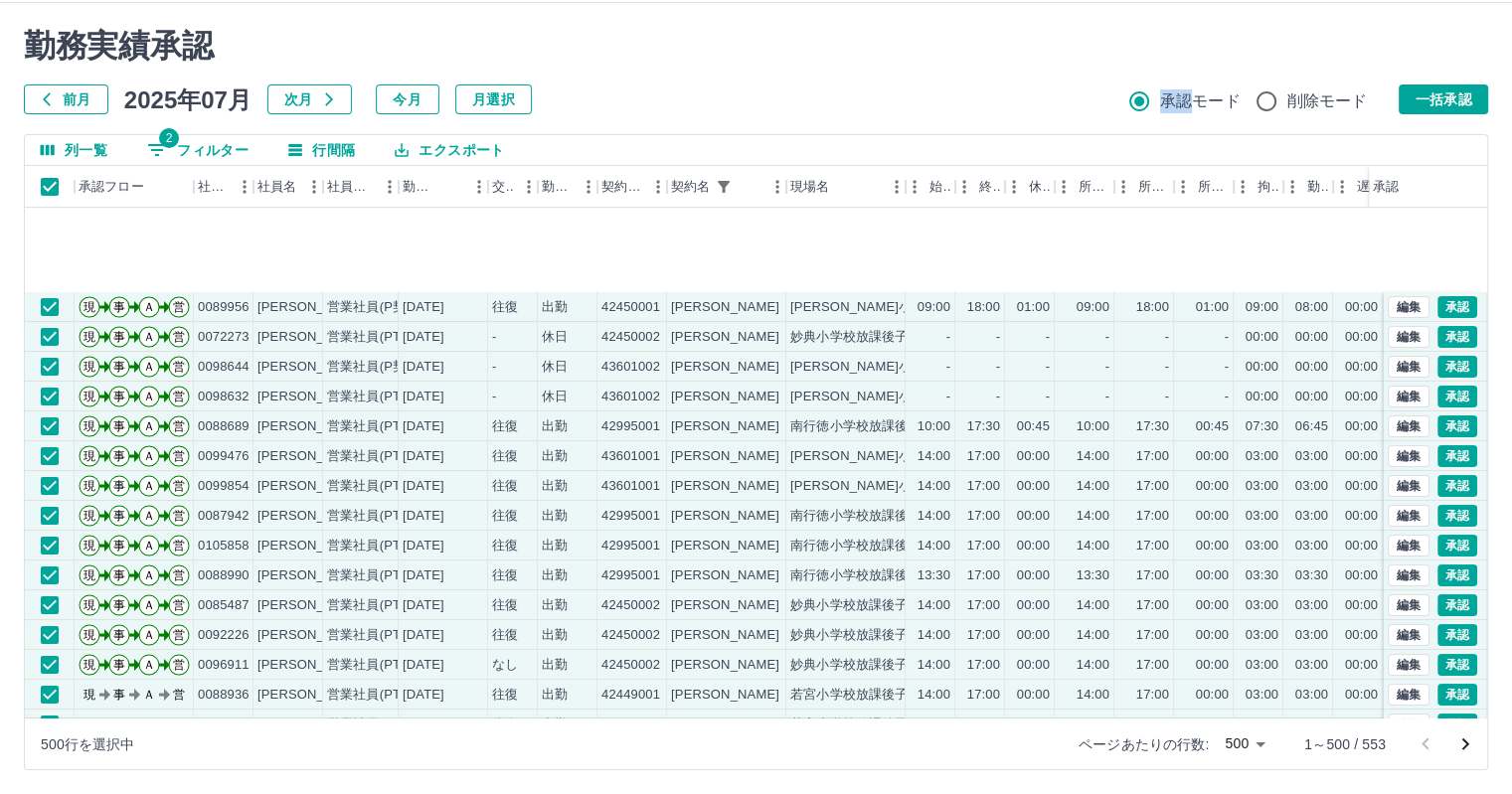 scroll, scrollTop: 298, scrollLeft: 0, axis: vertical 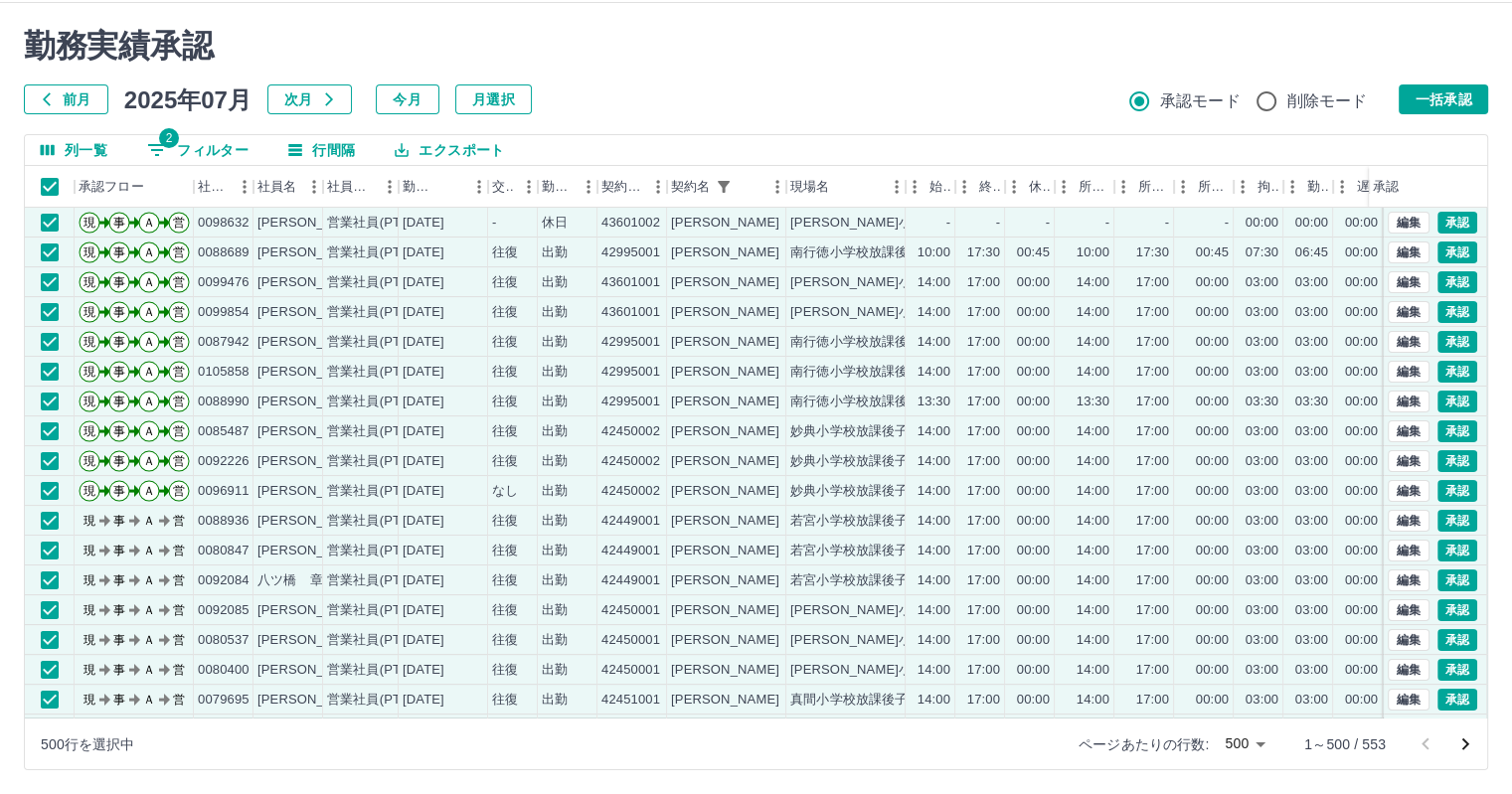 click on "勤務実績承認" at bounding box center [756, 46] 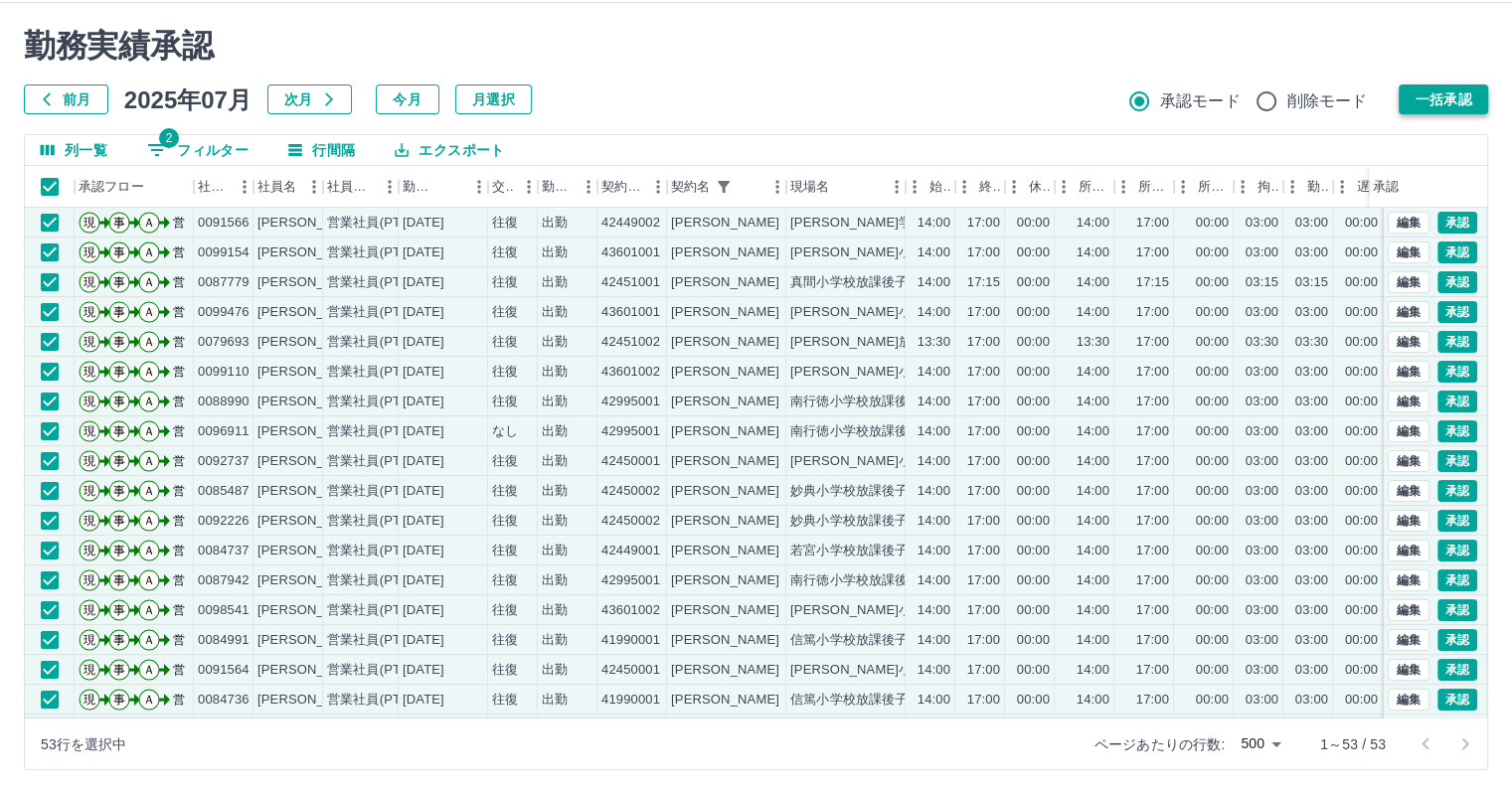 click on "一括承認" at bounding box center [1443, 99] 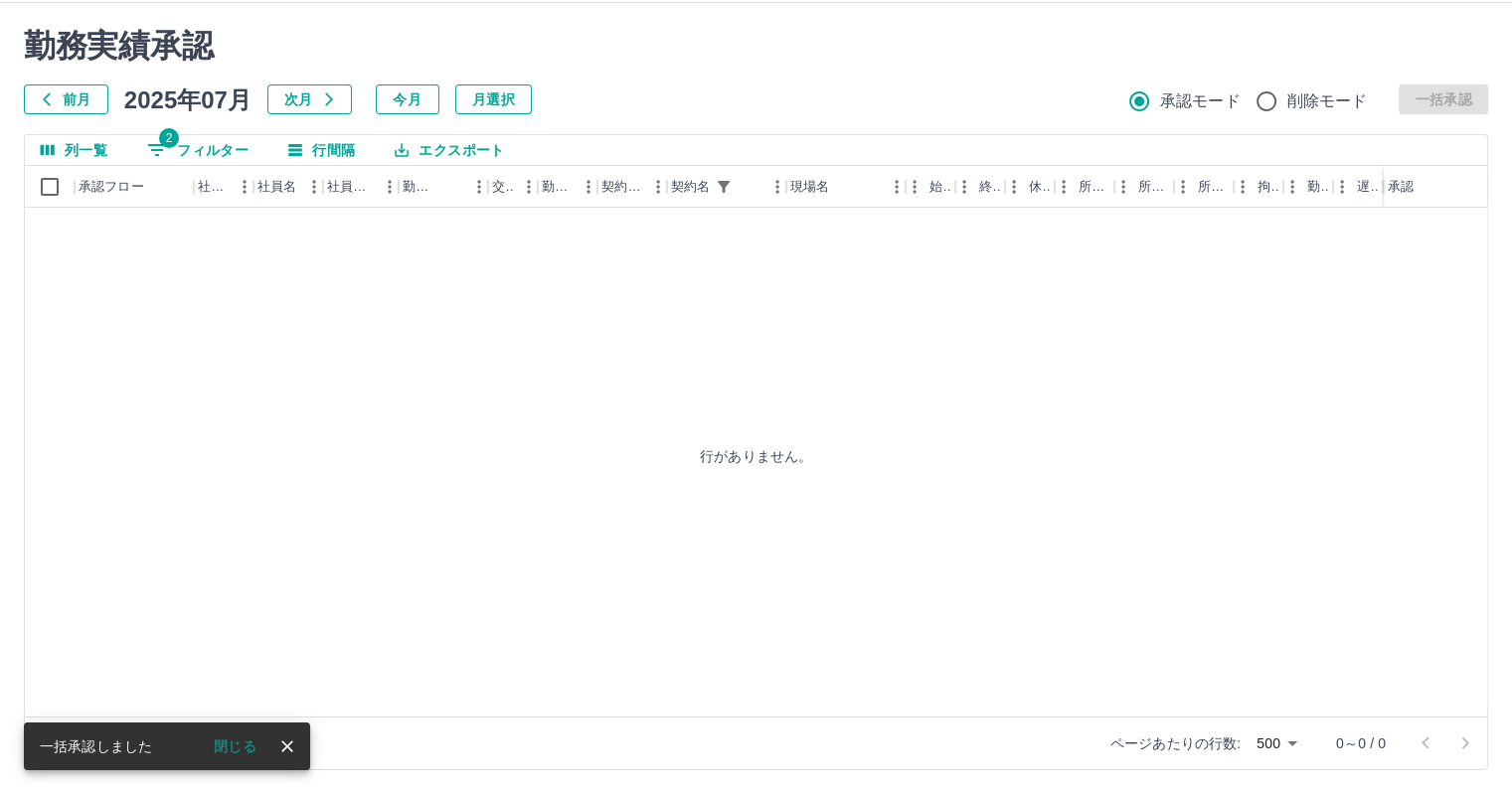 scroll, scrollTop: 0, scrollLeft: 0, axis: both 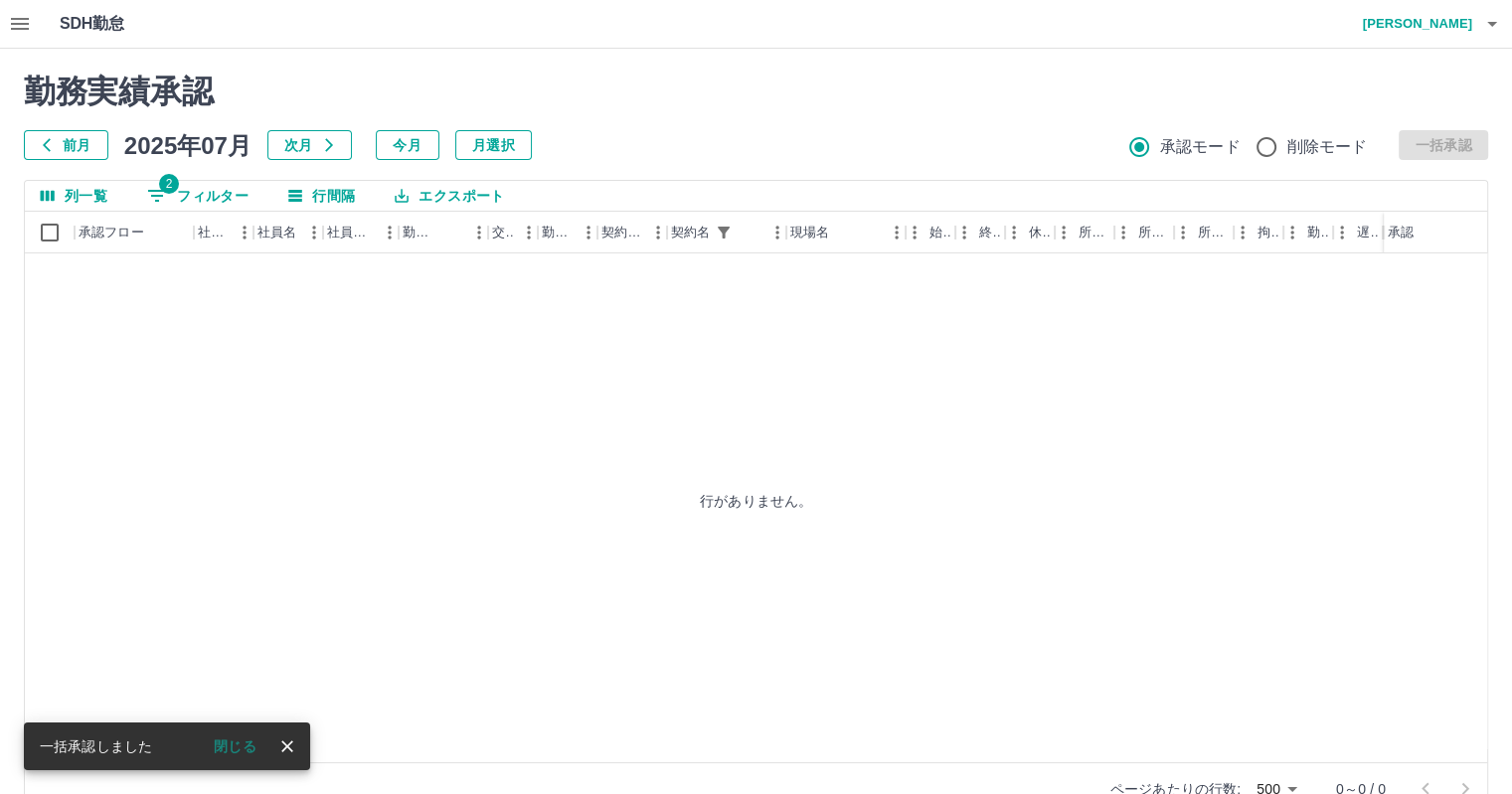 click 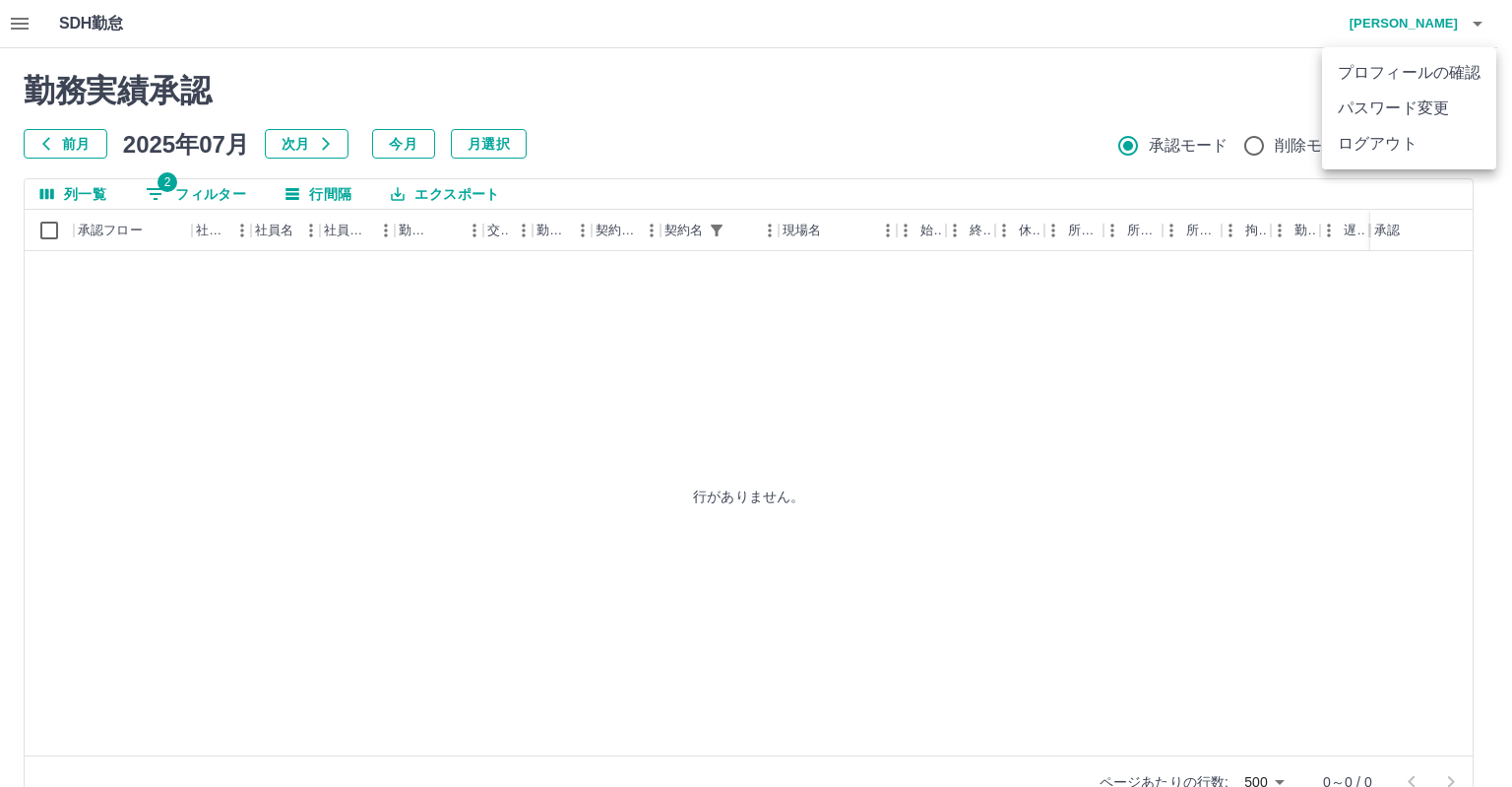 click on "ログアウト" at bounding box center (1409, 144) 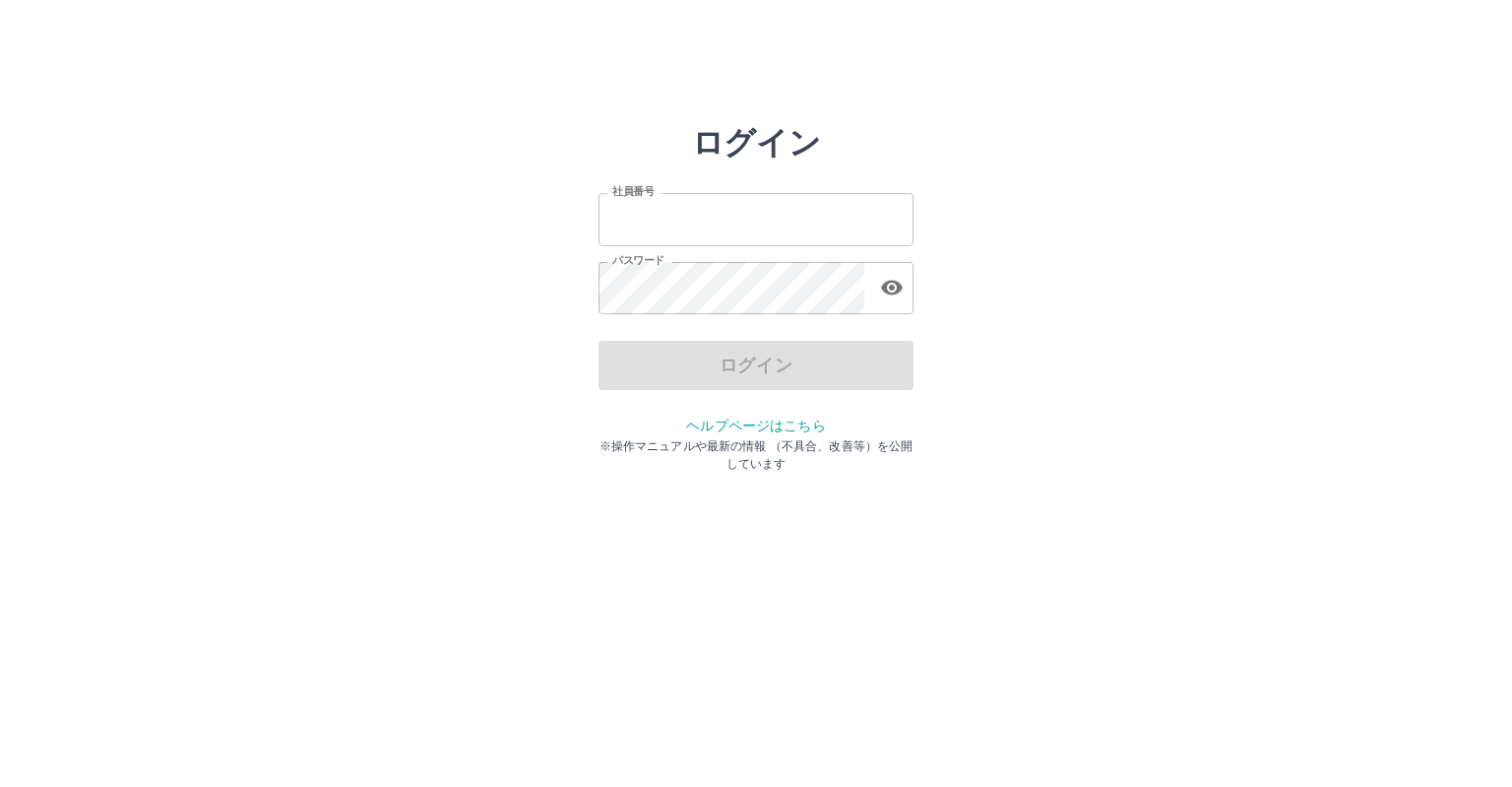 scroll, scrollTop: 0, scrollLeft: 0, axis: both 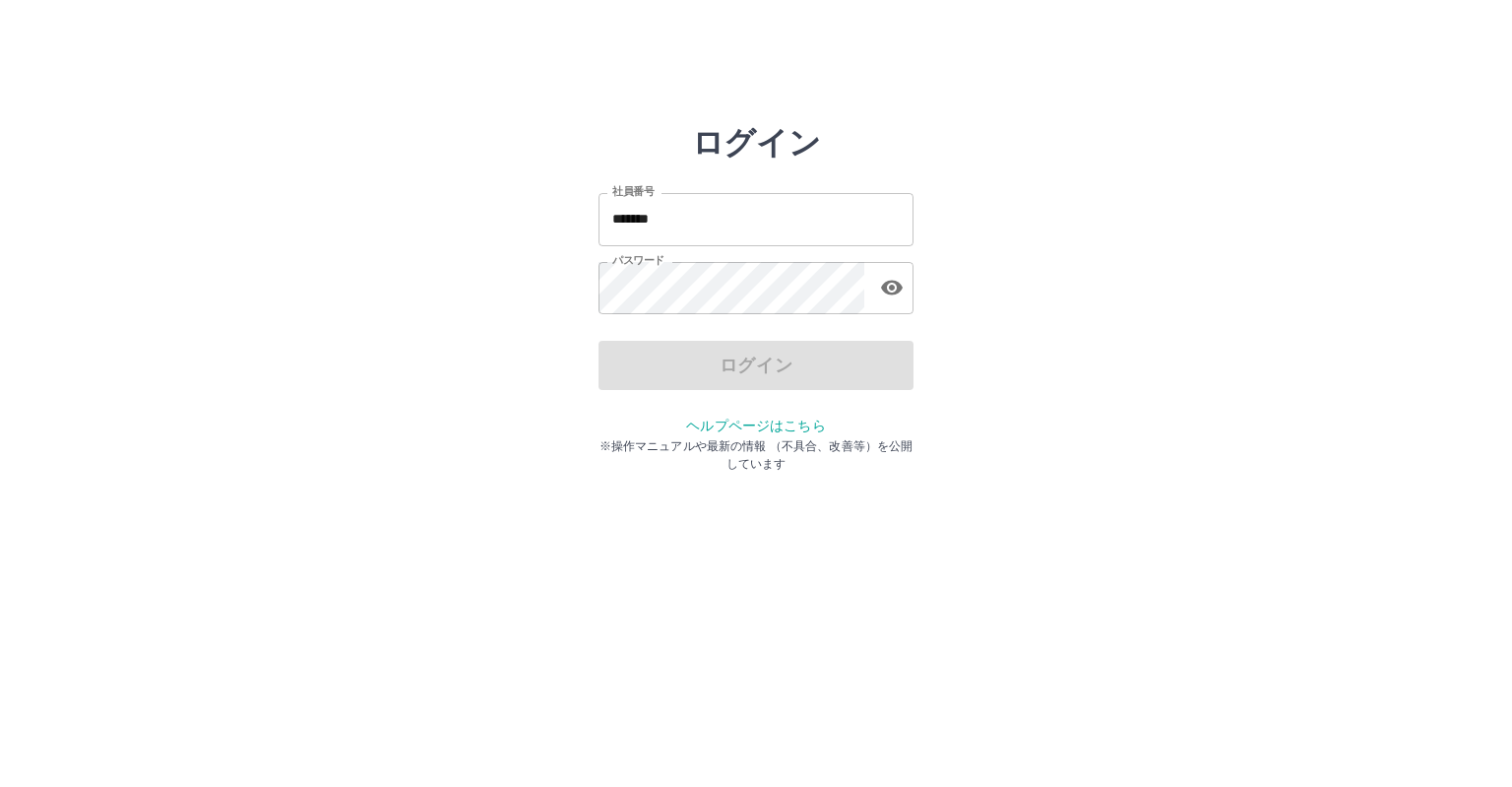click on "*******" at bounding box center (756, 219) 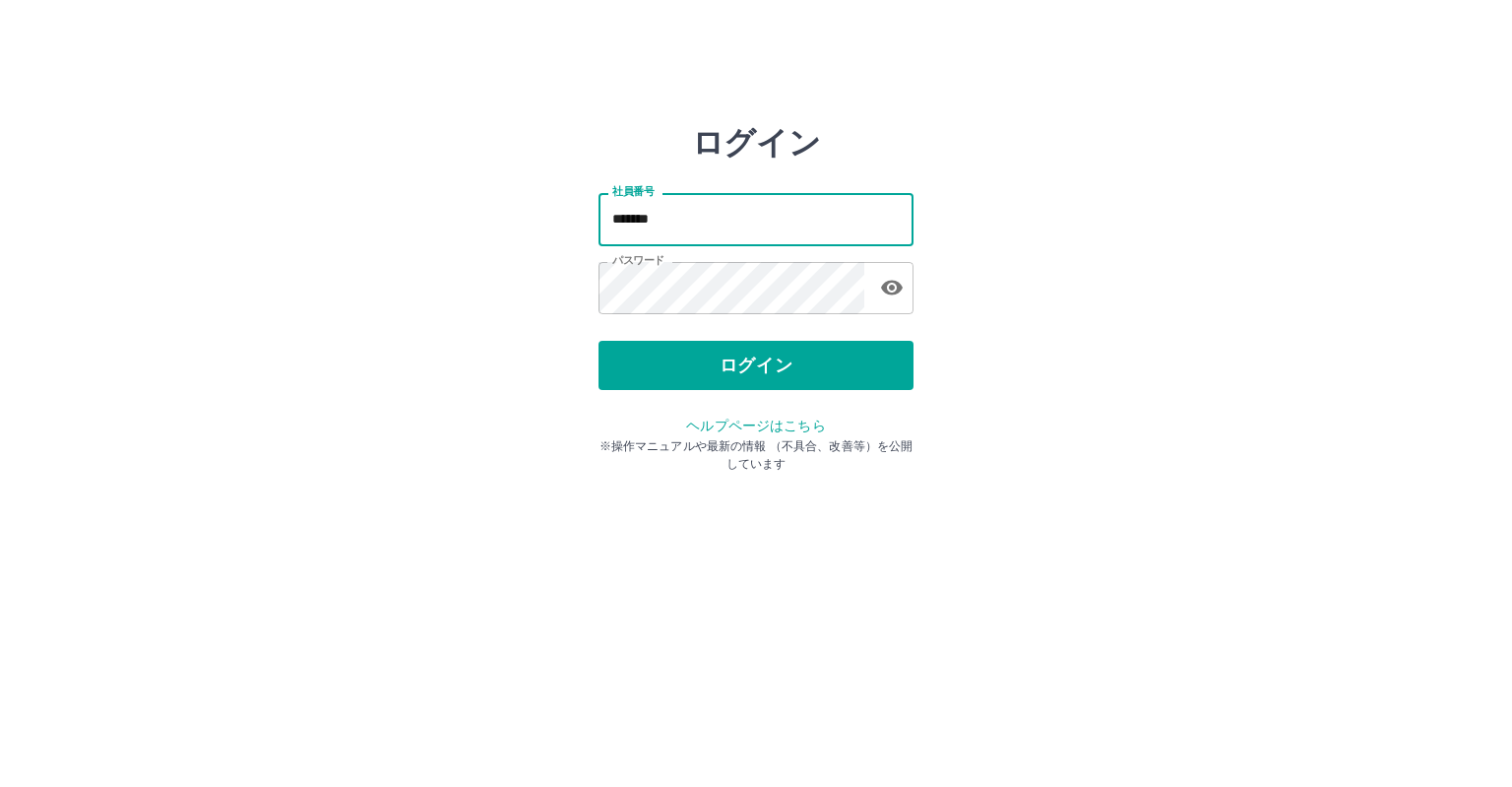 type on "*******" 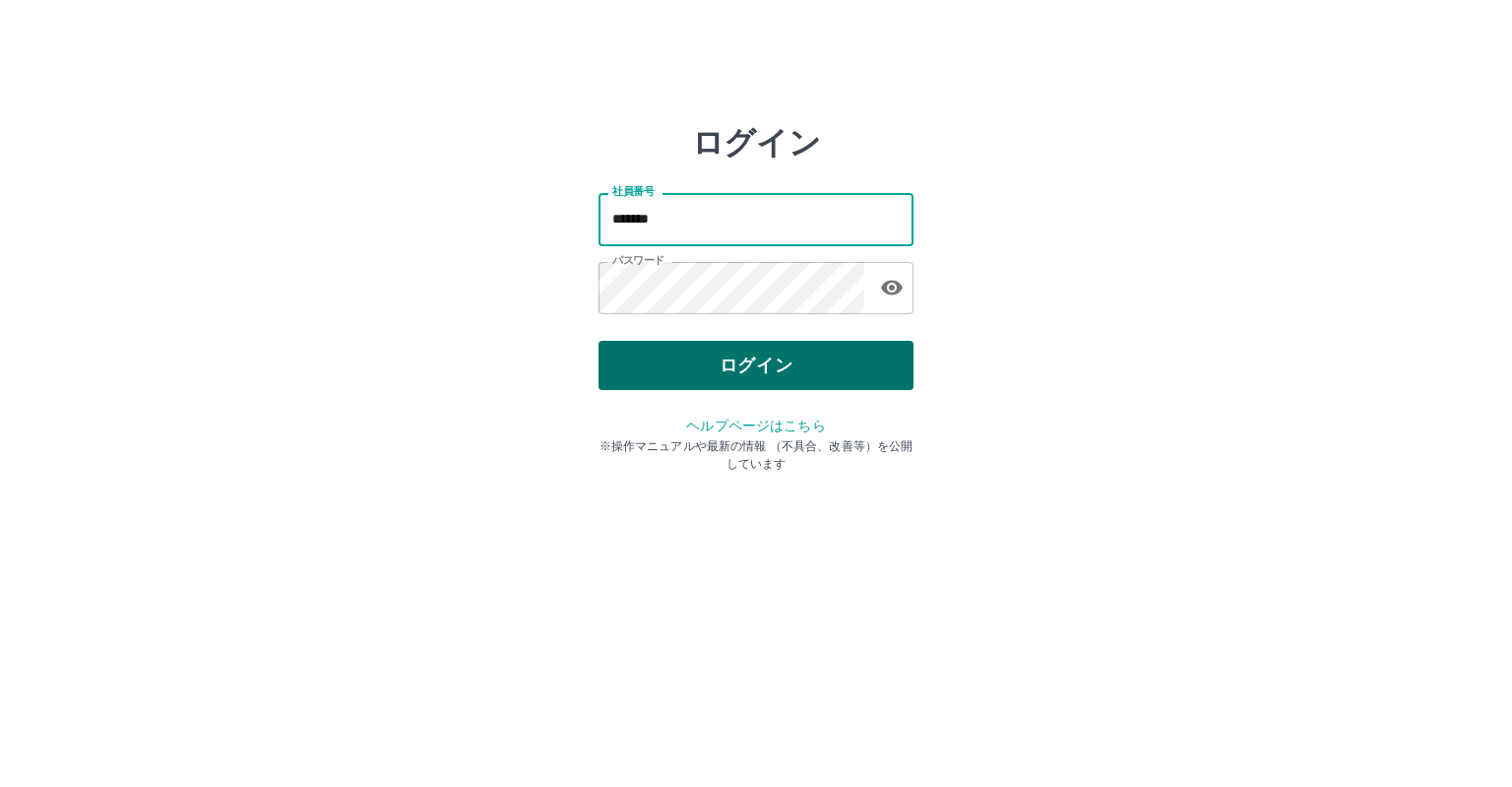 click on "ログイン" at bounding box center [756, 365] 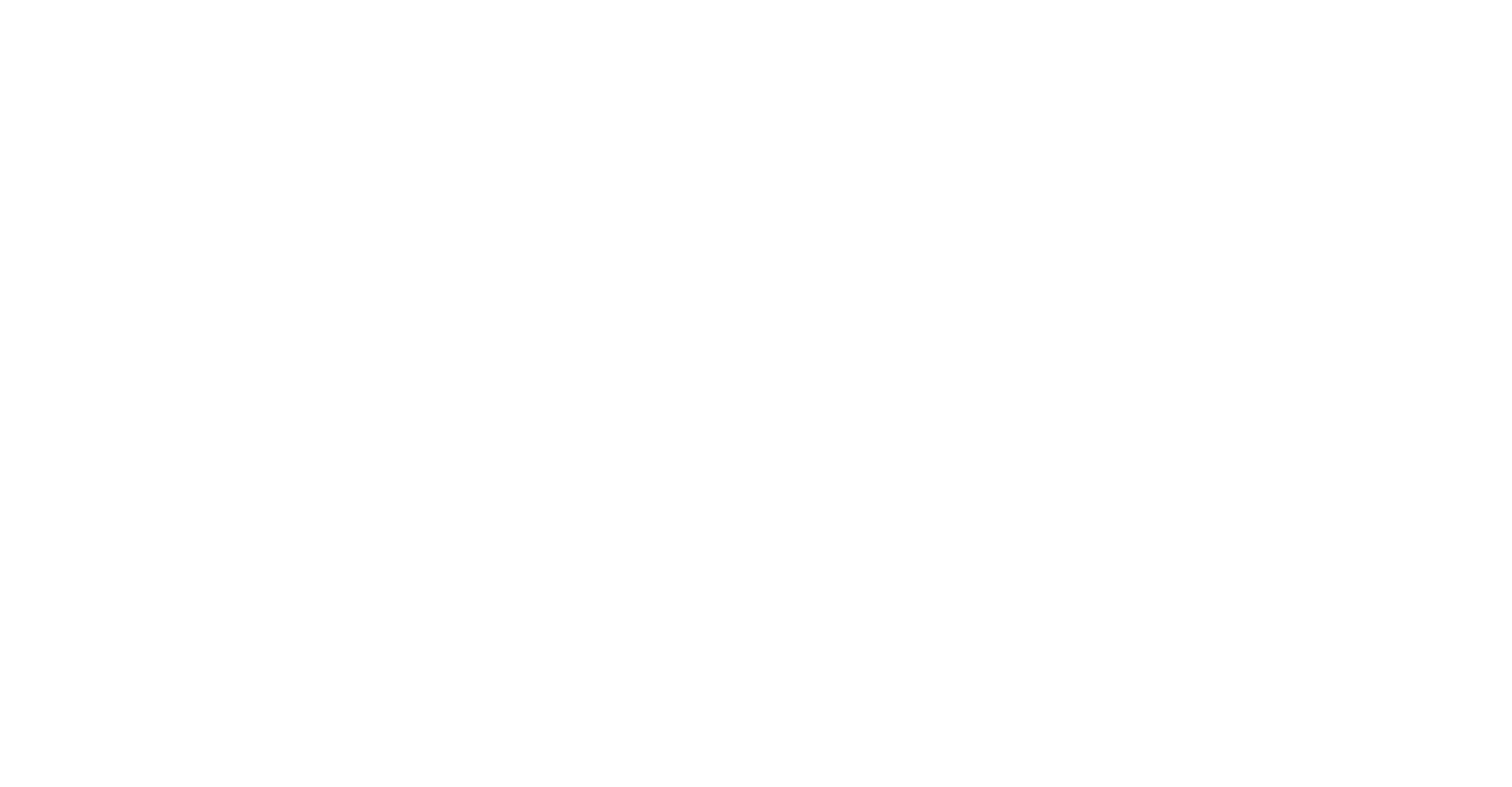 scroll, scrollTop: 0, scrollLeft: 0, axis: both 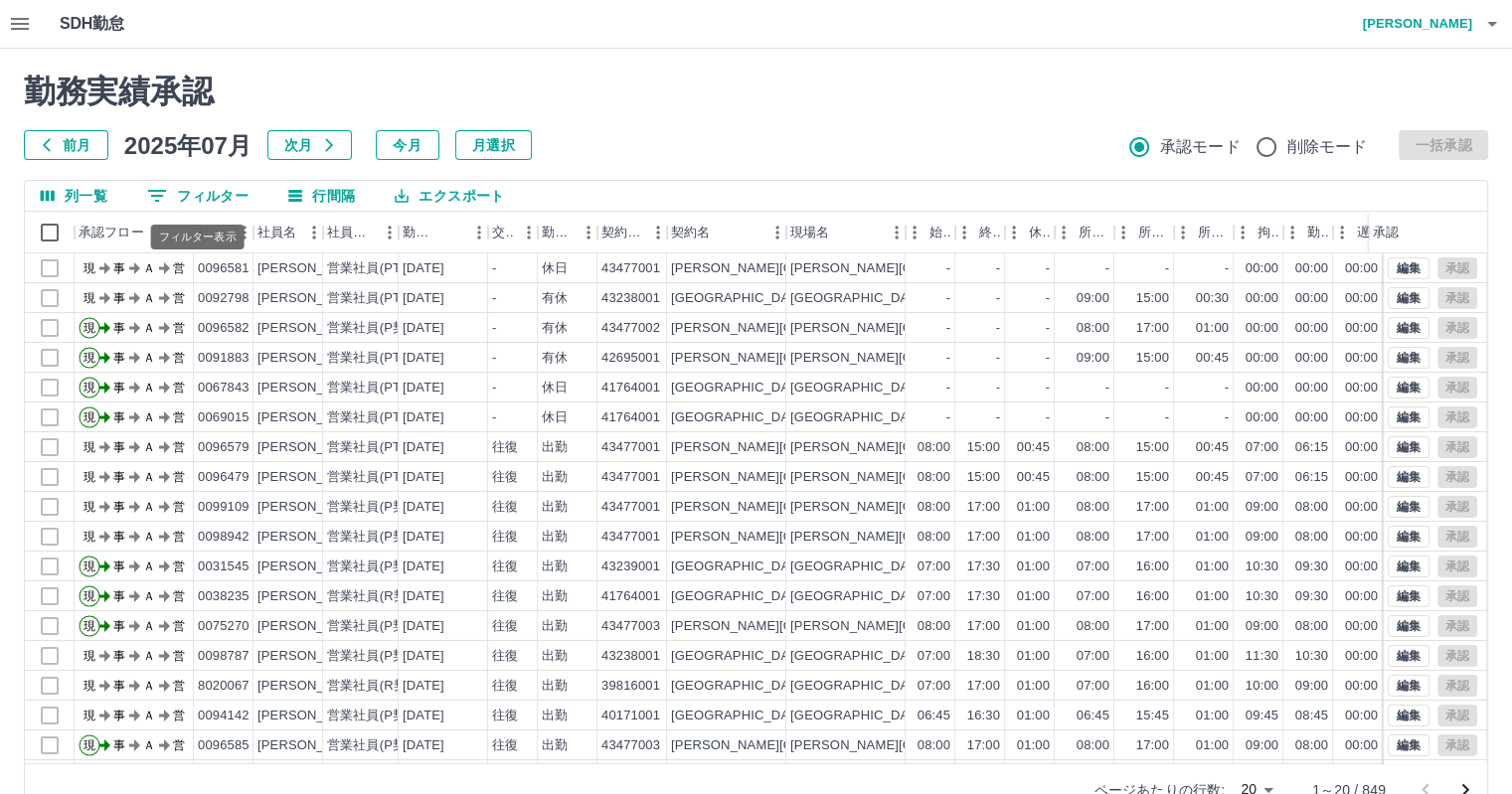 click on "0 フィルター" at bounding box center (198, 196) 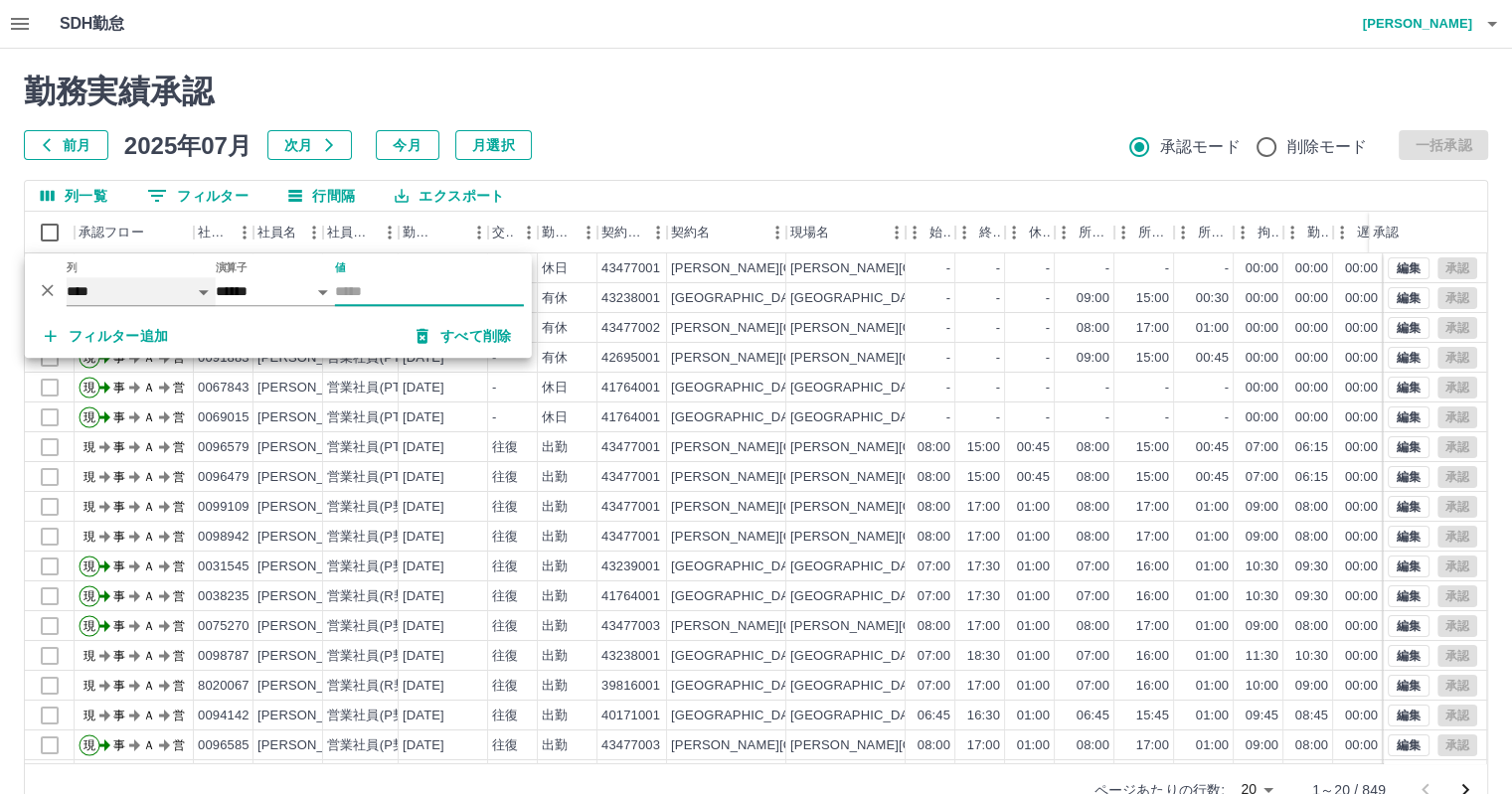 click on "**** *** **** *** *** **** ***** *** *** ** ** ** **** **** **** ** ** *** **** *****" at bounding box center [141, 291] 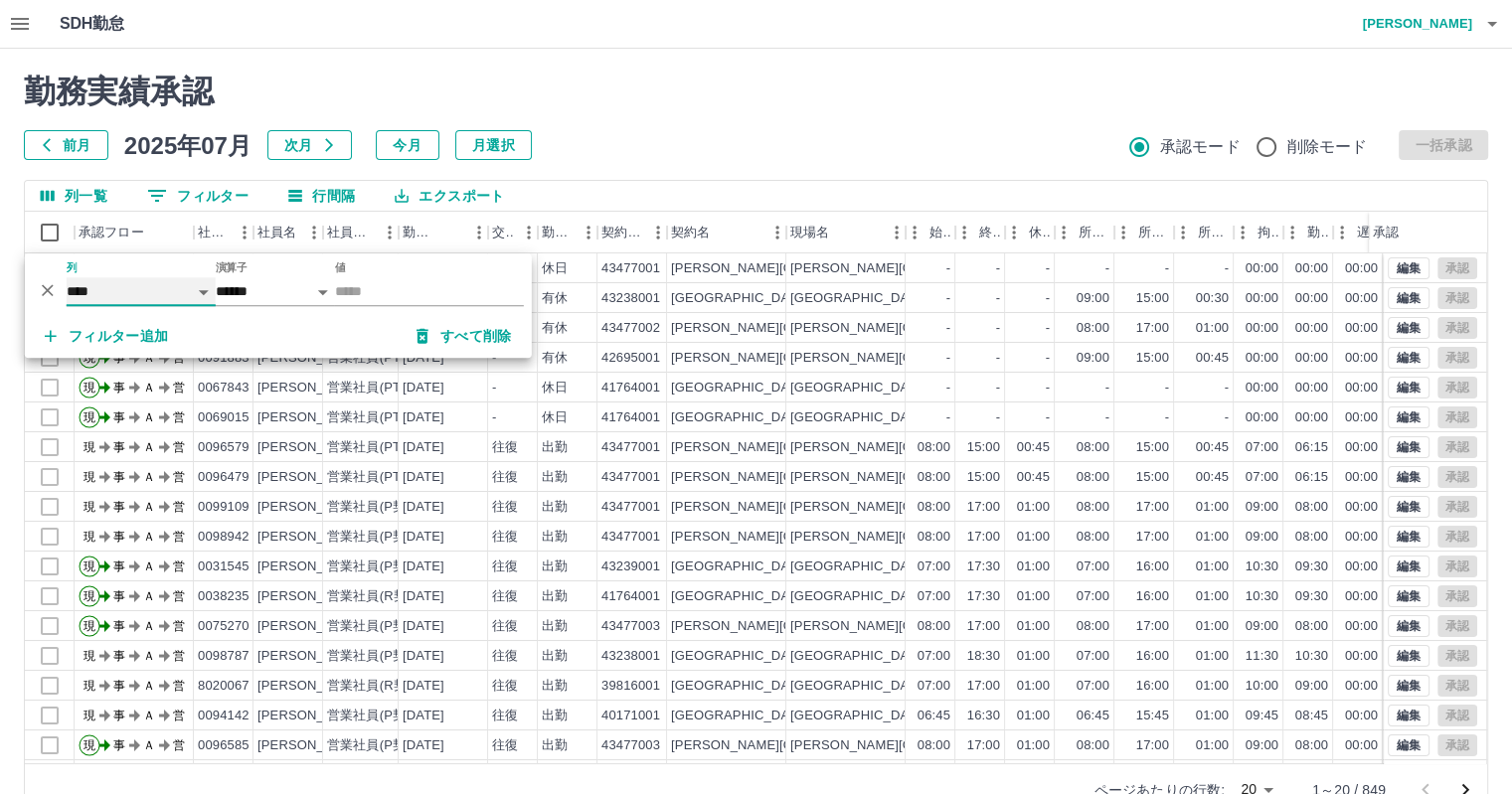 click on "**** *** **** *** *** **** ***** *** *** ** ** ** **** **** **** ** ** *** **** *****" at bounding box center (141, 291) 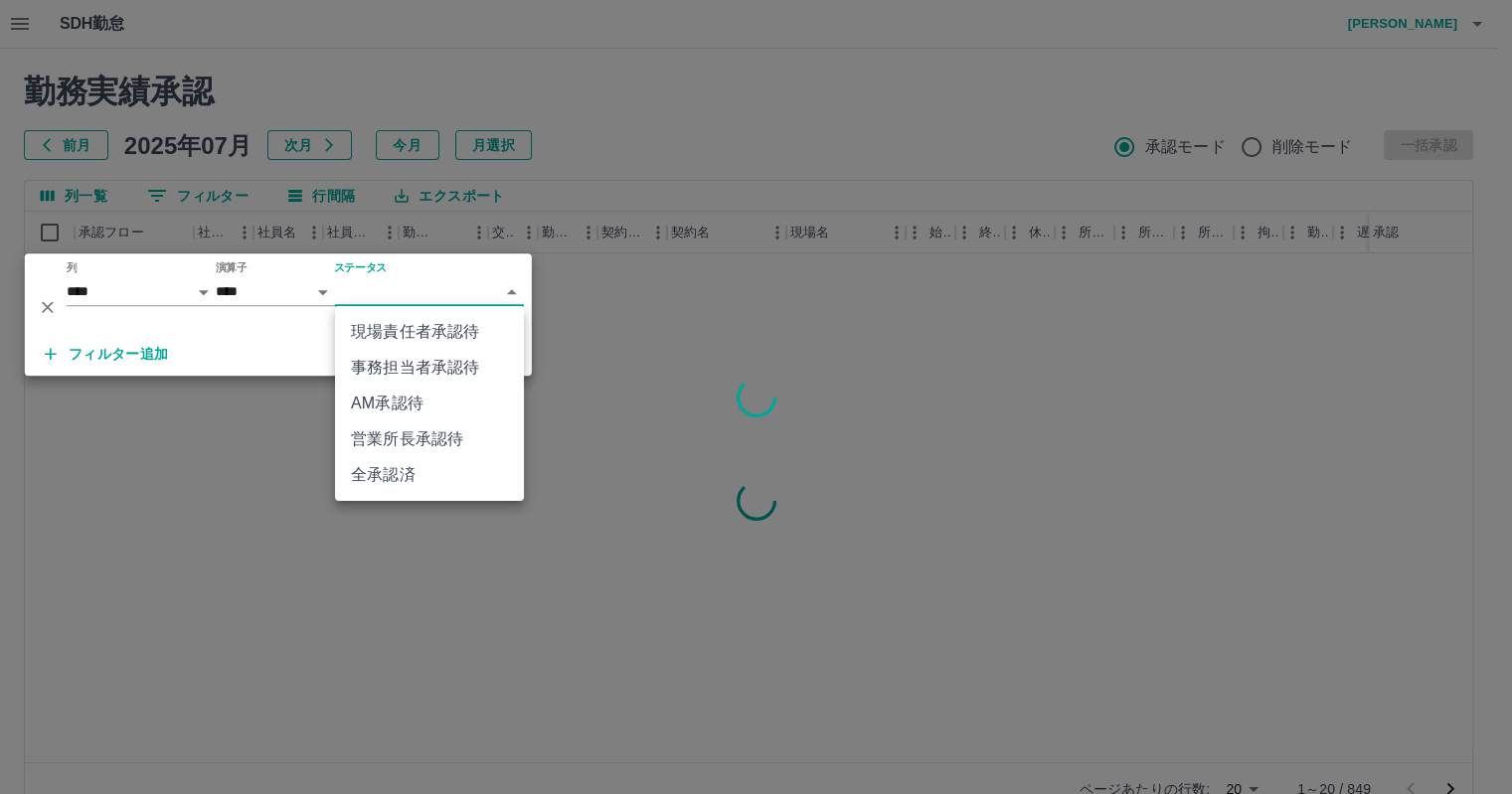 click on "SDH勤怠 [PERSON_NAME] 勤務実績承認 前月 [DATE] 次月 今月 月選択 承認モード 削除モード 一括承認 列一覧 0 フィルター 行間隔 エクスポート 承認フロー 社員番号 社員名 社員区分 勤務日 交通費 勤務区分 契約コード 契約名 現場名 始業 終業 休憩 所定開始 所定終業 所定休憩 拘束 勤務 遅刻等 コメント ステータス 承認 ページあたりの行数: 20 ** 1～20 / 849 SDH勤怠 *** ** 列 **** *** **** *** *** **** ***** *** *** ** ** ** **** **** **** ** ** *** **** ***** 演算子 **** ****** ステータス ​ ********* フィルター追加 すべて削除 現場責任者承認待 事務担当者承認待 AM承認待 営業所長承認待 全承認済" at bounding box center (756, 419) 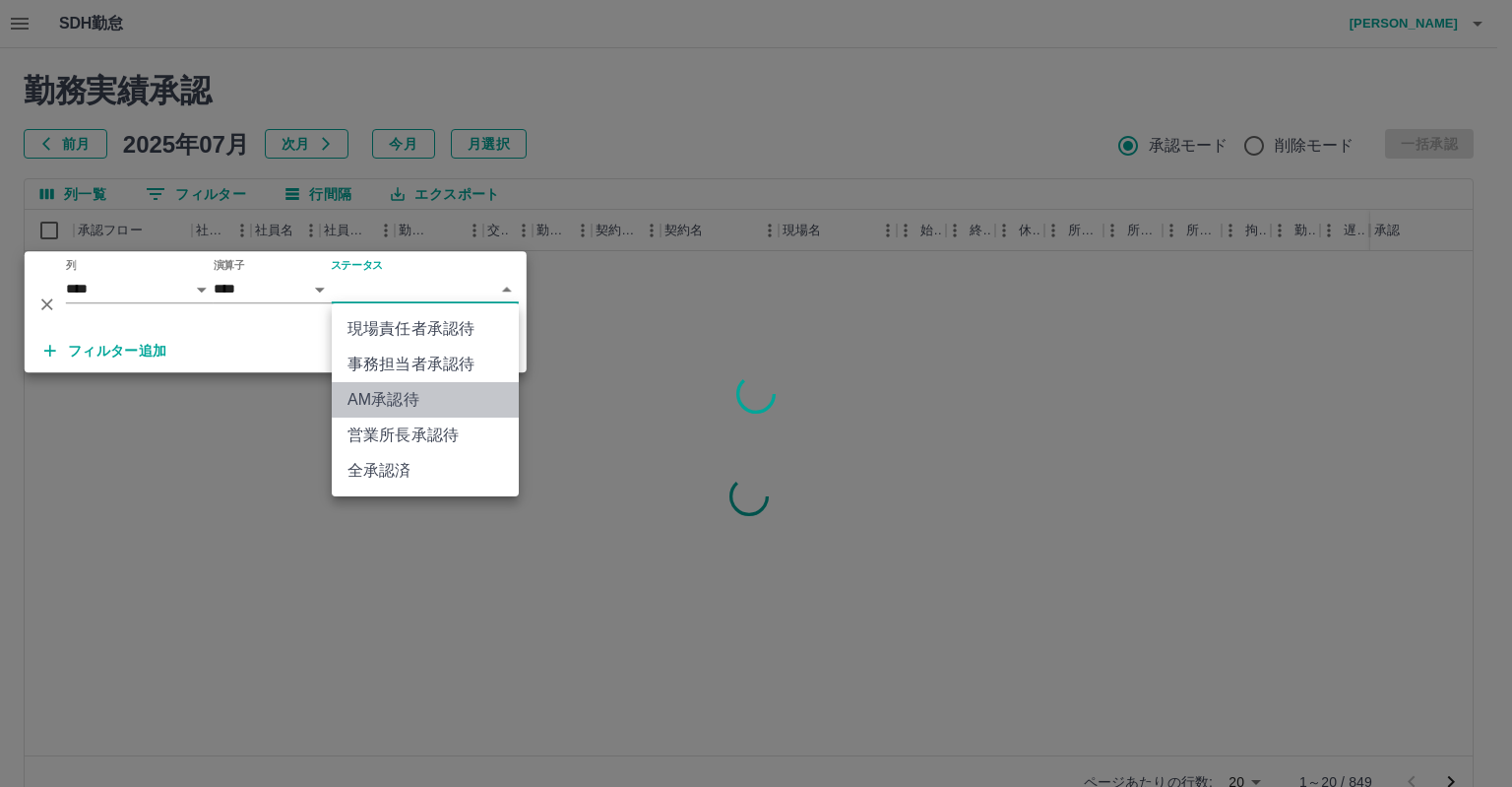 click on "AM承認待" at bounding box center (425, 400) 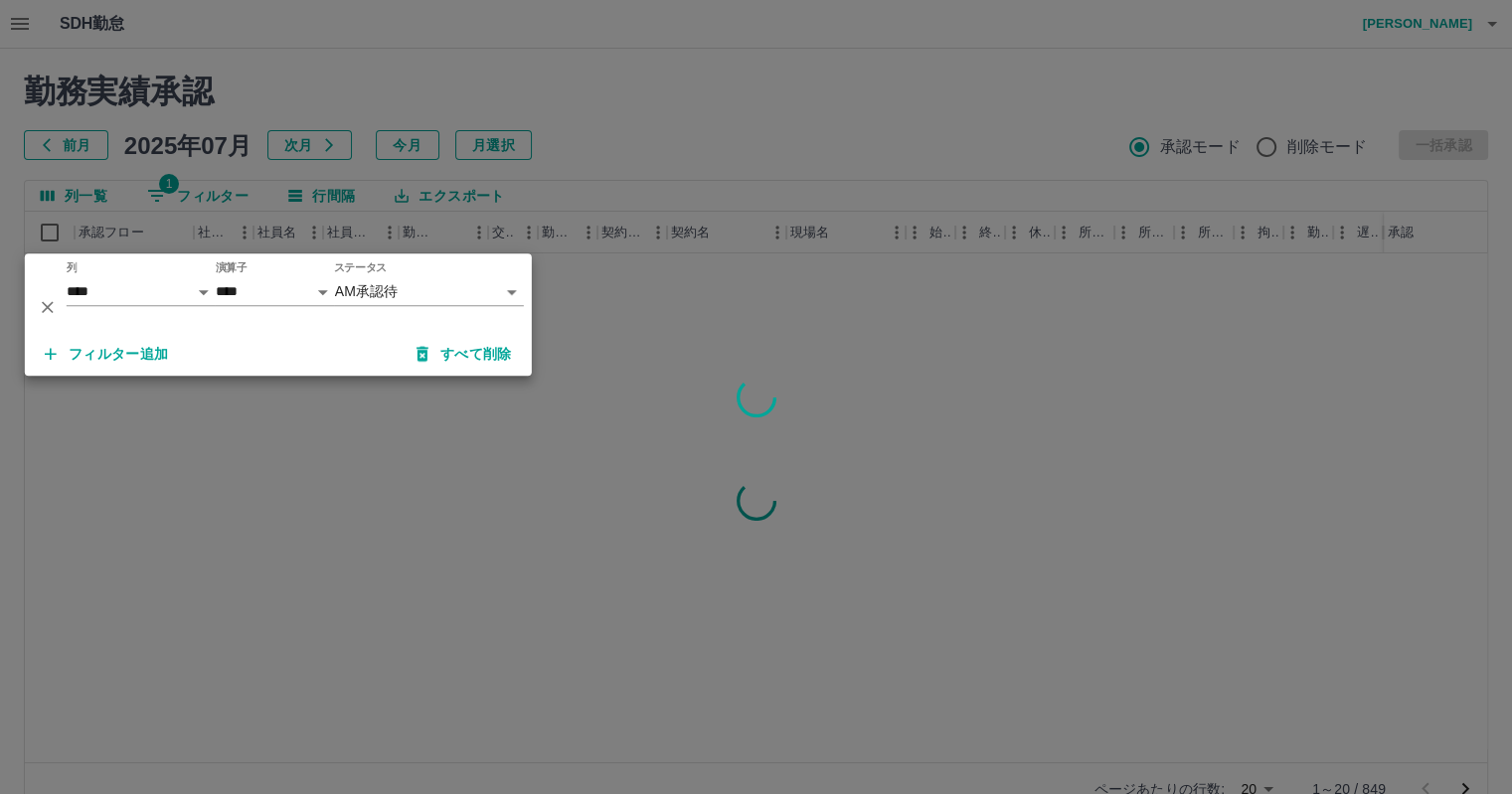 click at bounding box center (756, 397) 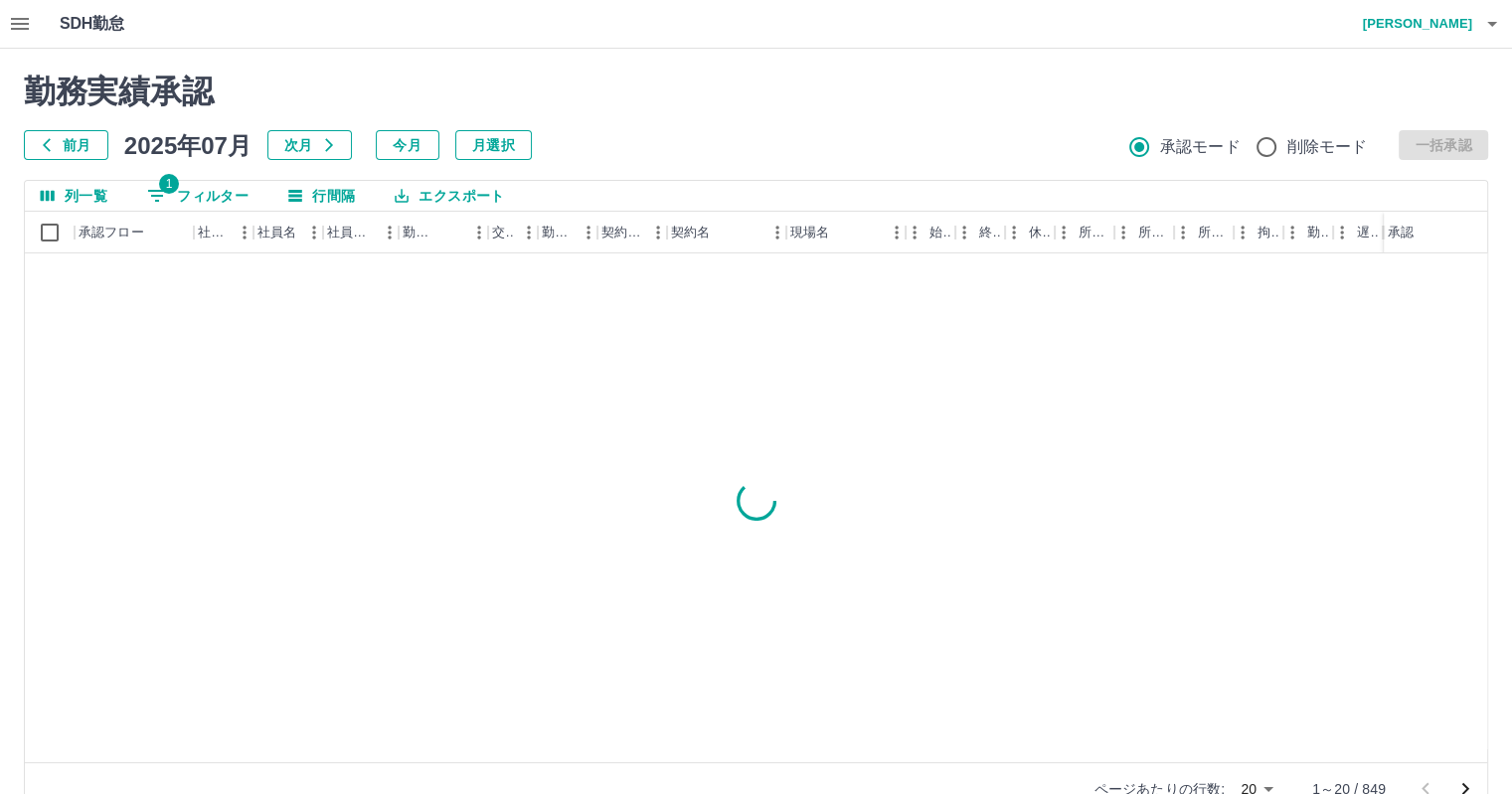click on "勤務実績承認 前月 2025年07月 次月 今月 月選択 承認モード 削除モード 一括承認" at bounding box center [756, 116] 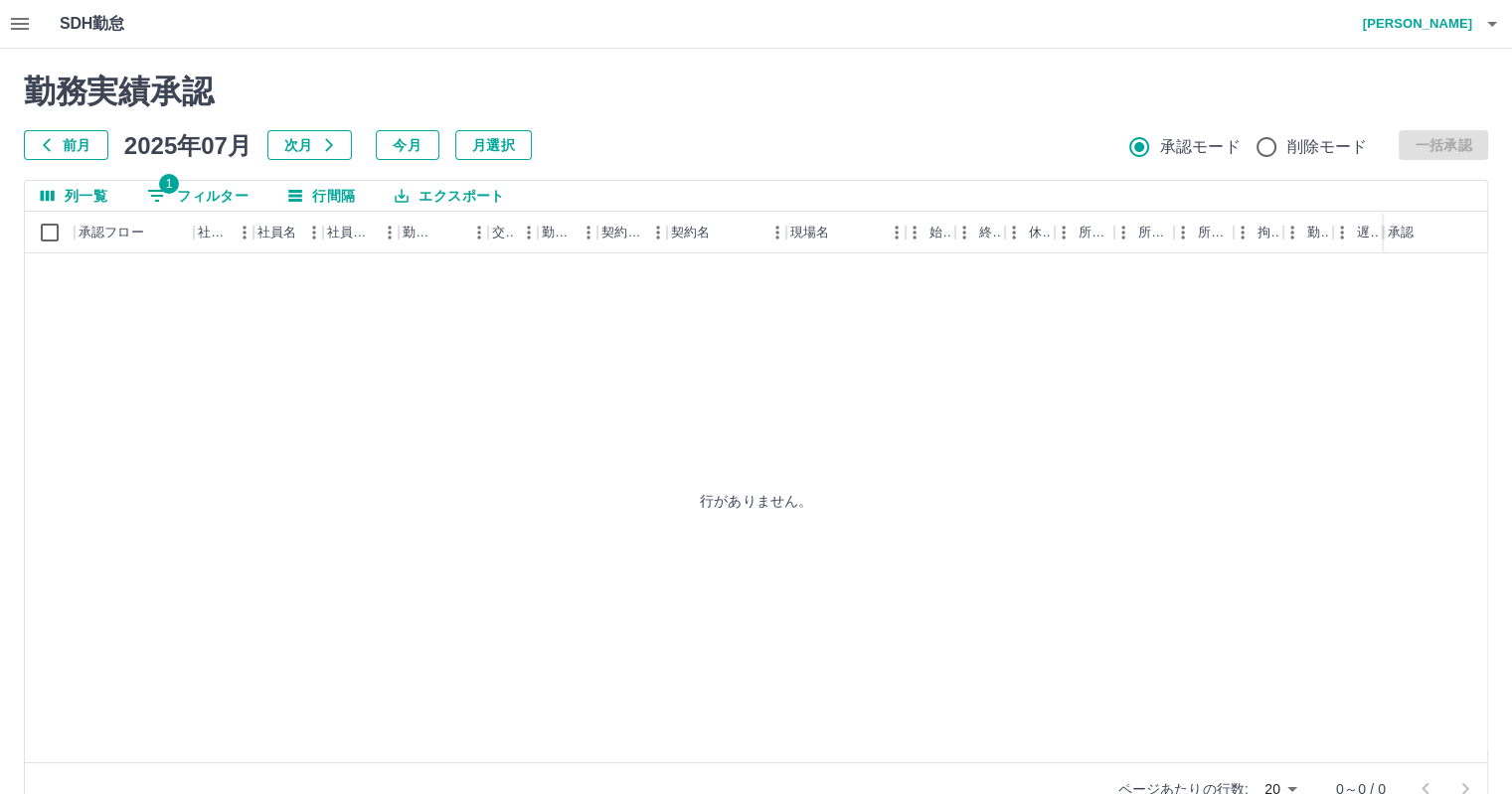 click on "勤務実績承認 前月 2025年07月 次月 今月 月選択 承認モード 削除モード 一括承認" at bounding box center (756, 116) 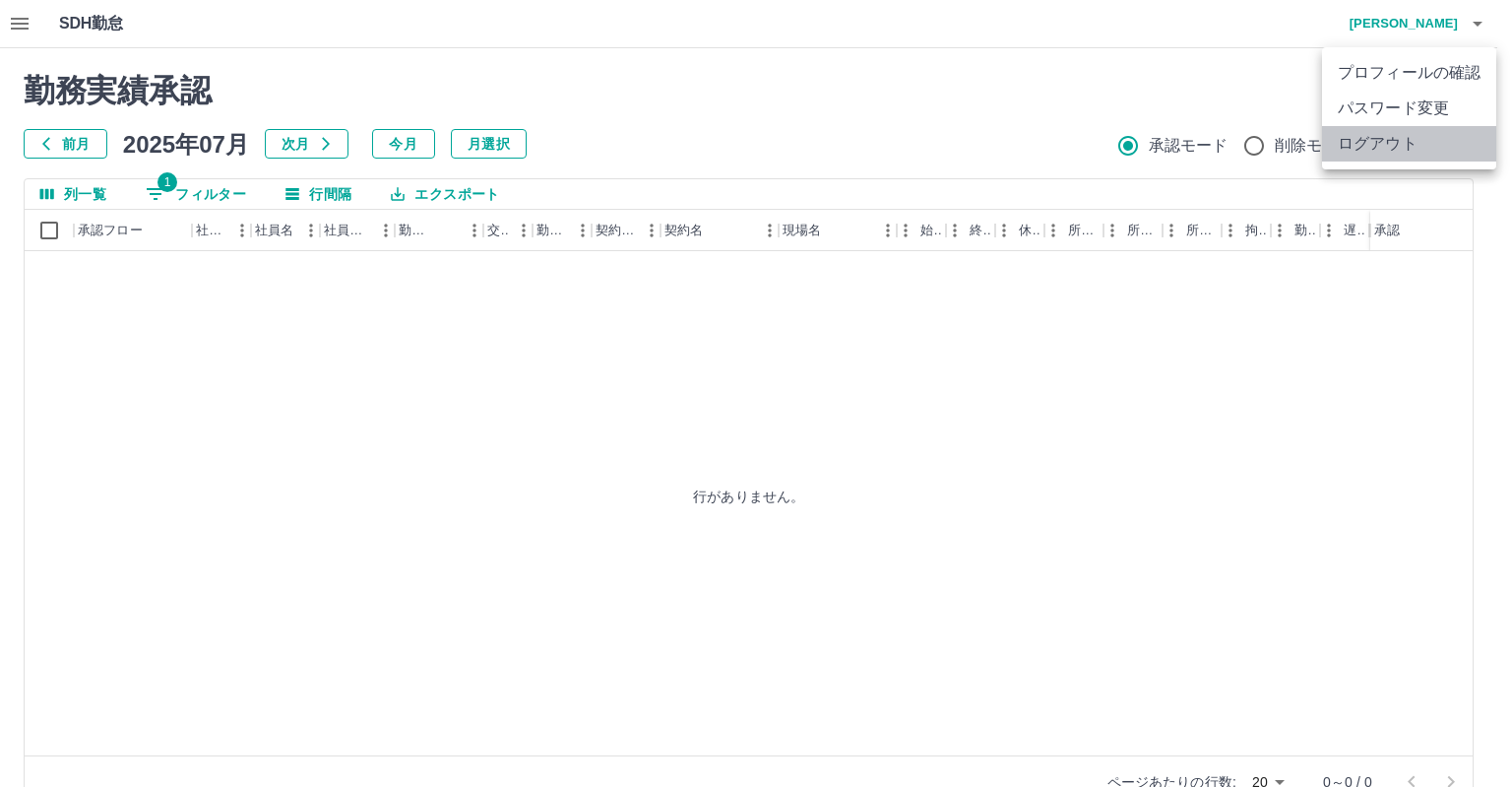 click on "ログアウト" at bounding box center (1409, 144) 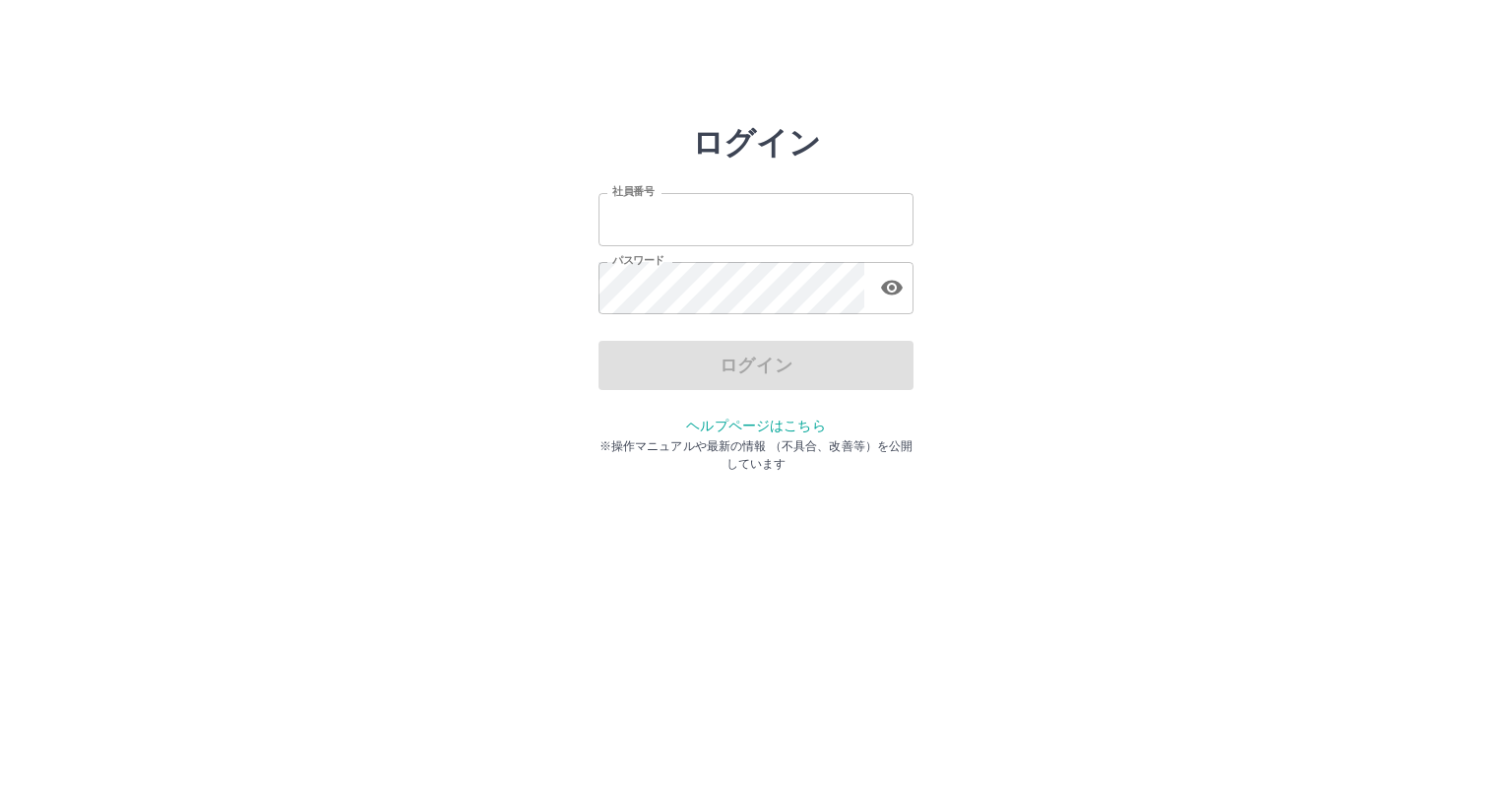 scroll, scrollTop: 0, scrollLeft: 0, axis: both 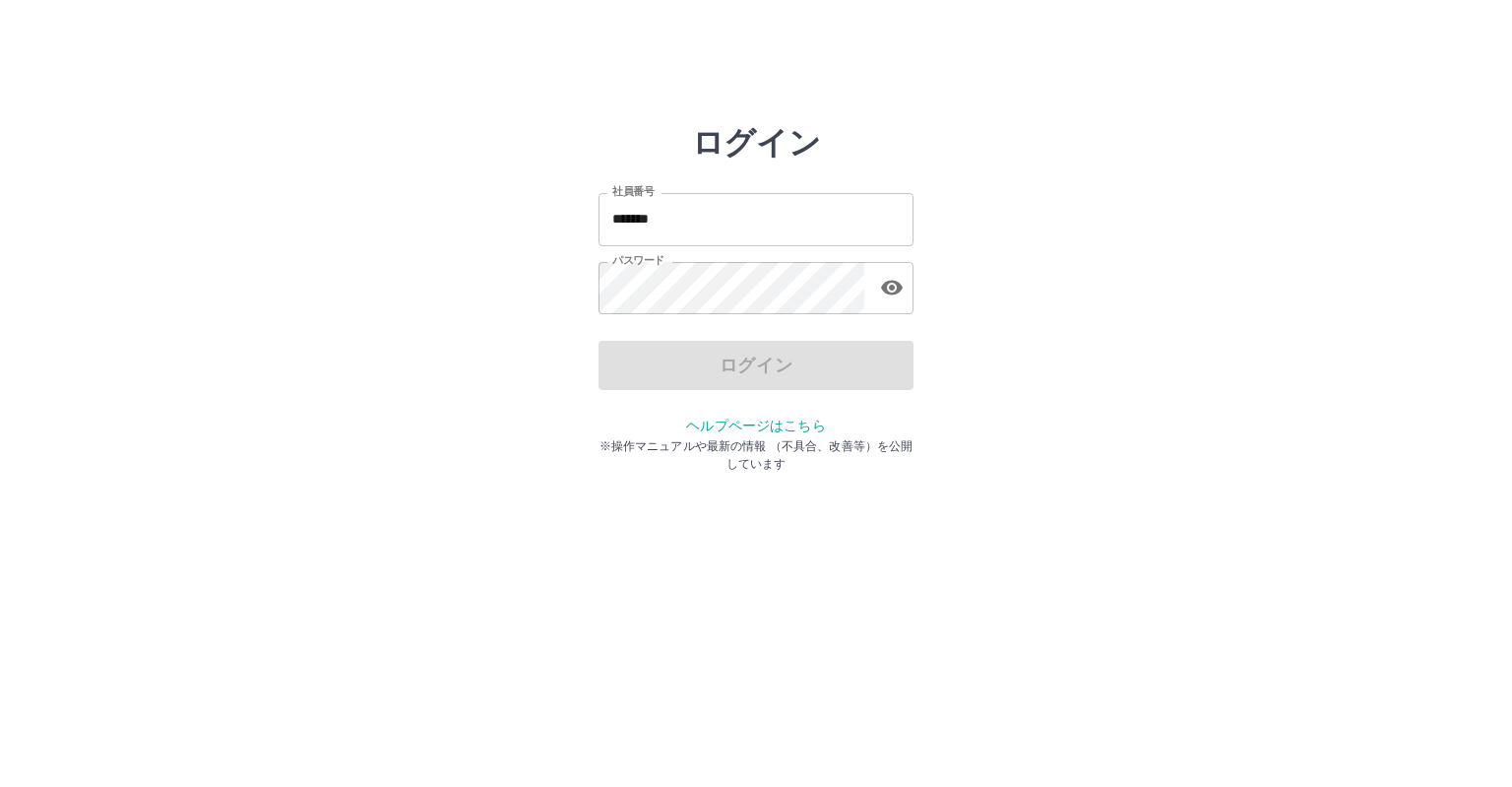 click on "*******" at bounding box center (756, 219) 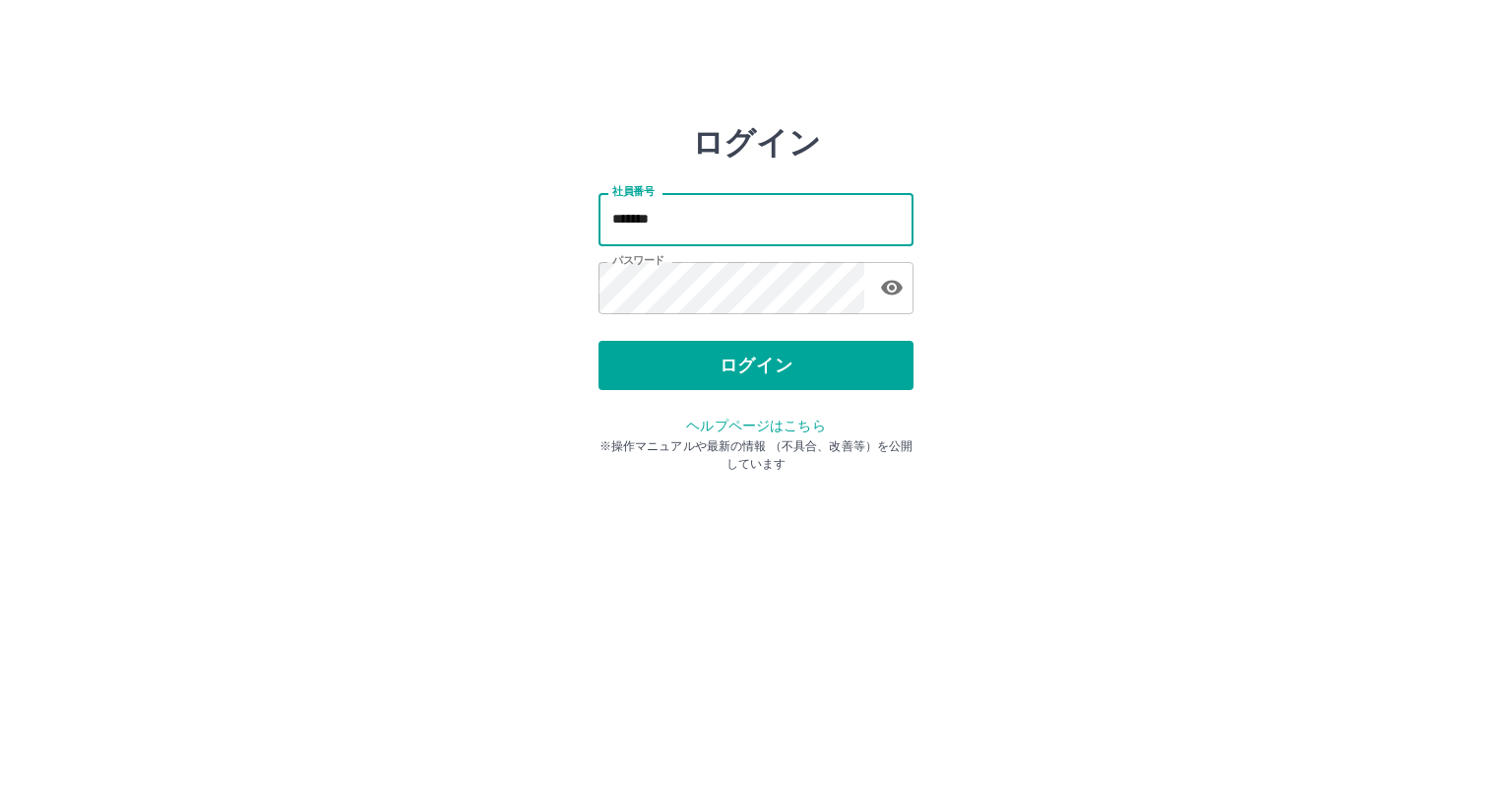 type on "*******" 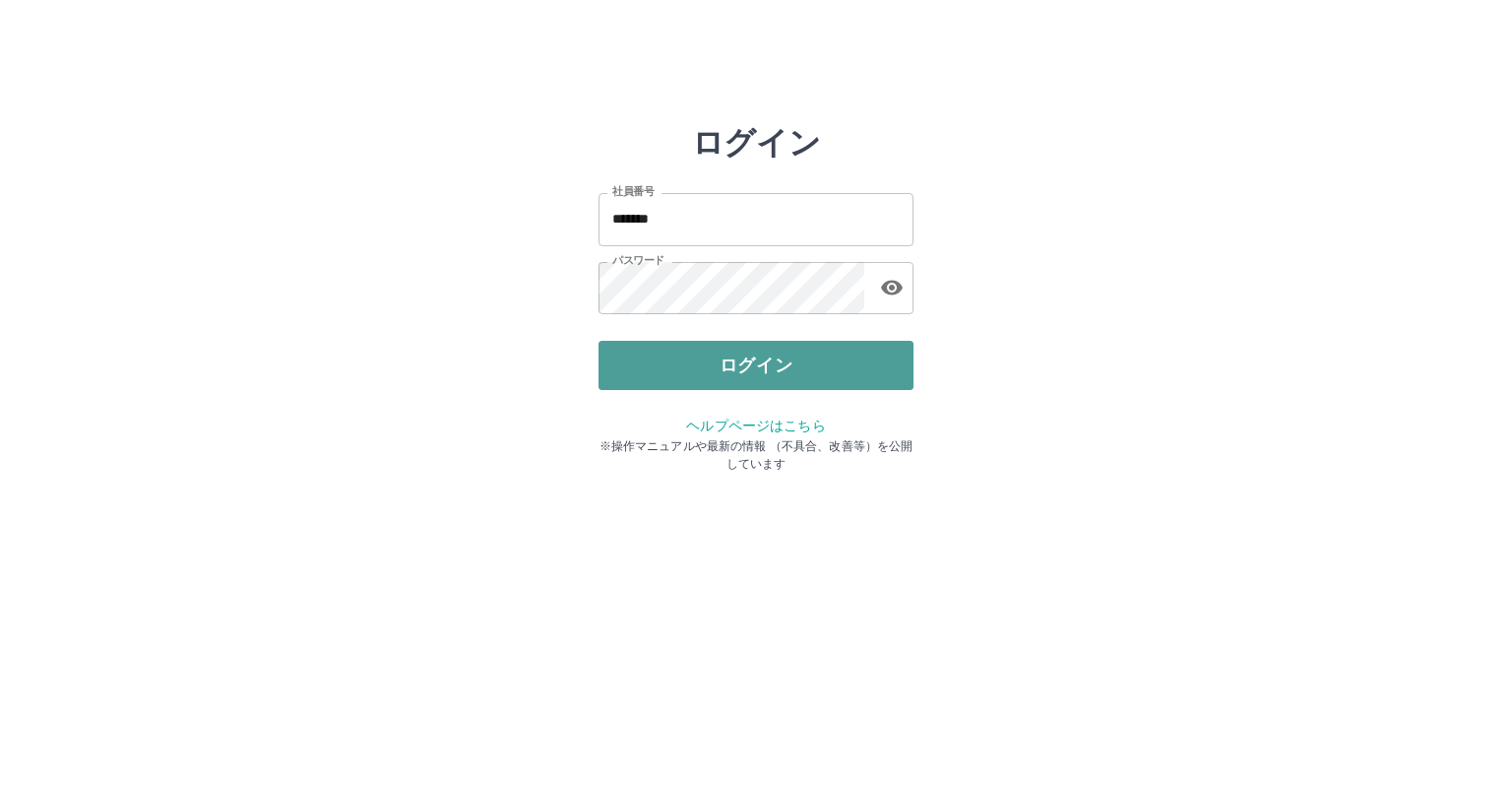 click on "ログイン" at bounding box center [756, 365] 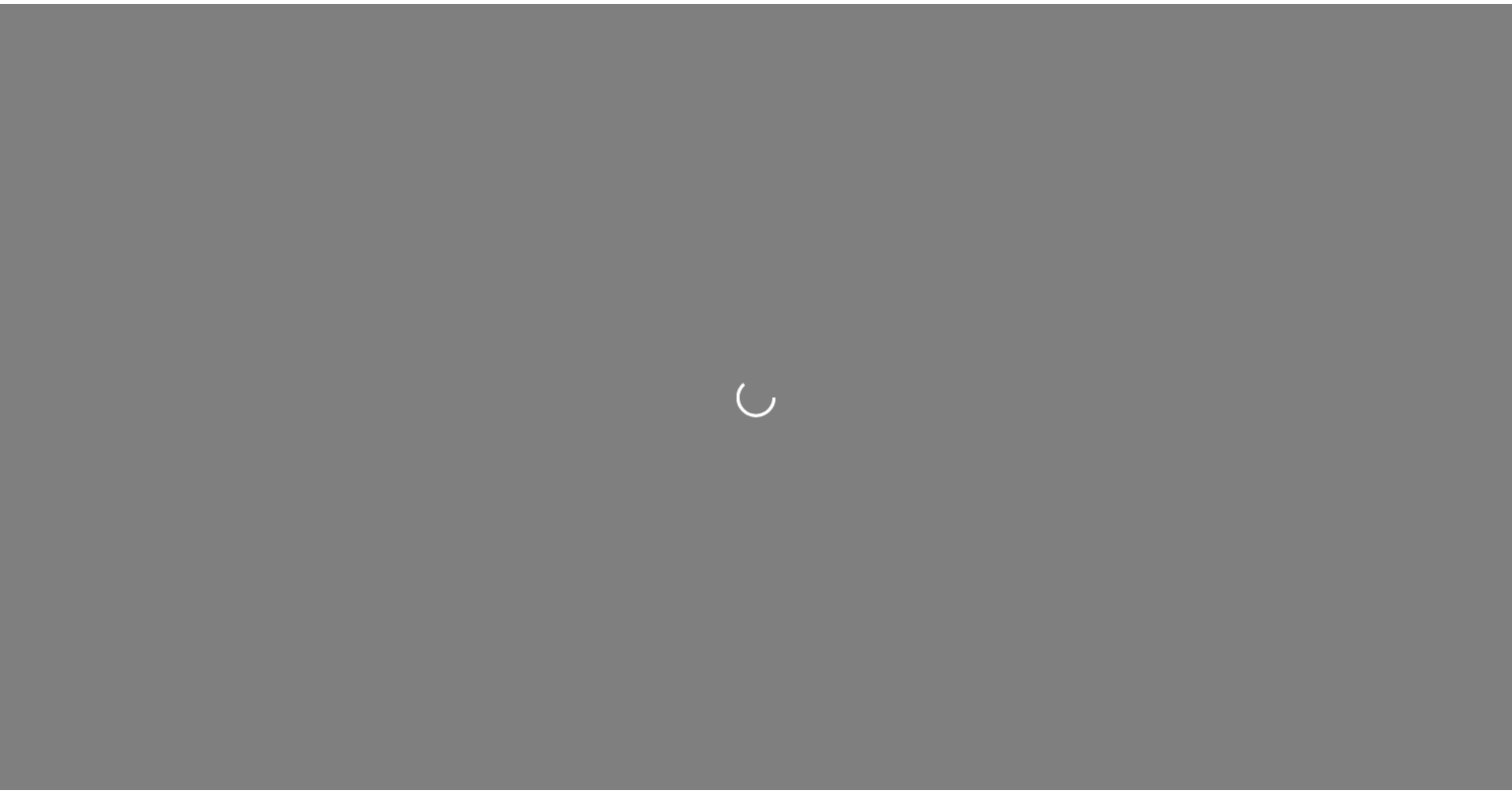 scroll, scrollTop: 0, scrollLeft: 0, axis: both 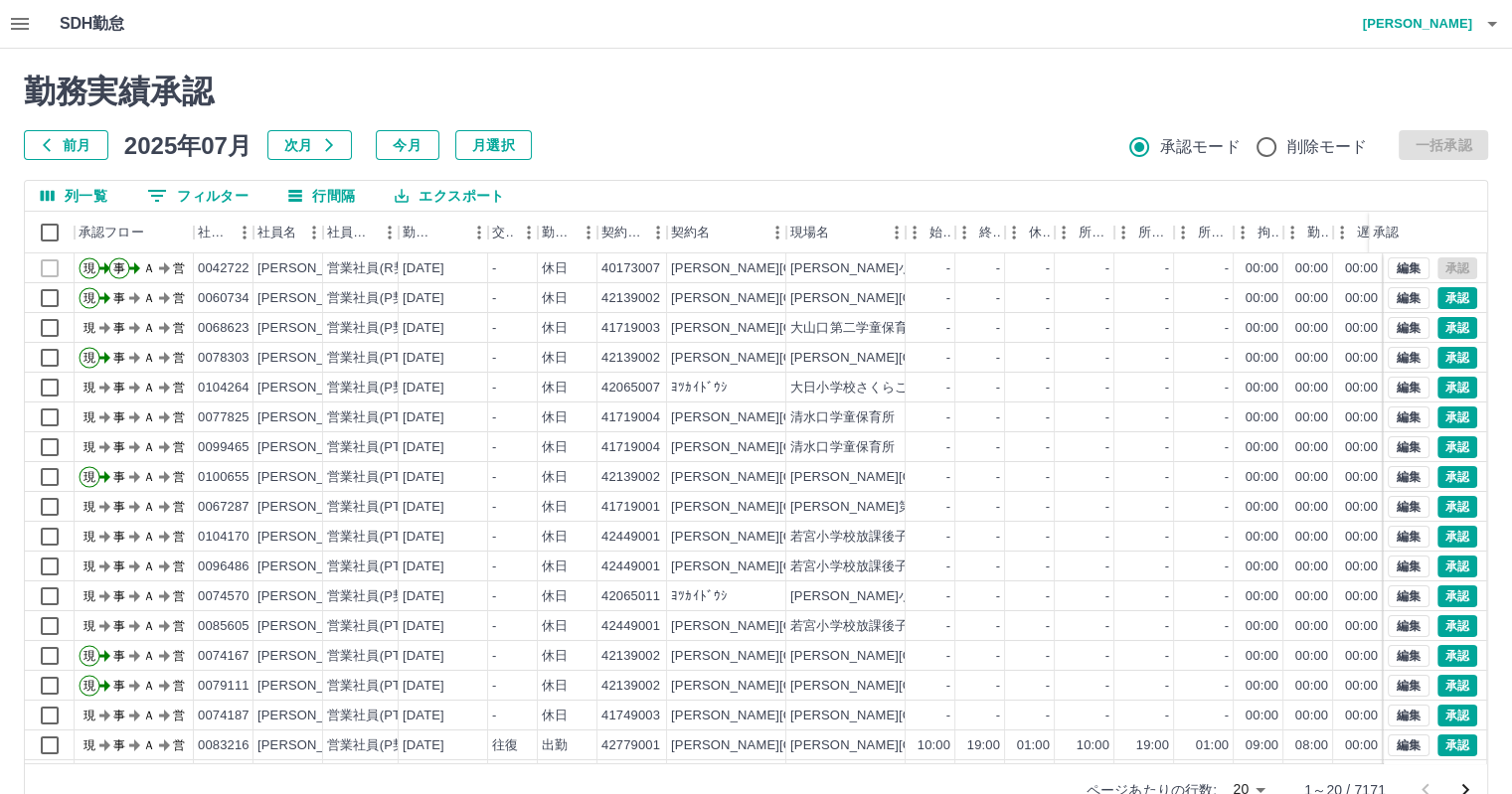 click on "勤務実績承認 前月 2025年07月 次月 今月 月選択 承認モード 削除モード 一括承認" at bounding box center (756, 116) 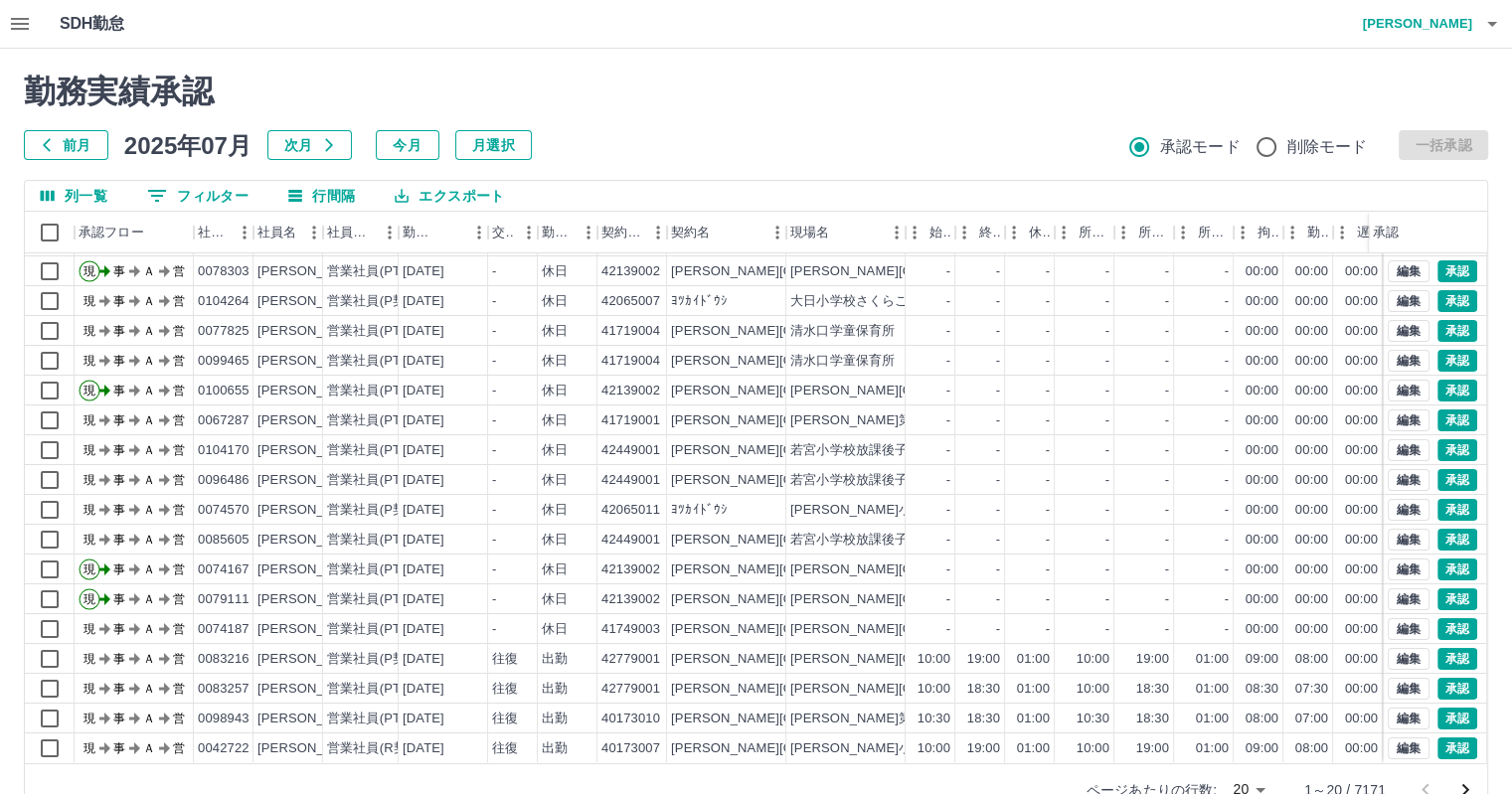 scroll, scrollTop: 100, scrollLeft: 0, axis: vertical 